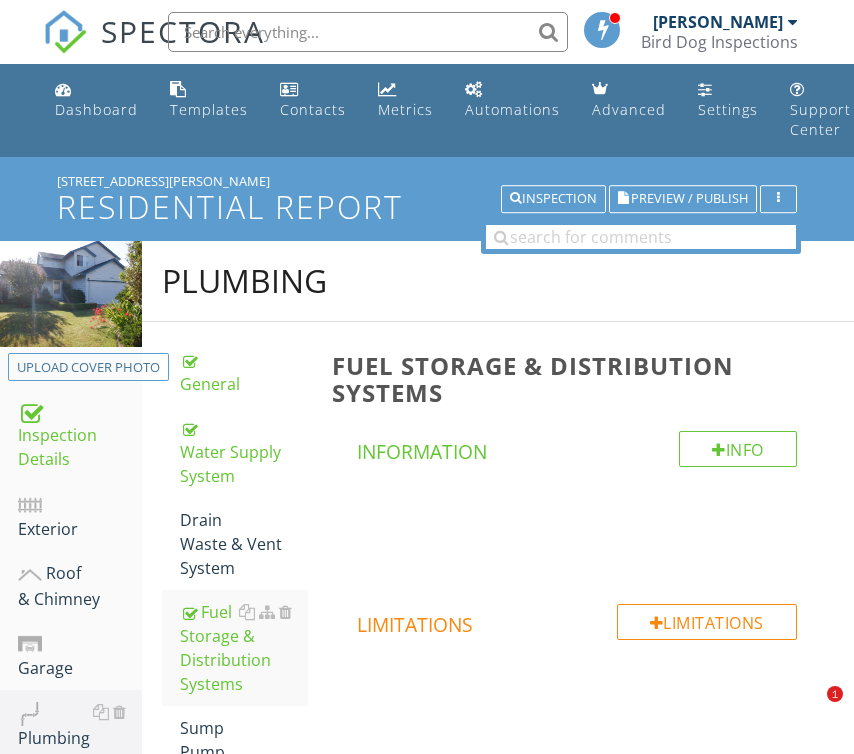 scroll, scrollTop: 1308, scrollLeft: 0, axis: vertical 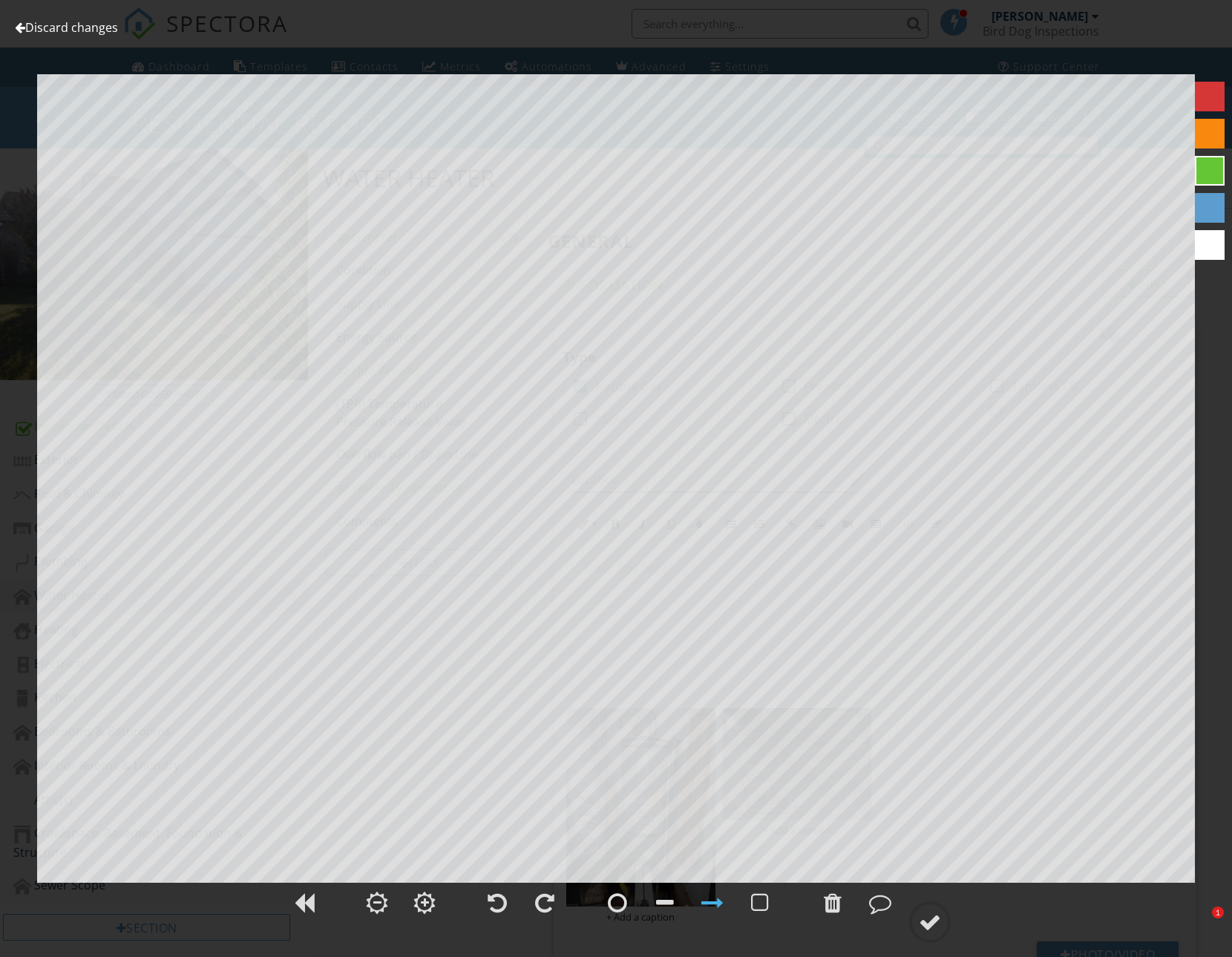 click on "Discard changes" at bounding box center [66, 27] 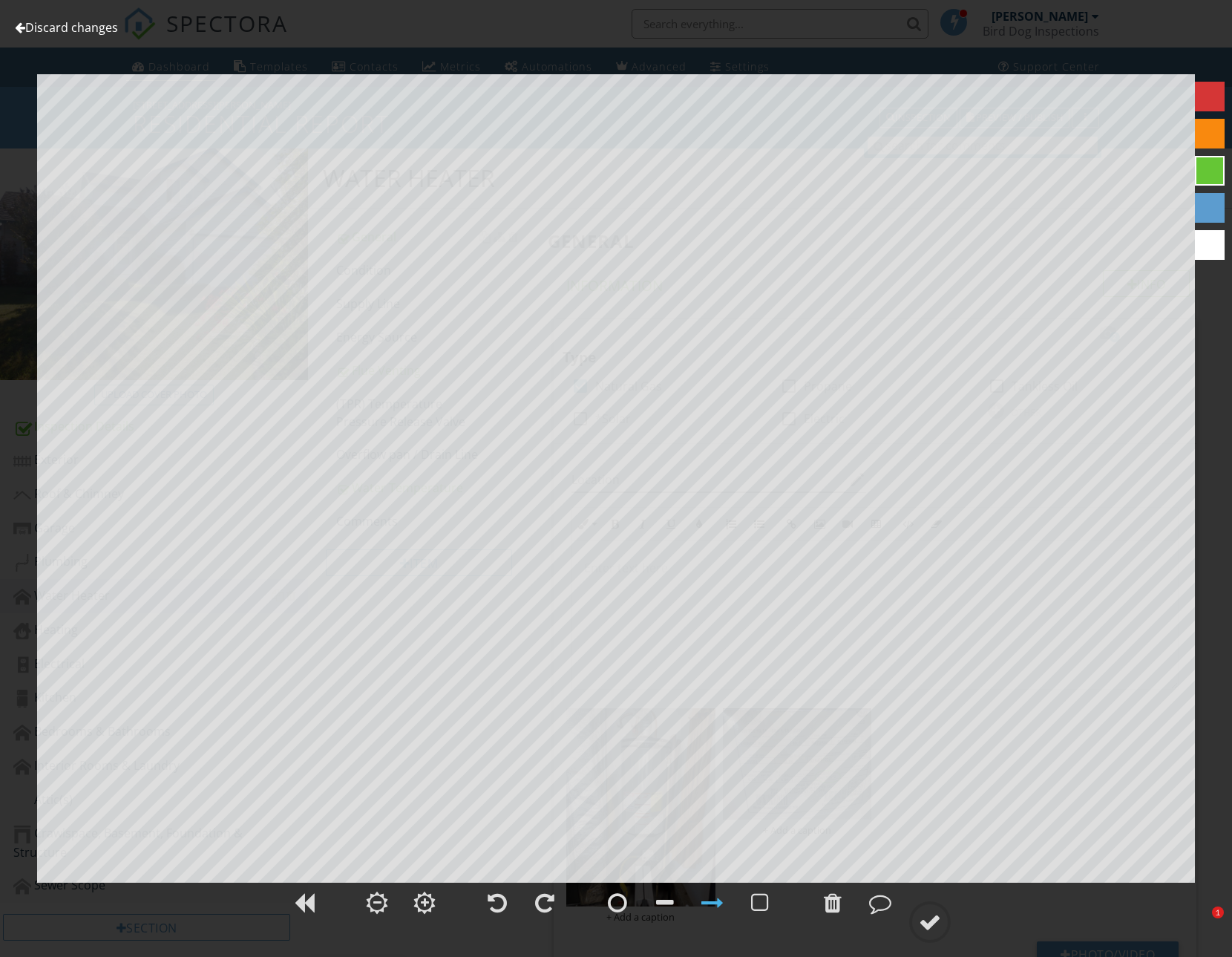scroll, scrollTop: 10, scrollLeft: 0, axis: vertical 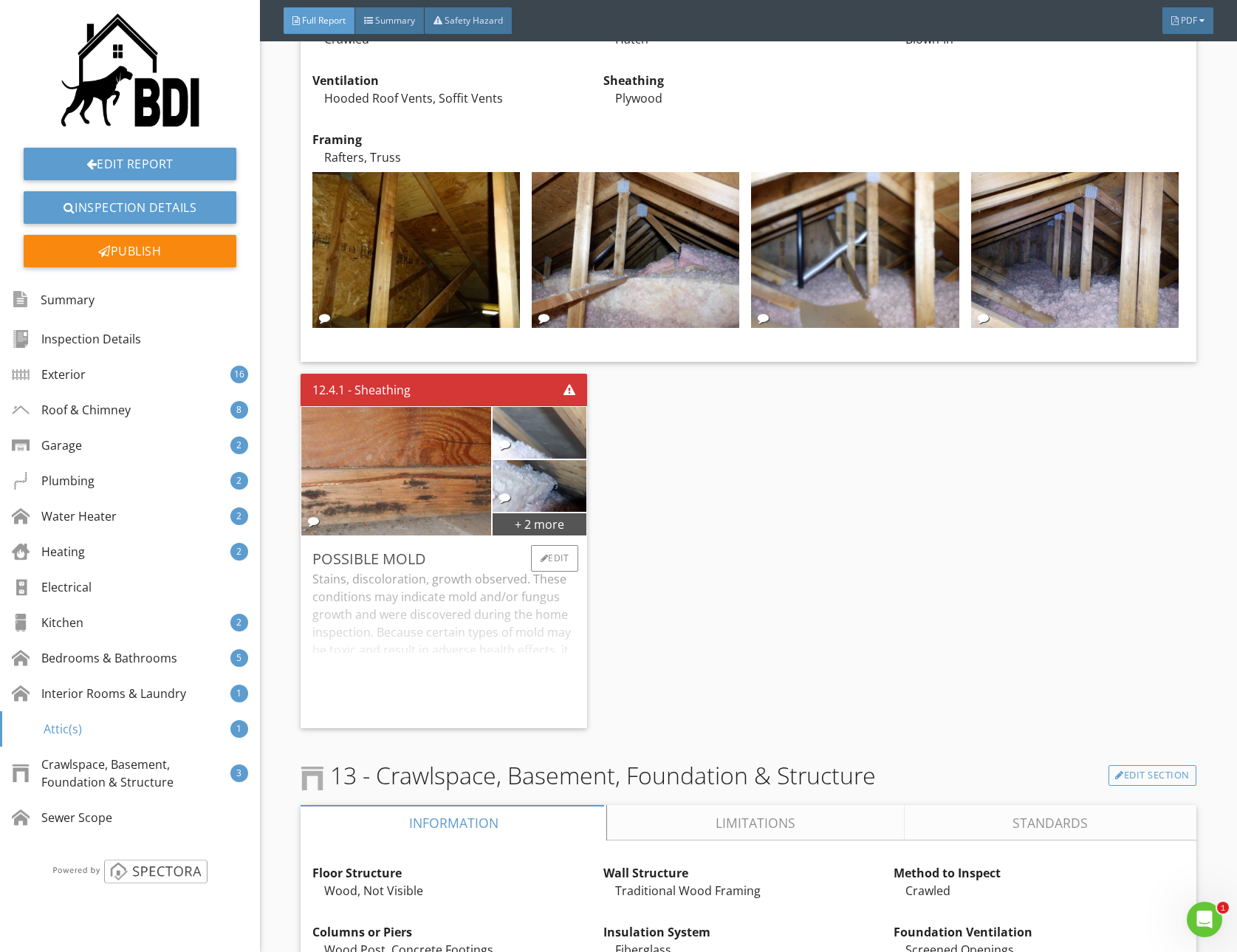 click at bounding box center [539, 433] 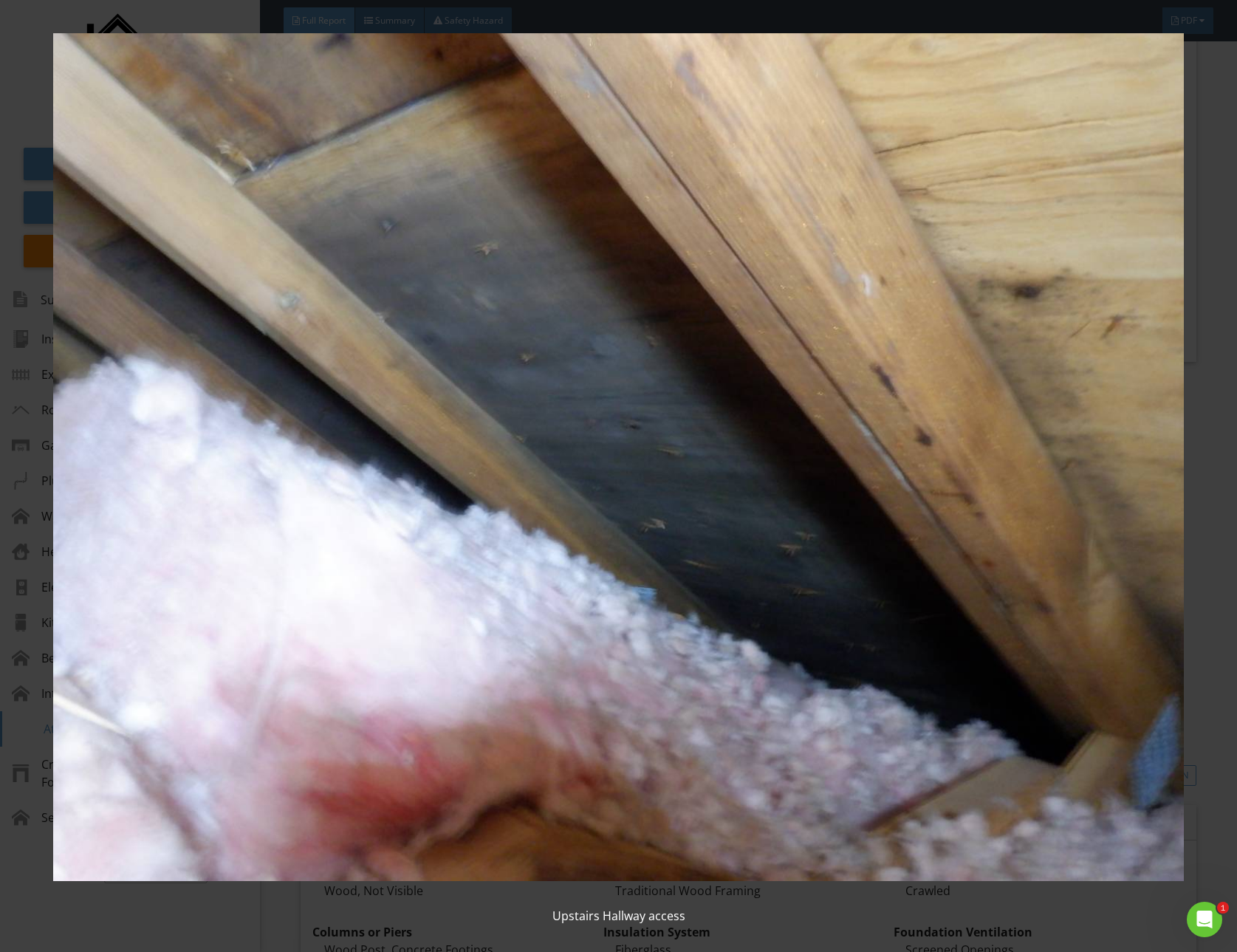click at bounding box center [618, 457] 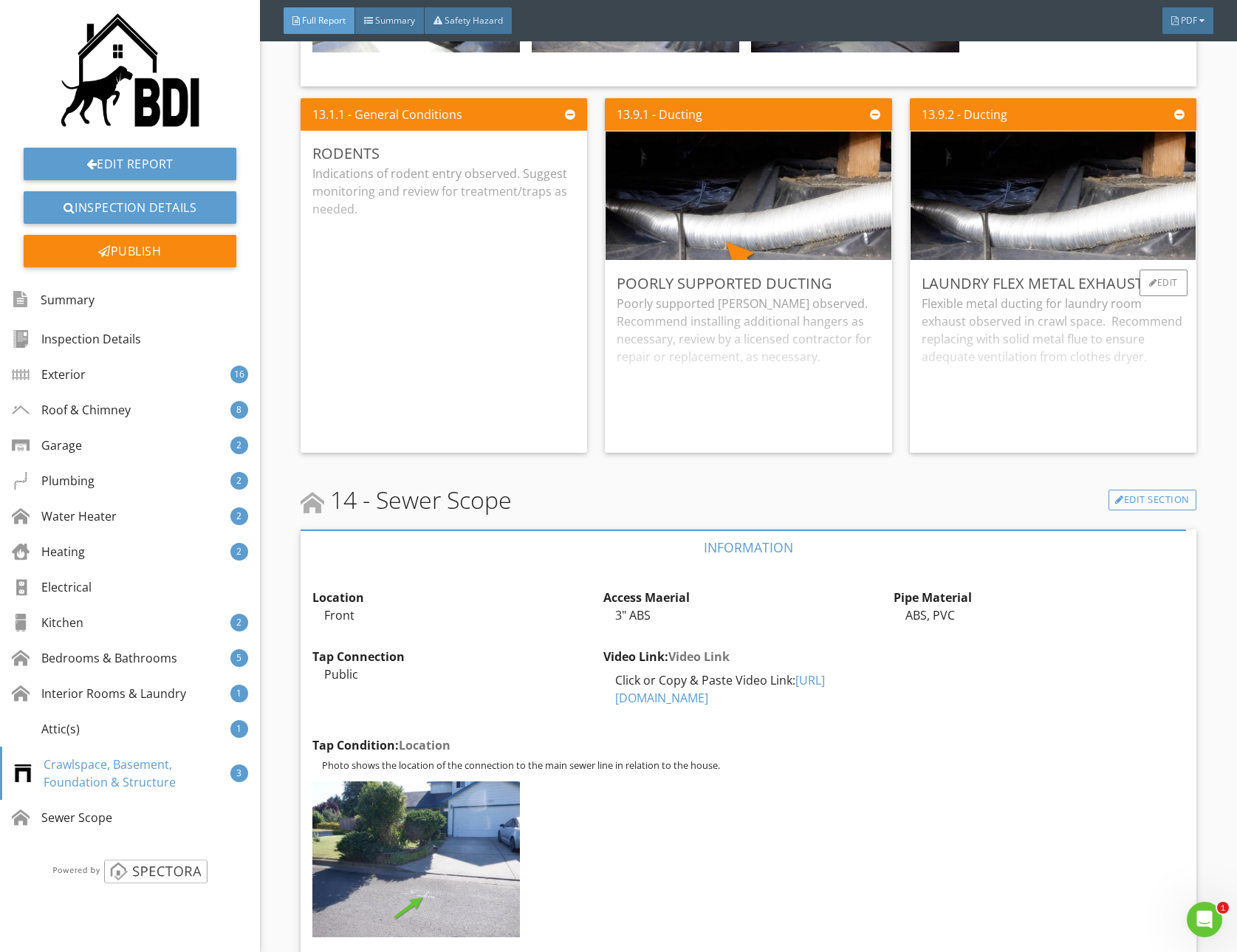 scroll, scrollTop: 16200, scrollLeft: 0, axis: vertical 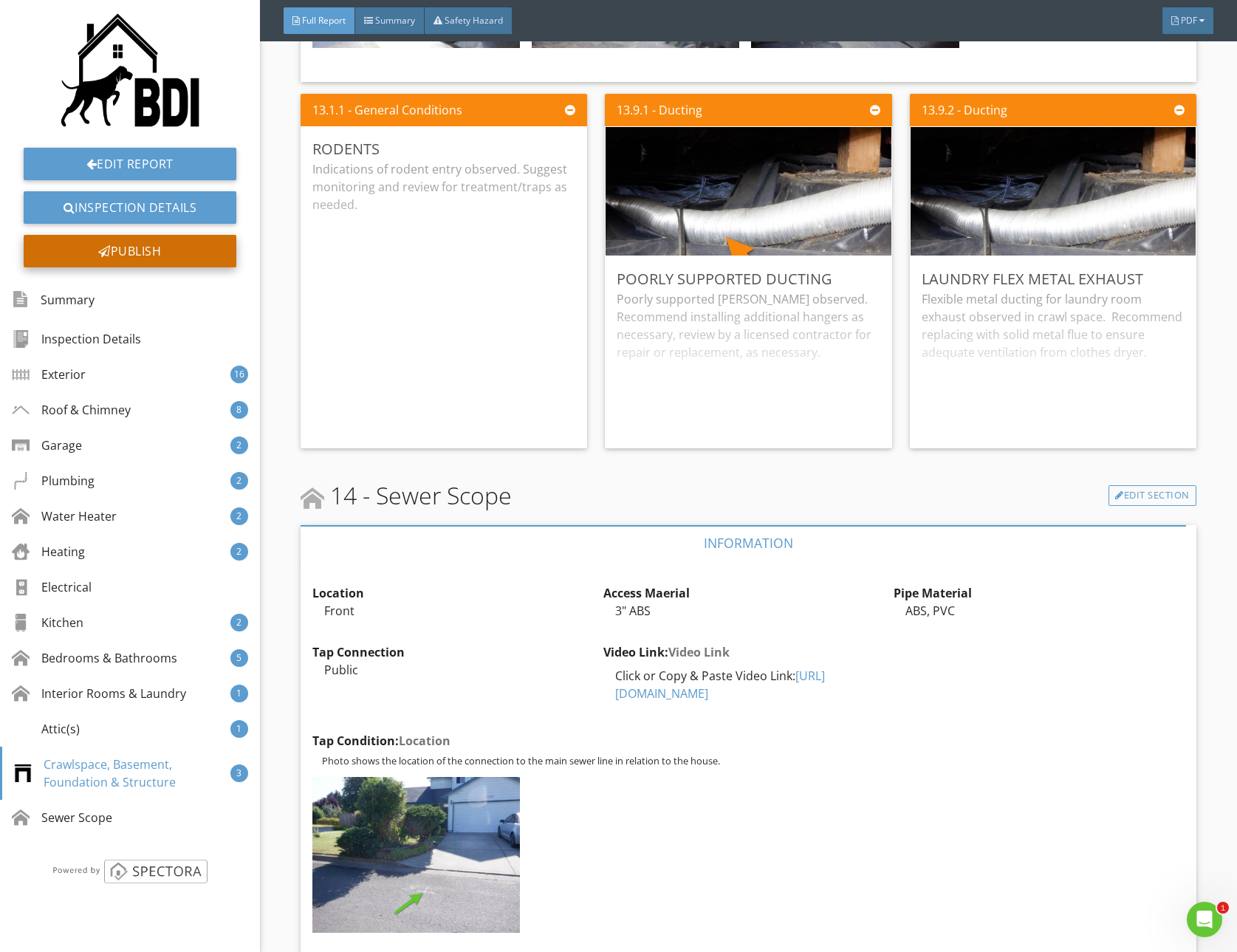 click on "Publish" at bounding box center (130, 251) 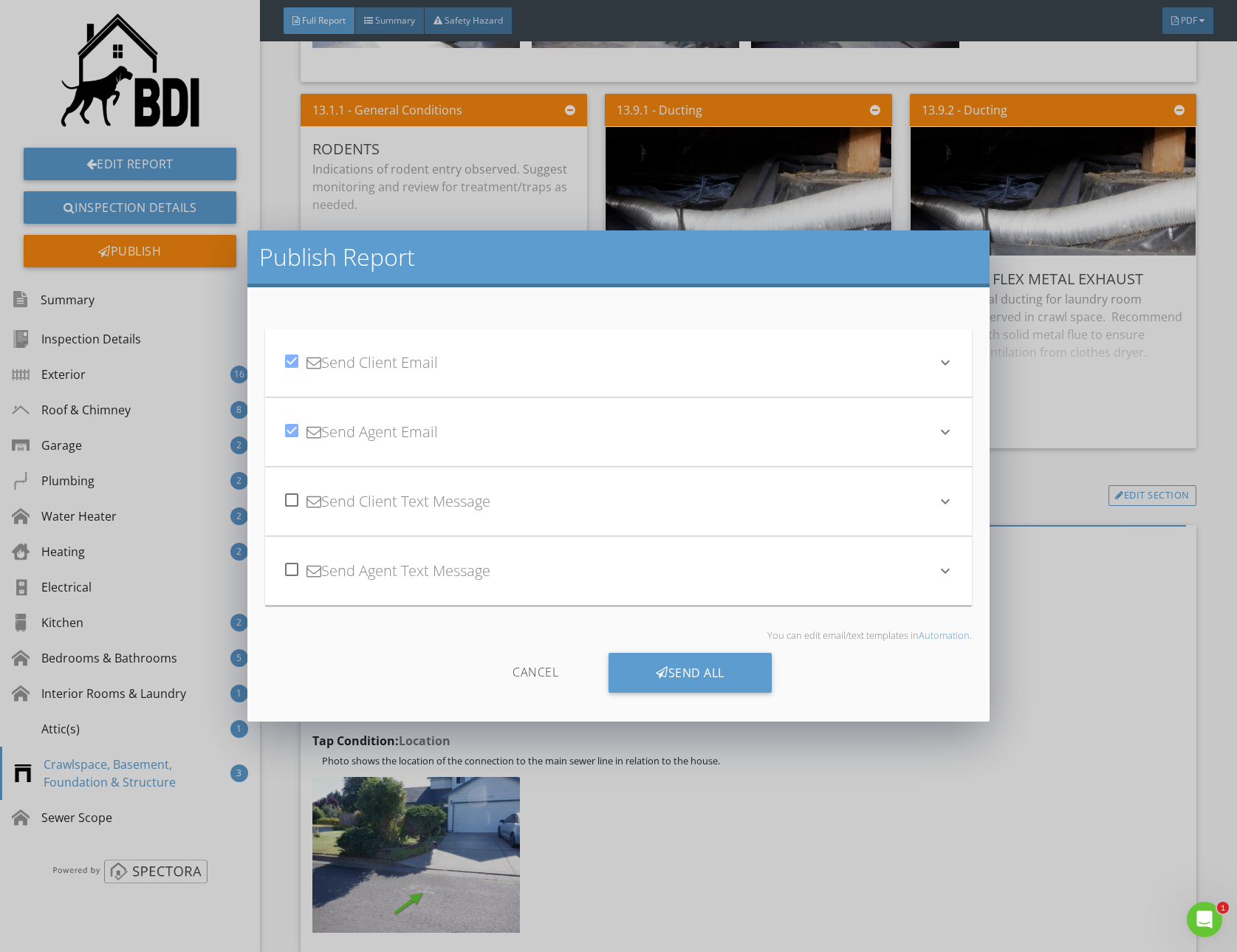 click on "check_box
Send Client Email" at bounding box center (609, 363) 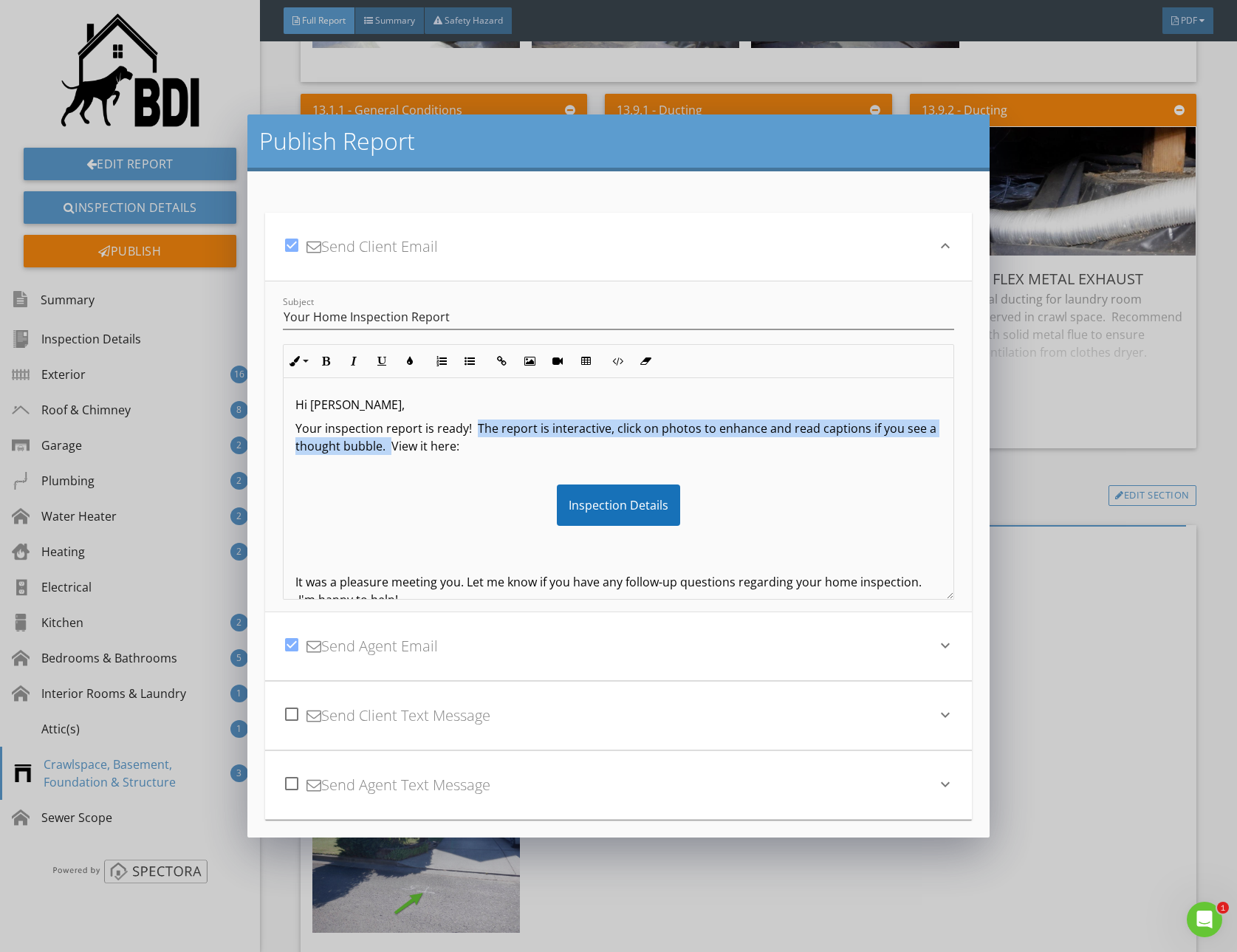 drag, startPoint x: 474, startPoint y: 424, endPoint x: 400, endPoint y: 449, distance: 78.1089 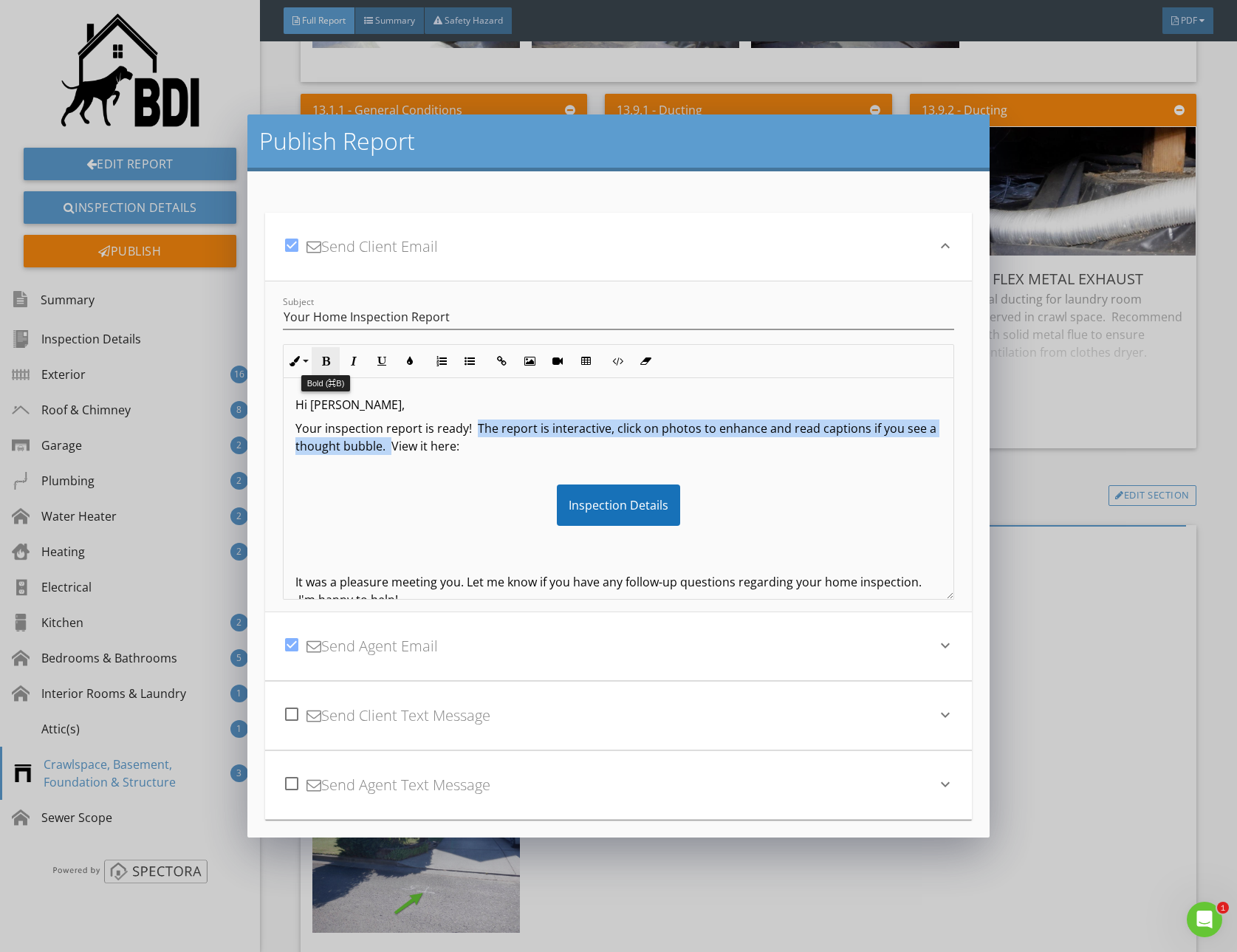 click at bounding box center [326, 361] 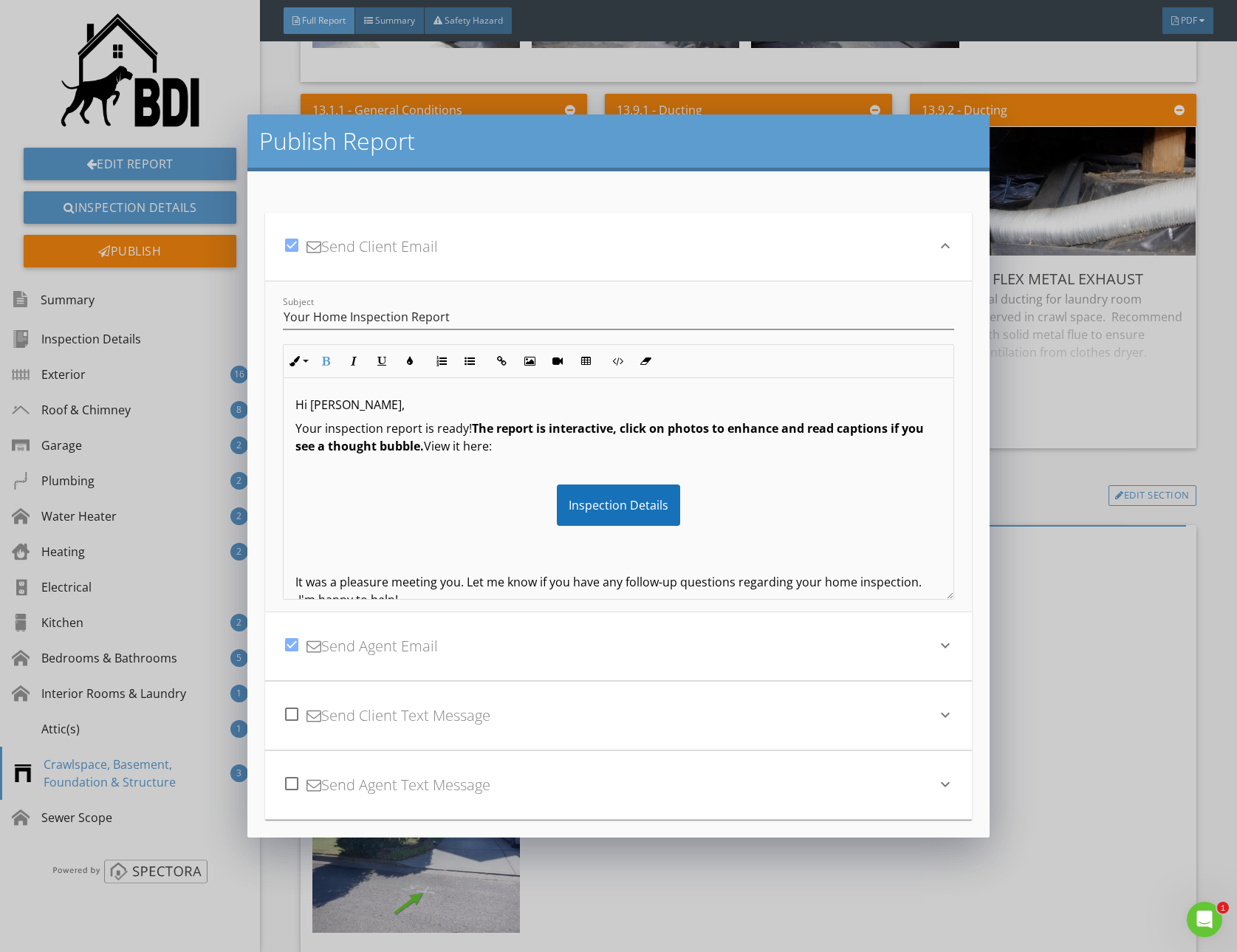click on "Your inspection report is ready!   The report is interactive, click on photos to enhance and read captions if you see a thought bubble.   View it here:" at bounding box center (618, 437) 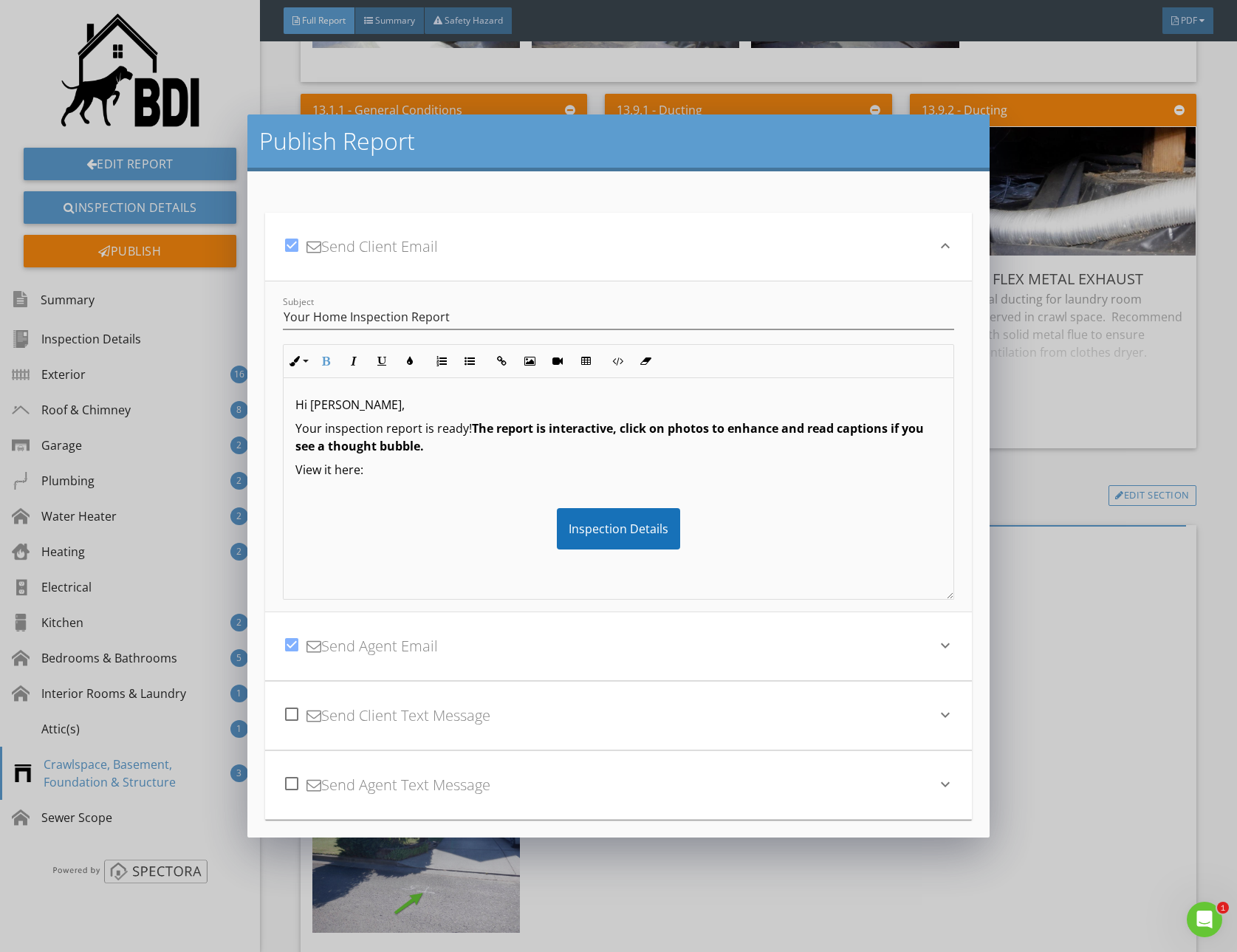 scroll, scrollTop: 98, scrollLeft: 0, axis: vertical 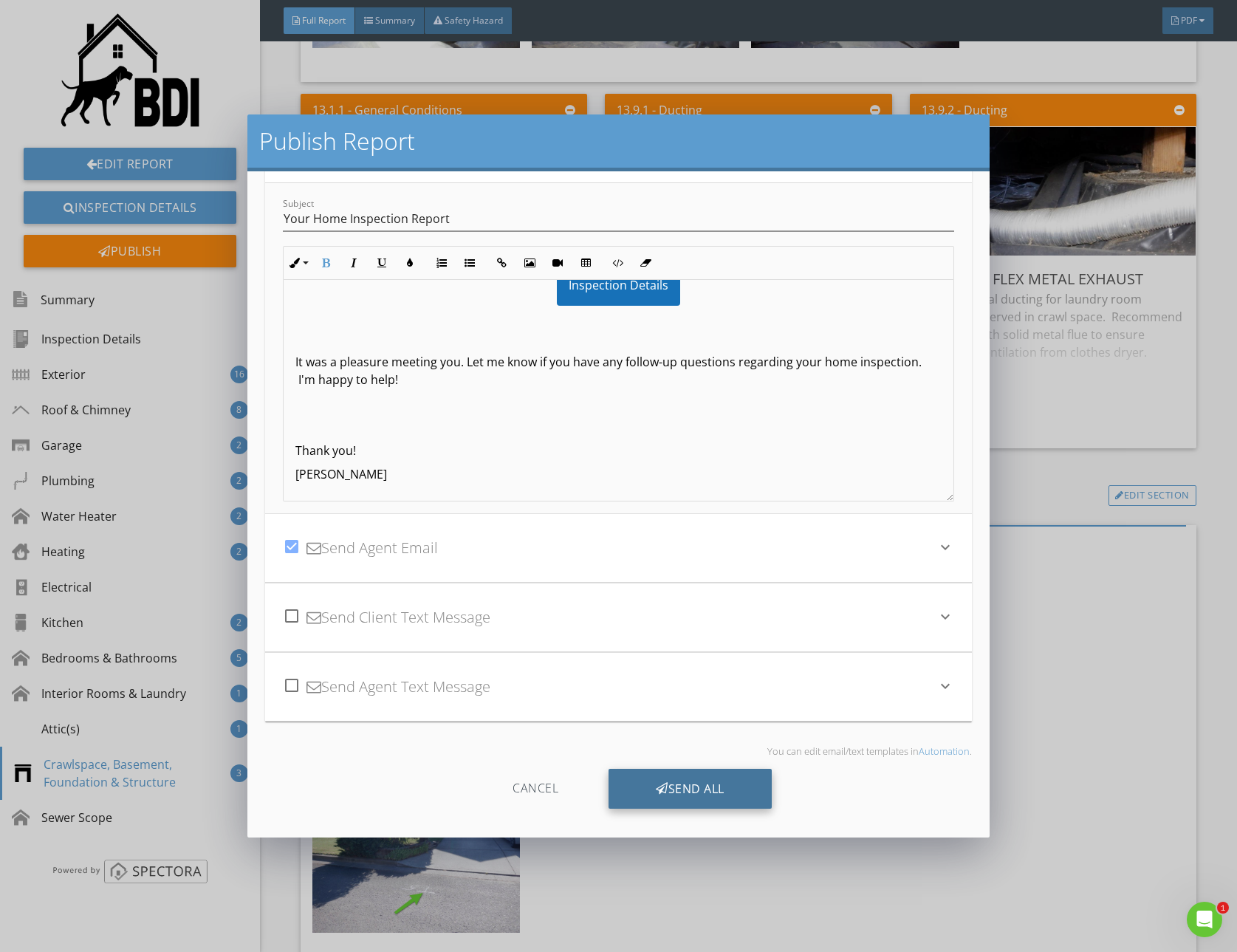 click on "Send All" at bounding box center [690, 789] 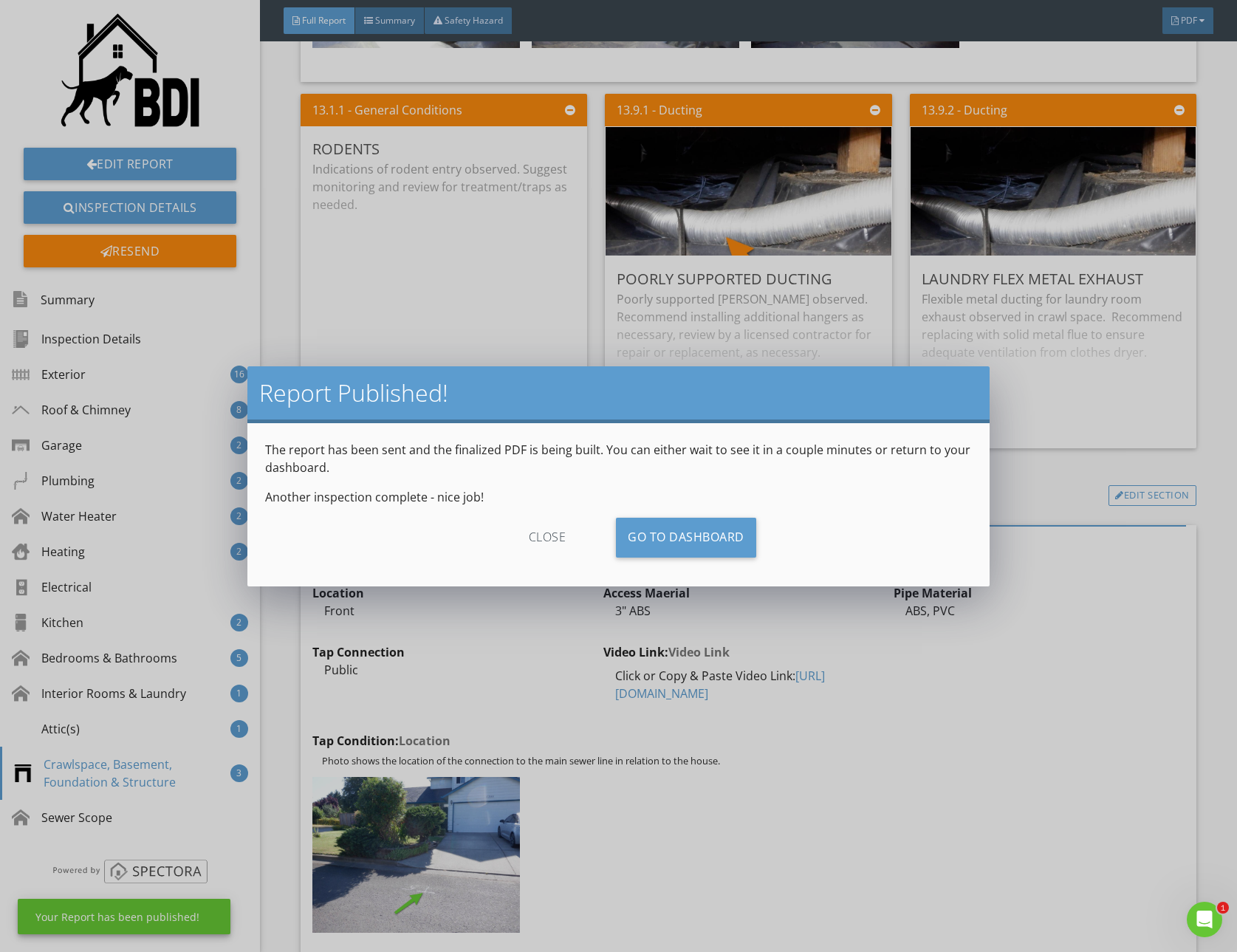 scroll, scrollTop: 0, scrollLeft: 0, axis: both 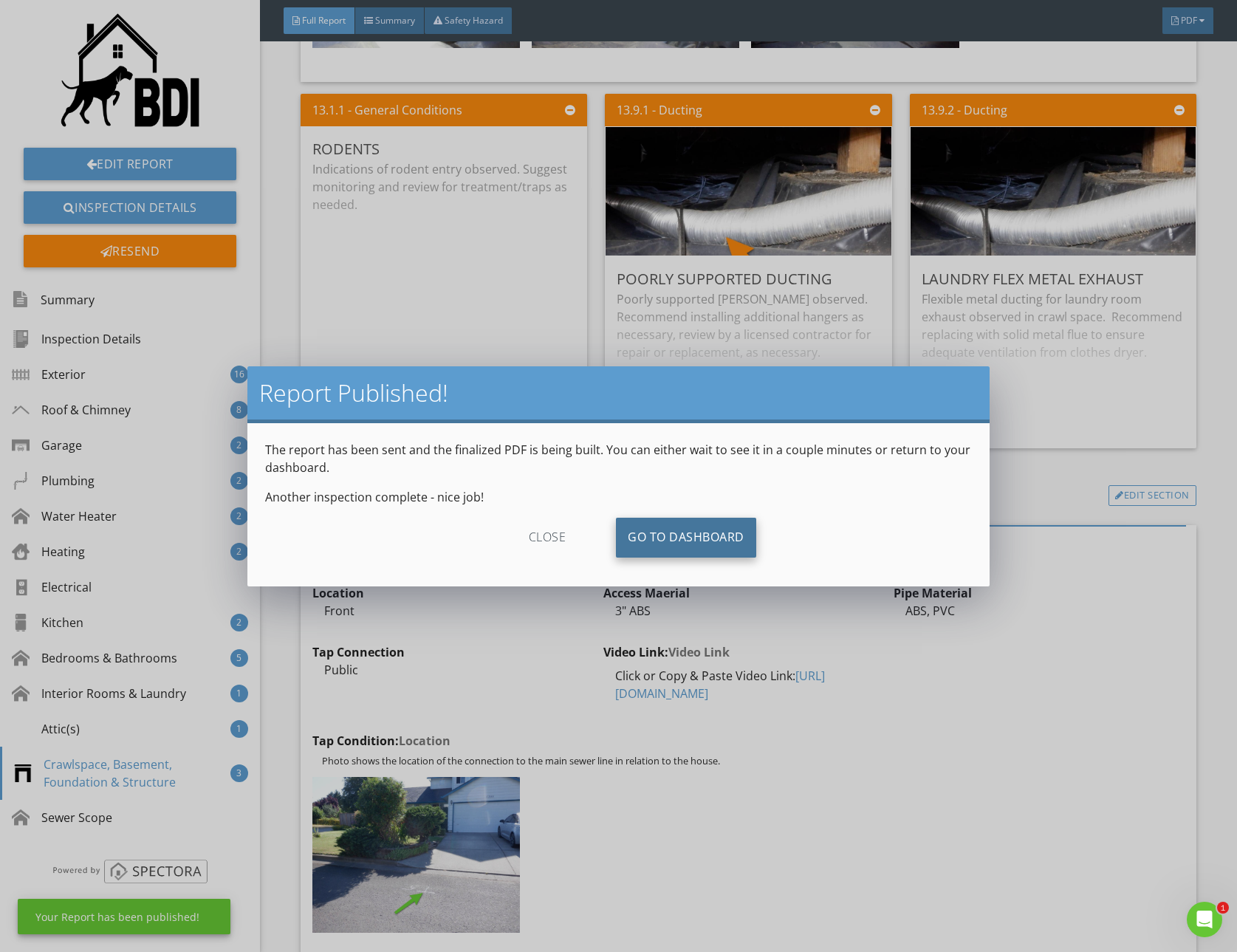 click on "Go To Dashboard" at bounding box center (686, 538) 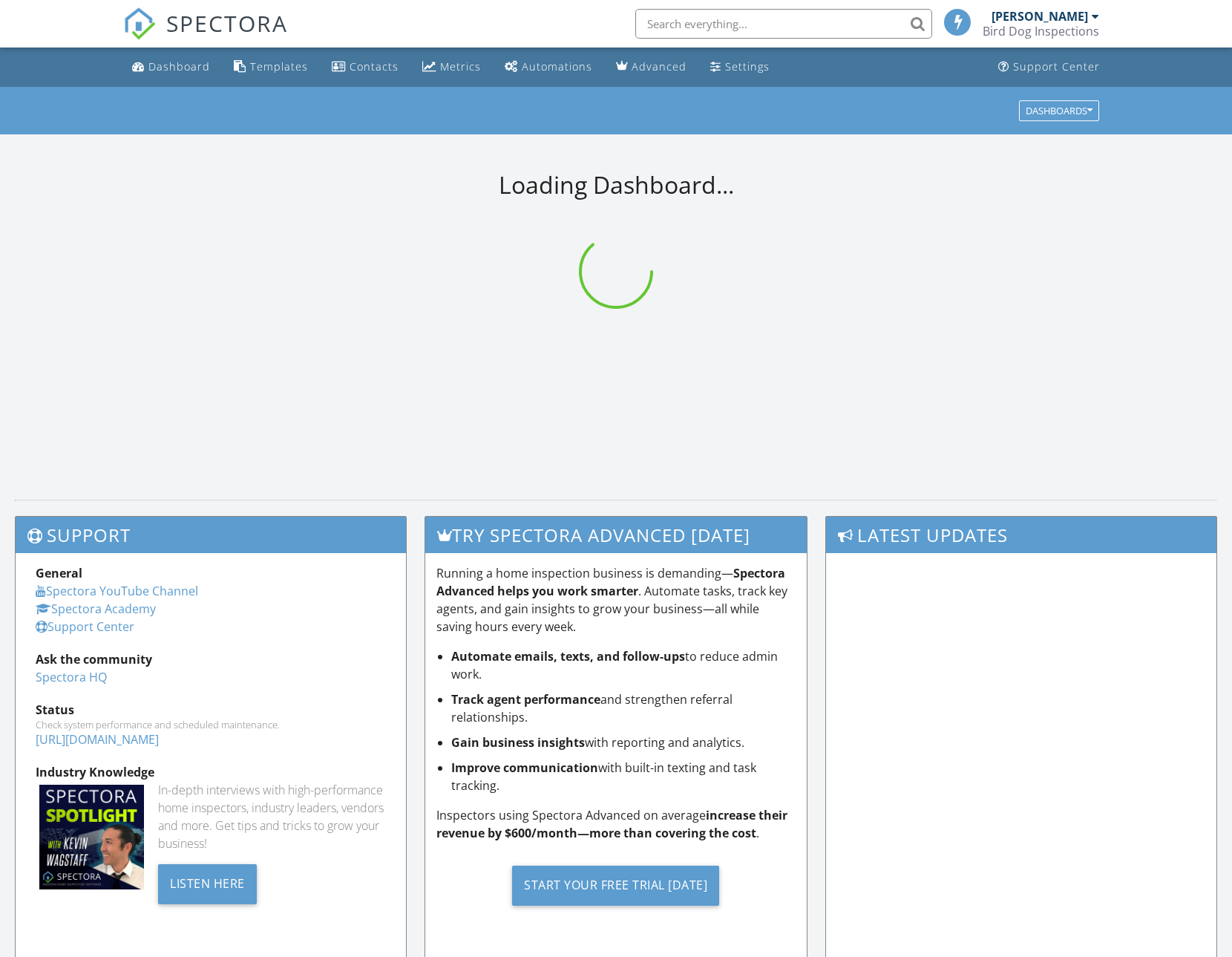 scroll, scrollTop: 0, scrollLeft: 0, axis: both 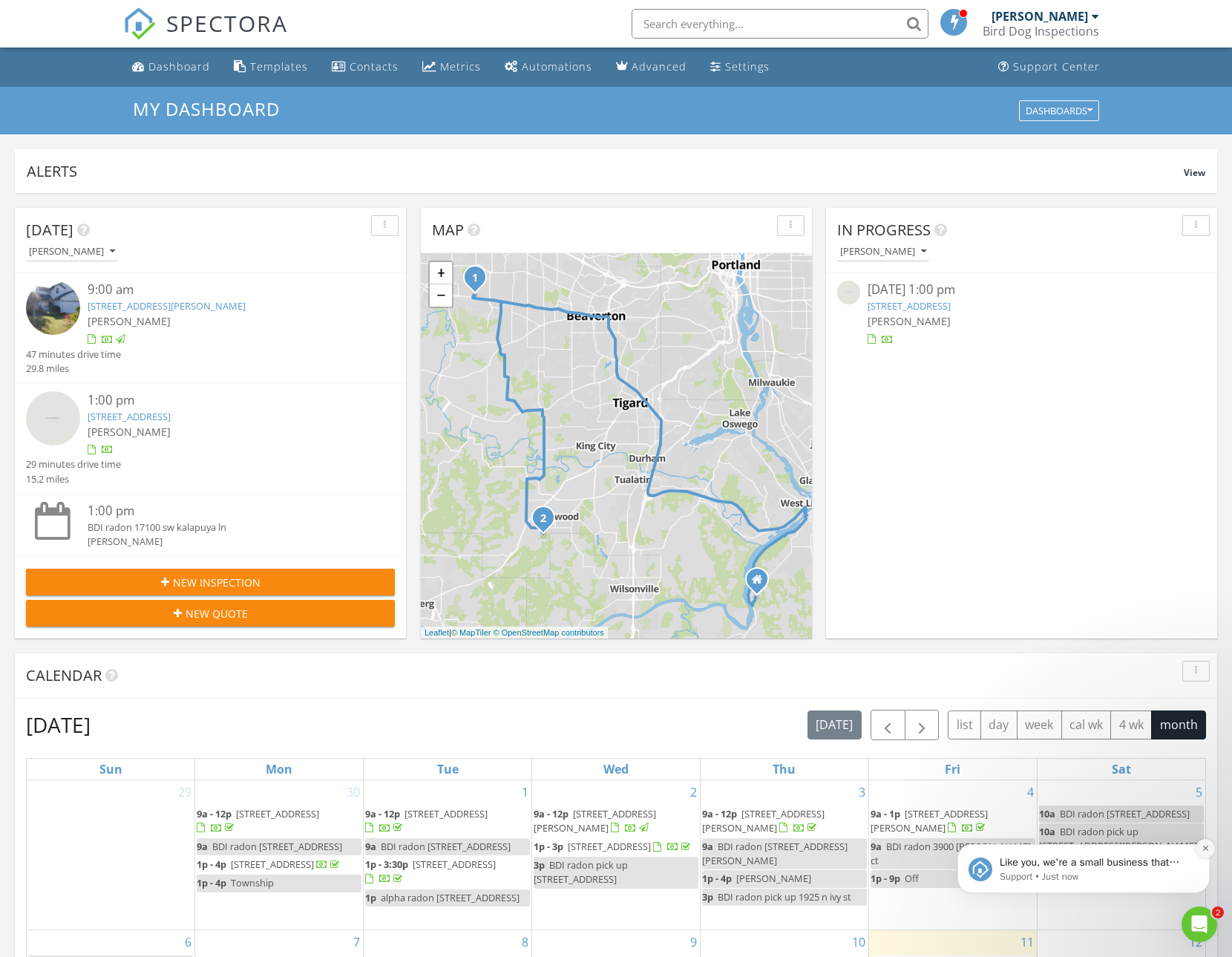 click 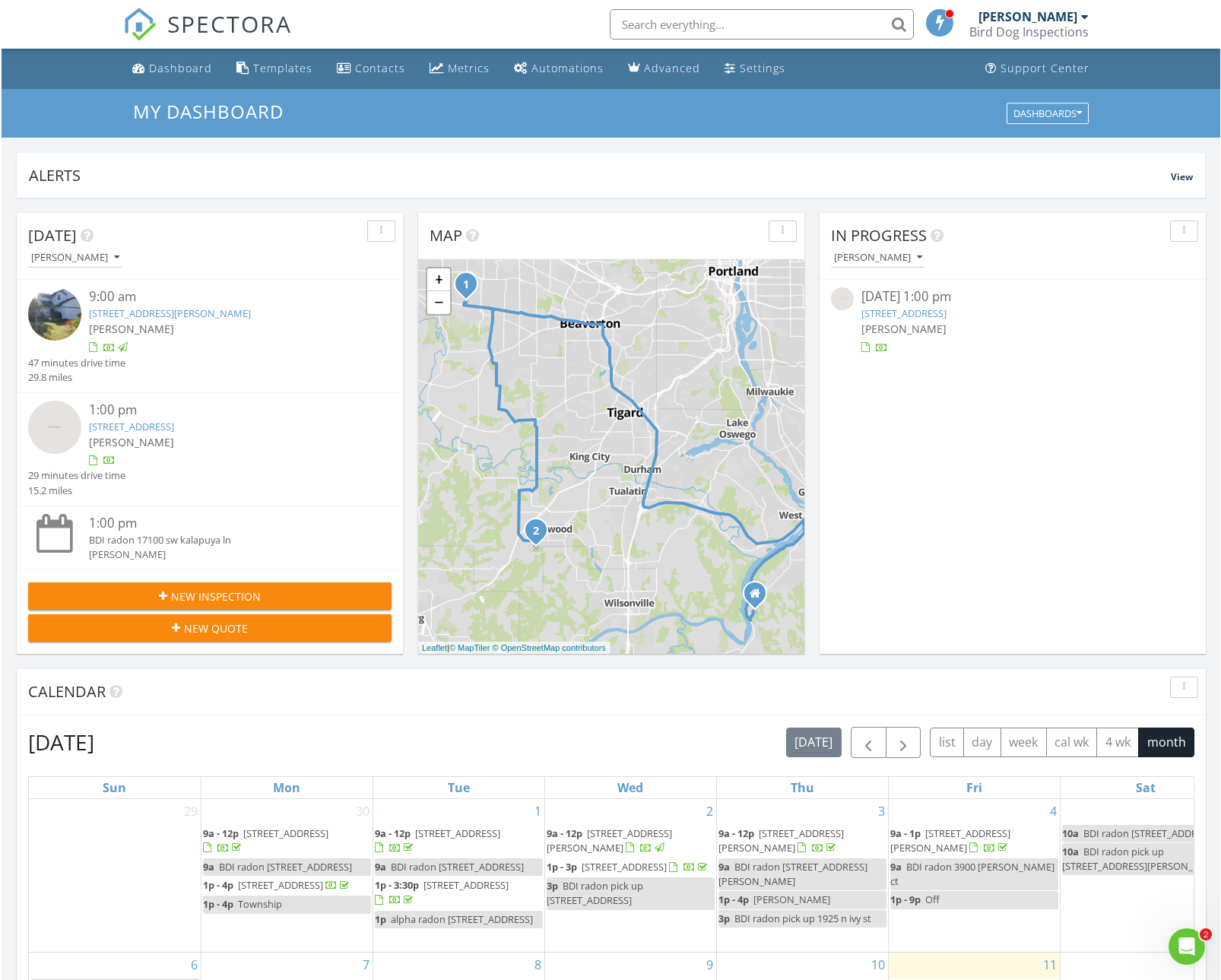 scroll, scrollTop: 1407, scrollLeft: 1242, axis: both 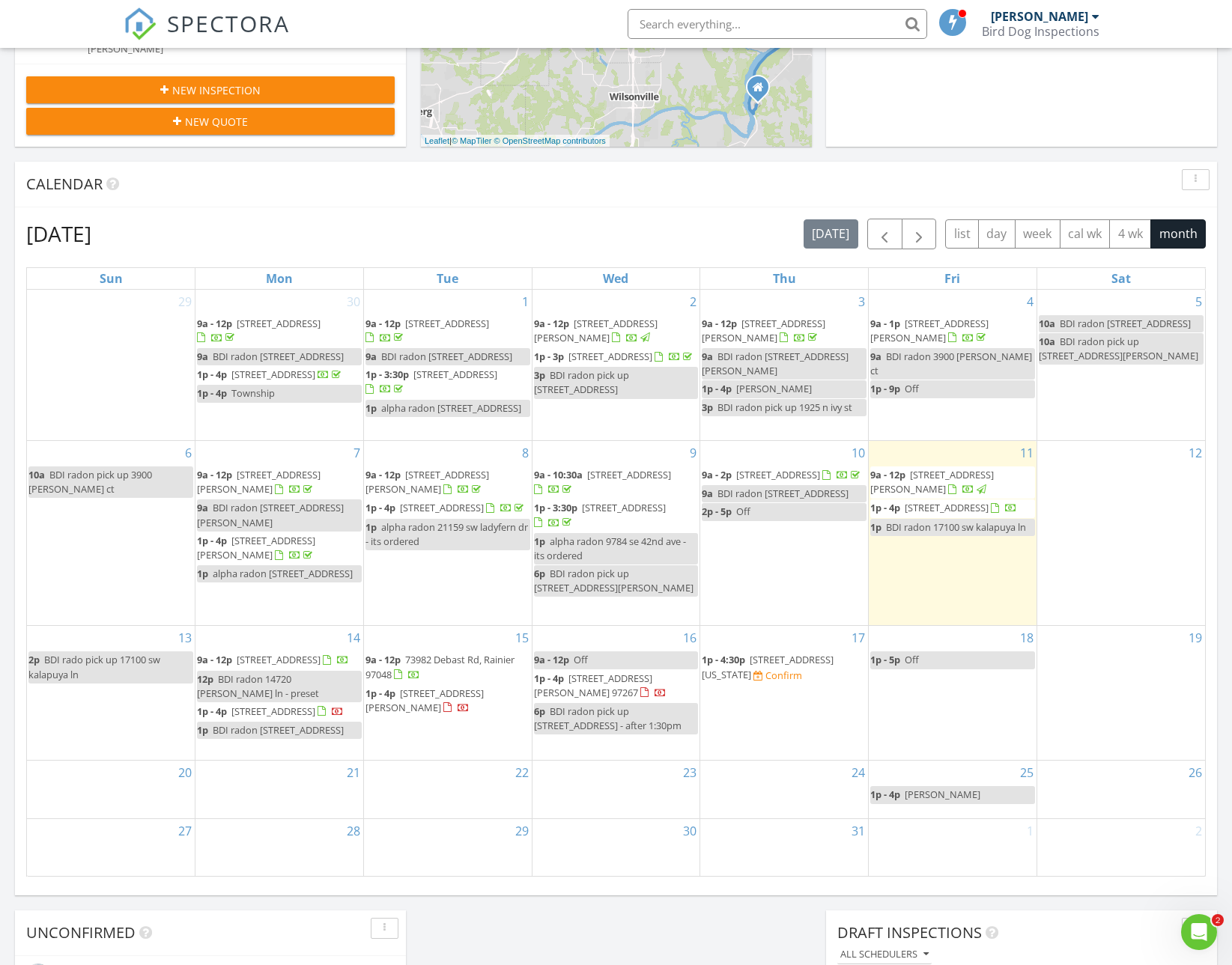 click on "1p - 4p
17100 SW Kalapuya Ln, Sherwood 97140" at bounding box center (944, 508) 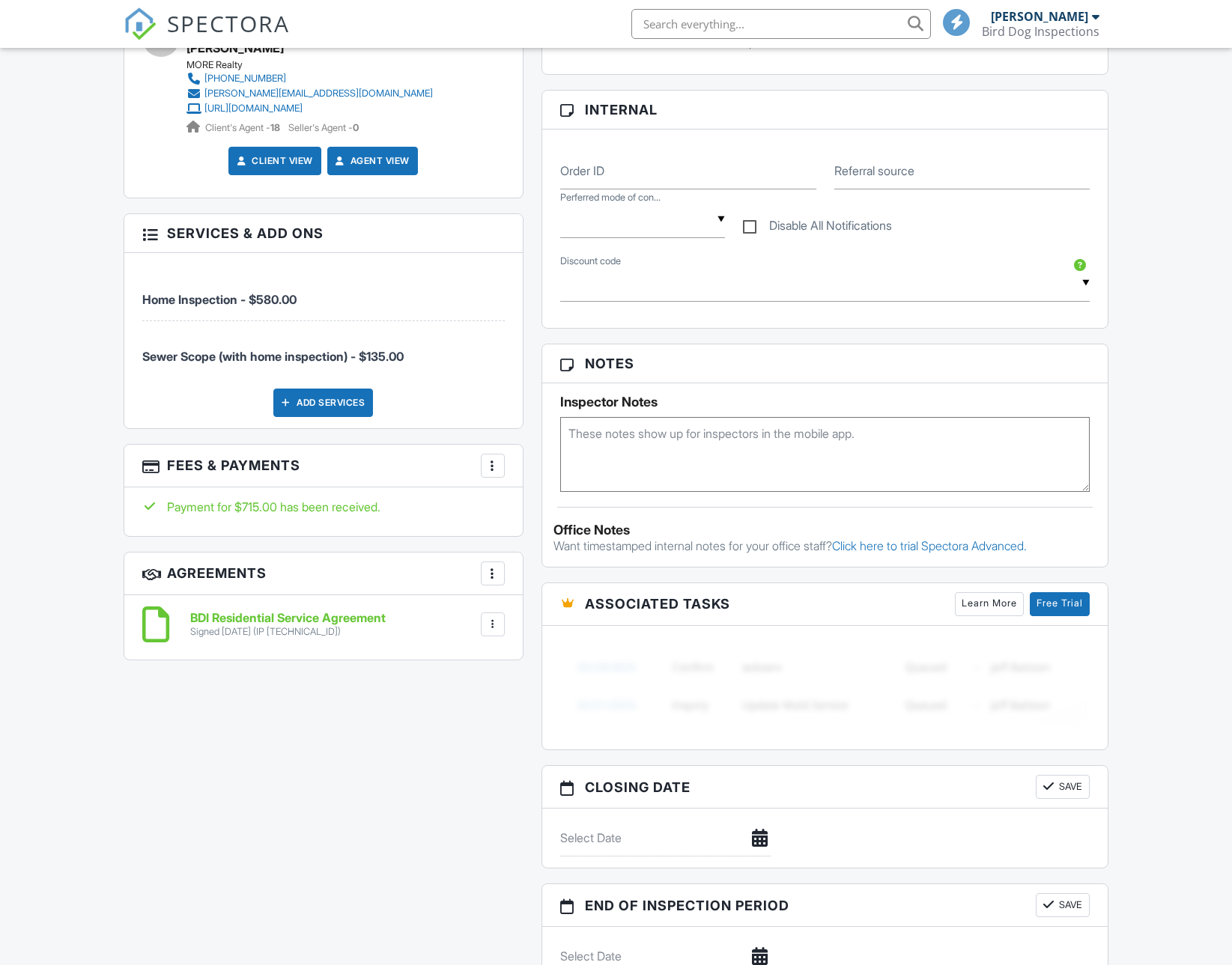scroll, scrollTop: 392, scrollLeft: 0, axis: vertical 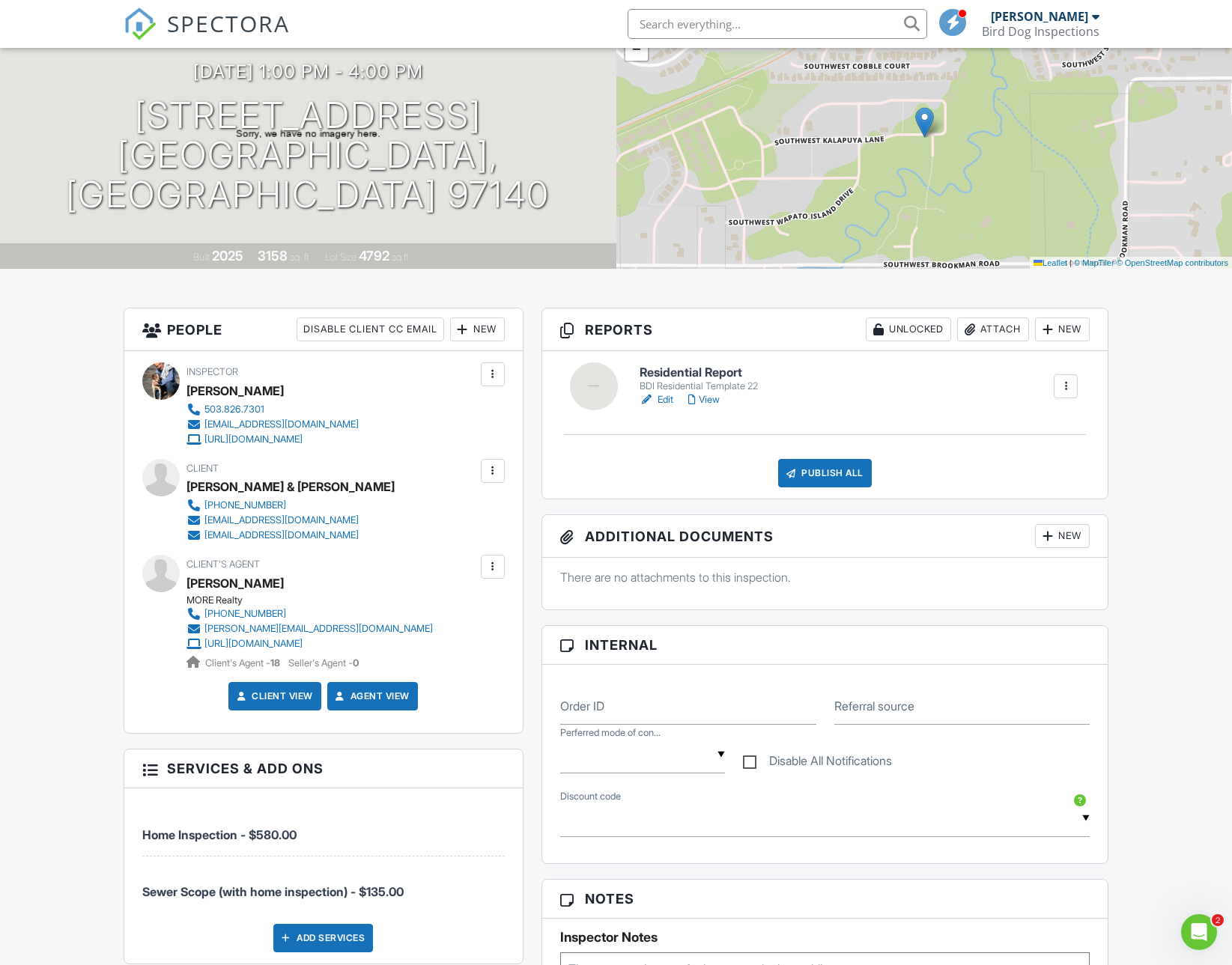 click on "Edit" at bounding box center (656, 400) 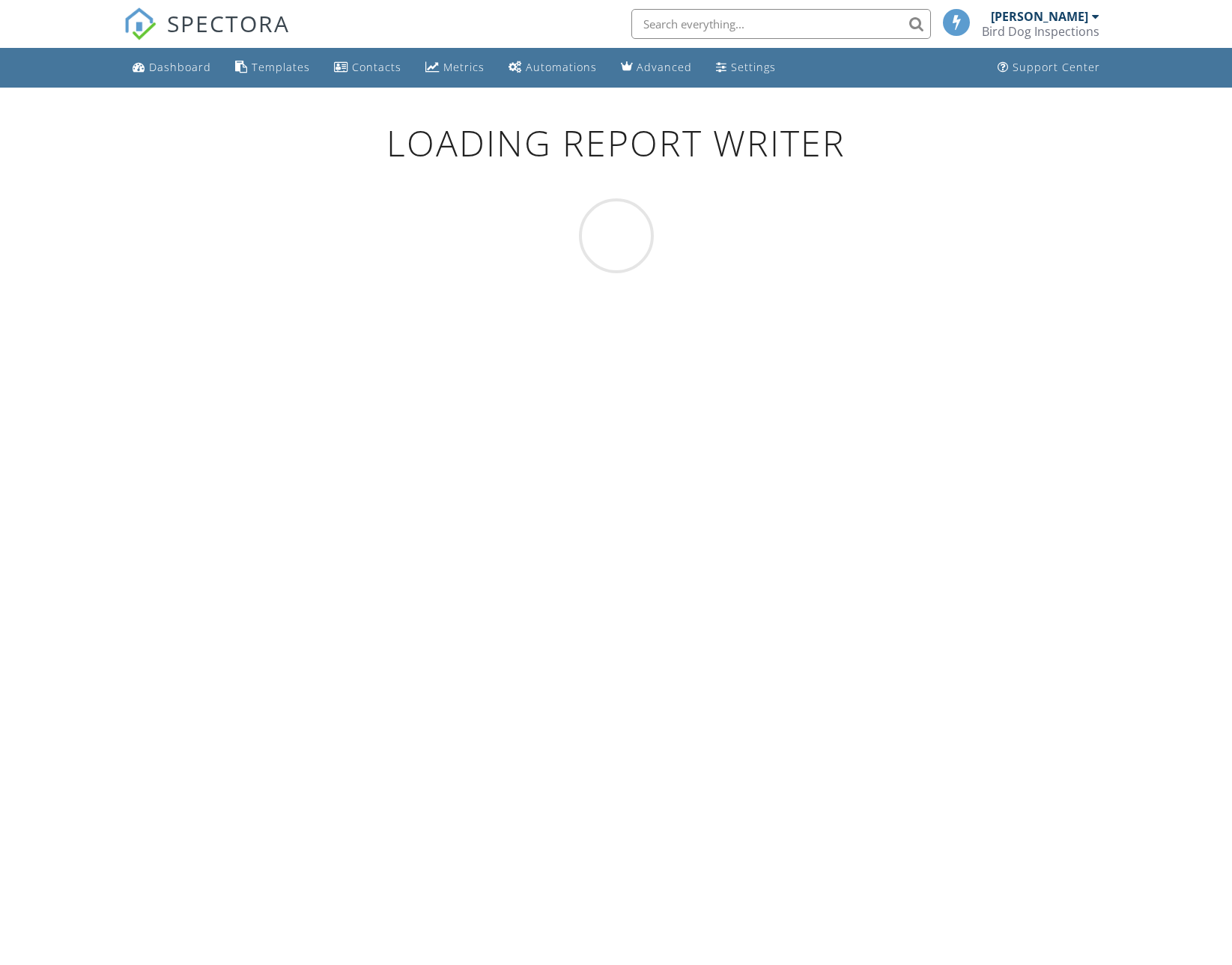 scroll, scrollTop: 0, scrollLeft: 0, axis: both 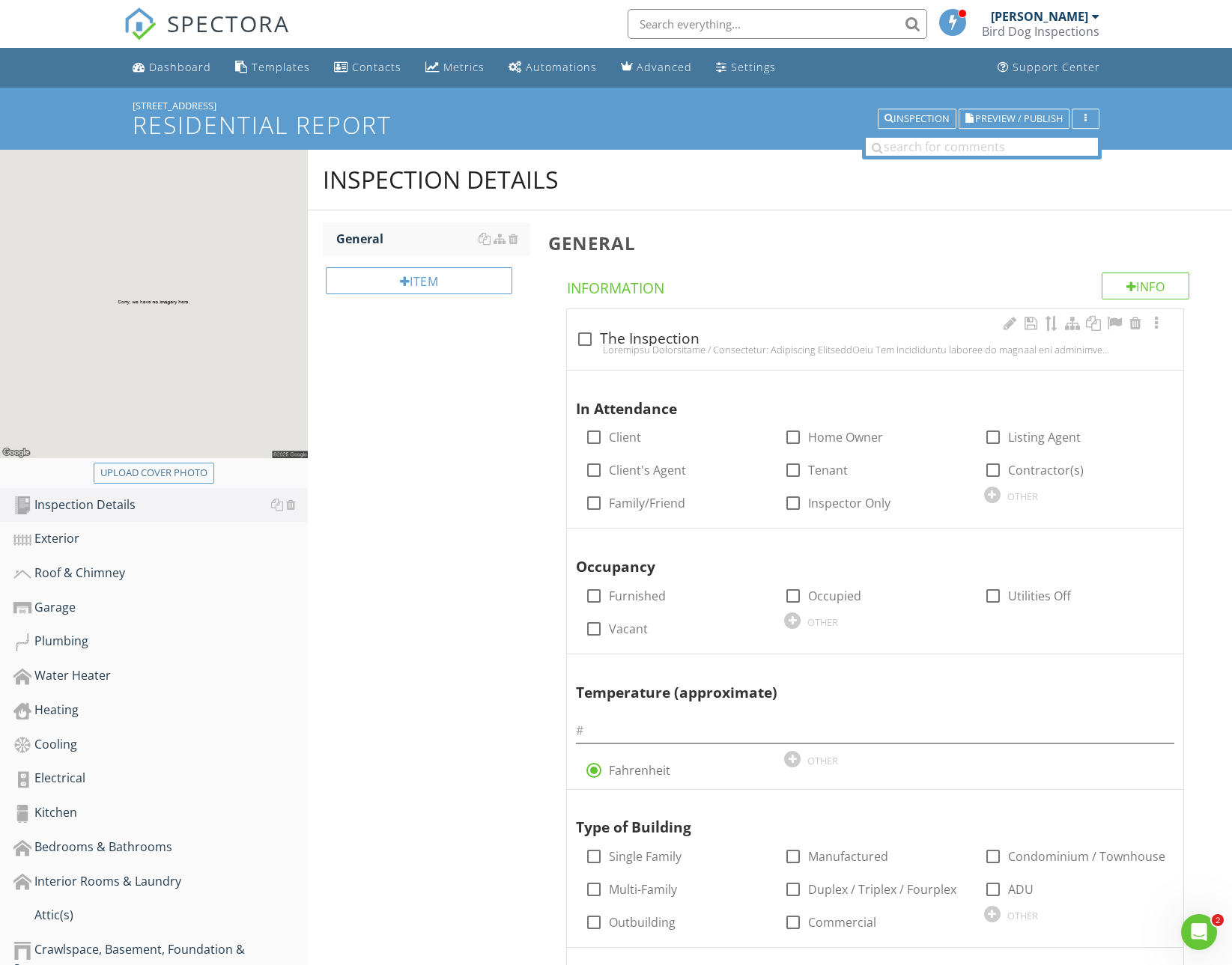 click on "check_box_outline_blank
The Inspection" at bounding box center [875, 339] 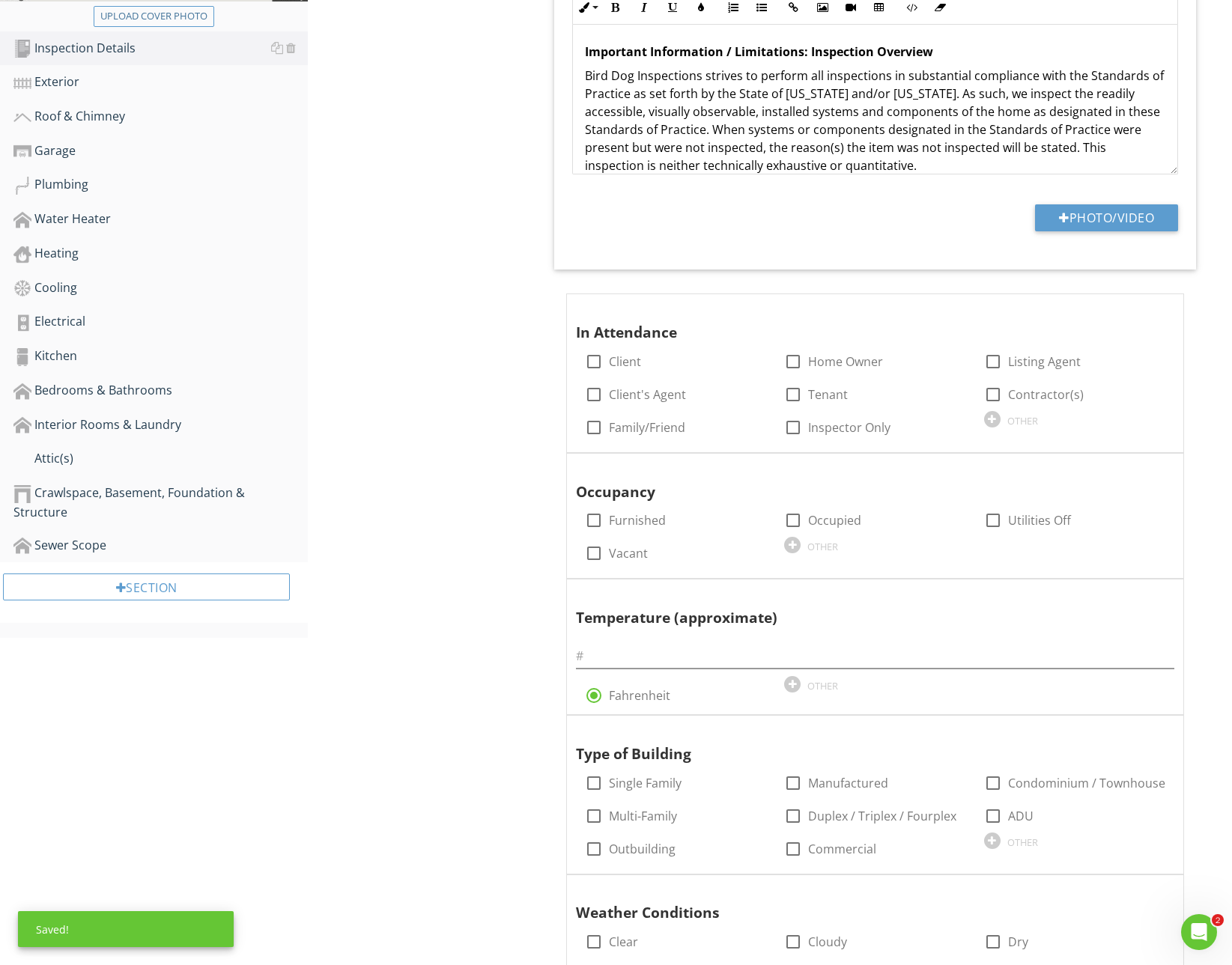 scroll, scrollTop: 460, scrollLeft: 0, axis: vertical 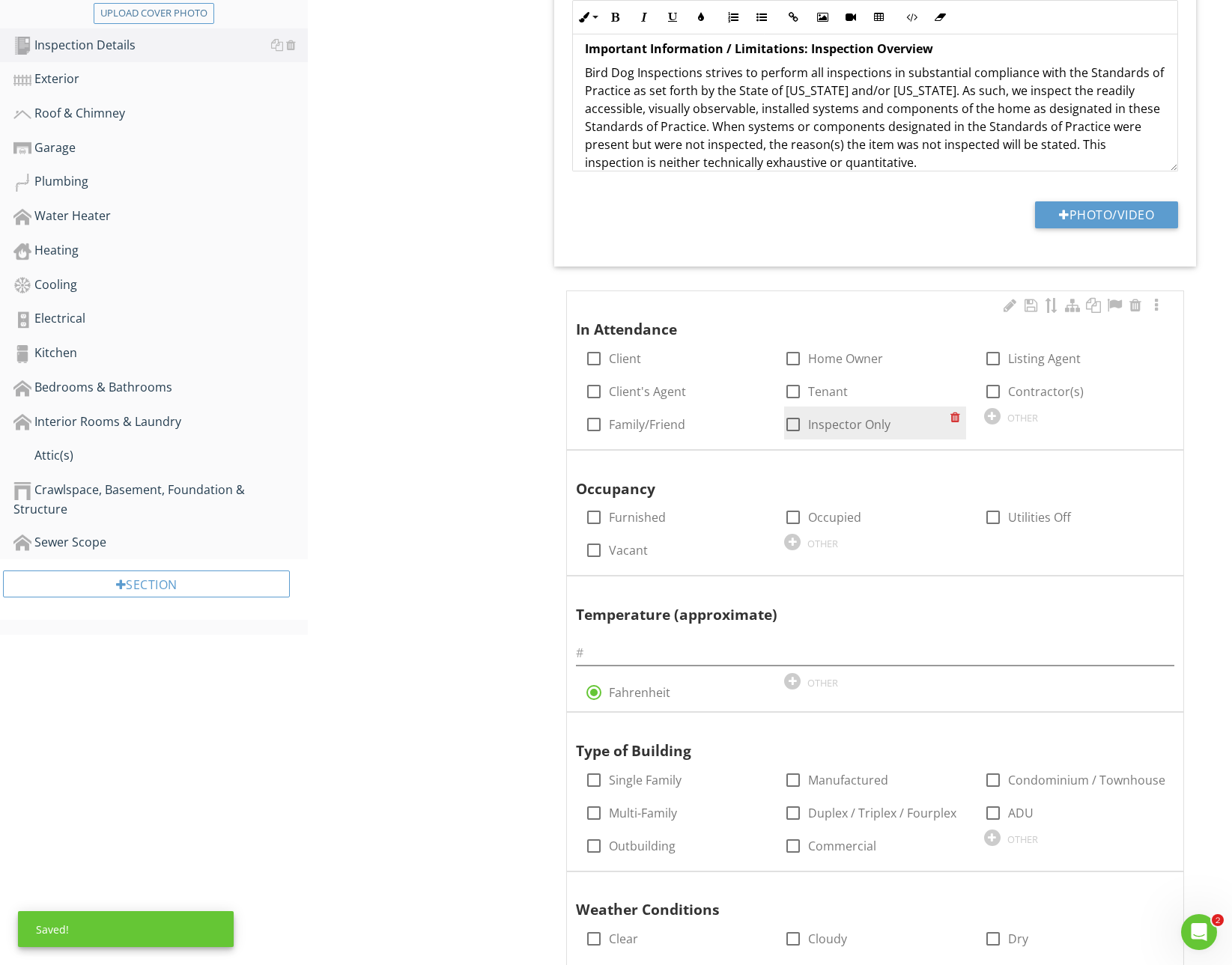 click on "Inspector Only" at bounding box center [849, 424] 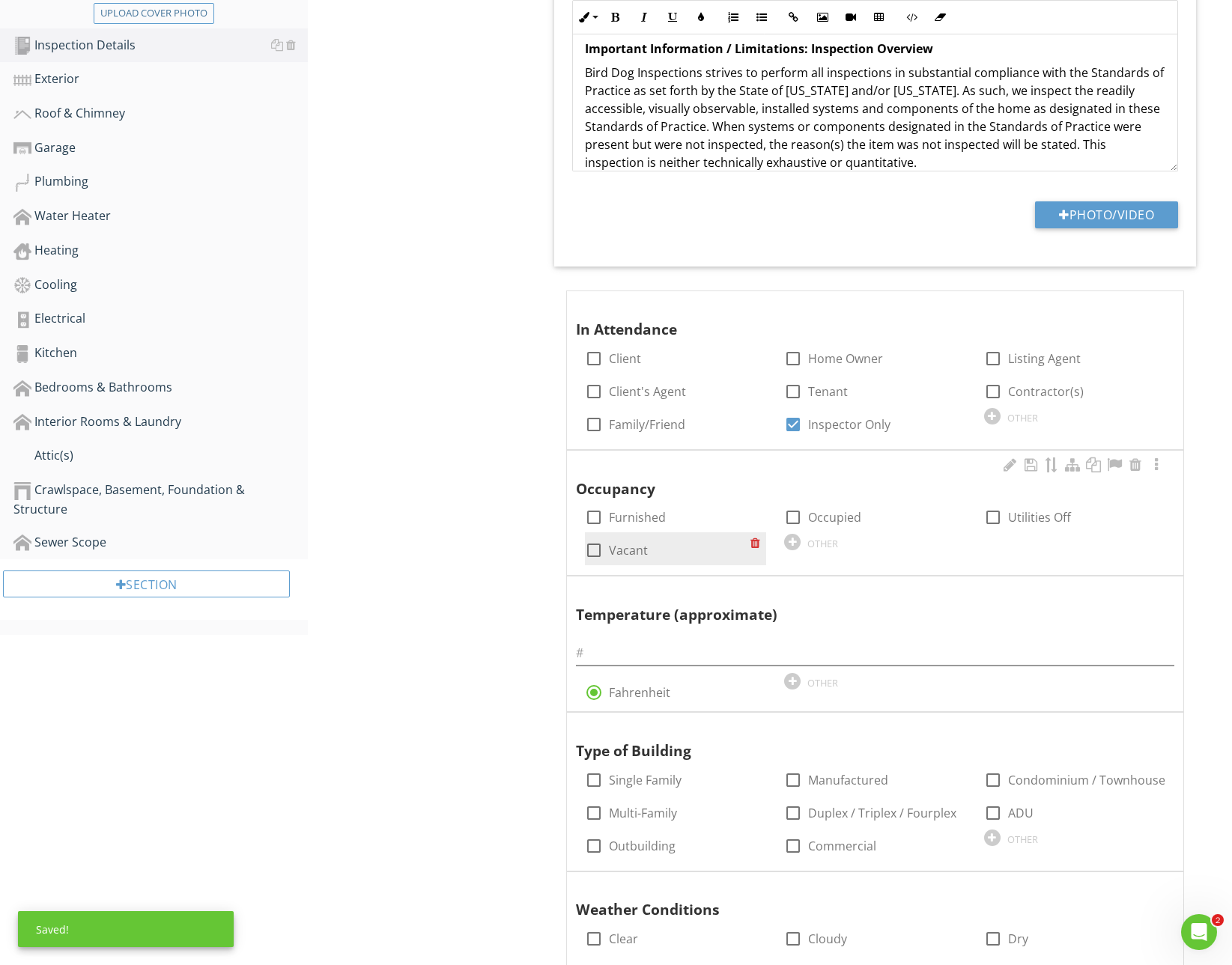 click on "Vacant" at bounding box center [628, 550] 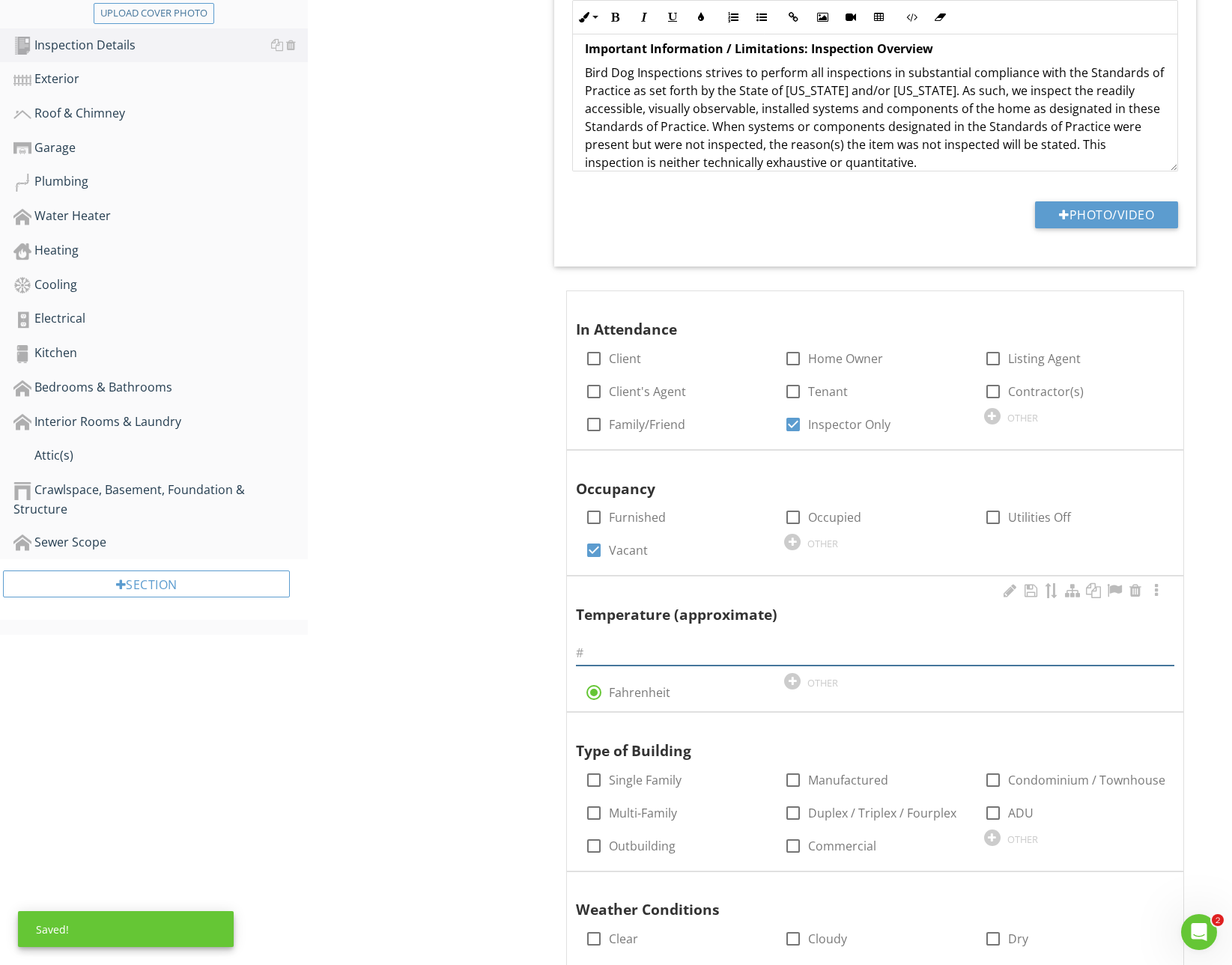 click at bounding box center (875, 653) 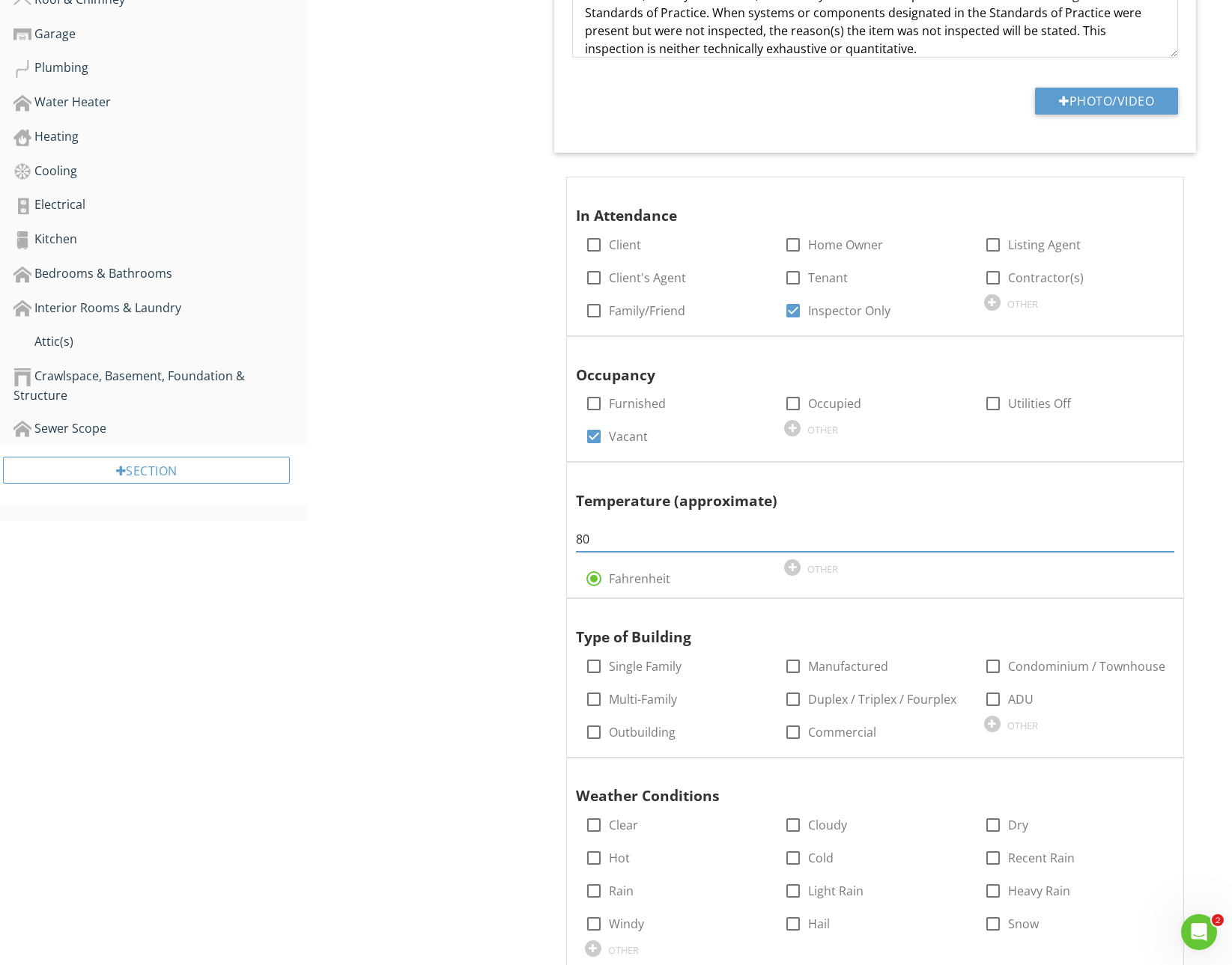 scroll, scrollTop: 725, scrollLeft: 0, axis: vertical 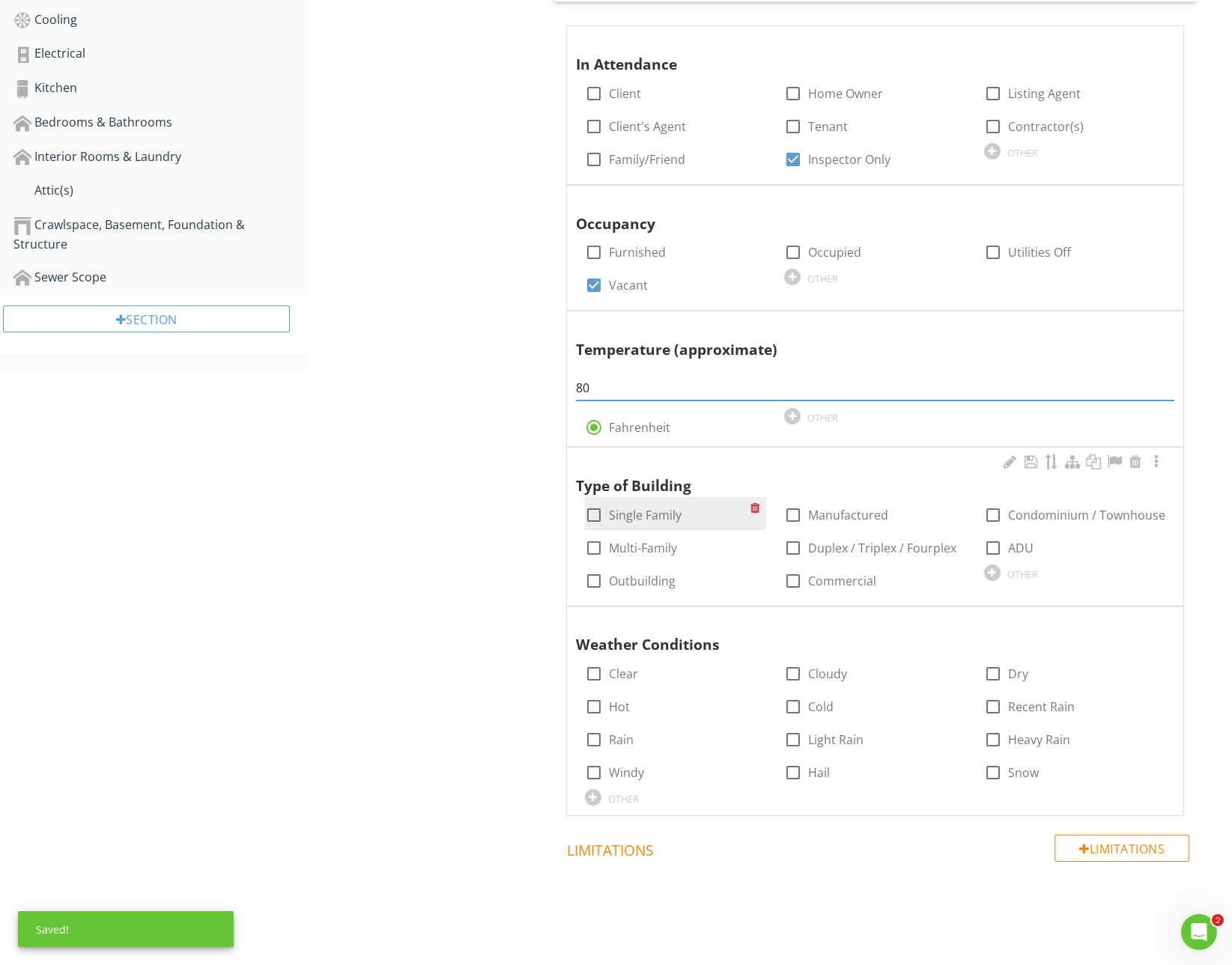 type on "80" 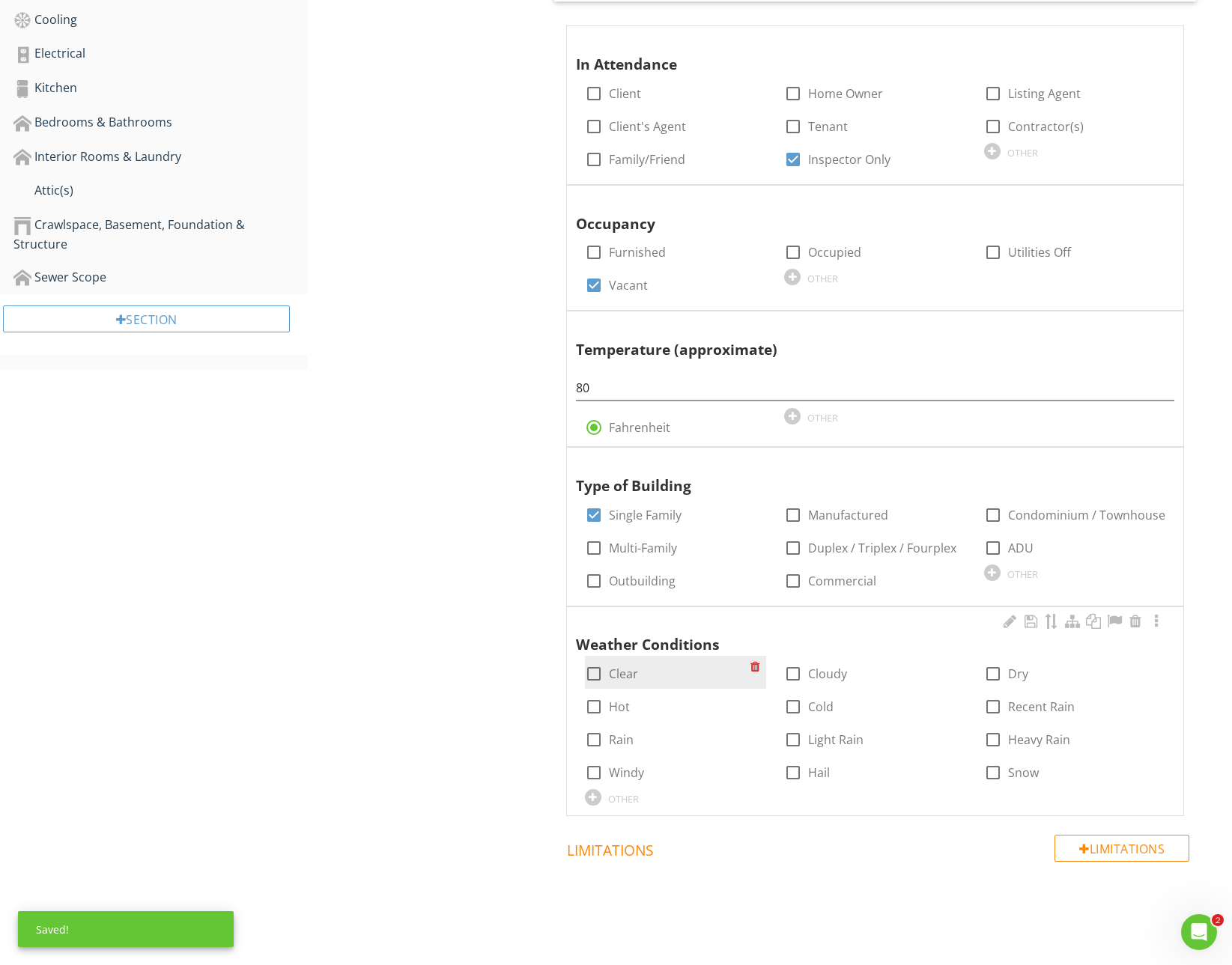 click on "Clear" at bounding box center [623, 674] 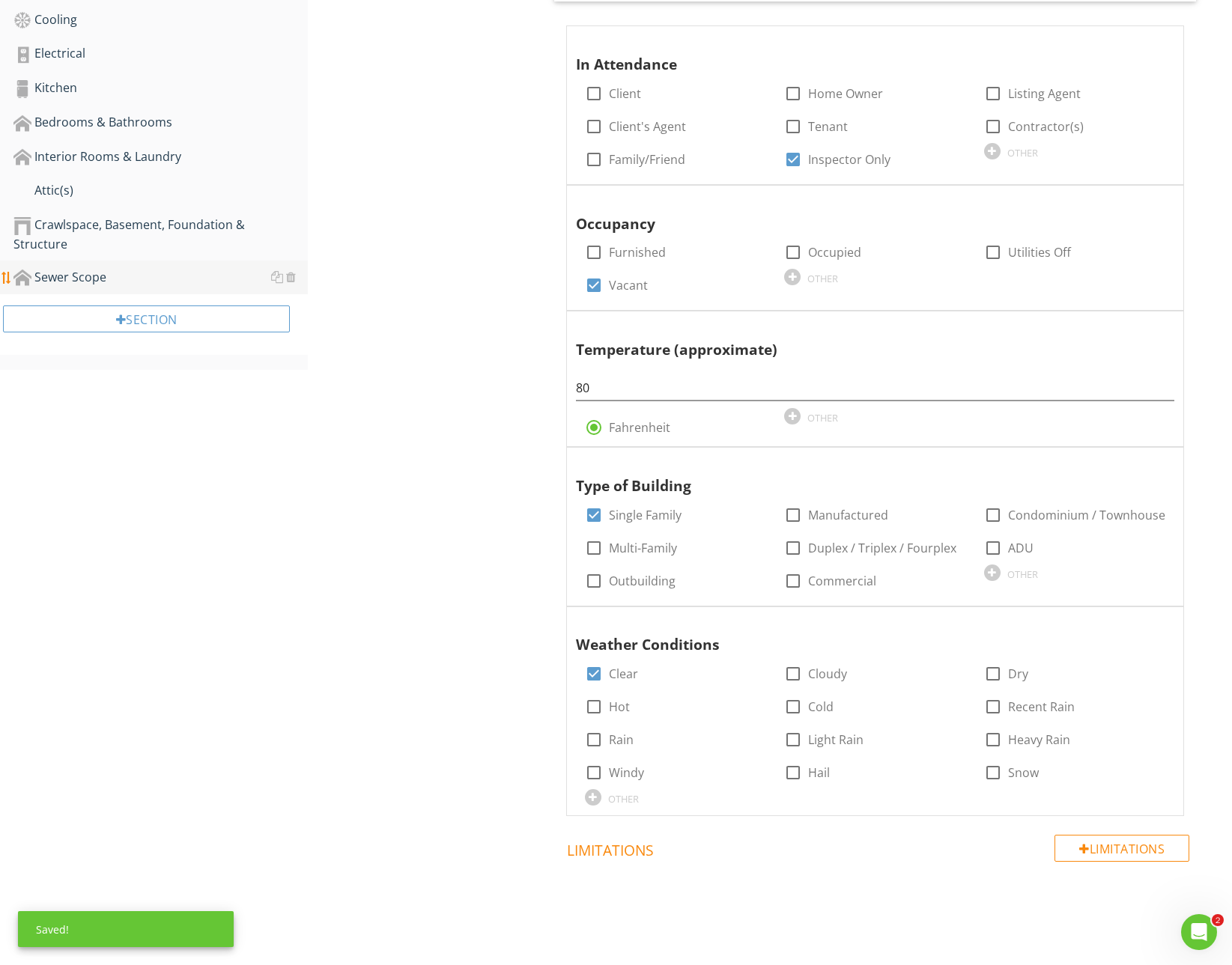 drag, startPoint x: 213, startPoint y: 278, endPoint x: 225, endPoint y: 282, distance: 12.649111 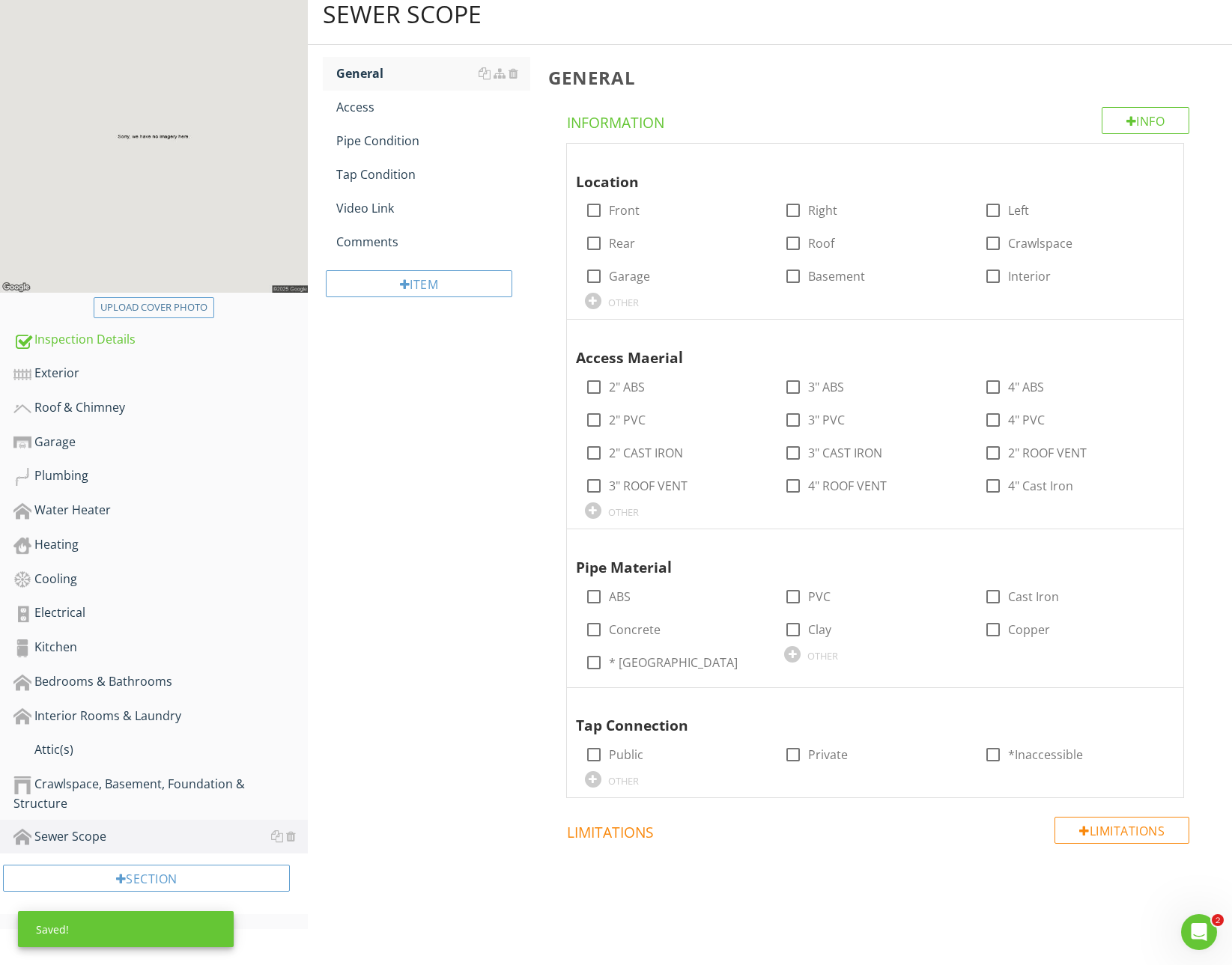 scroll, scrollTop: 0, scrollLeft: 0, axis: both 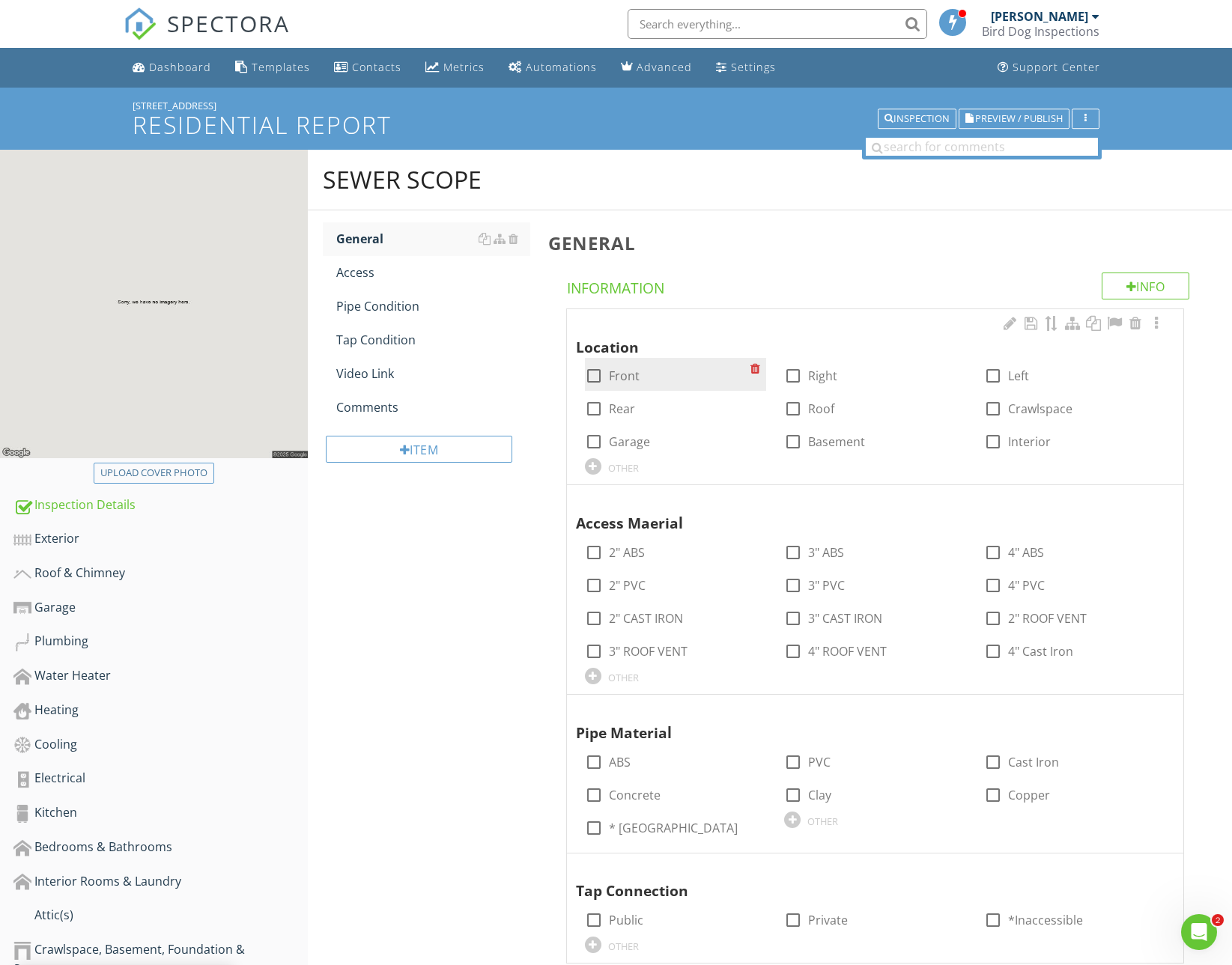 click on "Front" at bounding box center (624, 376) 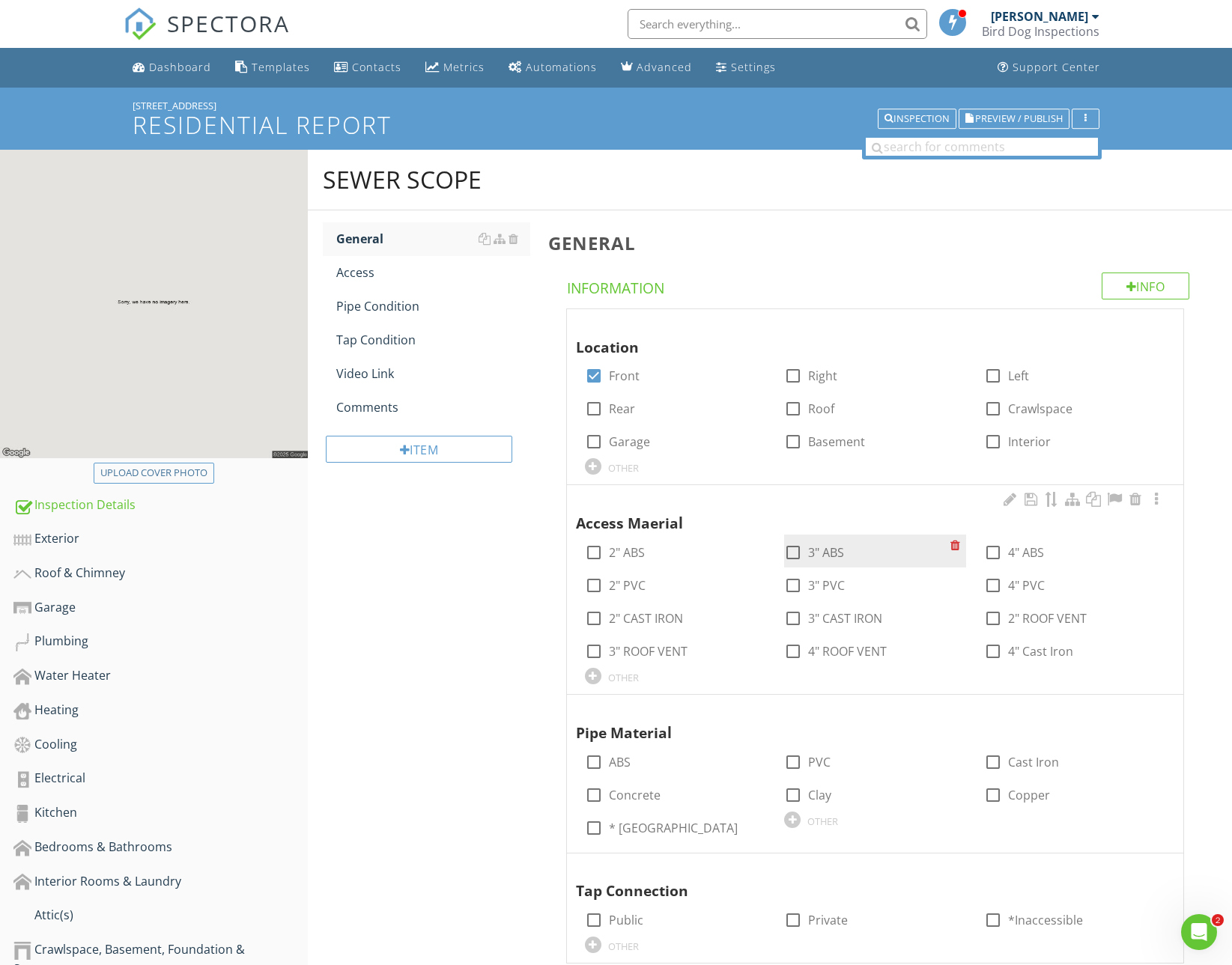 click on "3" ABS" at bounding box center [826, 552] 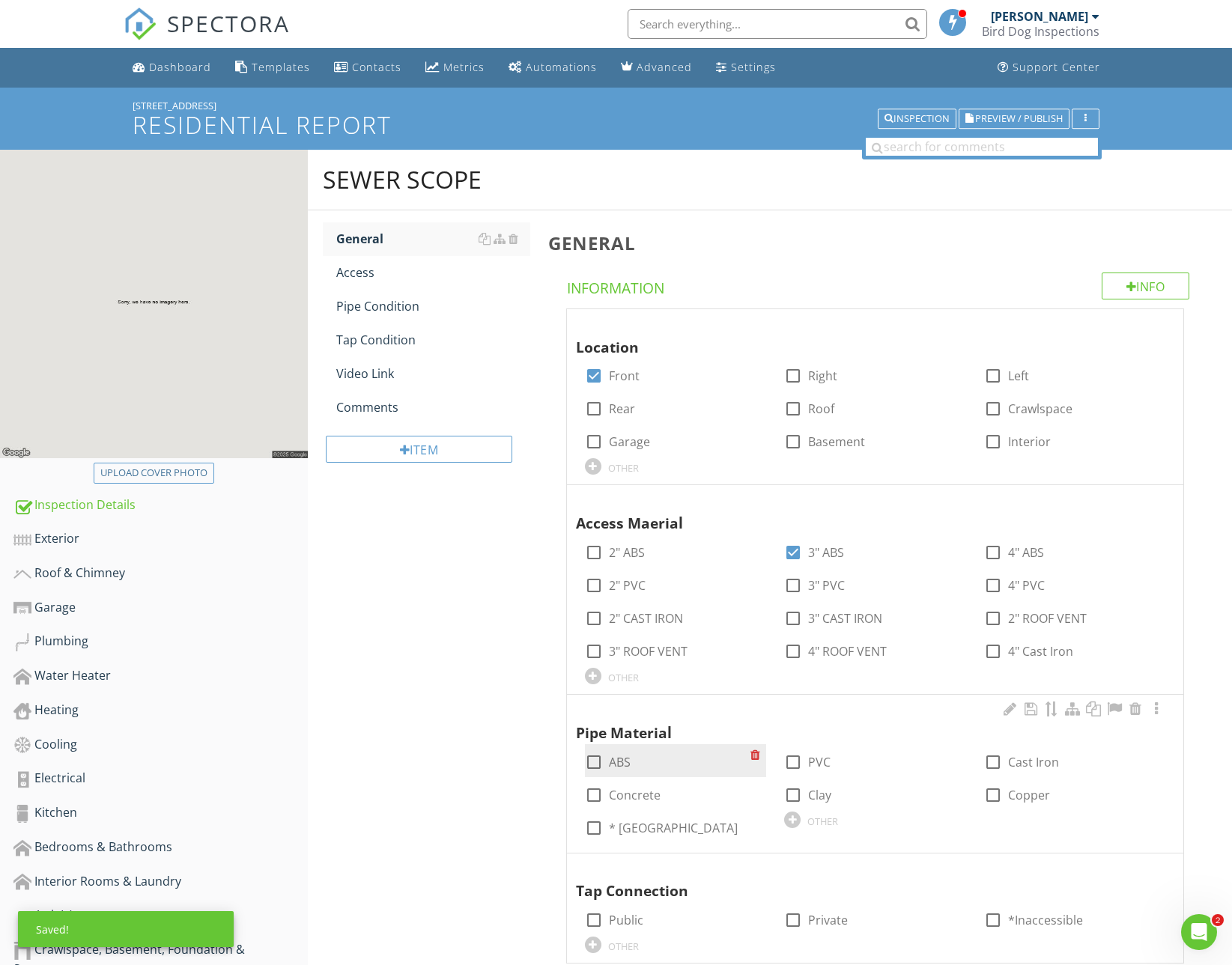 click on "ABS" at bounding box center (619, 762) 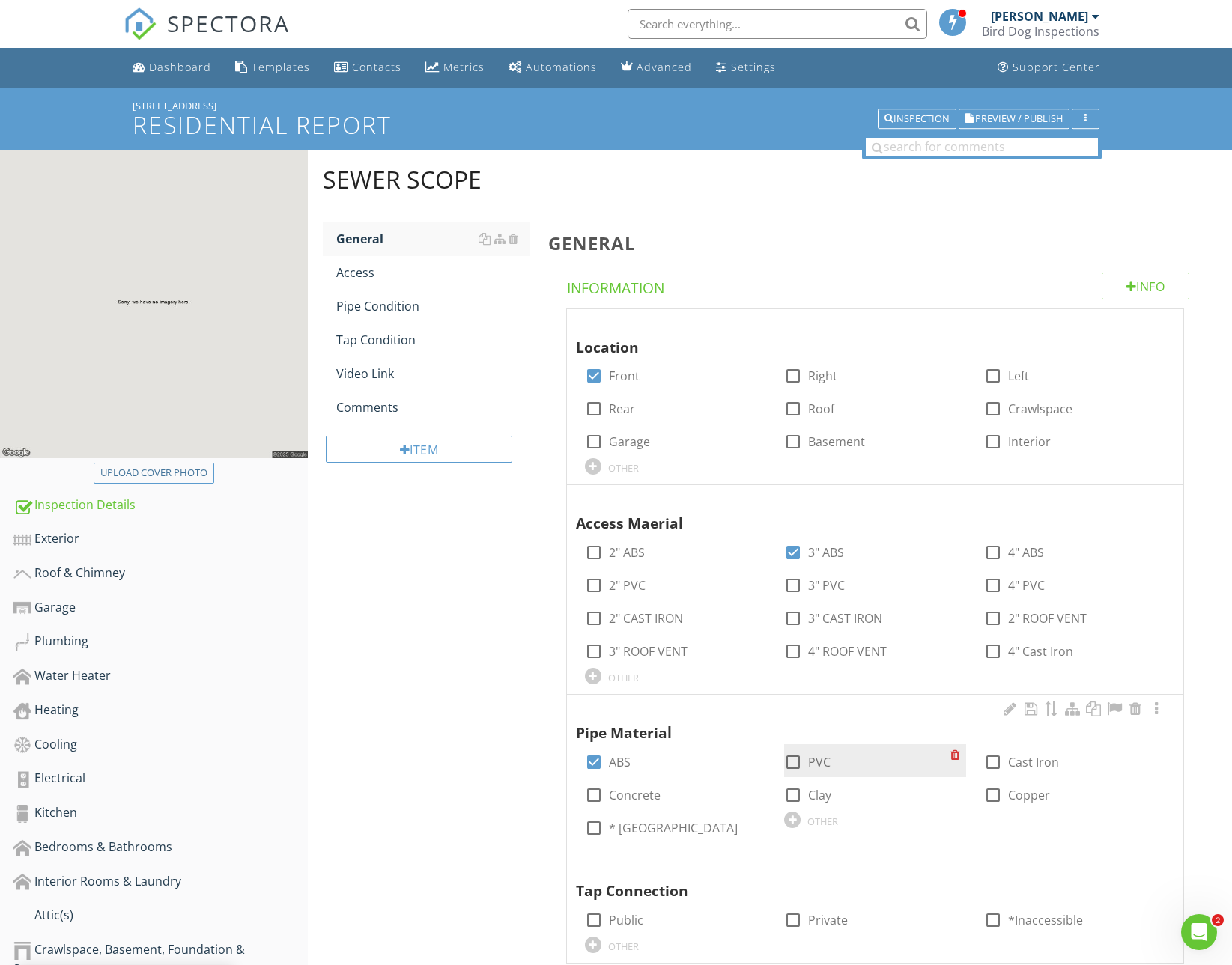 click on "PVC" at bounding box center (819, 762) 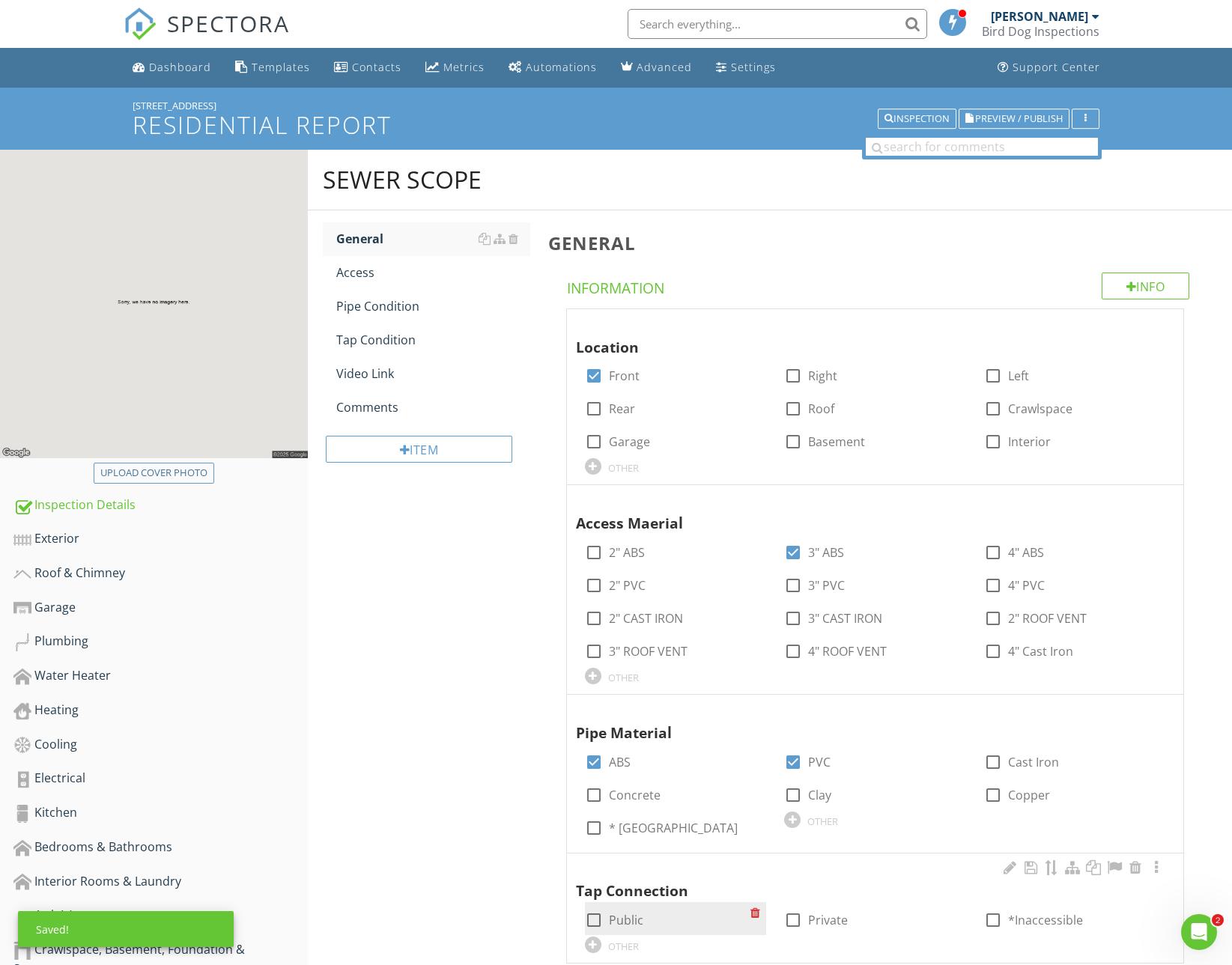 click on "Public" at bounding box center (626, 920) 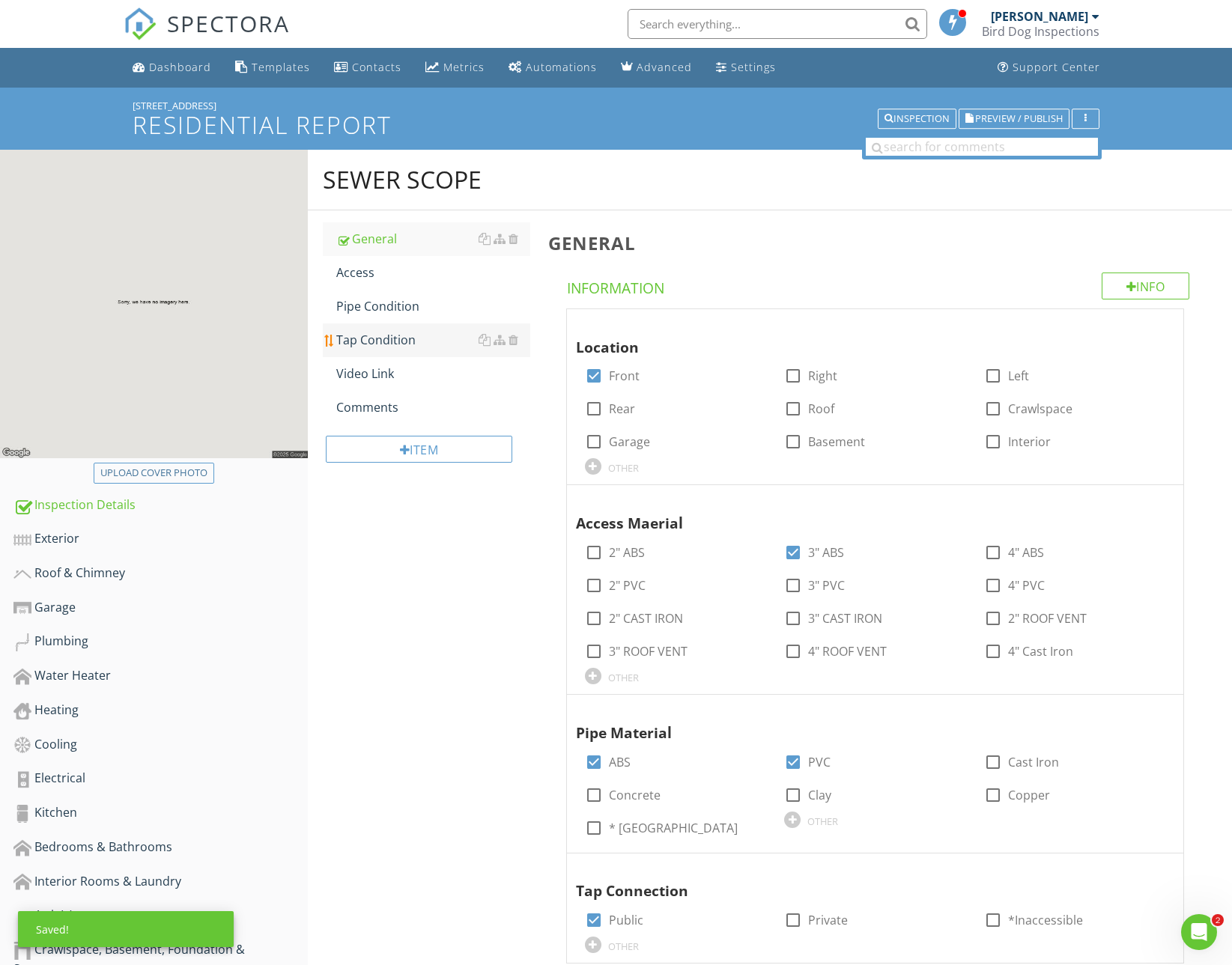 click on "Tap Condition" at bounding box center [433, 340] 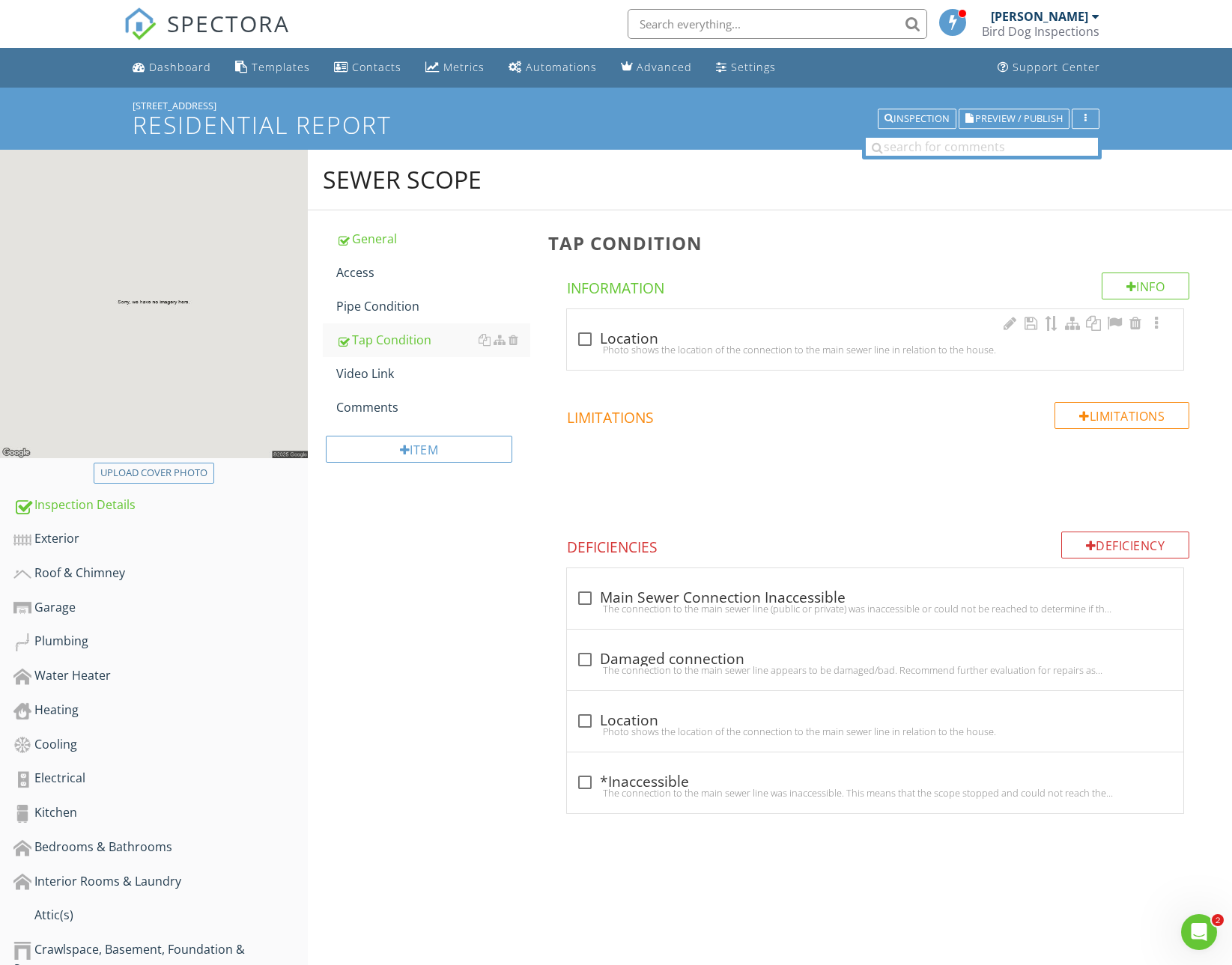 click on "check_box_outline_blank
Location
Photo shows the location of the connection to the main sewer line in relation to the house." at bounding box center [875, 339] 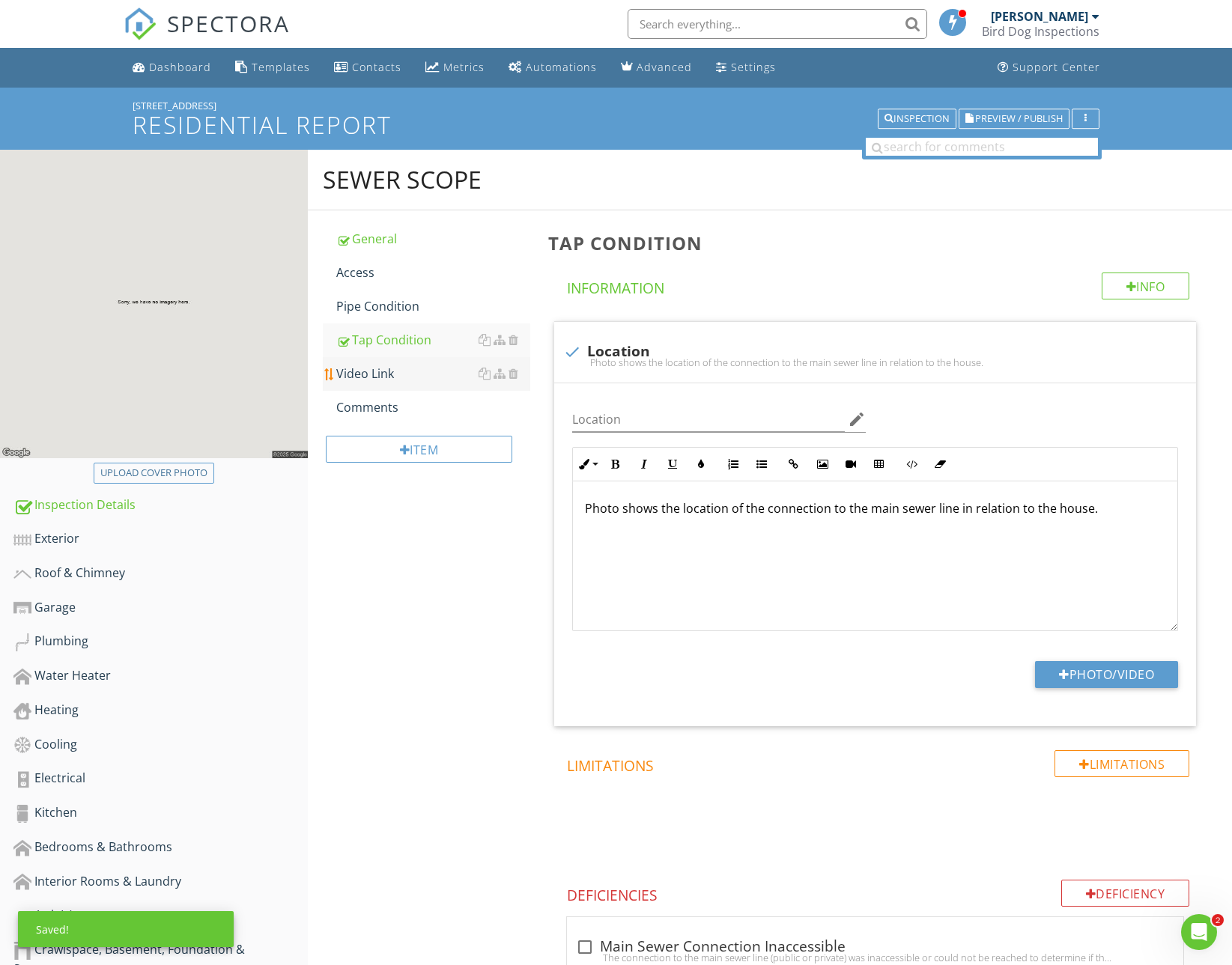 click on "Video Link" at bounding box center (433, 374) 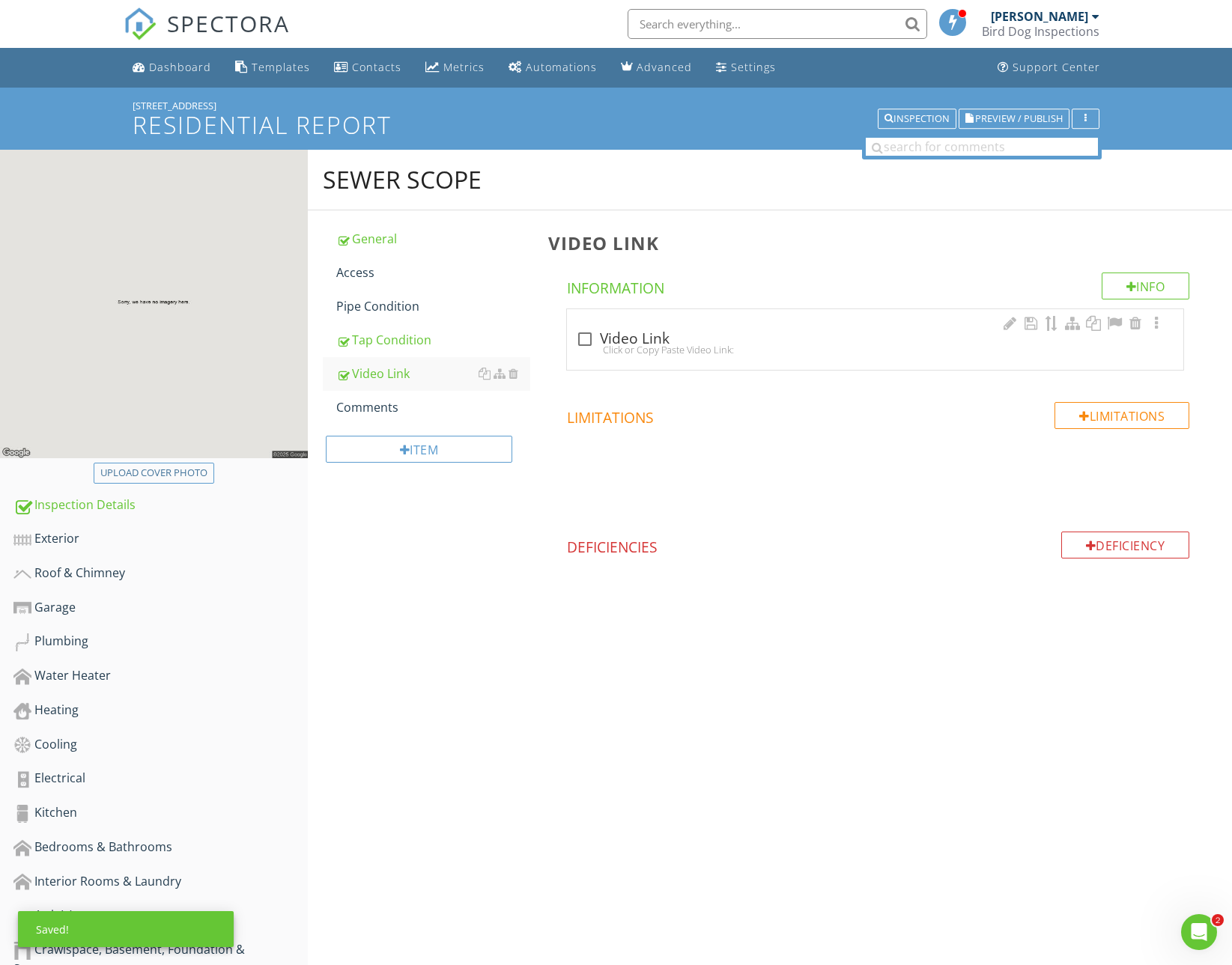 click on "check_box_outline_blank
Video Link" at bounding box center [875, 339] 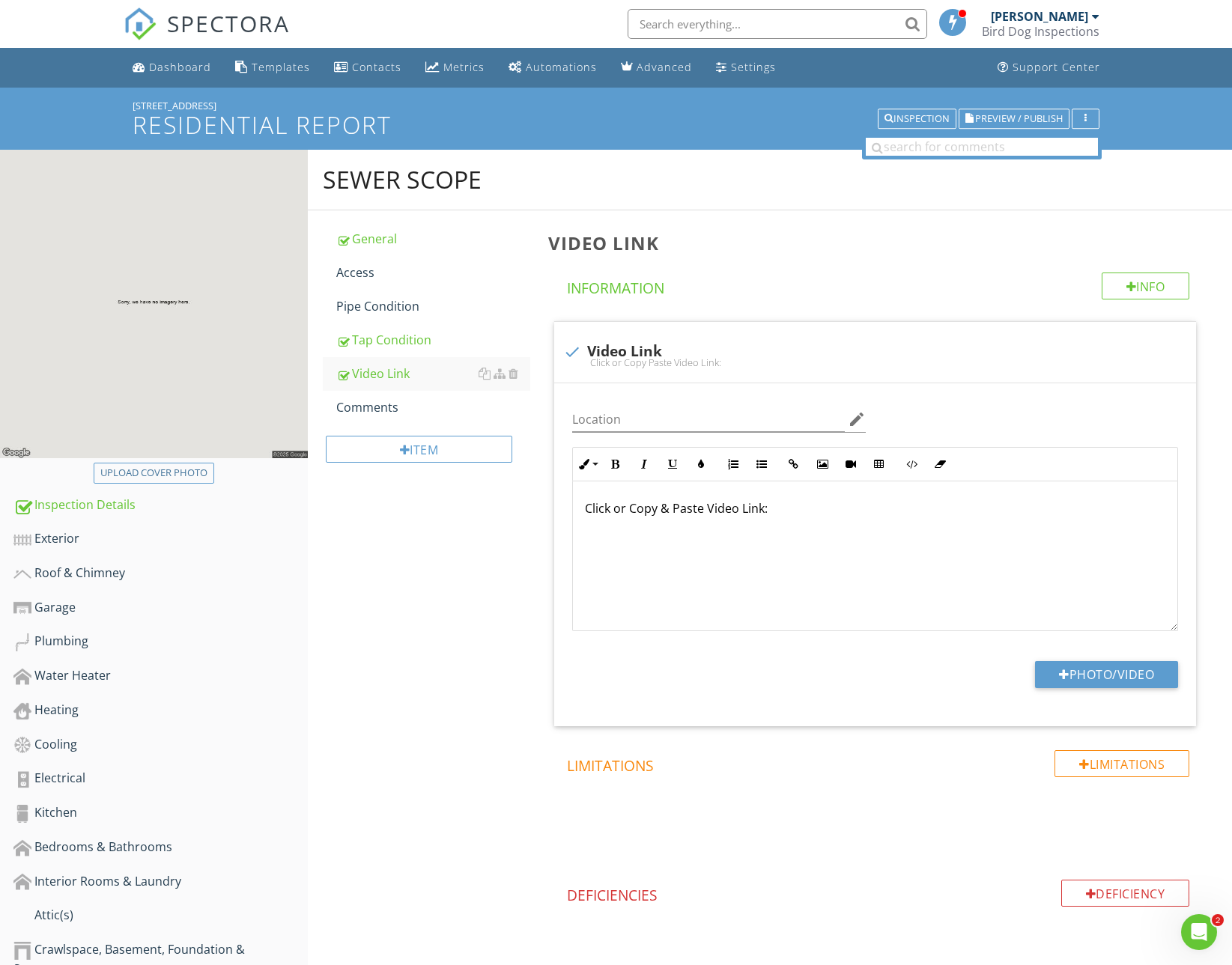 drag, startPoint x: 261, startPoint y: 106, endPoint x: 129, endPoint y: 104, distance: 132.01515 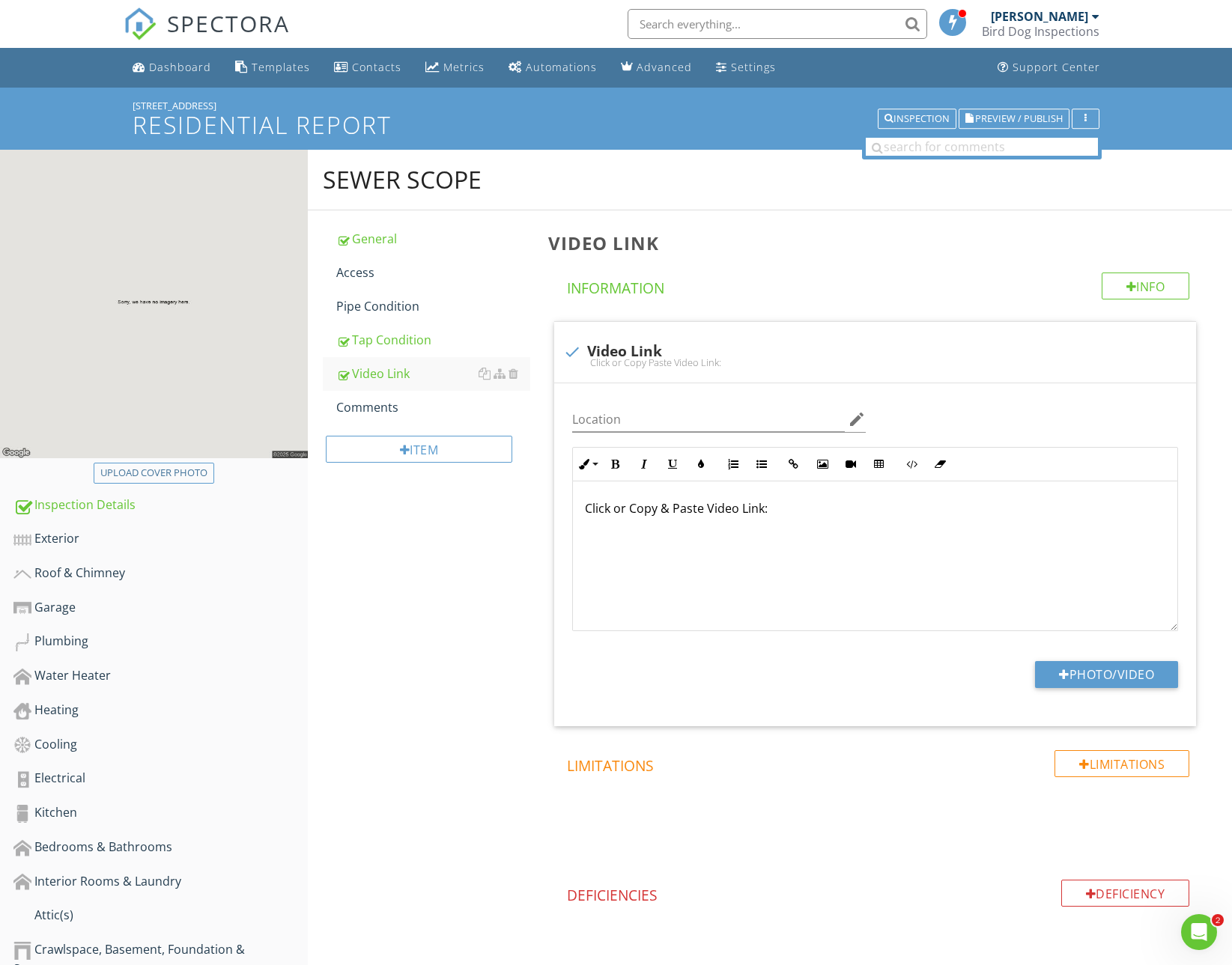 copy on "17100 SW Kalapuya Ln" 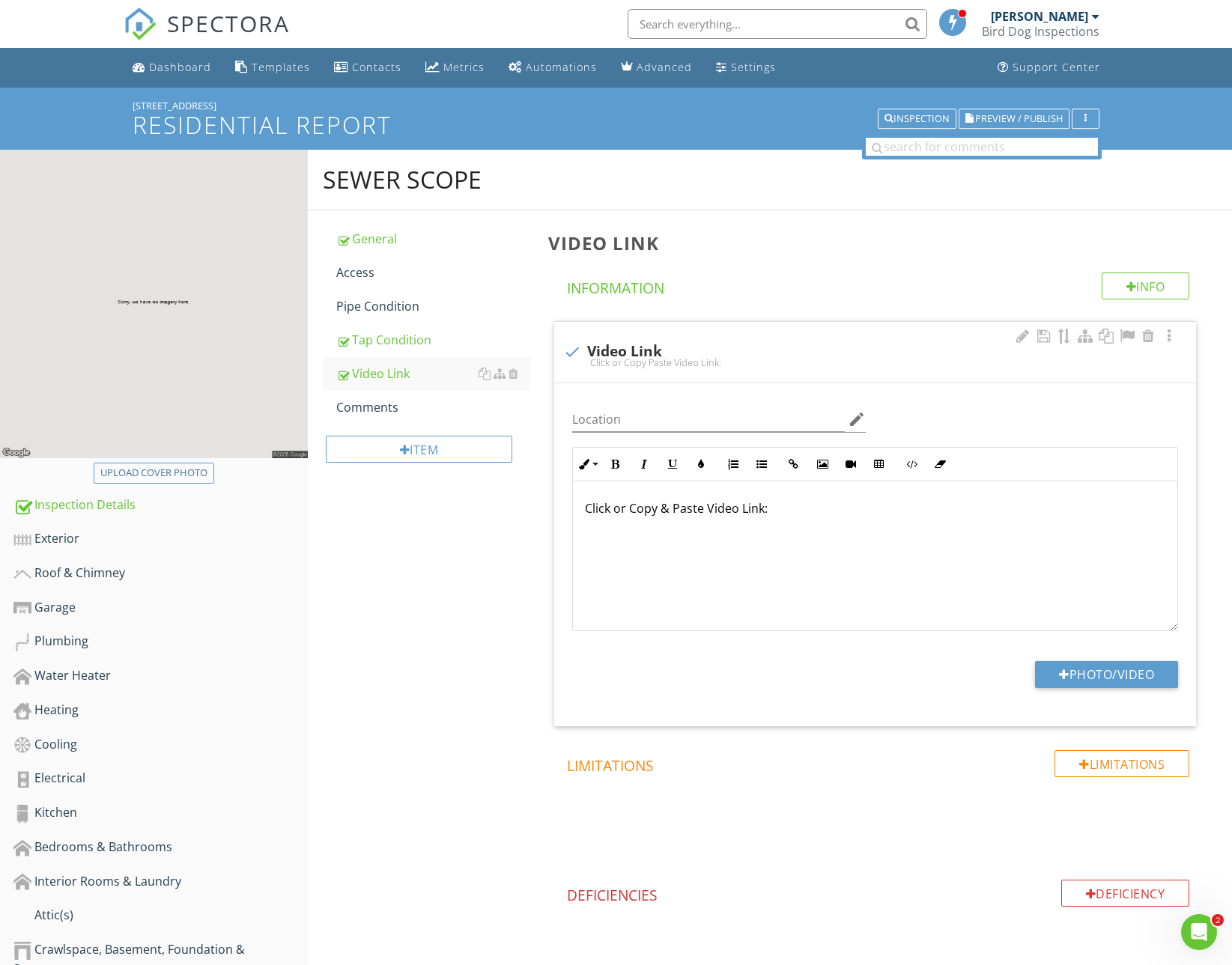 click on "Click or Copy & Paste Video Link:" at bounding box center (875, 508) 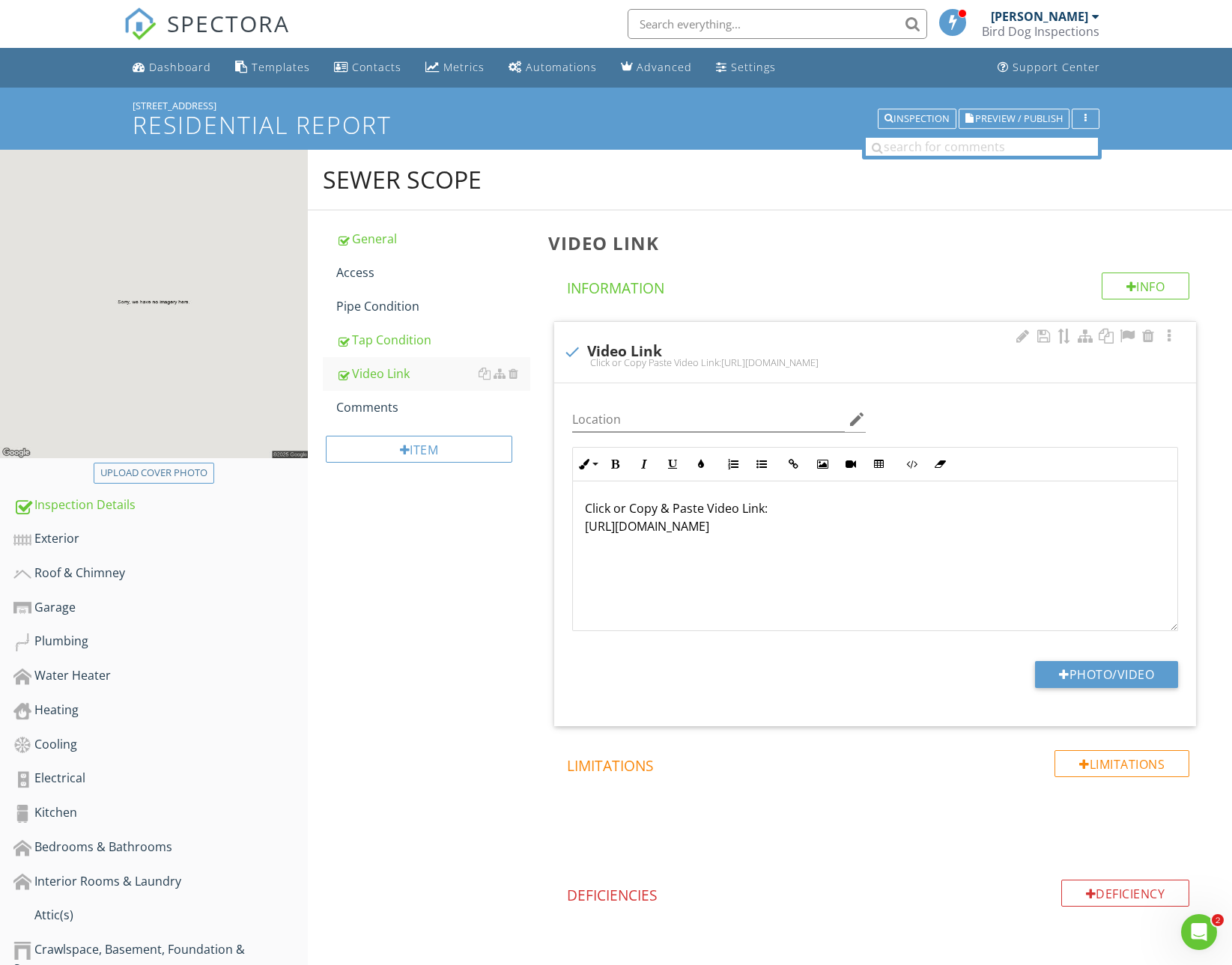 click on "Click or Copy & Paste Video Link:  https://youtu.be/yHQ0mq0eUuY" at bounding box center (875, 517) 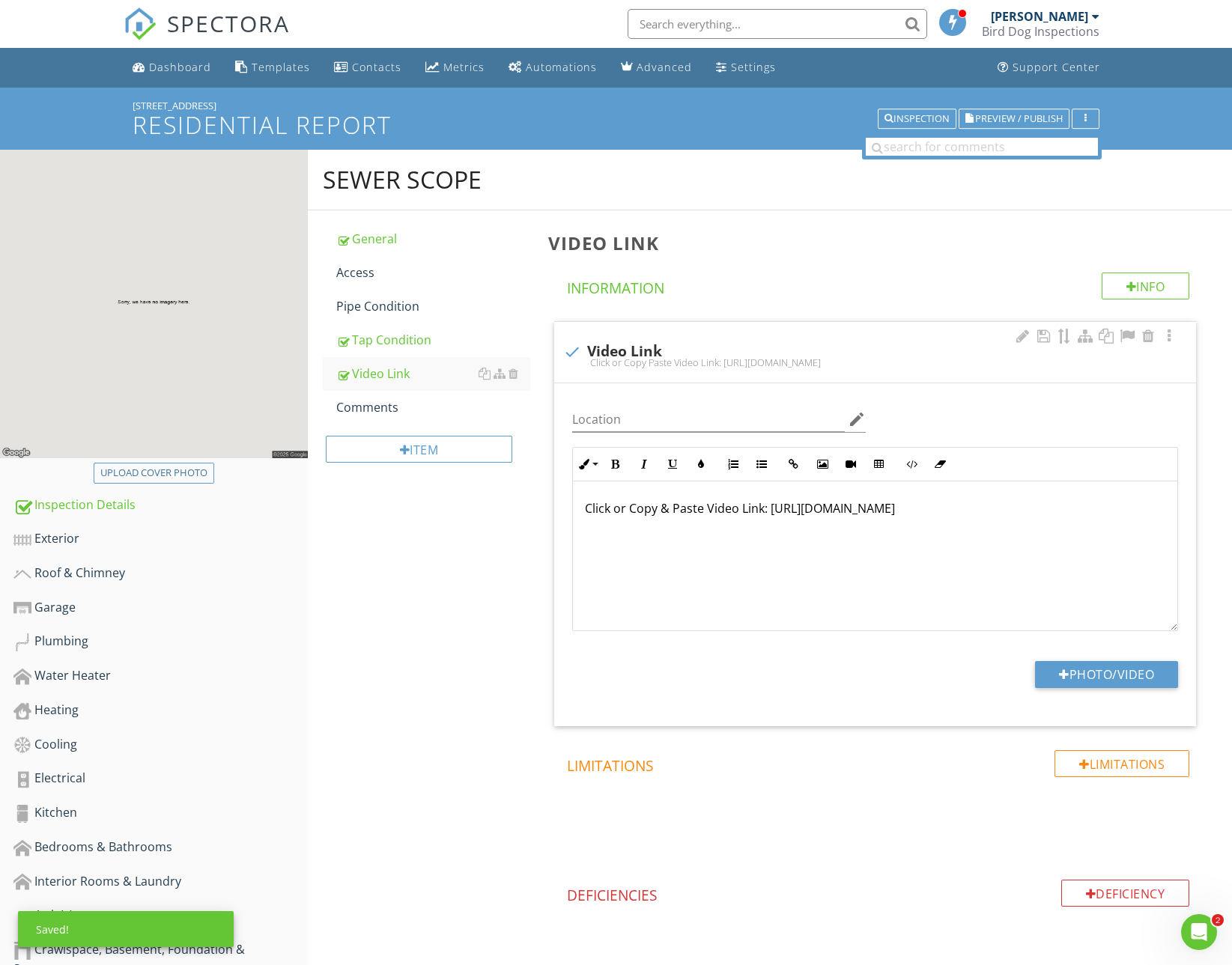 drag, startPoint x: 964, startPoint y: 513, endPoint x: 768, endPoint y: 501, distance: 196.367 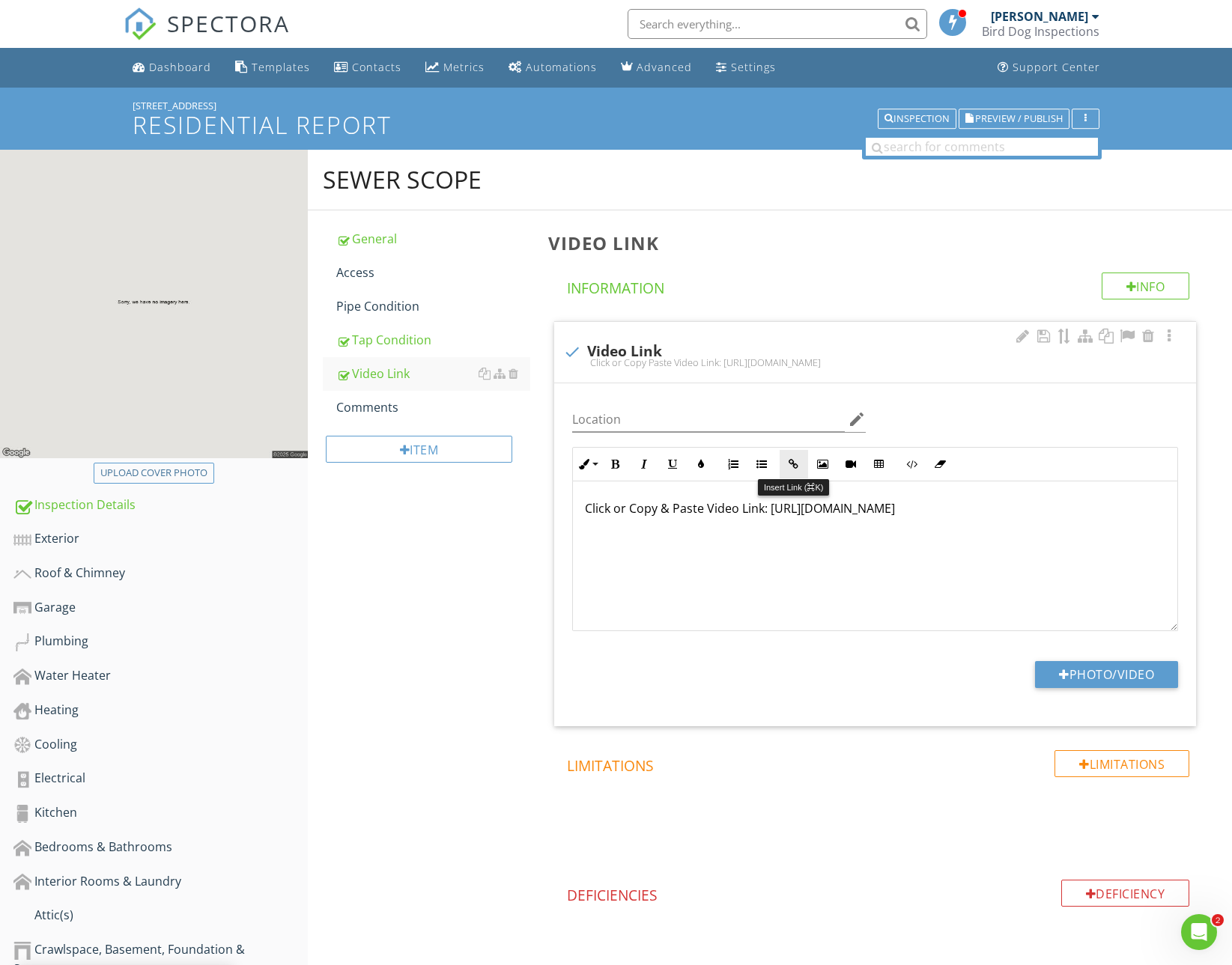 click at bounding box center (794, 464) 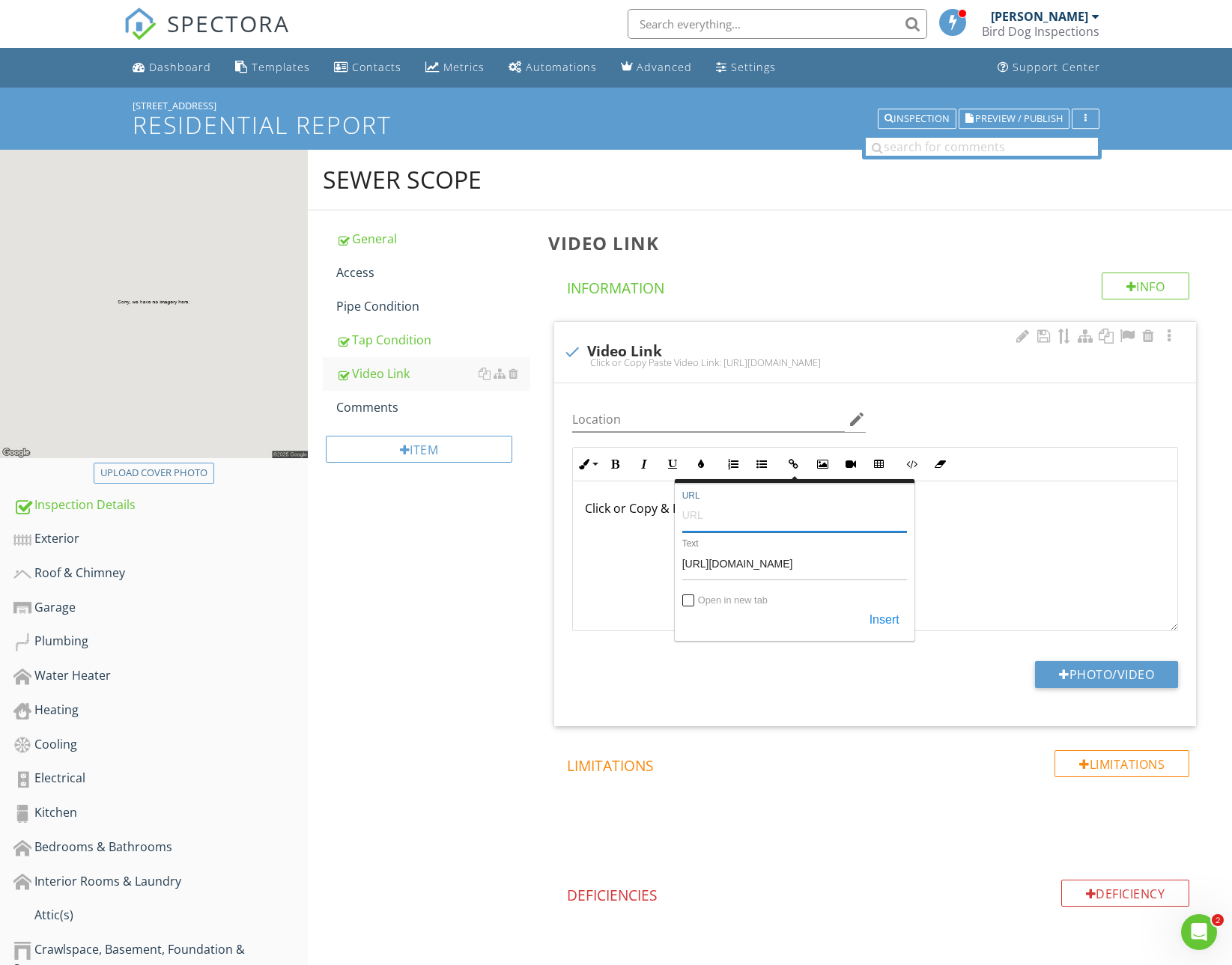 click on "URL" at bounding box center [795, 514] 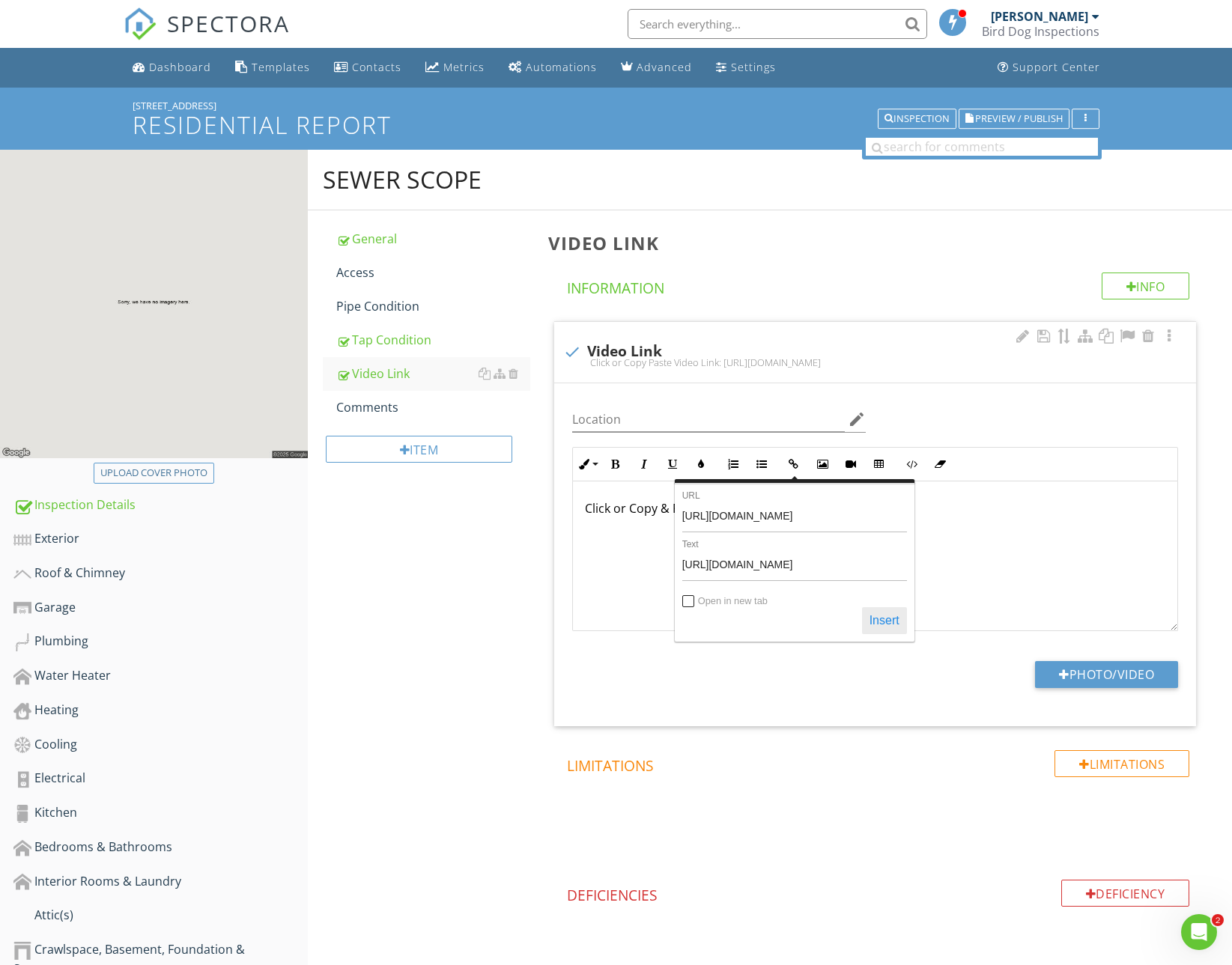 click on "Insert" at bounding box center (884, 621) 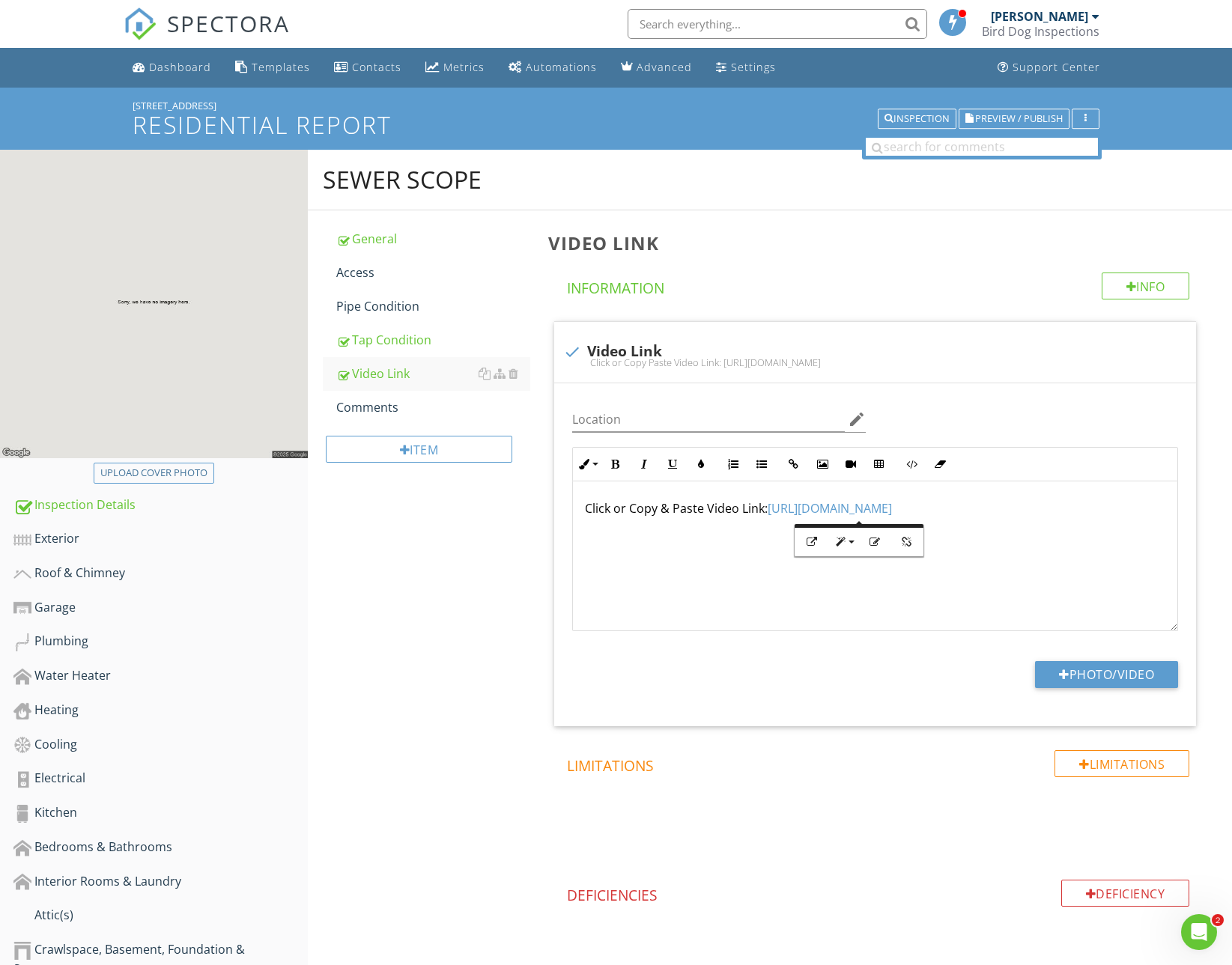 click on "Sewer Scope
General
Access
Pipe Condition
Tap Condition
Video Link
Comments
Item
Video Link
Info
Information                       check
Video Link
Click or Copy  Paste Video Link: https://youtu.be/yHQ0mq0eUuY
Location edit       Inline Style XLarge Large Normal Small Light Small/Light Bold Italic Underline Colors Ordered List Unordered List Insert Link Insert Image Insert Video Insert Table Code View Clear Formatting Back https://youtu.be/yHQ0mq0eUuY URL https://youtu.be/yHQ0mq0eUuY Text Open in new tab Insert Click or Copy & Paste Video Link:  https://youtu.be/yHQ0mq0eUuY Enter text here                    Limitations" at bounding box center (770, 588) 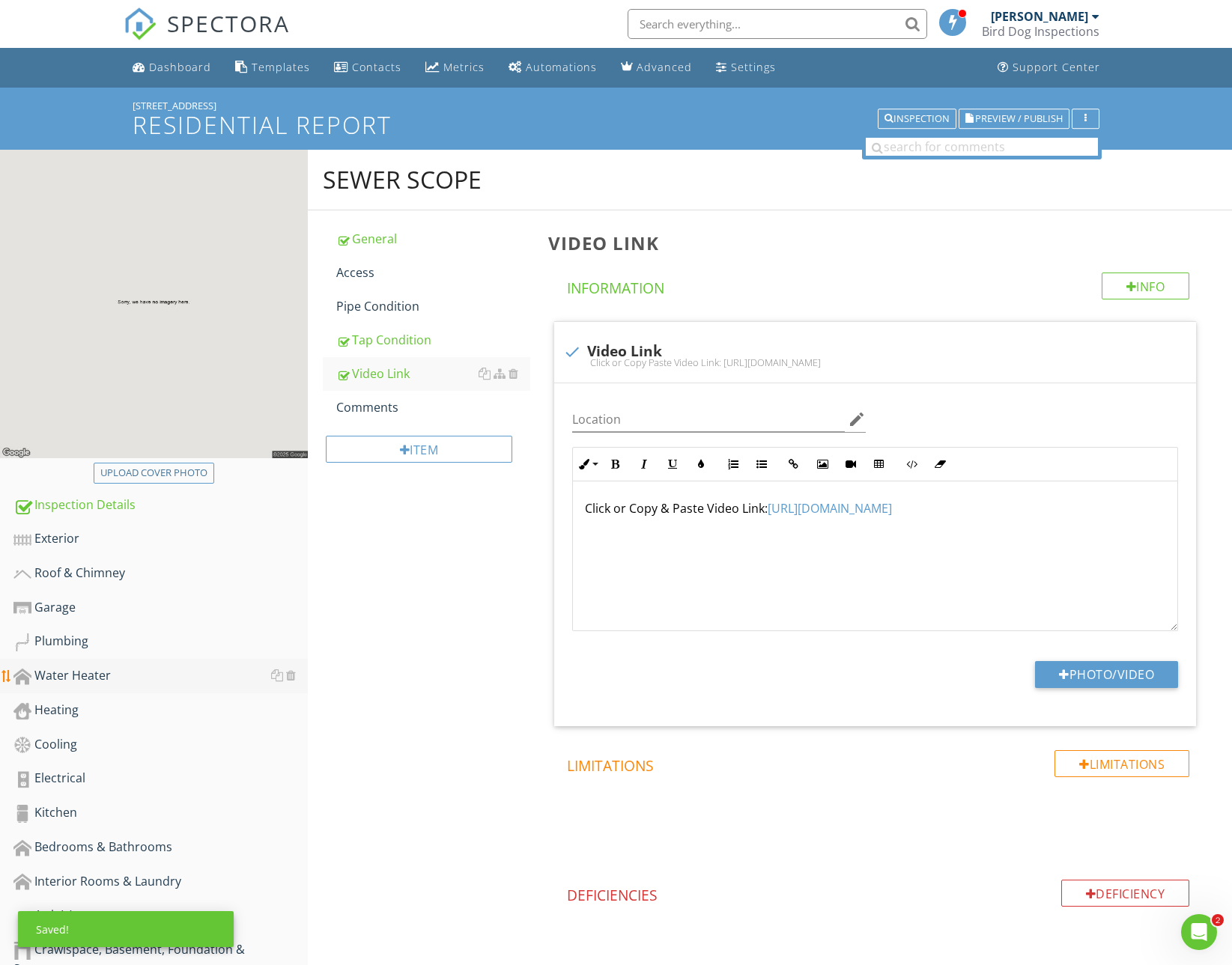 drag, startPoint x: 79, startPoint y: 676, endPoint x: 91, endPoint y: 672, distance: 12.649111 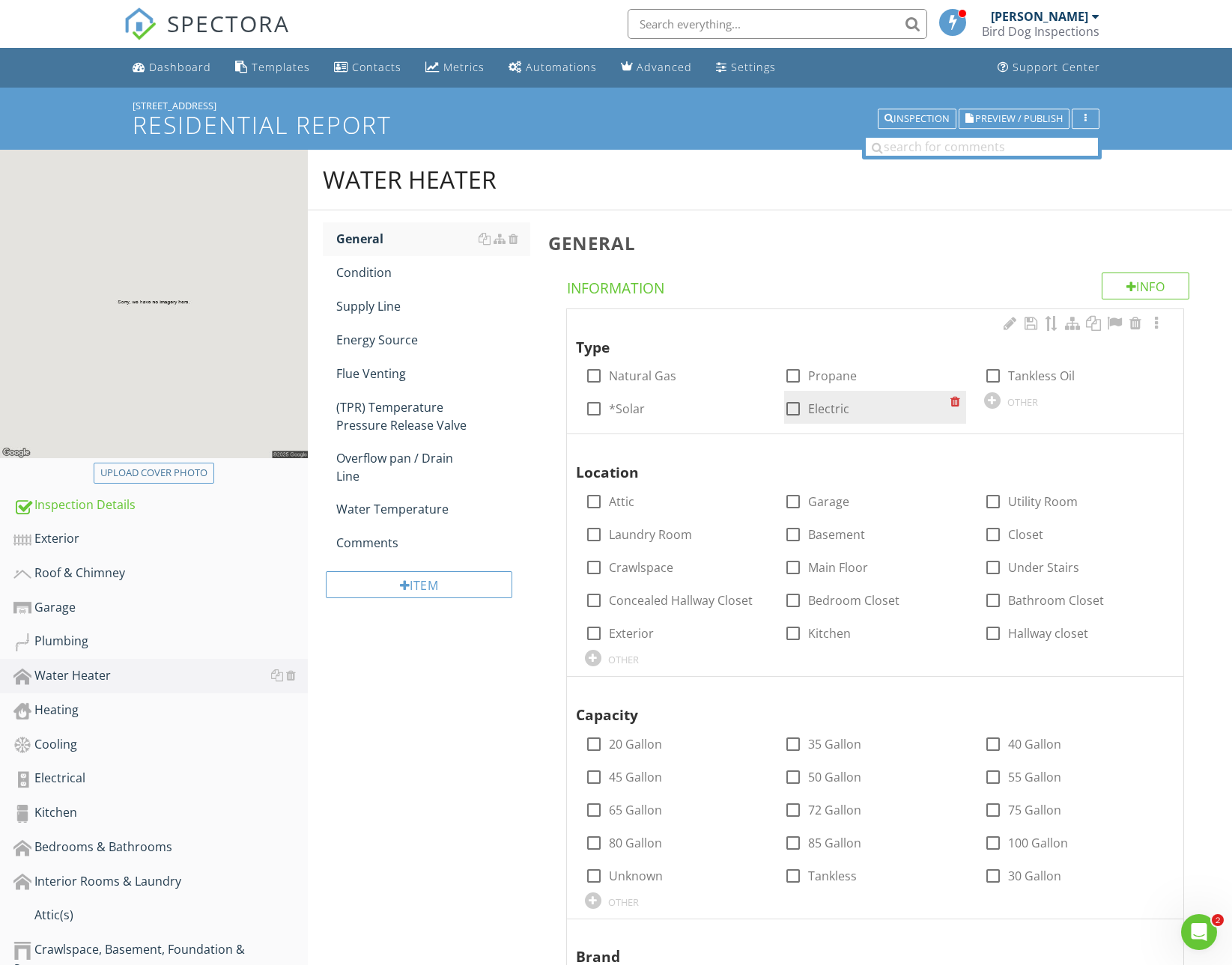 click on "Electric" at bounding box center [828, 409] 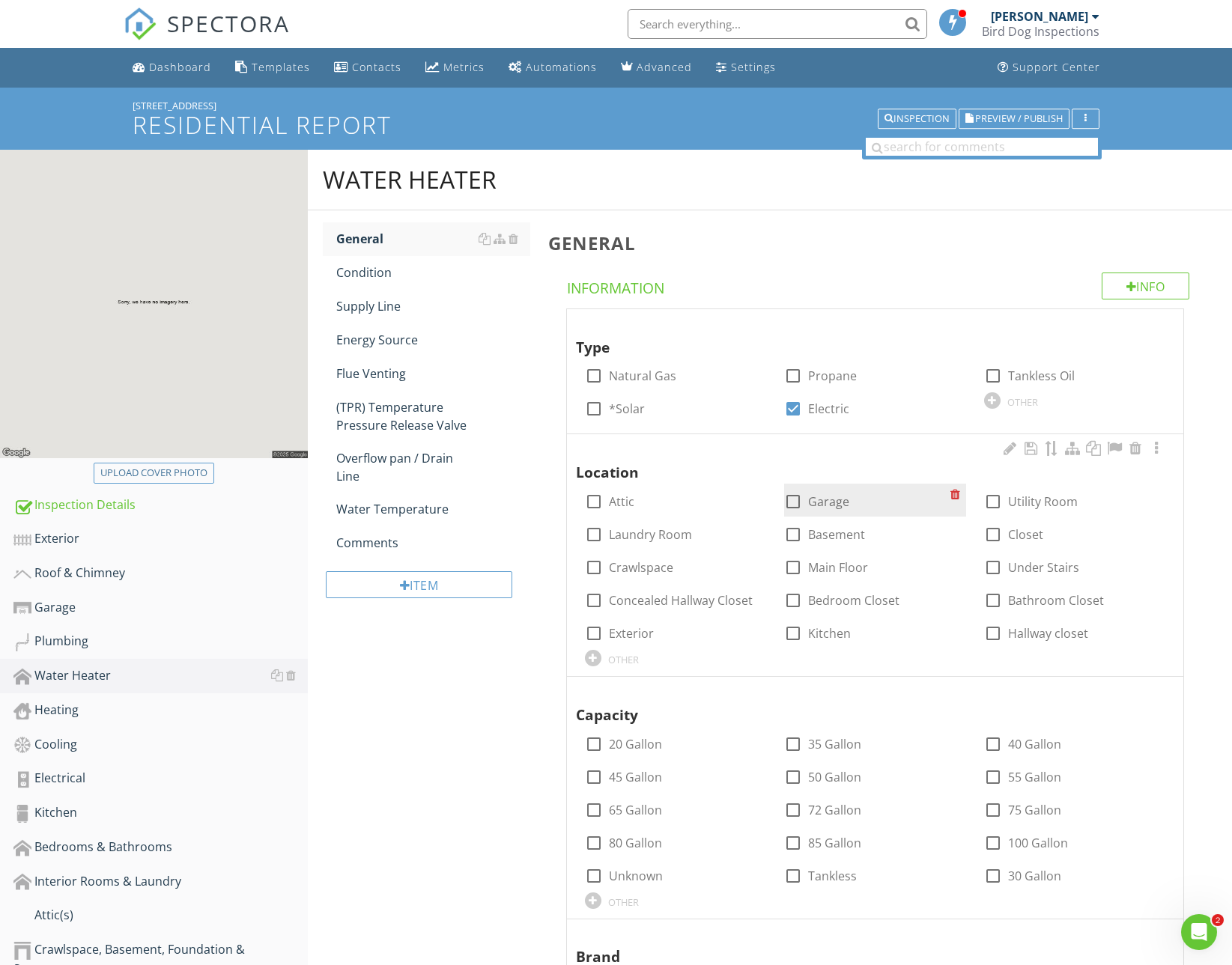 click on "Garage" at bounding box center (828, 502) 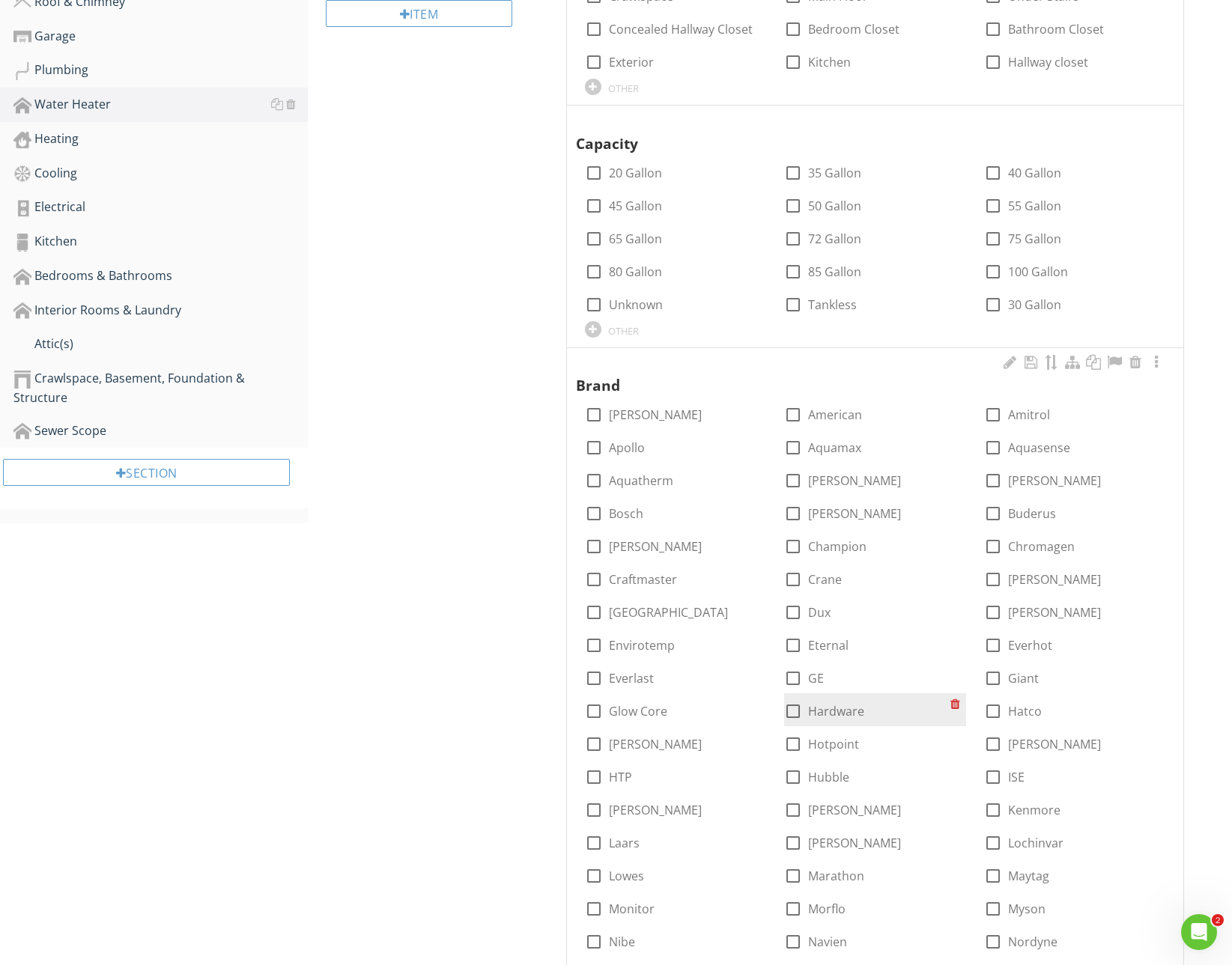 scroll, scrollTop: 1031, scrollLeft: 0, axis: vertical 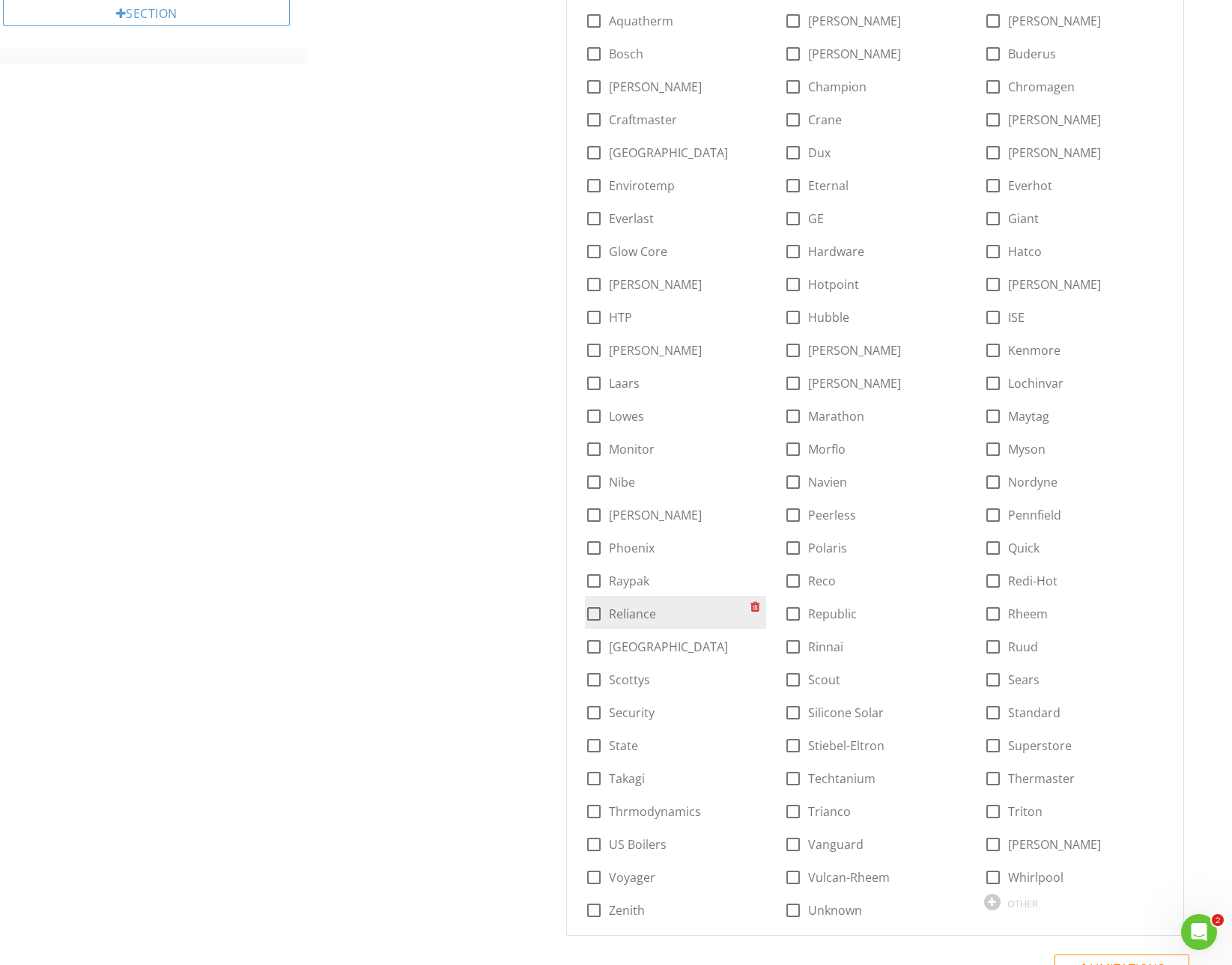 click on "Reliance" at bounding box center [632, 614] 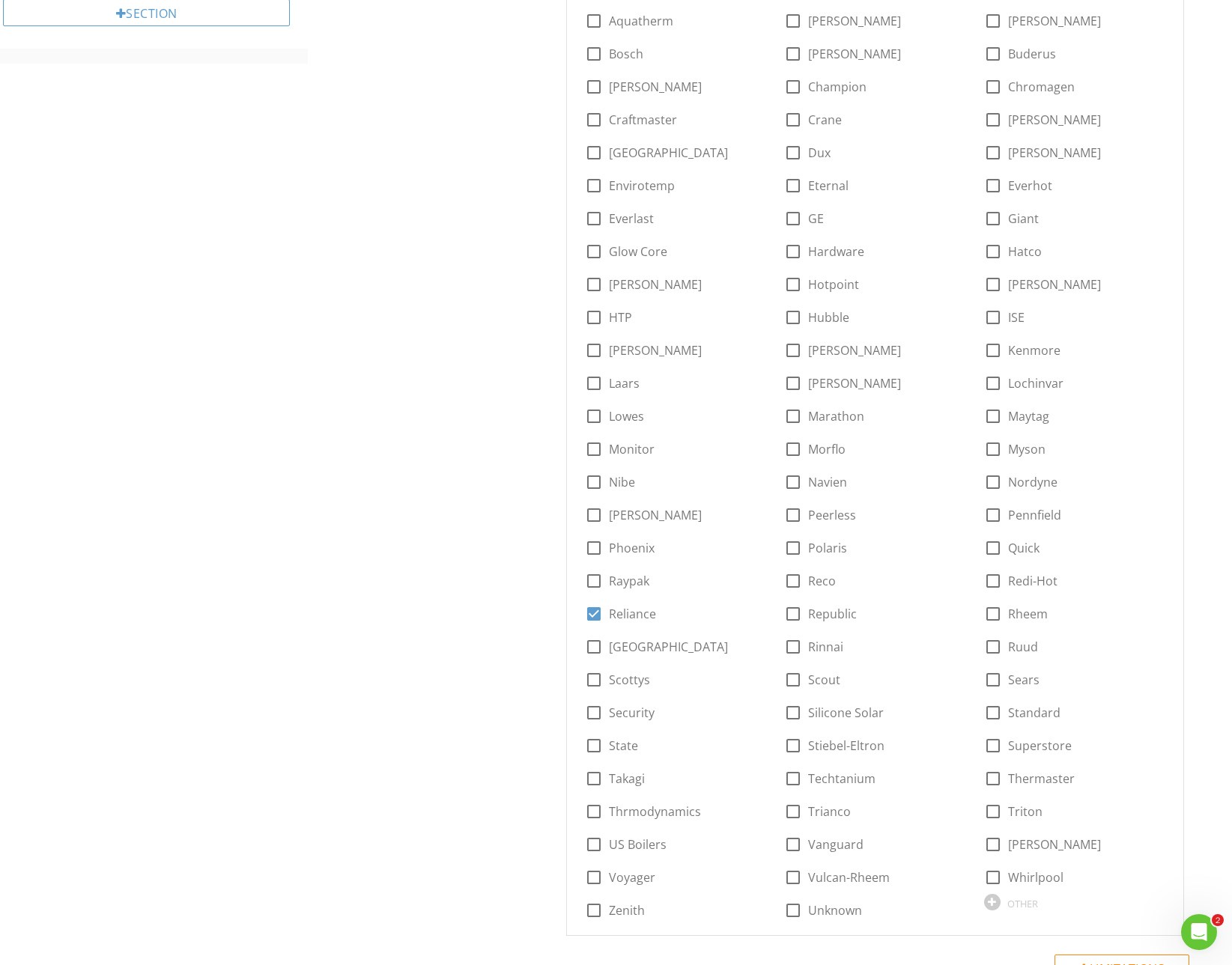 scroll, scrollTop: 0, scrollLeft: 0, axis: both 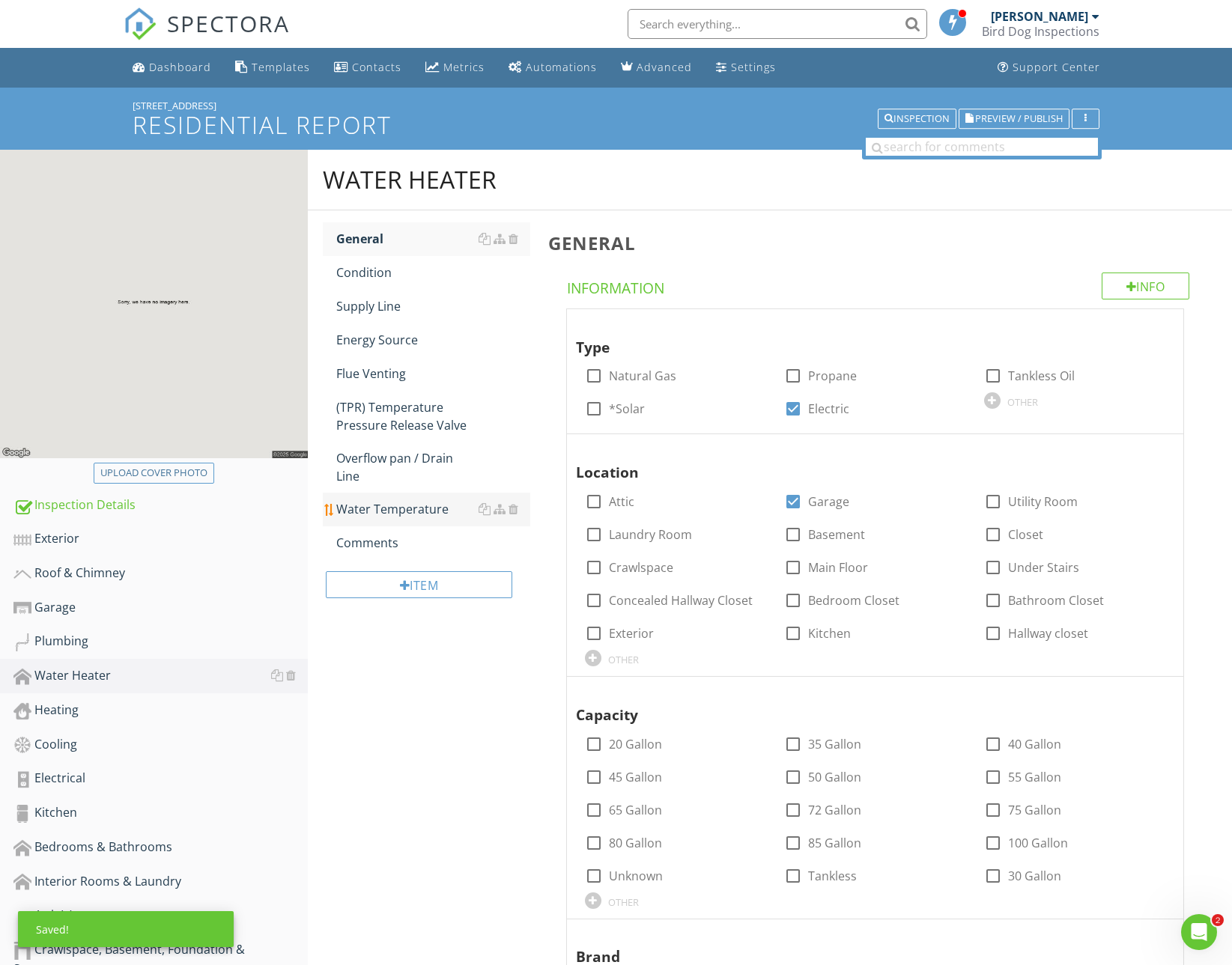 click on "Water Temperature" at bounding box center (433, 509) 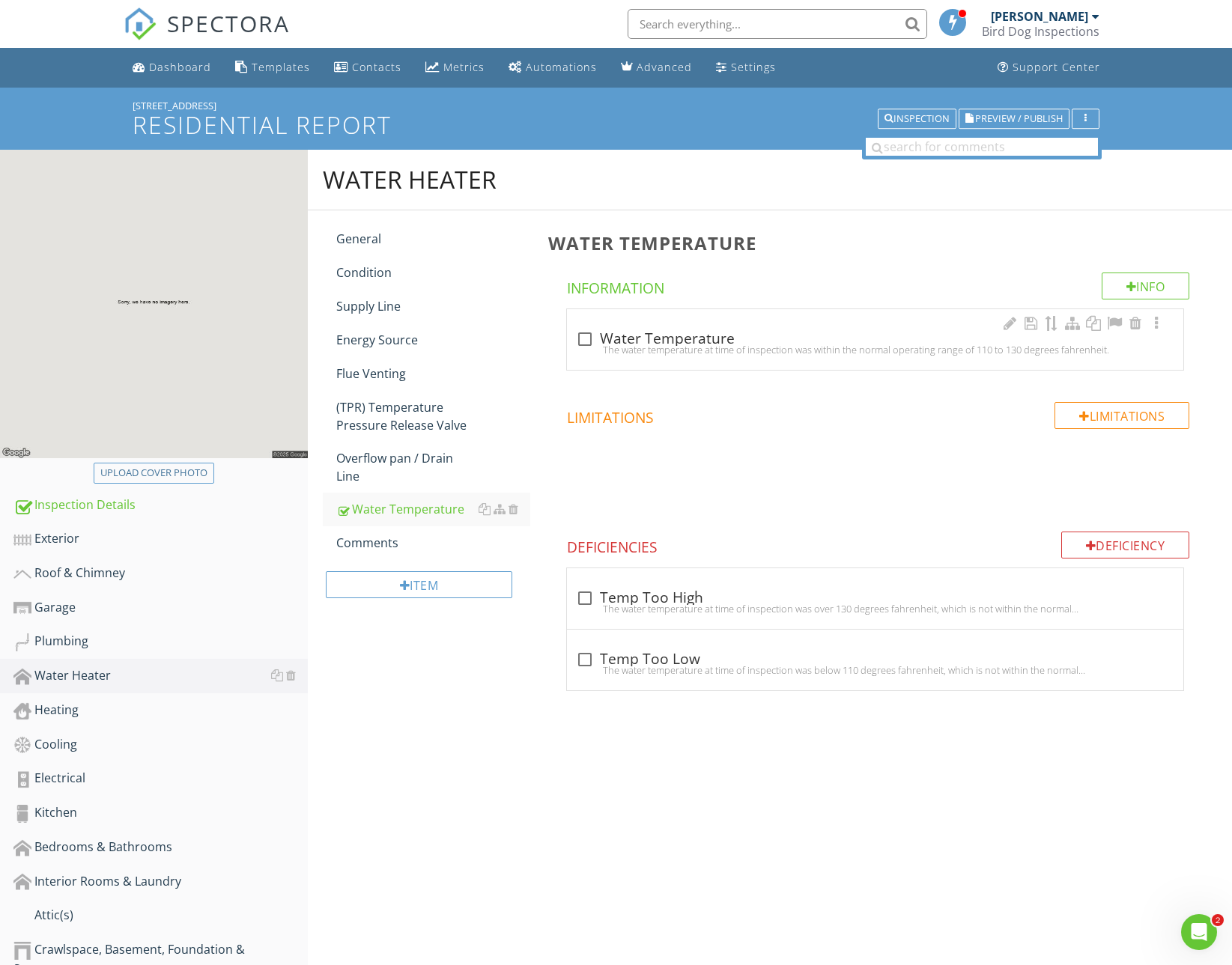 click on "check_box_outline_blank
Water Temperature" at bounding box center [875, 339] 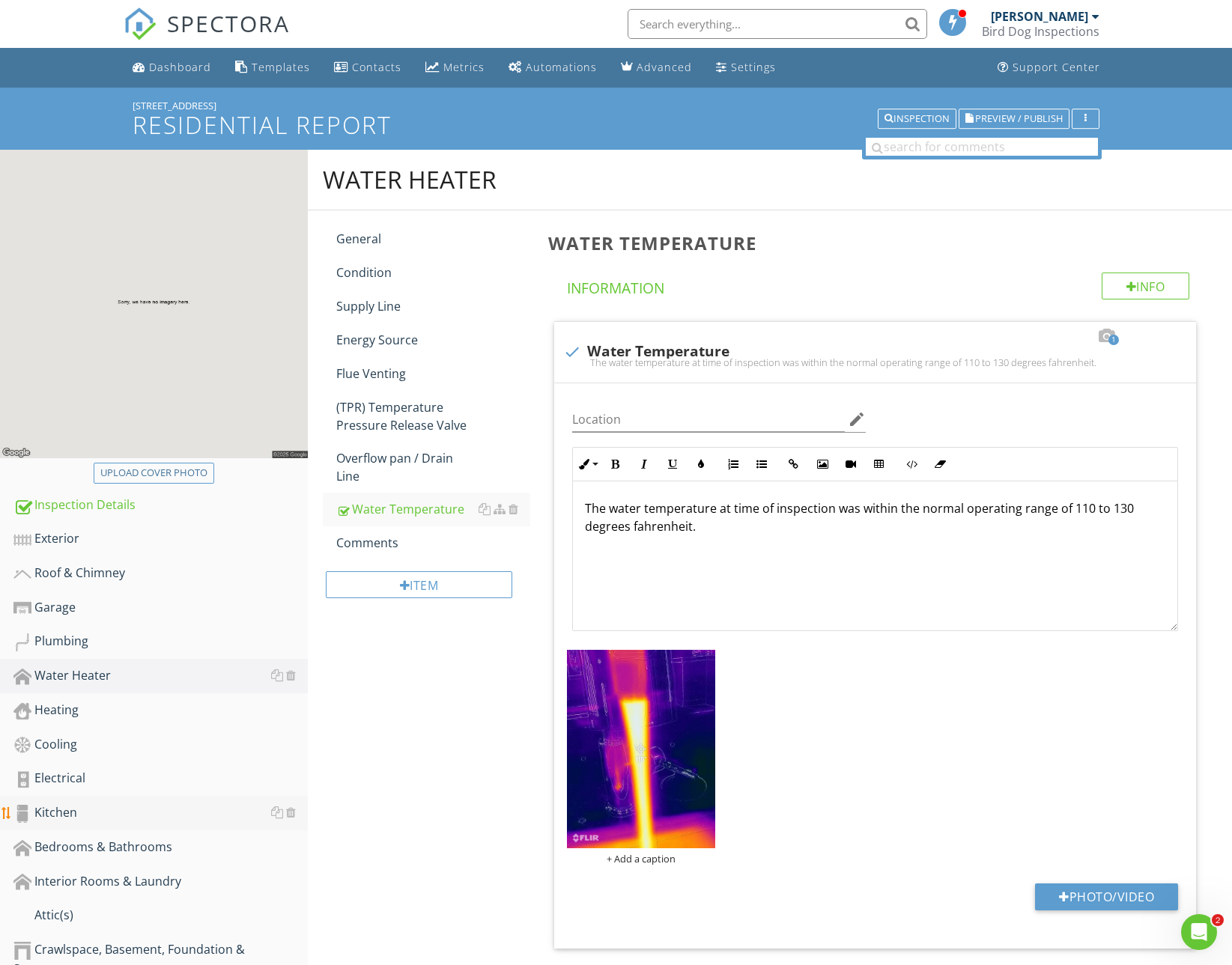 click on "Kitchen" at bounding box center (160, 813) 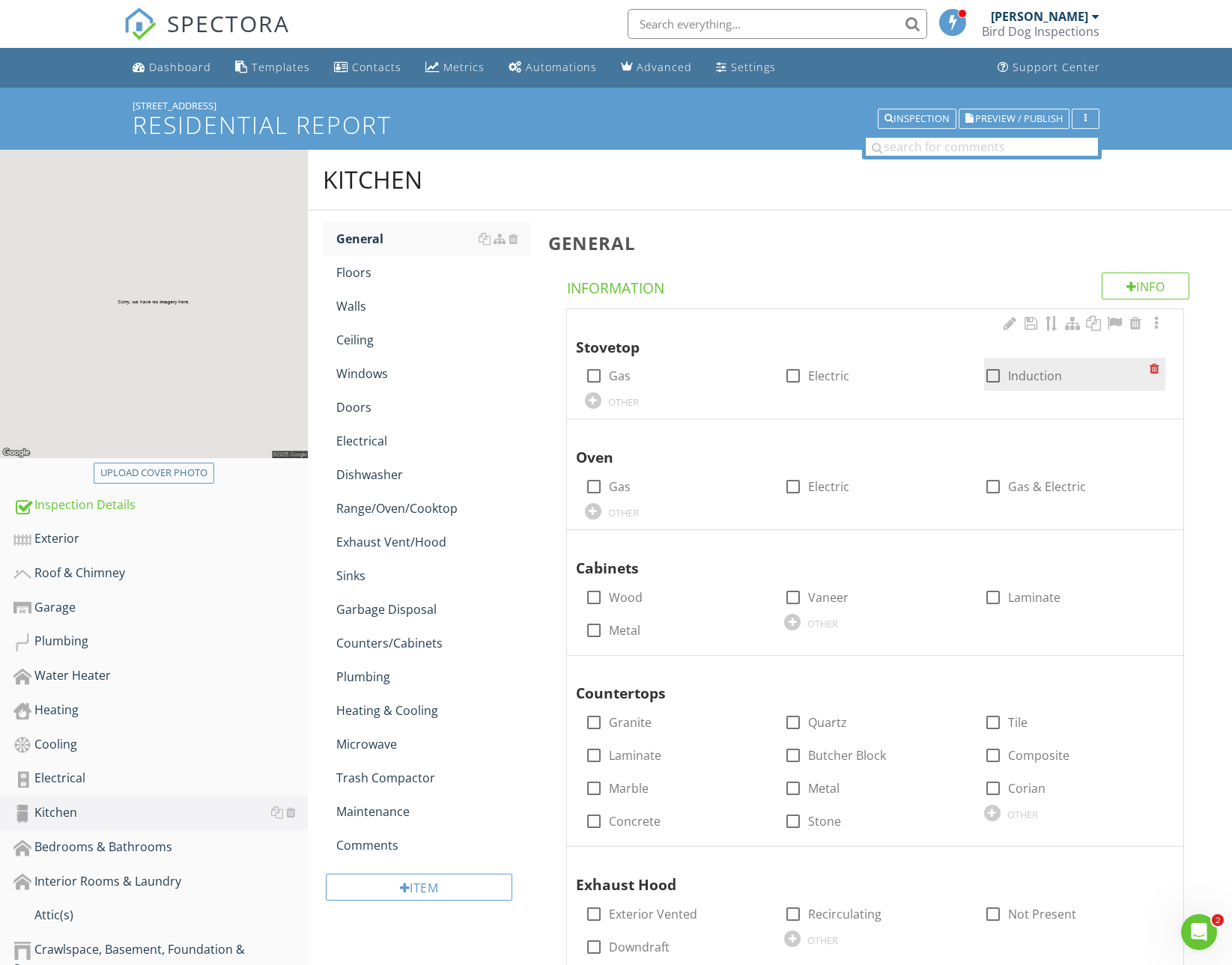 click on "Induction" at bounding box center (1035, 376) 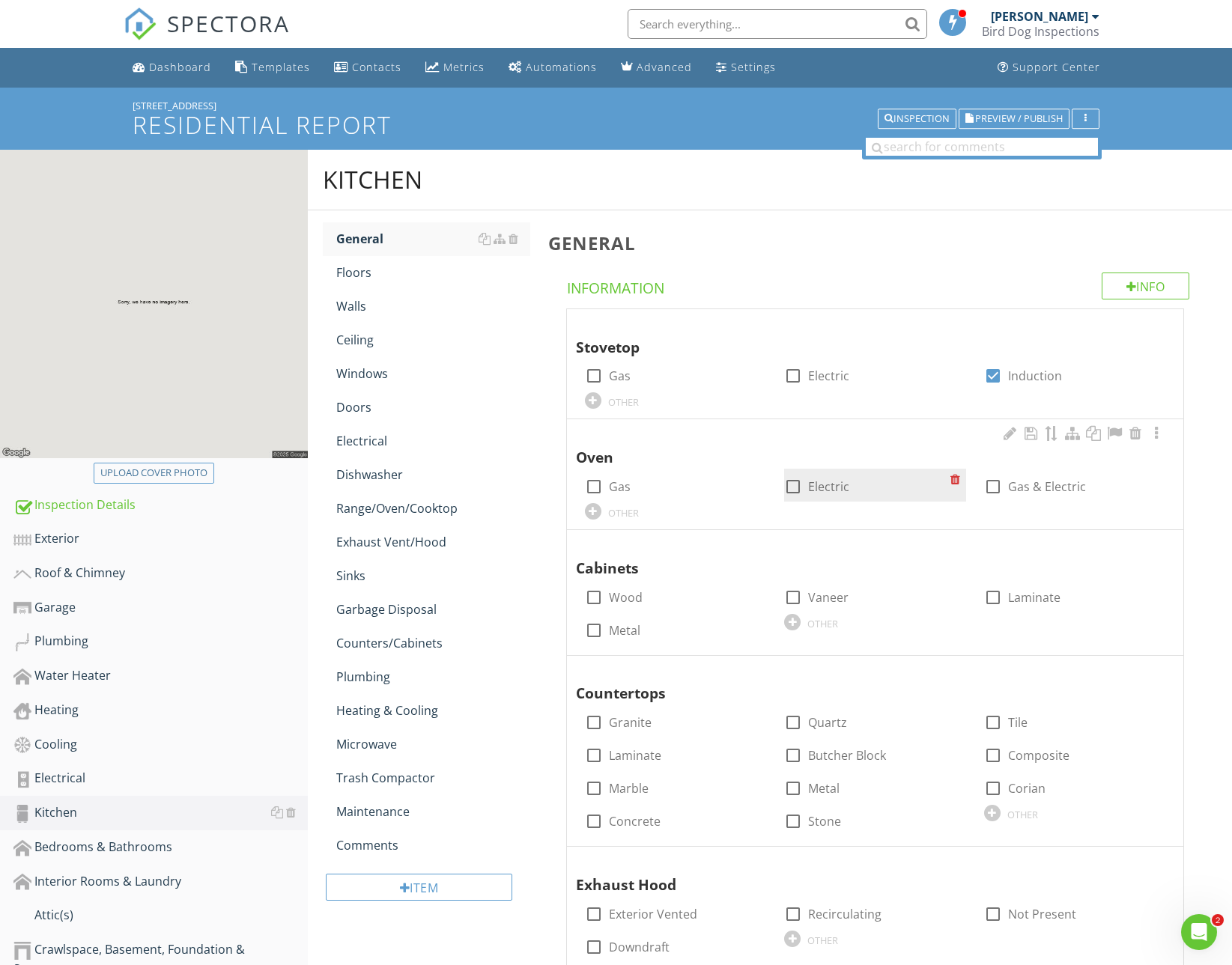 click on "Electric" at bounding box center [828, 487] 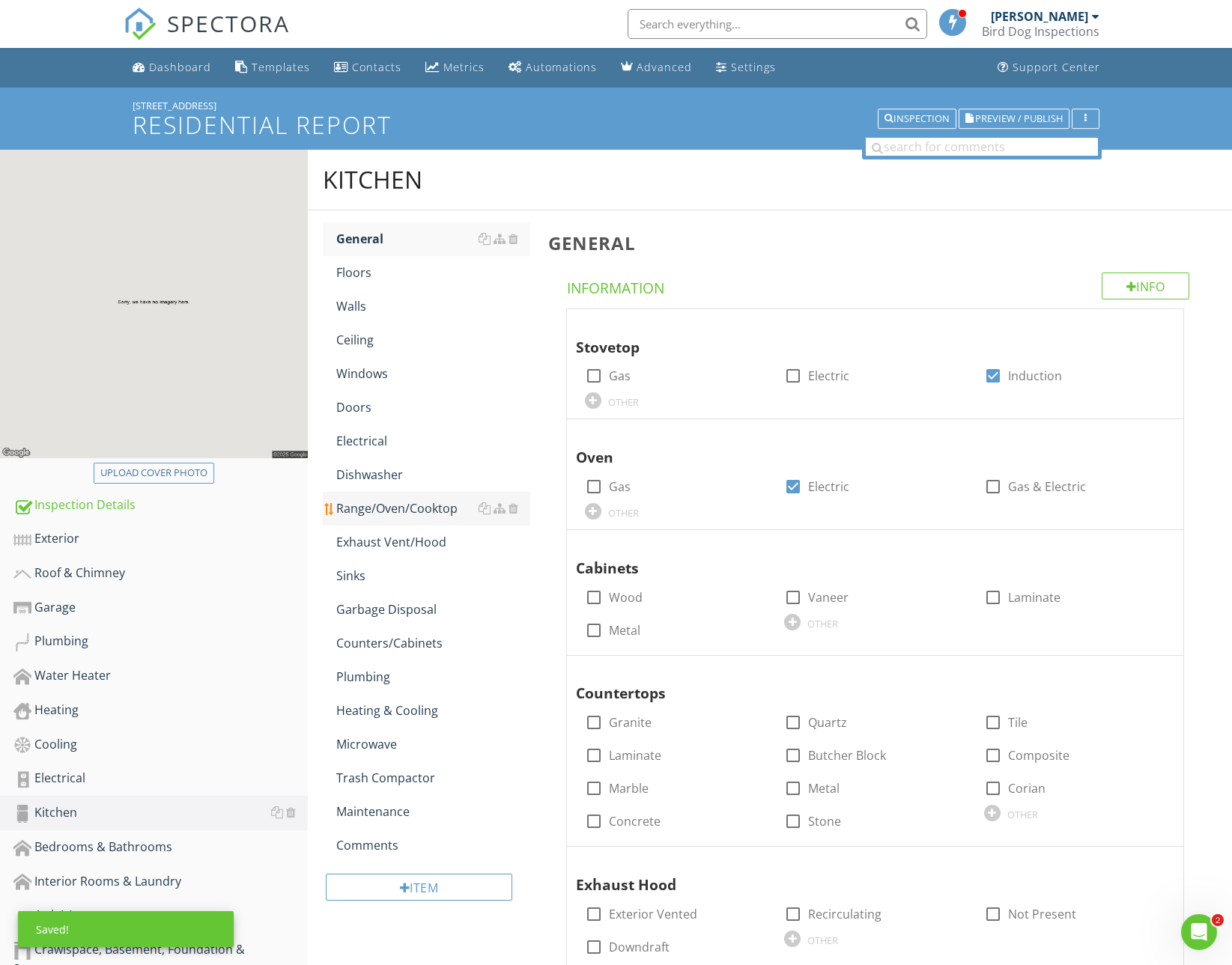 click on "Range/Oven/Cooktop" at bounding box center (433, 508) 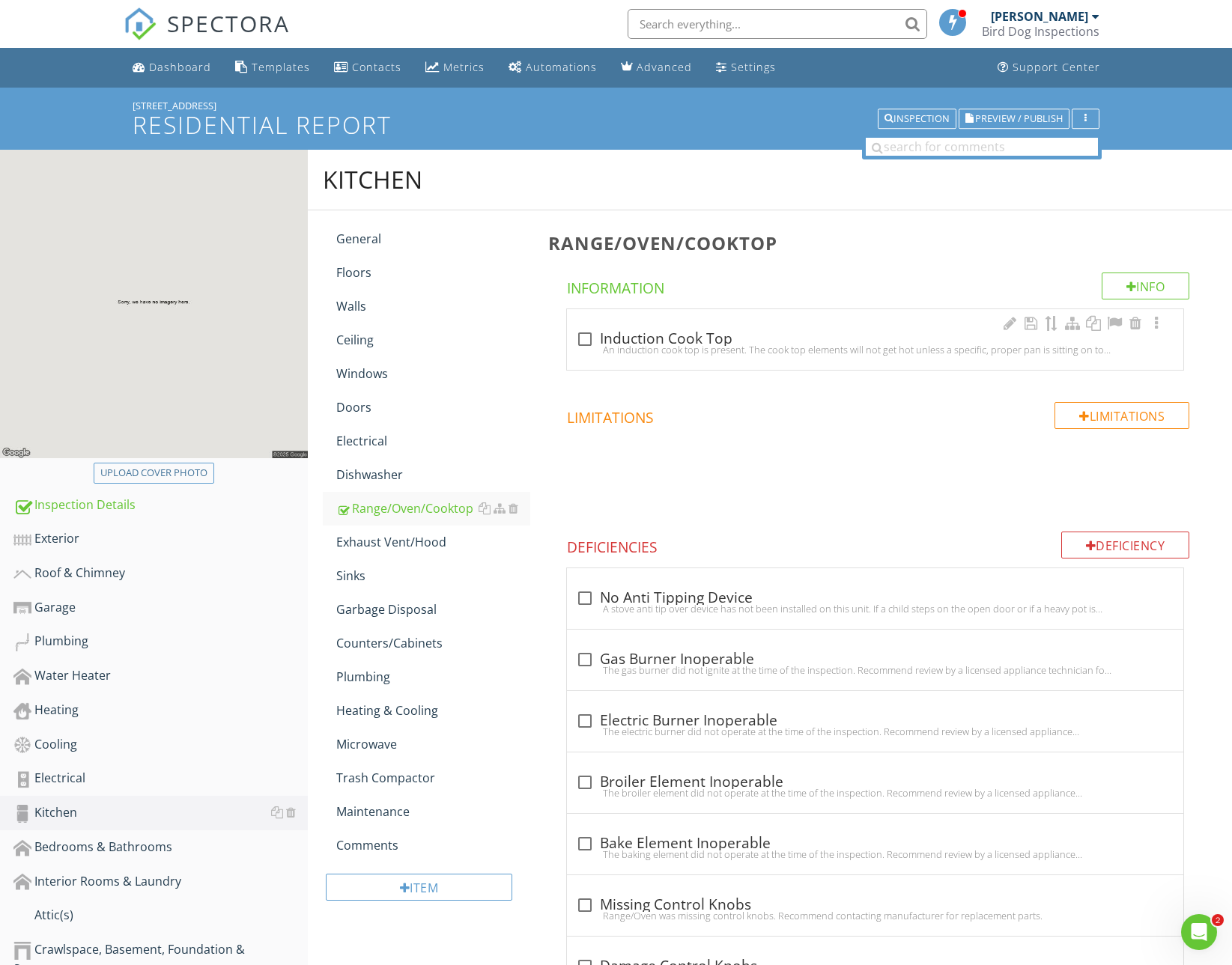 click on "check_box_outline_blank
Induction Cook Top" at bounding box center [875, 338] 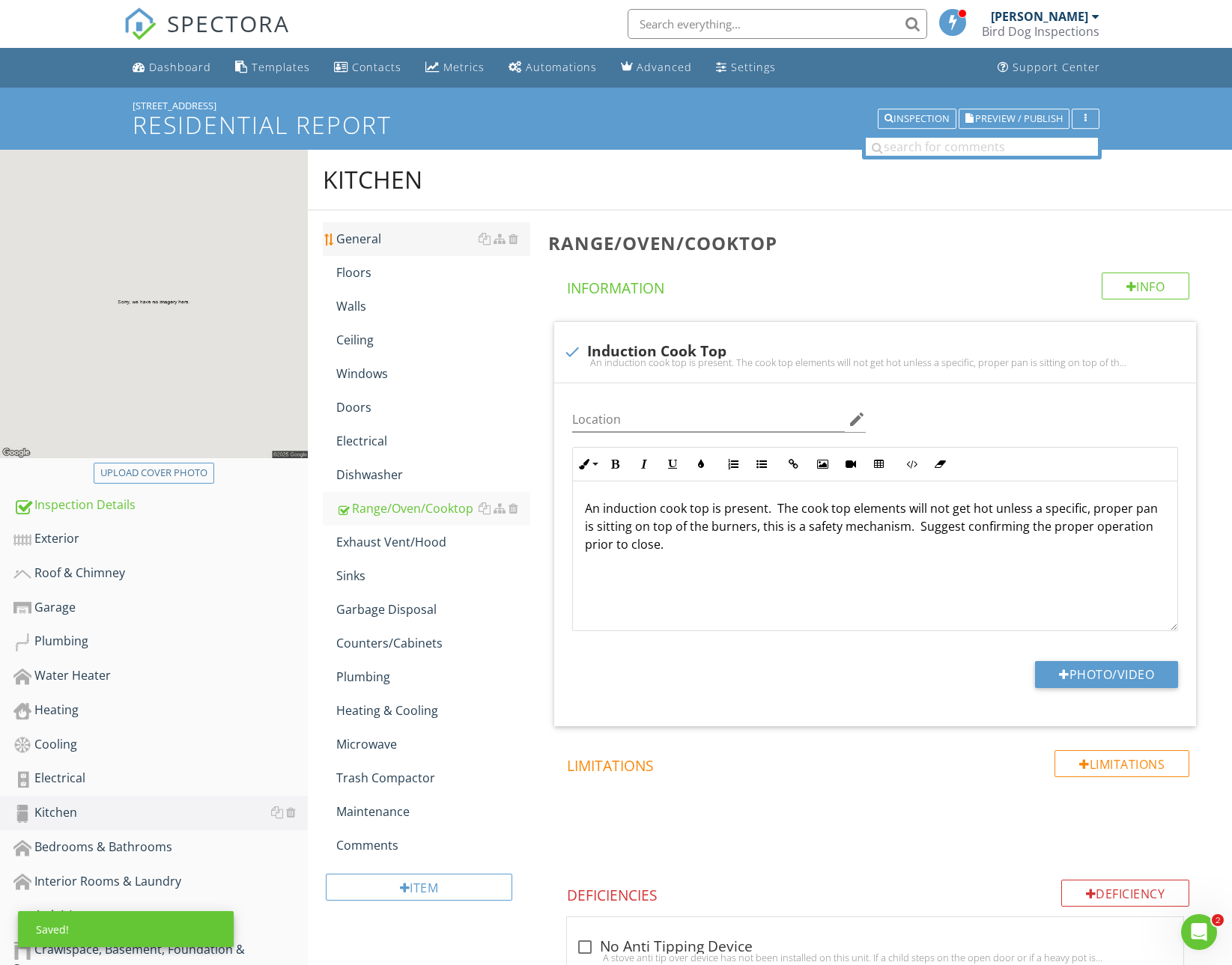 click on "General" at bounding box center [433, 239] 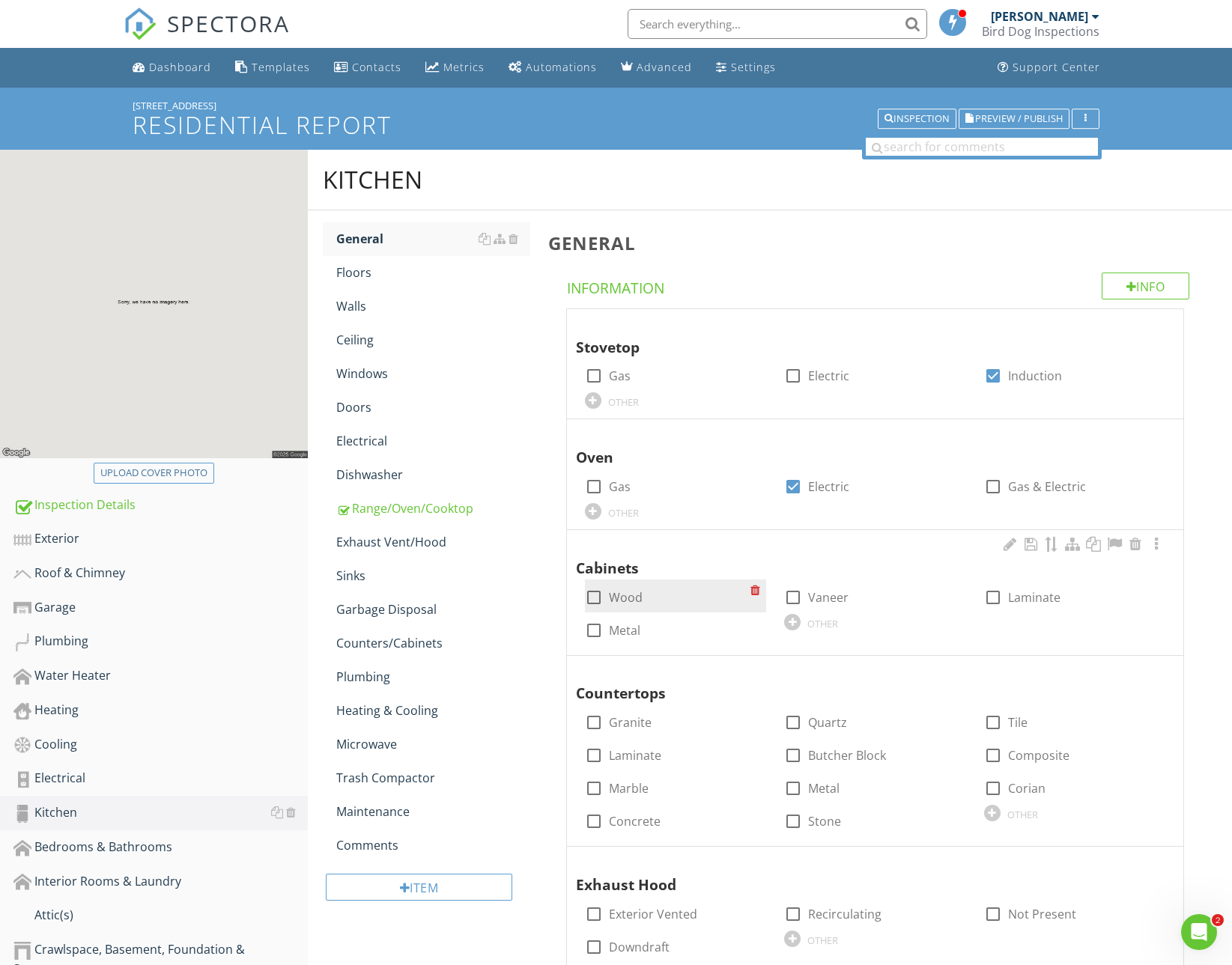 click on "Wood" at bounding box center (625, 597) 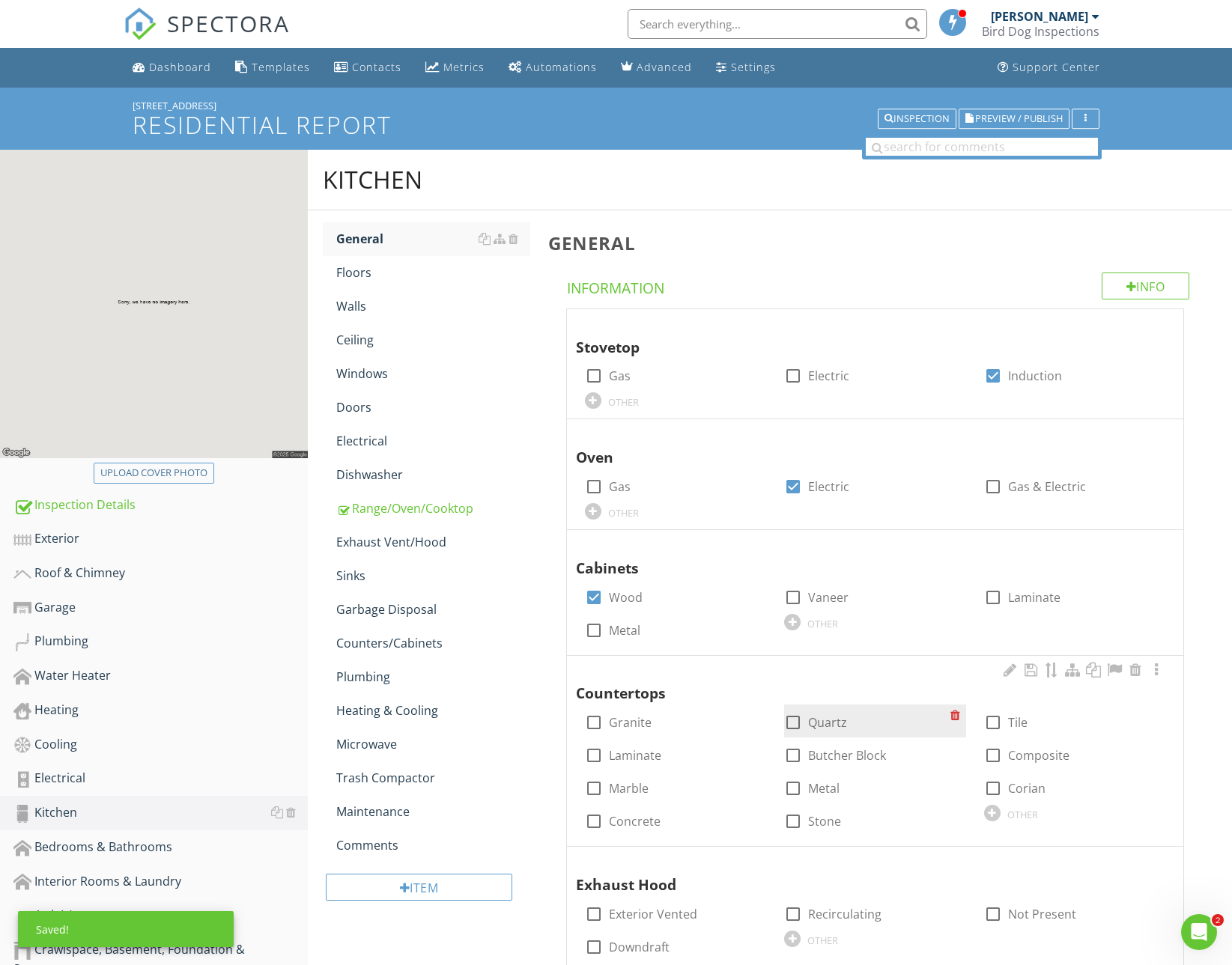 click on "Quartz" at bounding box center (828, 722) 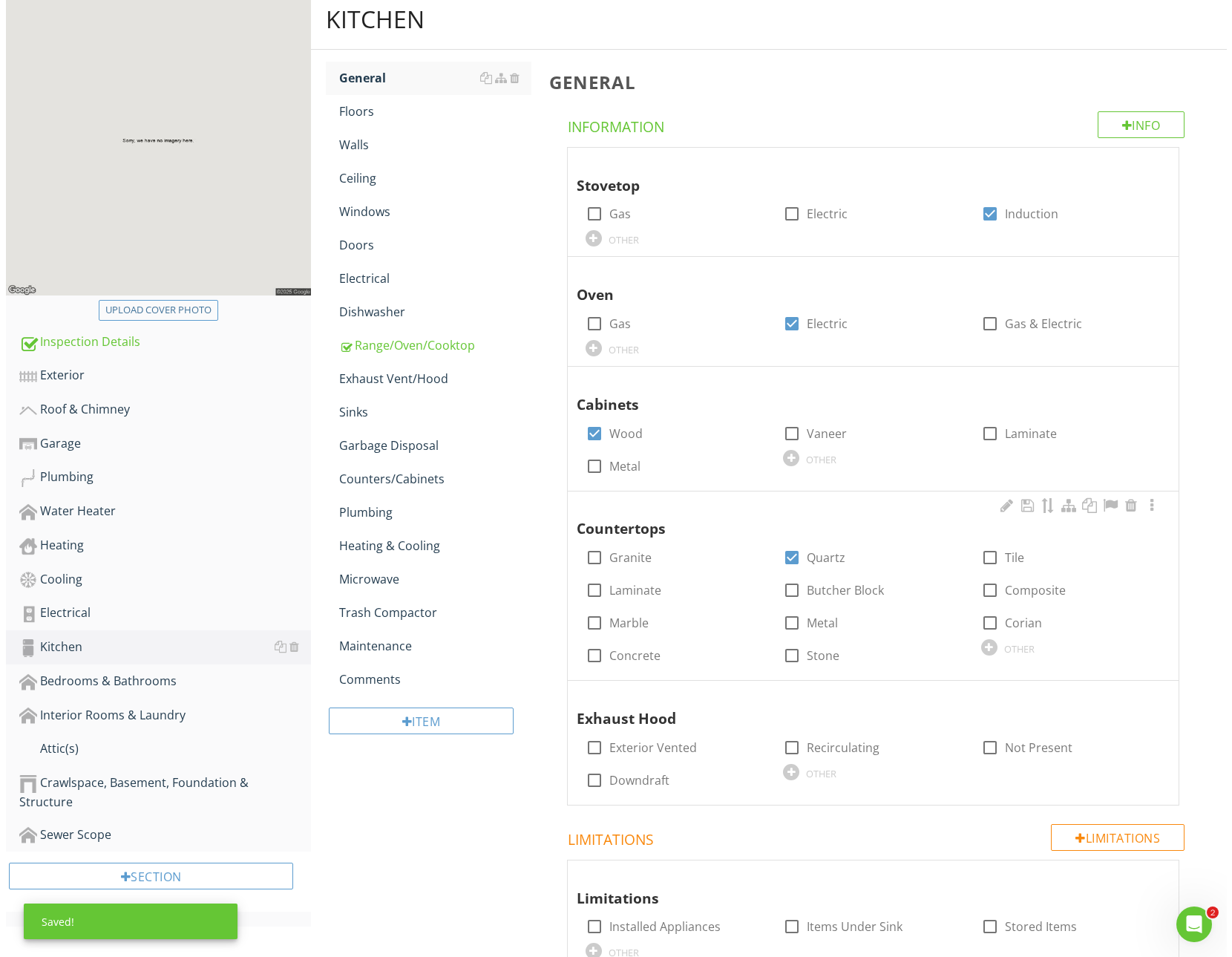 scroll, scrollTop: 209, scrollLeft: 0, axis: vertical 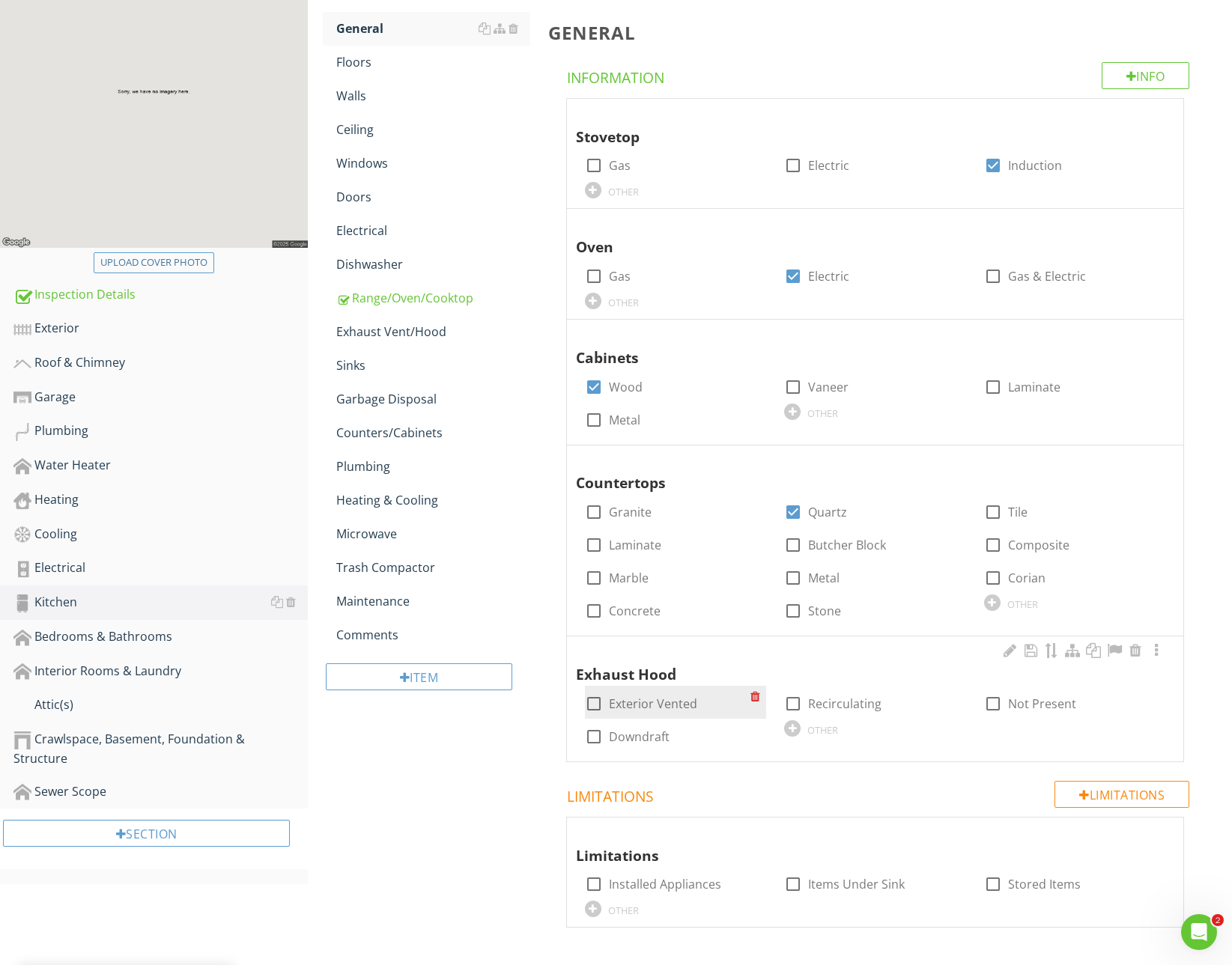 click on "Exterior Vented" at bounding box center [653, 704] 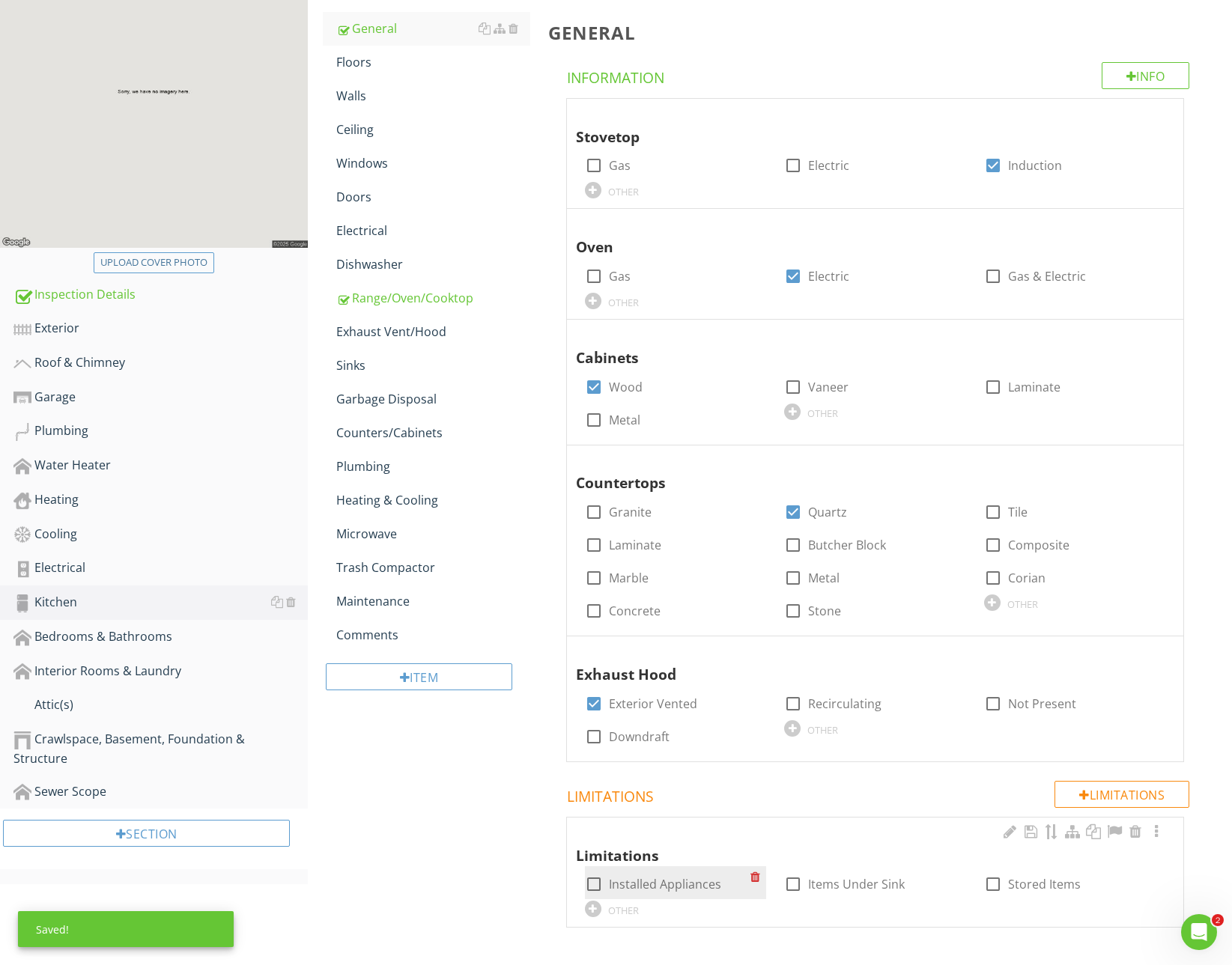 click on "Installed Appliances" at bounding box center (665, 884) 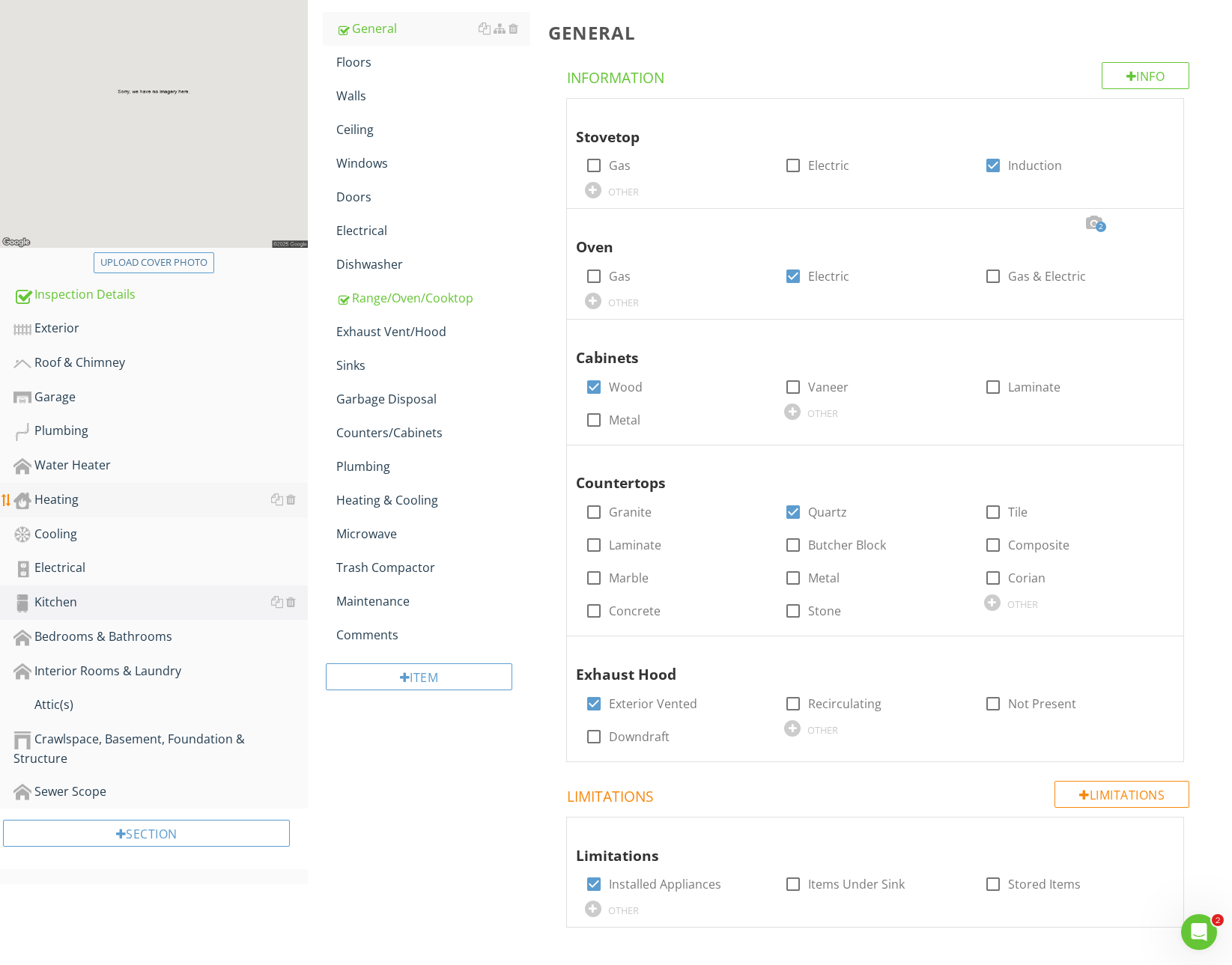 click on "Heating" at bounding box center (160, 500) 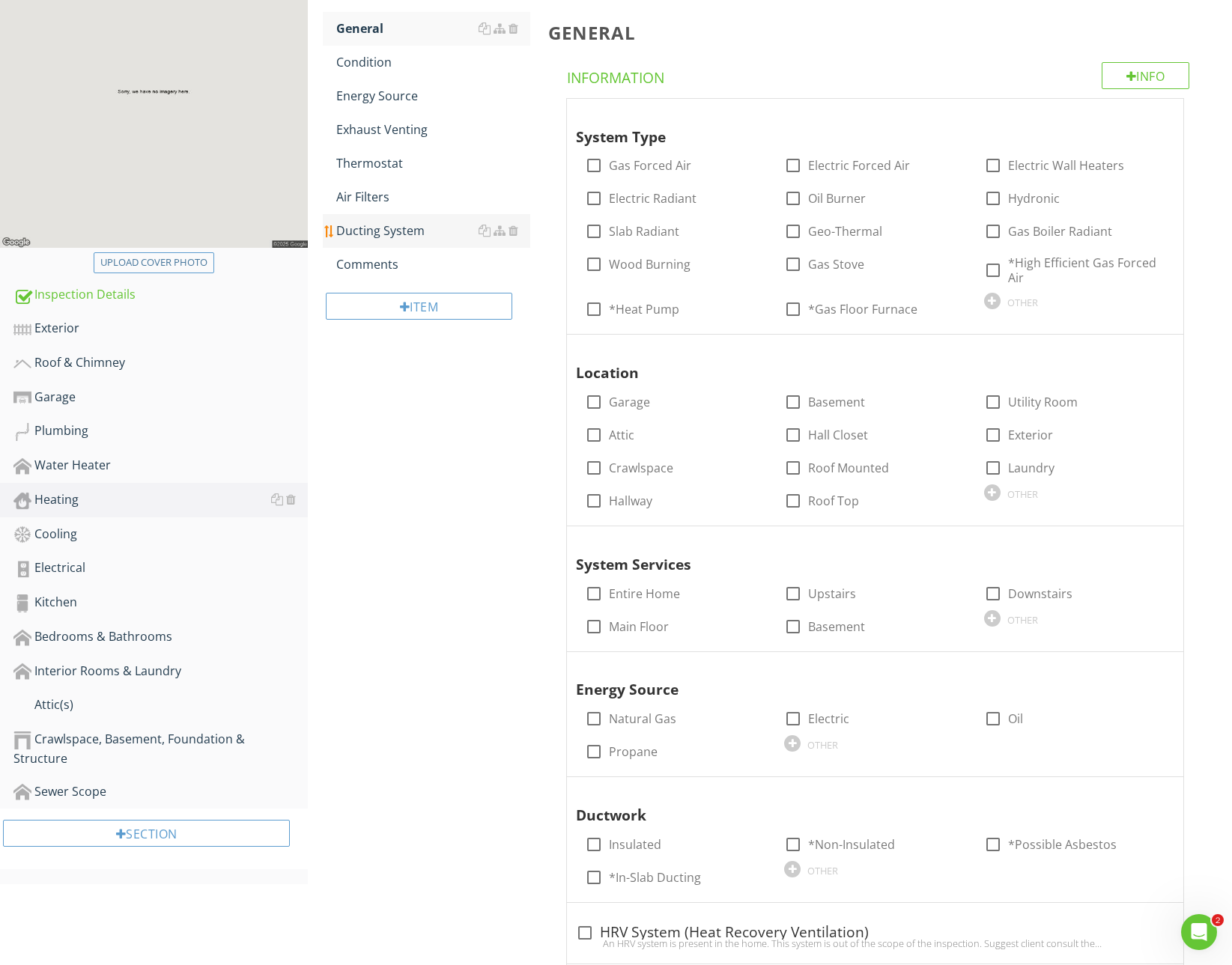 click on "Ducting System" at bounding box center (433, 231) 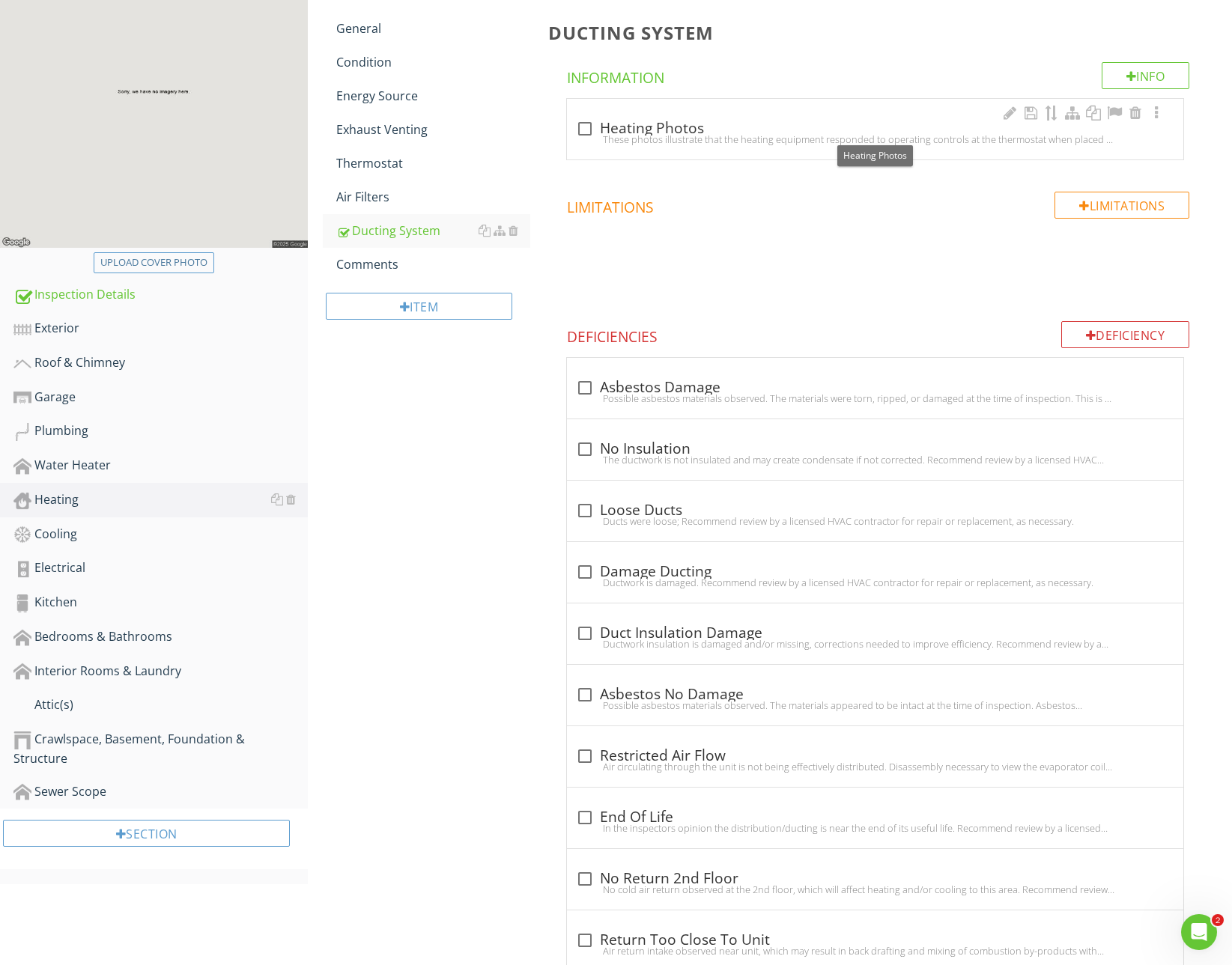 click on "check_box_outline_blank
Heating Photos" at bounding box center [875, 129] 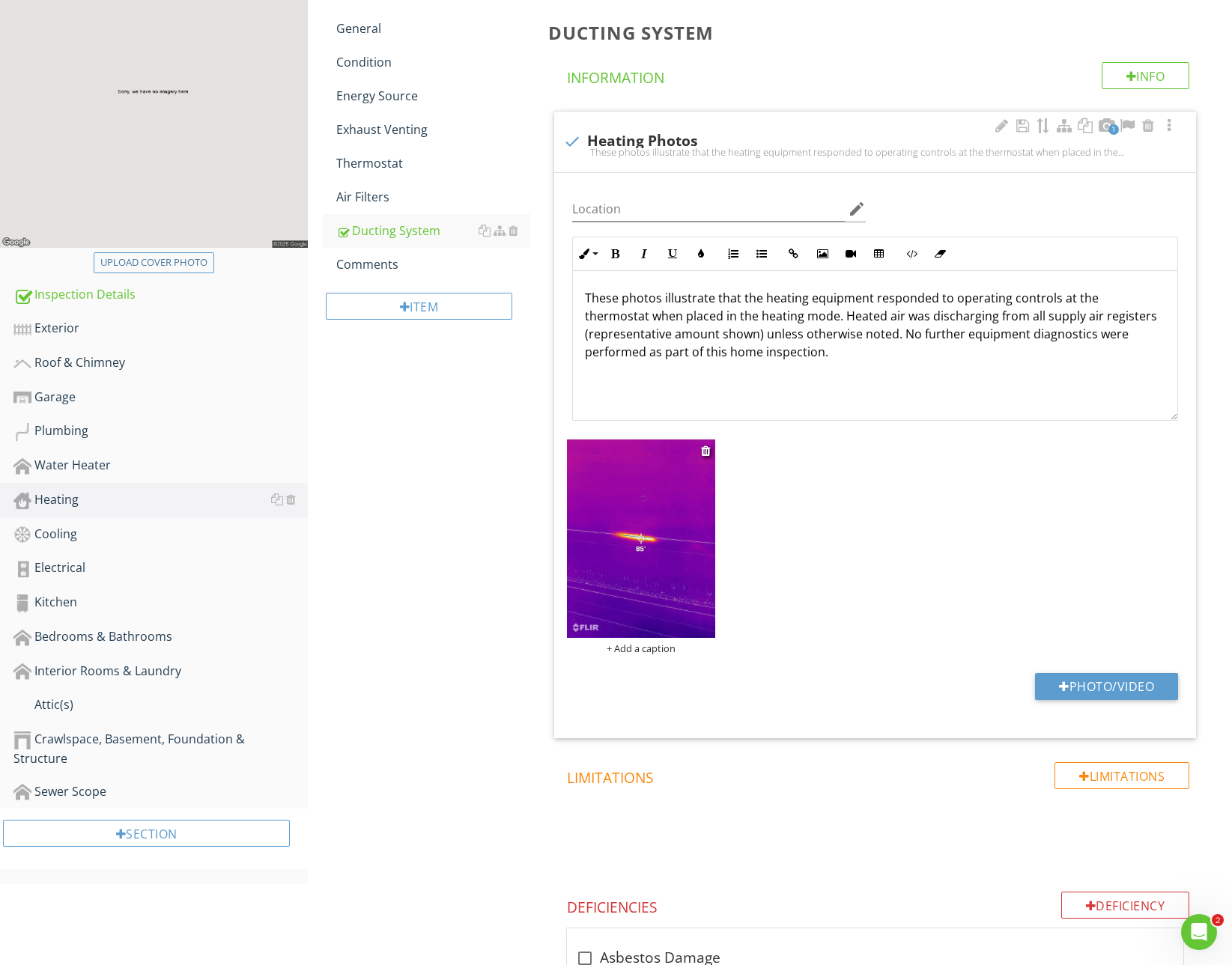 click on "+ Add a caption" at bounding box center [641, 648] 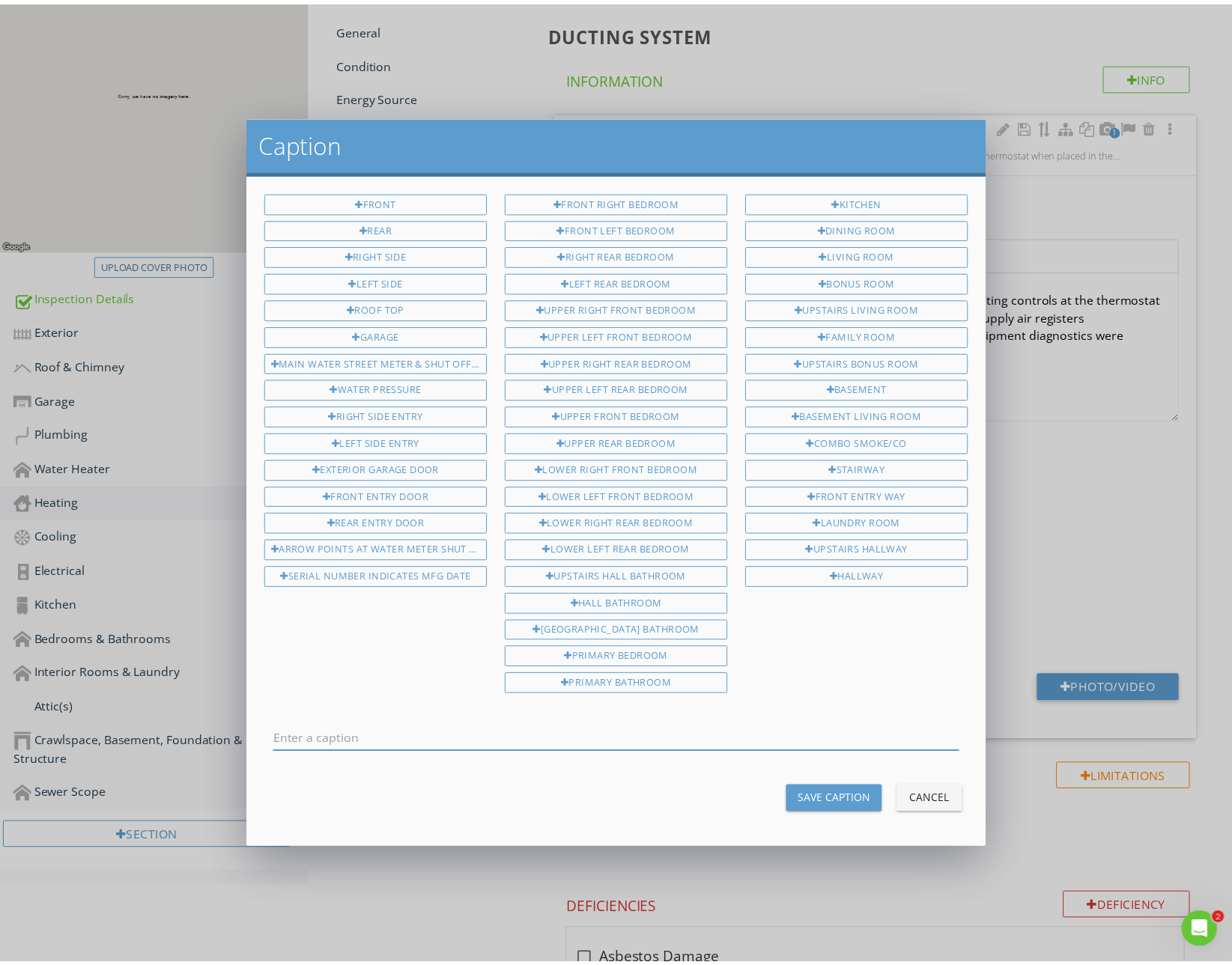 scroll, scrollTop: 0, scrollLeft: 0, axis: both 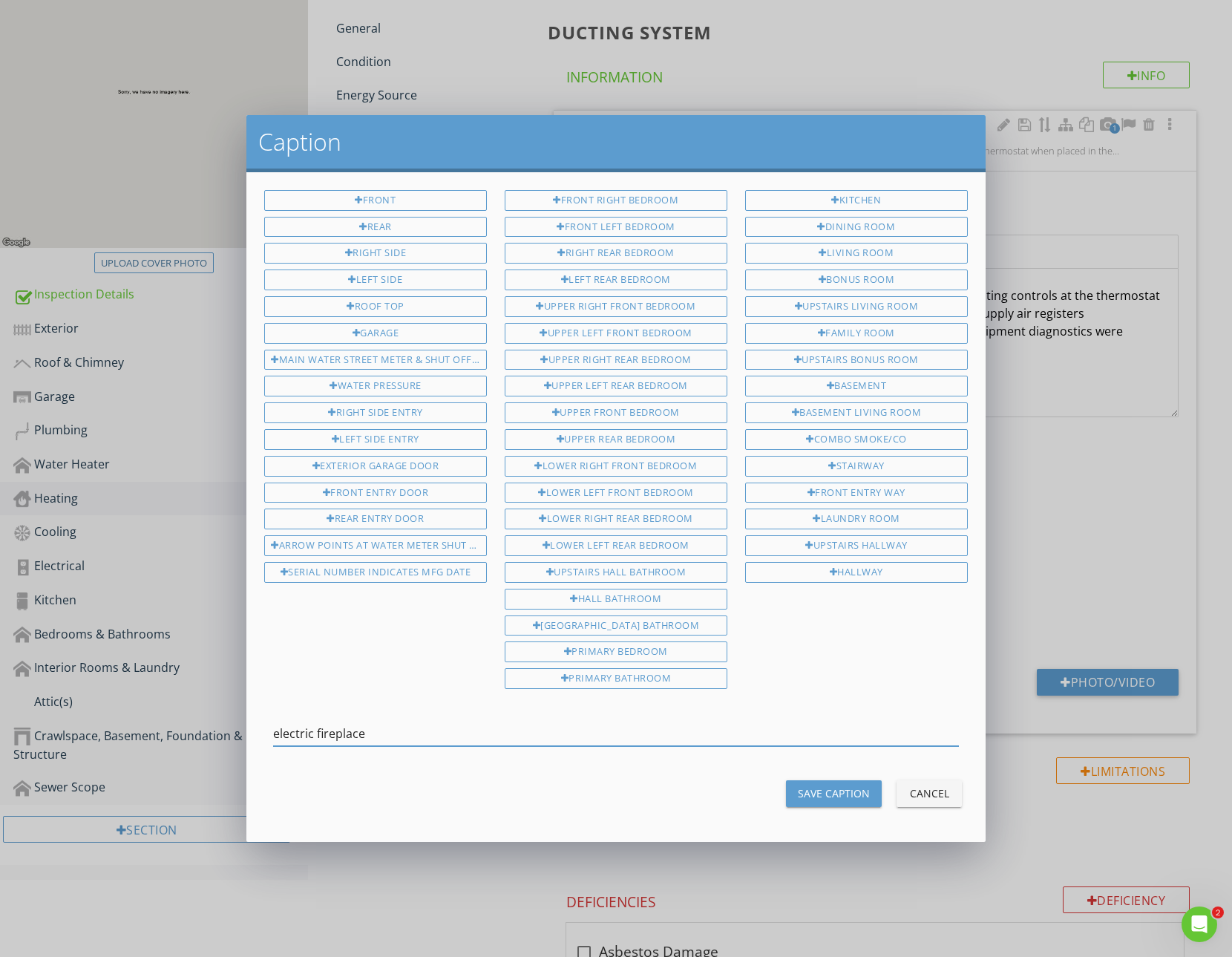 type on "electric fireplace" 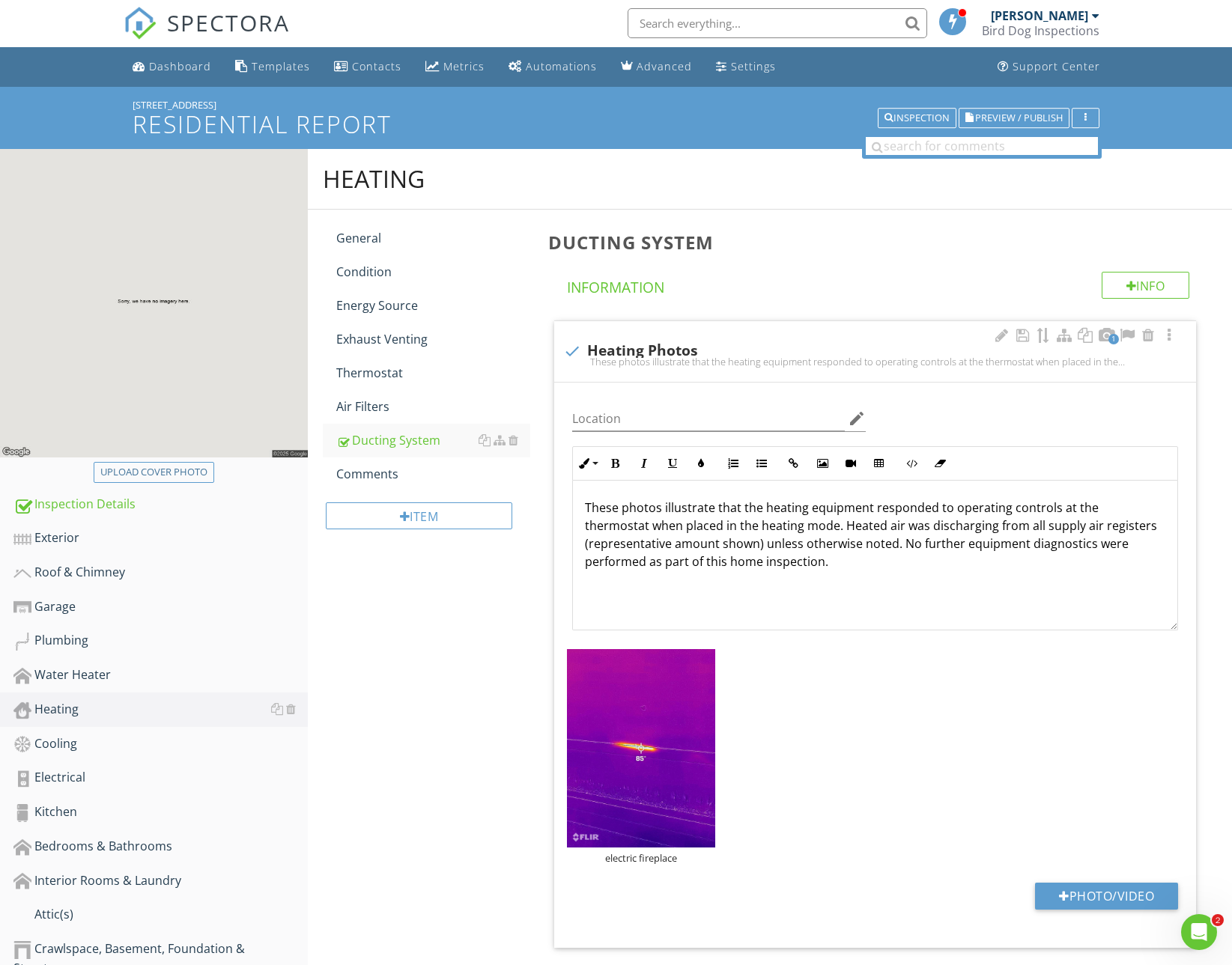 scroll, scrollTop: 0, scrollLeft: 0, axis: both 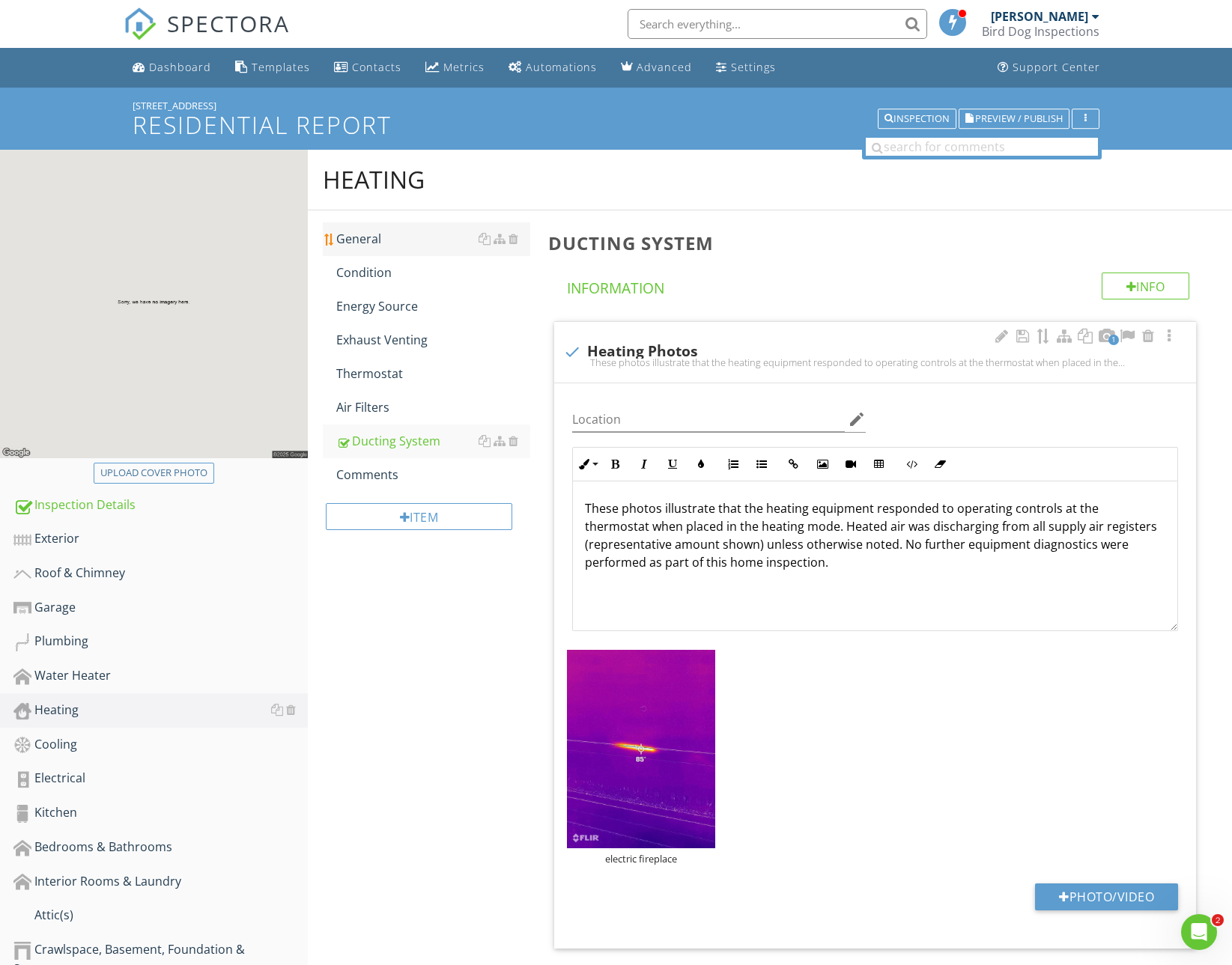 click on "General" at bounding box center [433, 239] 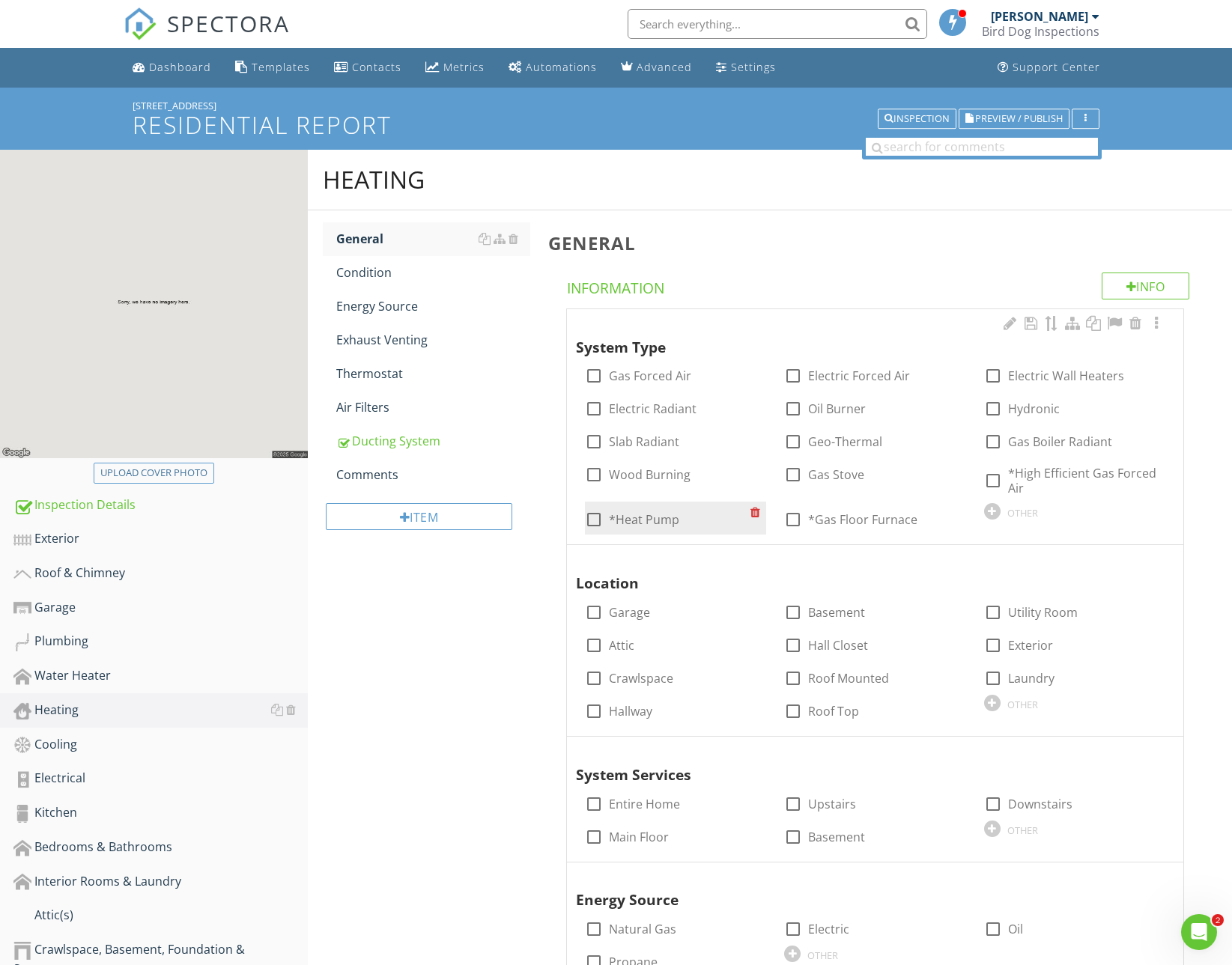 click on "*Heat Pump" at bounding box center [644, 520] 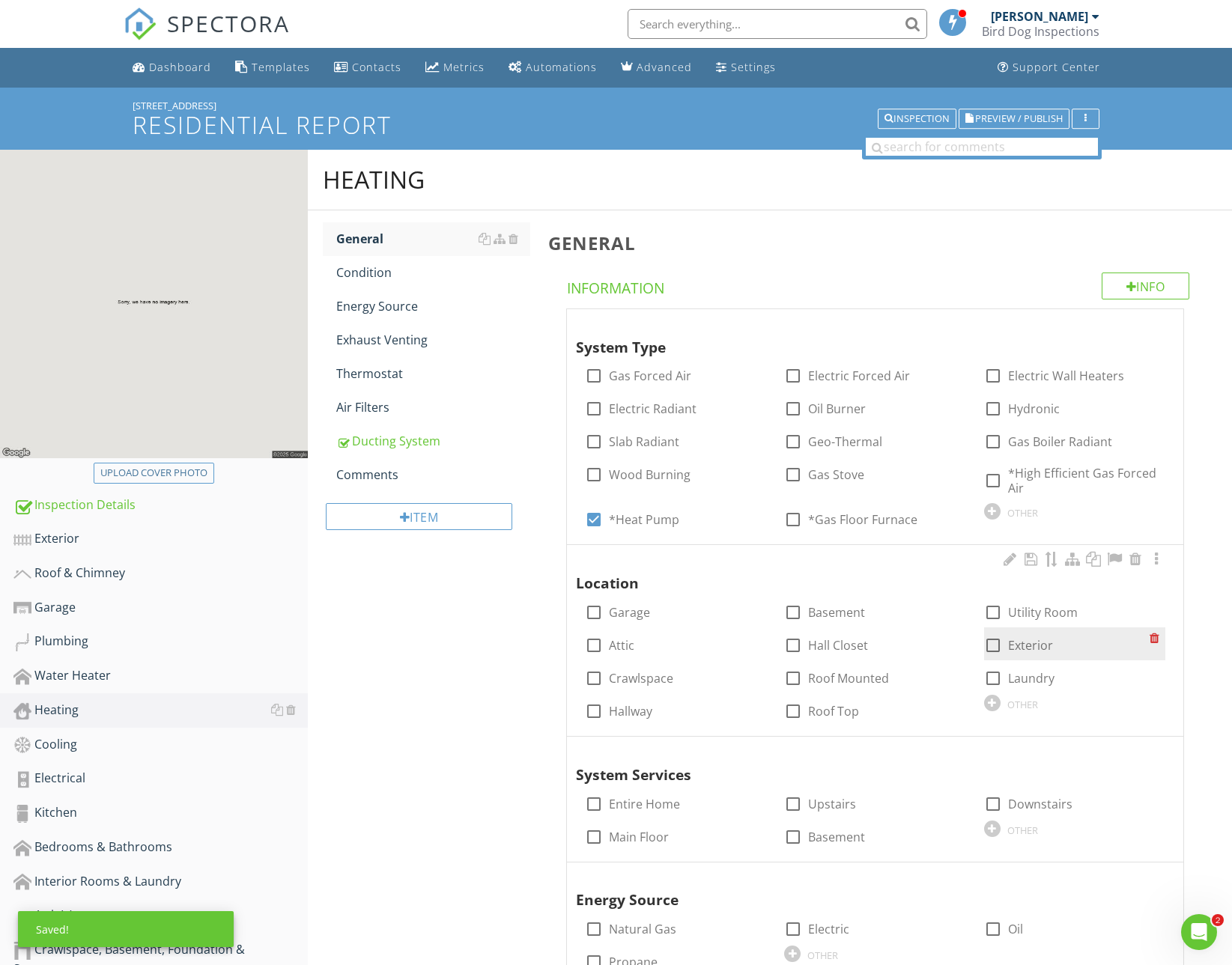 click on "Exterior" at bounding box center [1031, 645] 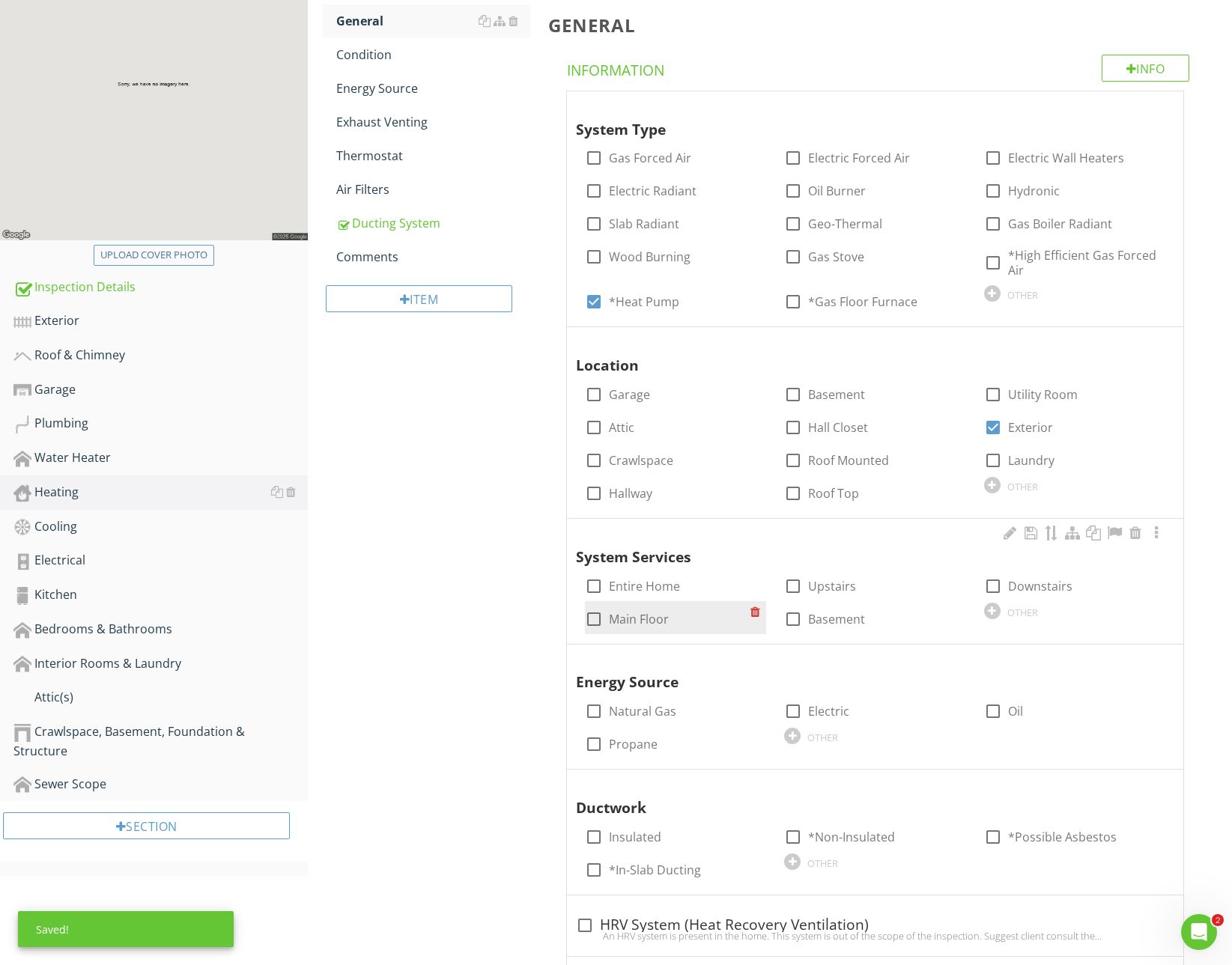 scroll, scrollTop: 223, scrollLeft: 0, axis: vertical 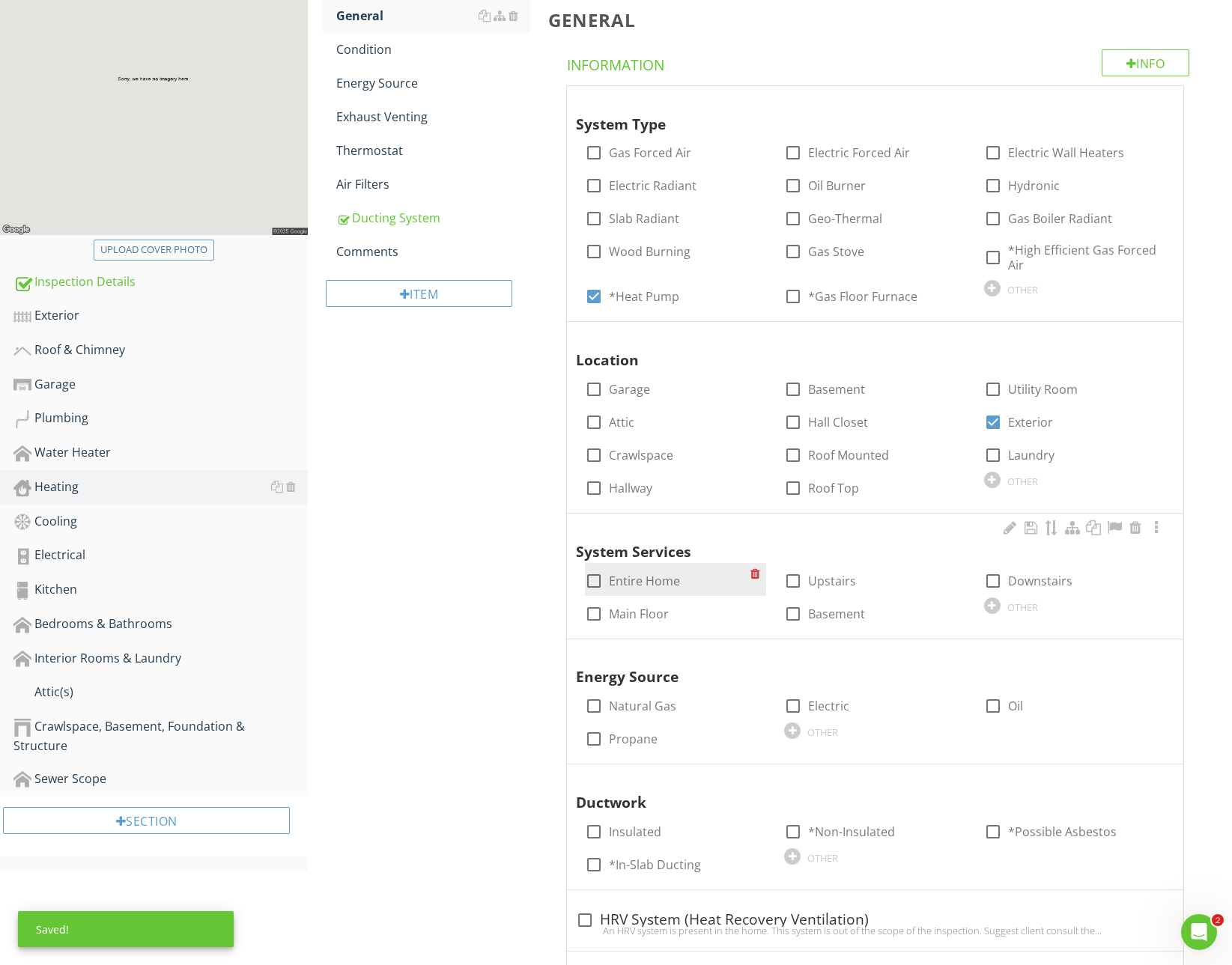 click on "Entire Home" at bounding box center (644, 581) 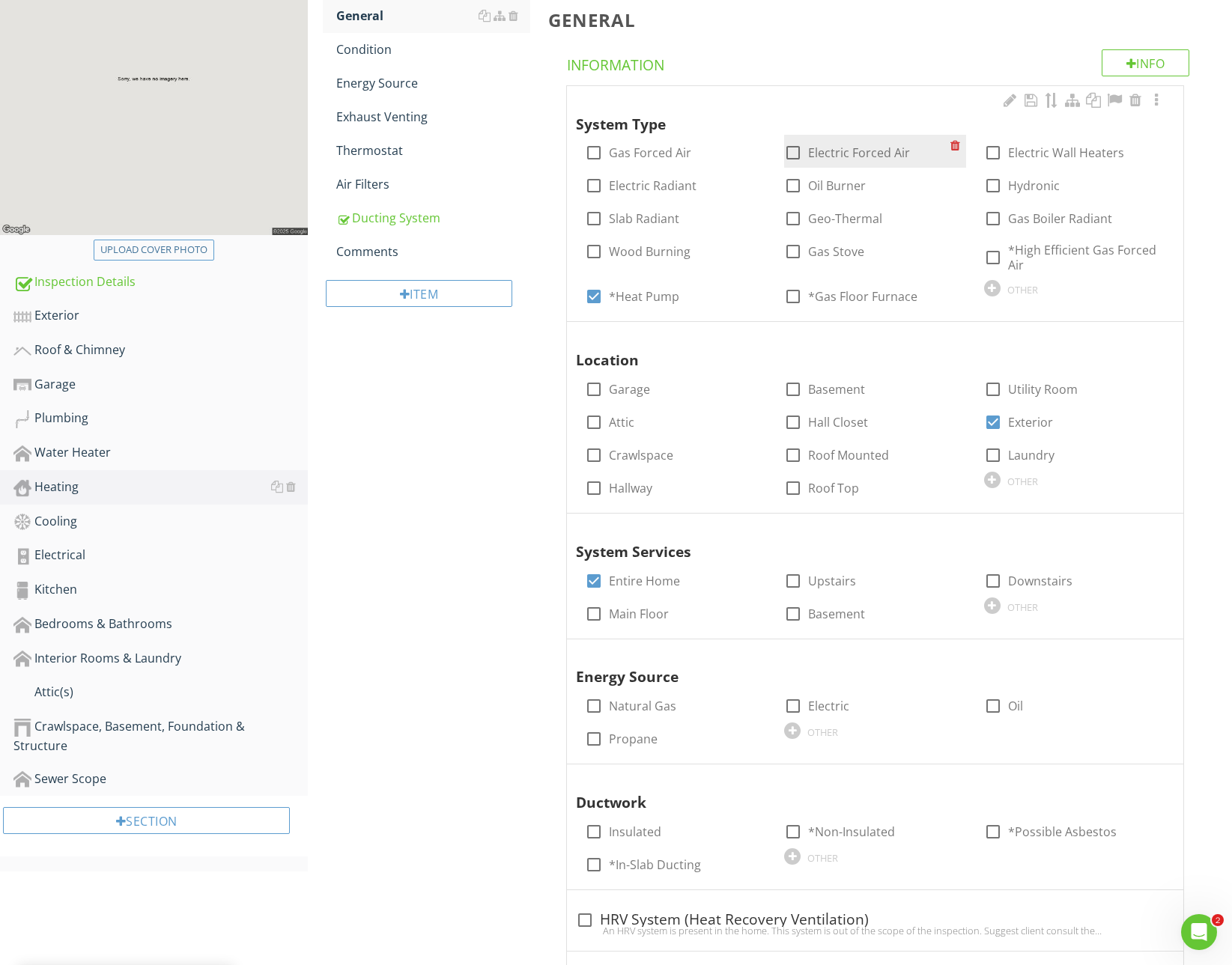 click on "Electric Forced Air" at bounding box center [859, 153] 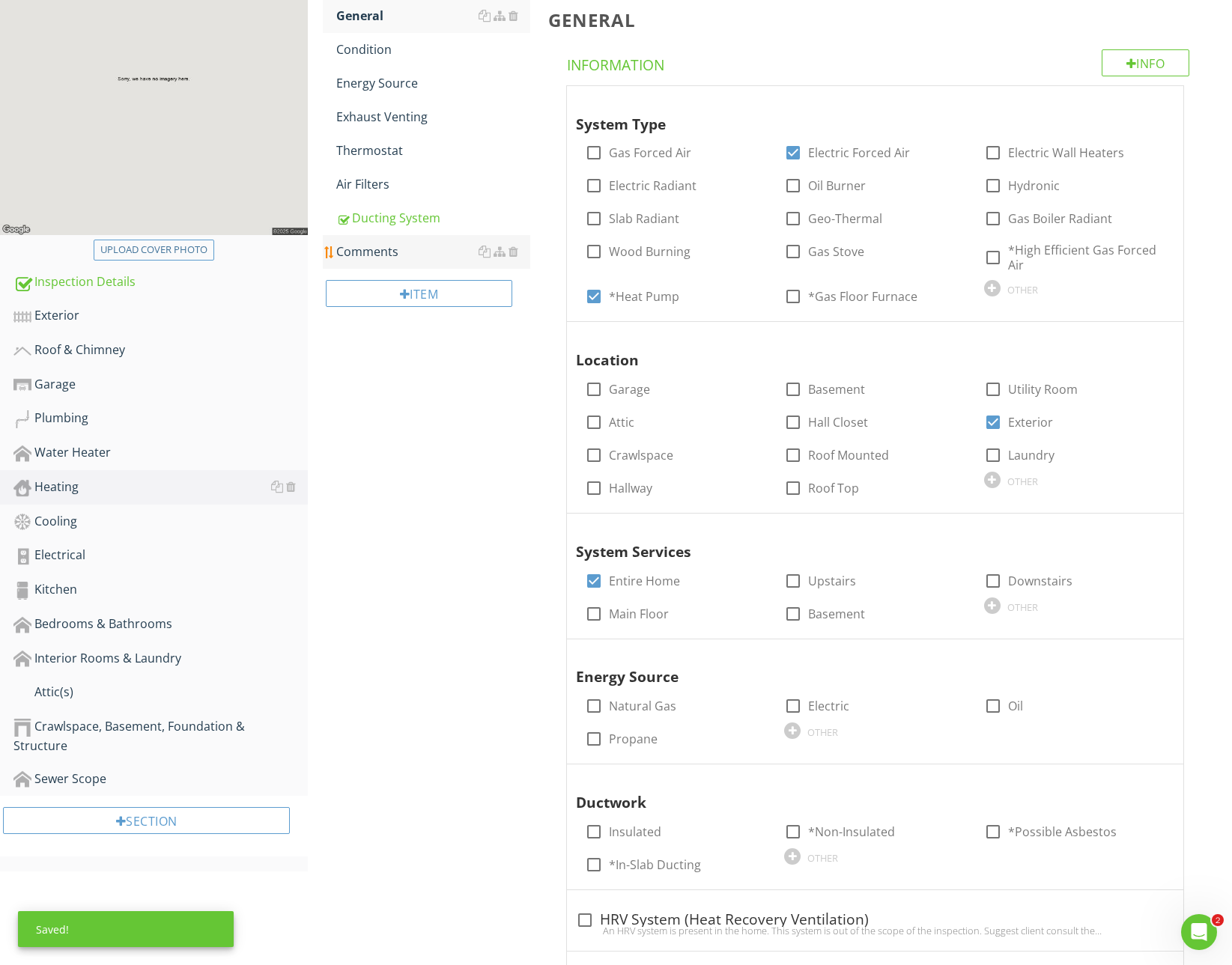 click on "Comments" at bounding box center (433, 252) 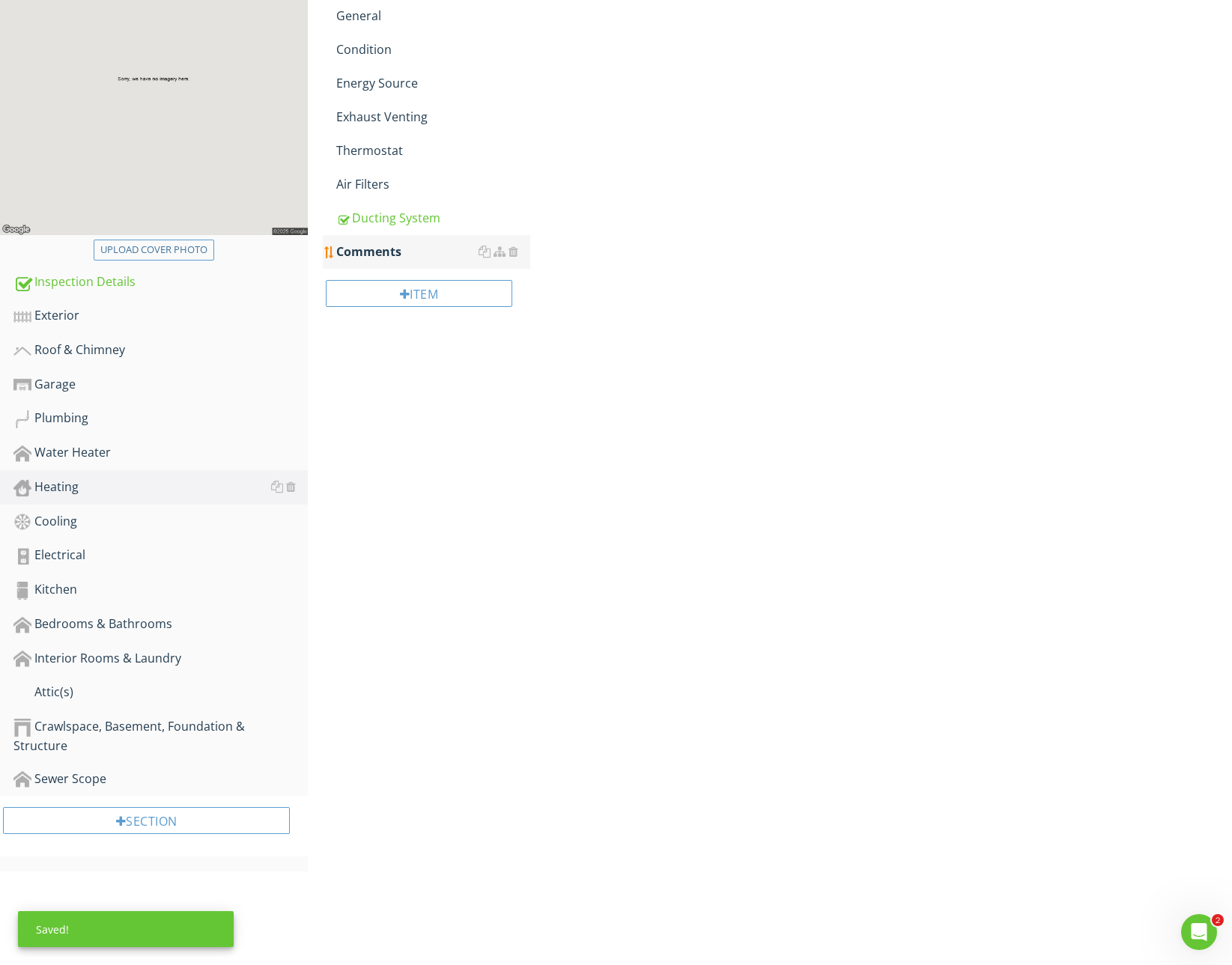 scroll, scrollTop: 130, scrollLeft: 0, axis: vertical 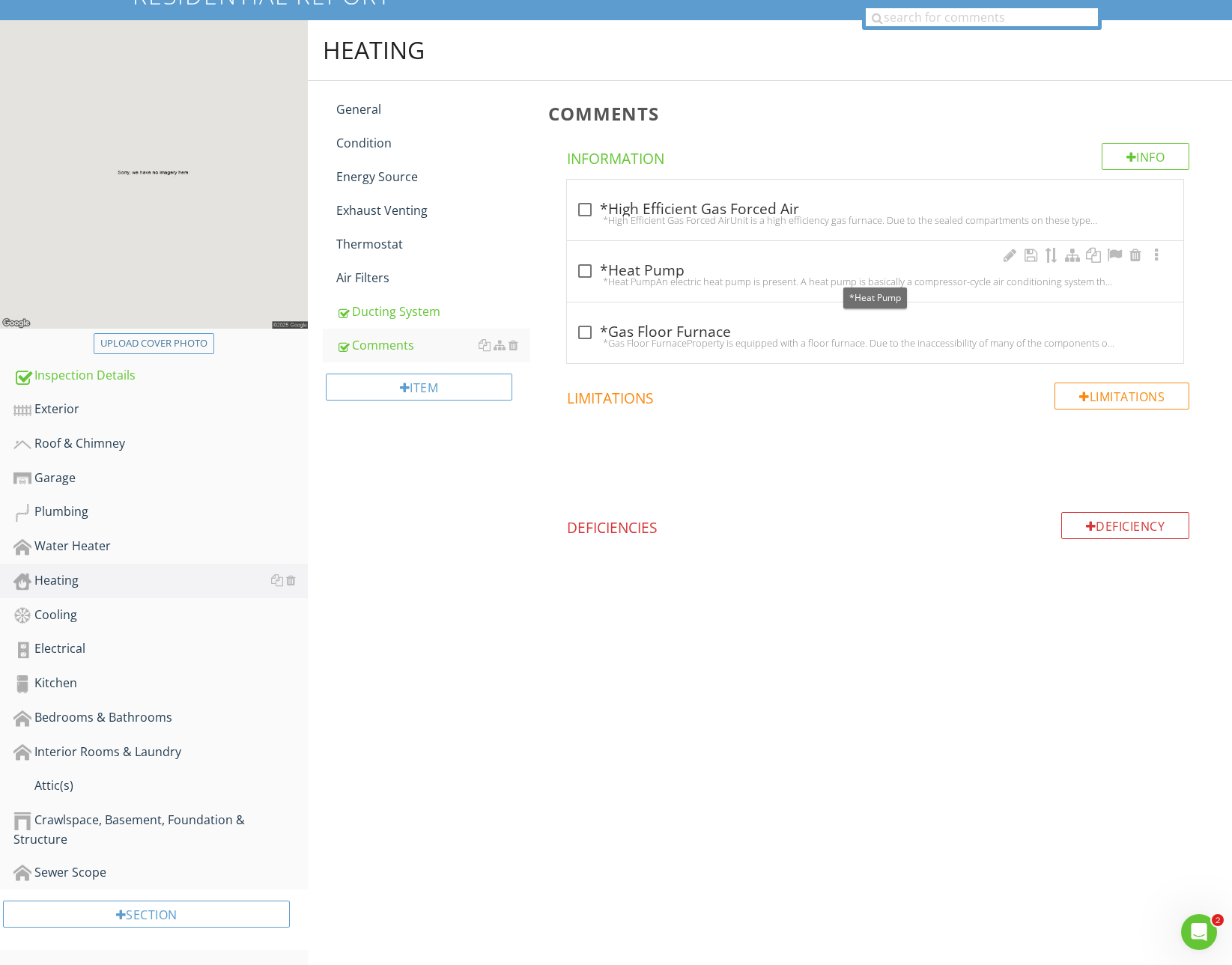 click on "check_box_outline_blank
*Heat Pump" at bounding box center (875, 271) 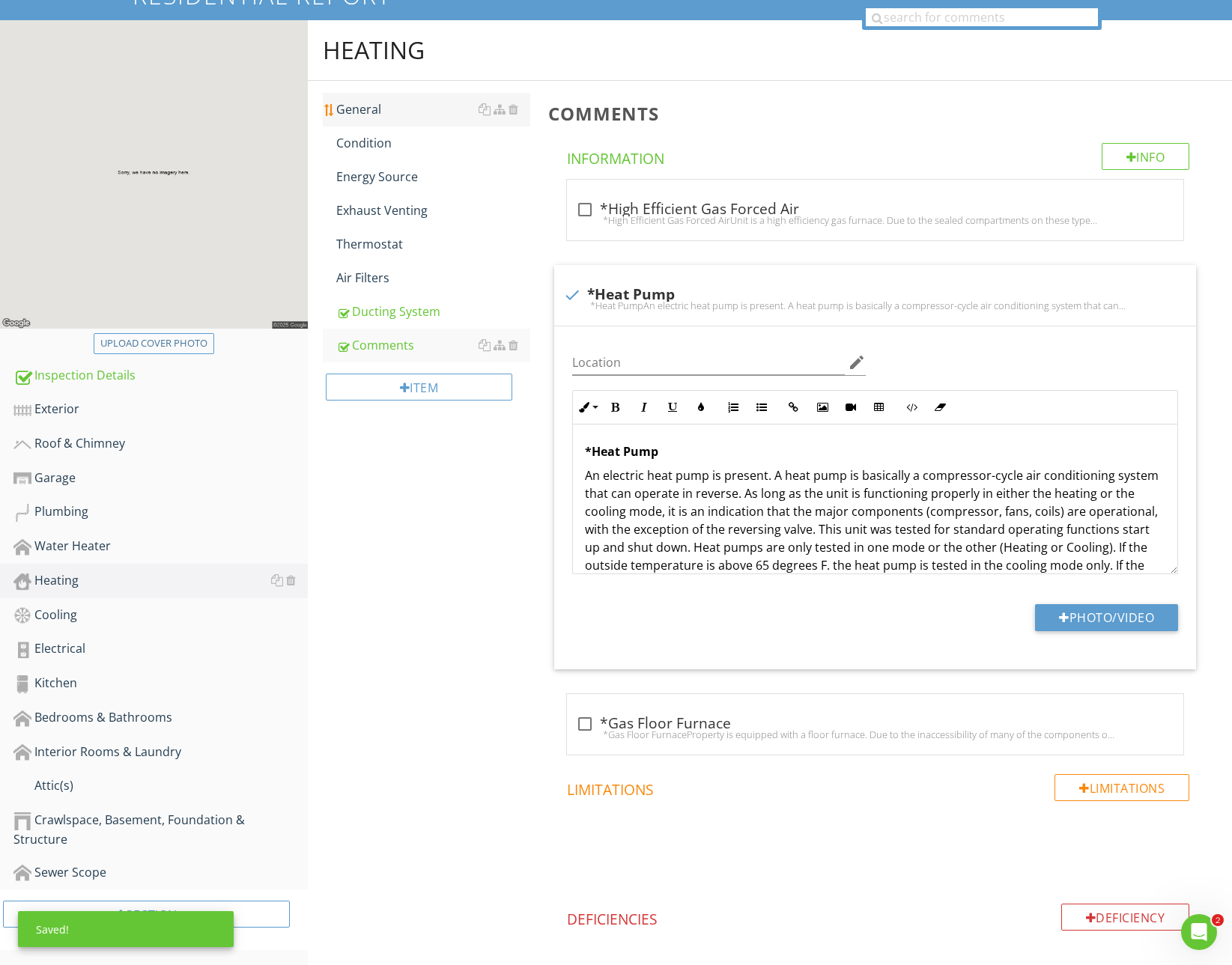 click on "General" at bounding box center [433, 109] 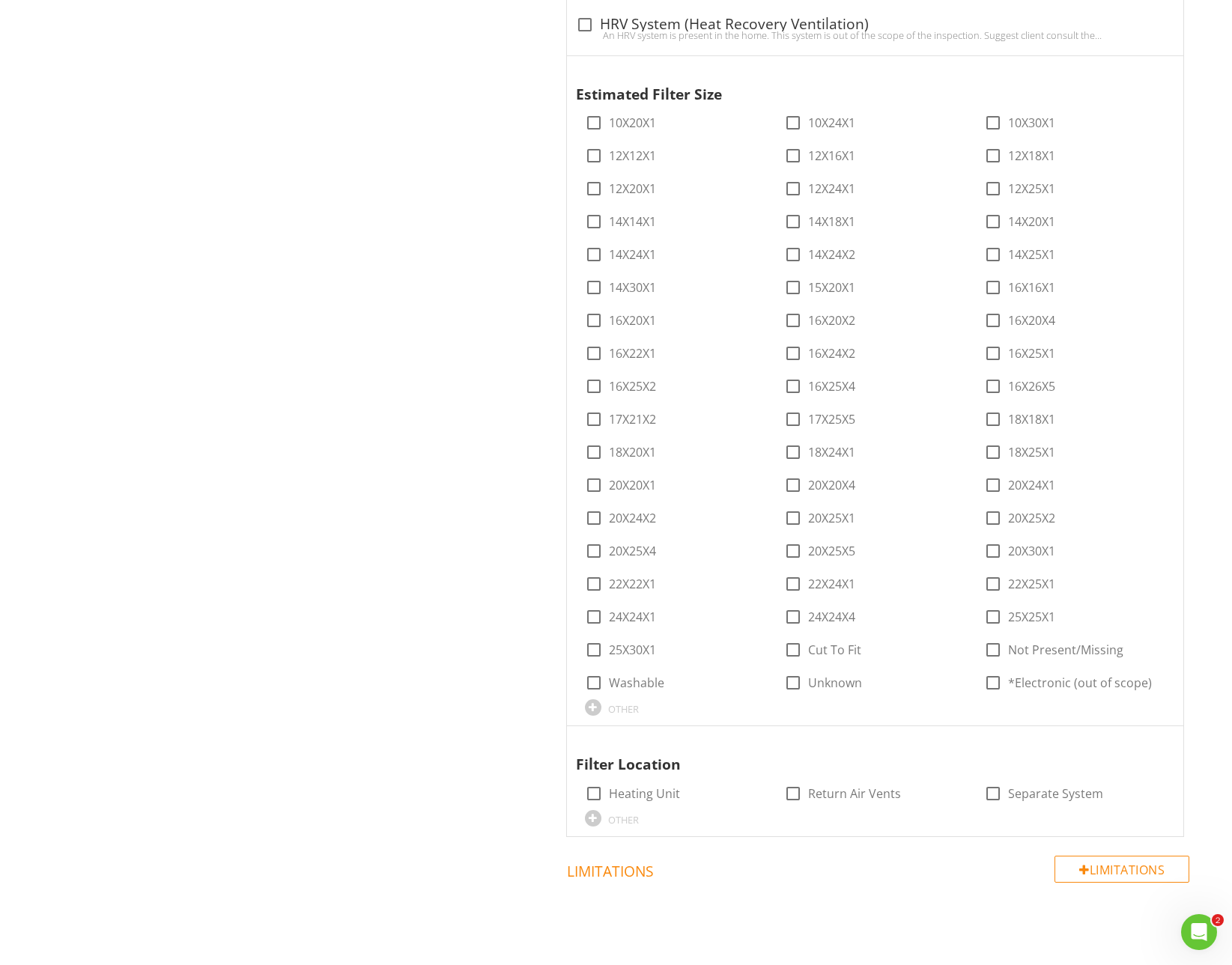 scroll, scrollTop: 1157, scrollLeft: 0, axis: vertical 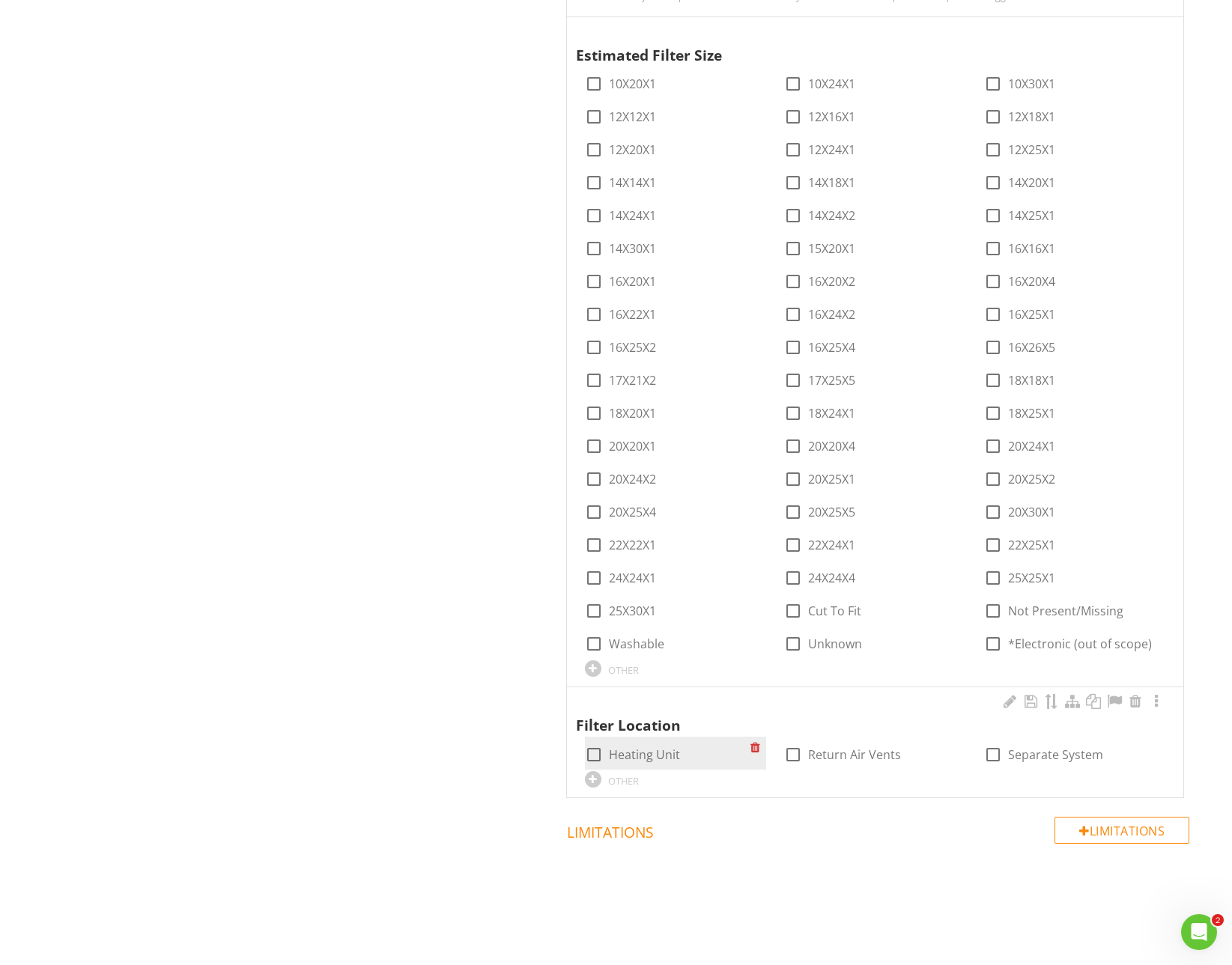 click on "Heating Unit" at bounding box center (644, 755) 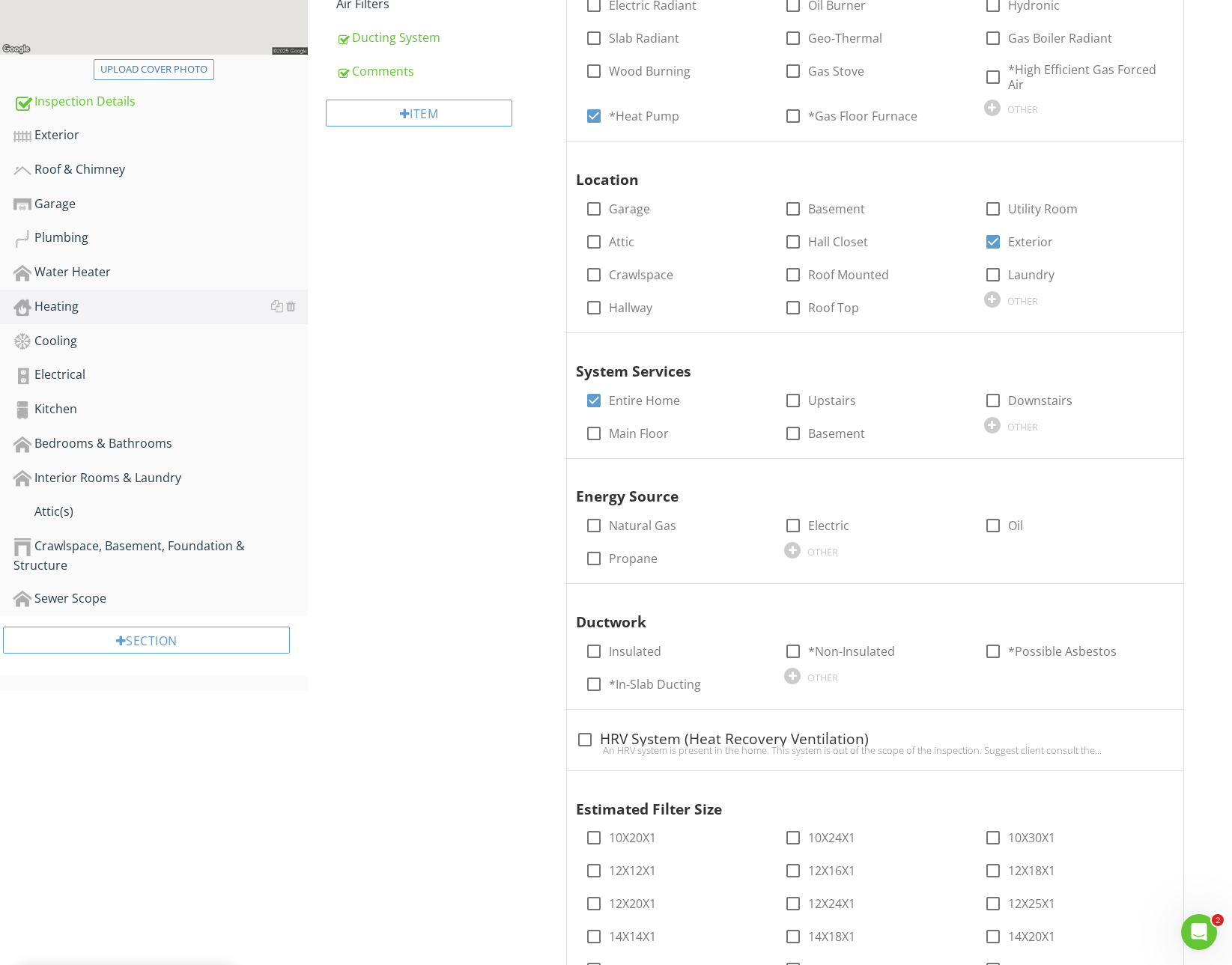 scroll, scrollTop: 0, scrollLeft: 0, axis: both 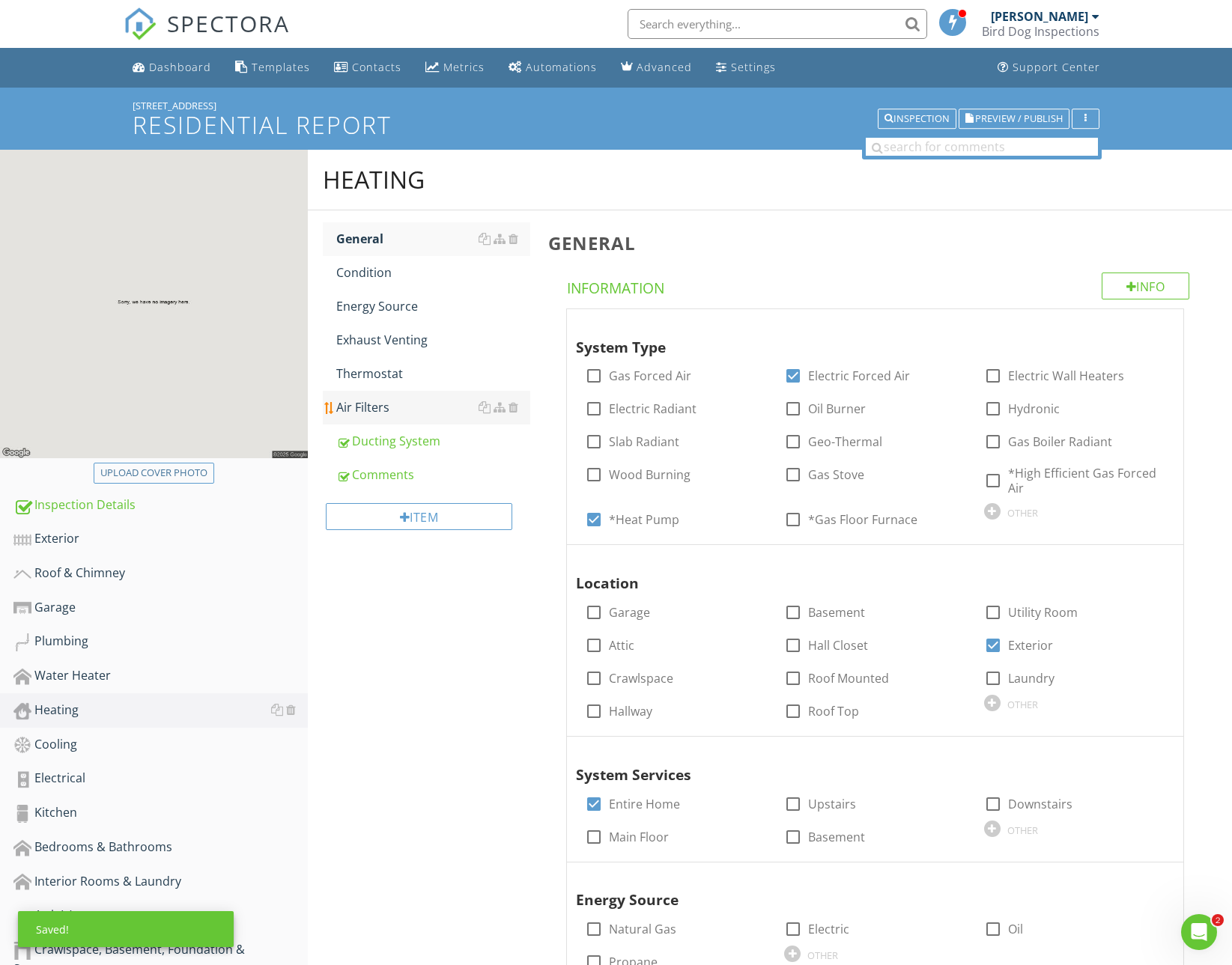 click on "Air Filters" at bounding box center [433, 407] 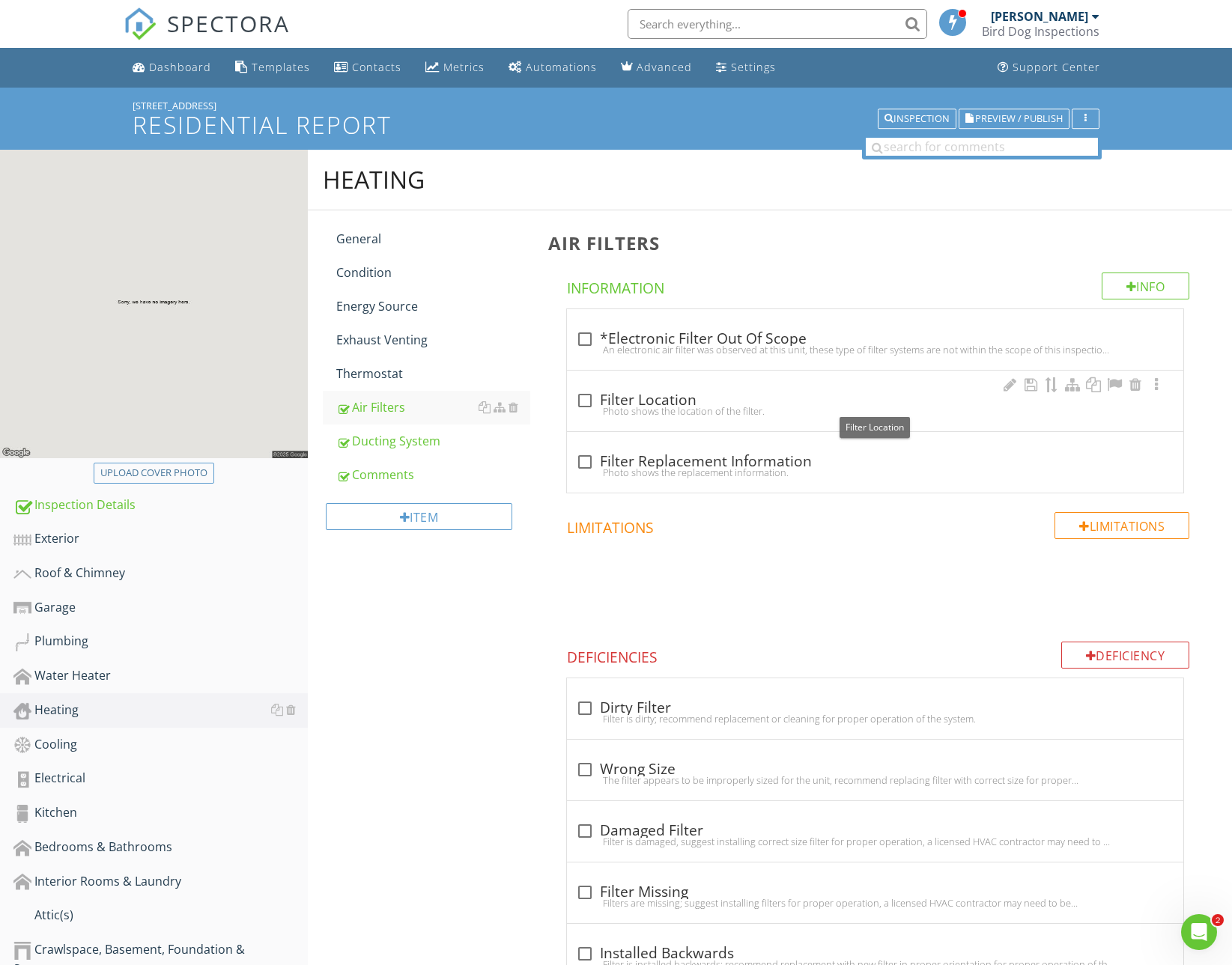click on "check_box_outline_blank
Filter Location" at bounding box center (875, 401) 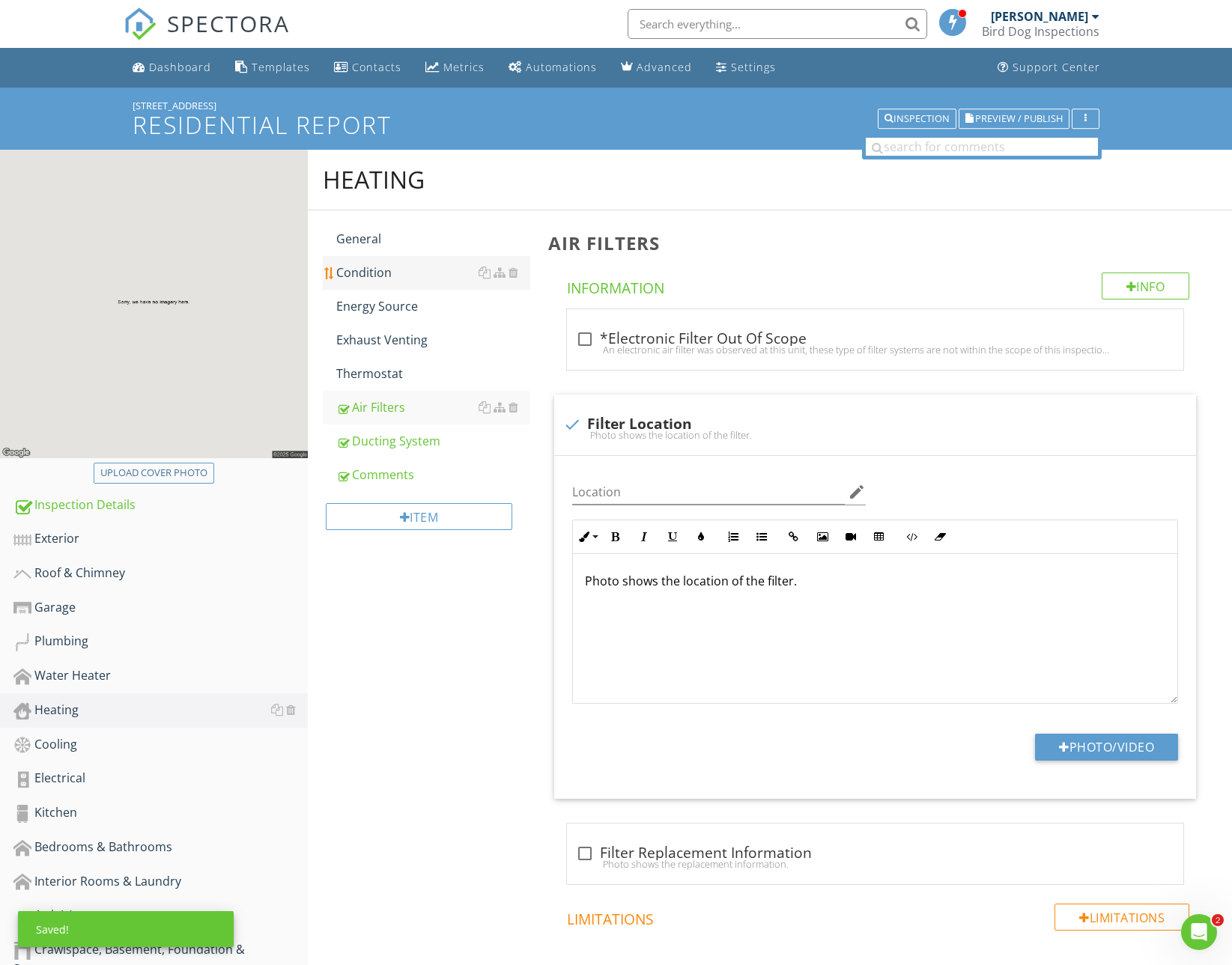 click on "Condition" at bounding box center (433, 273) 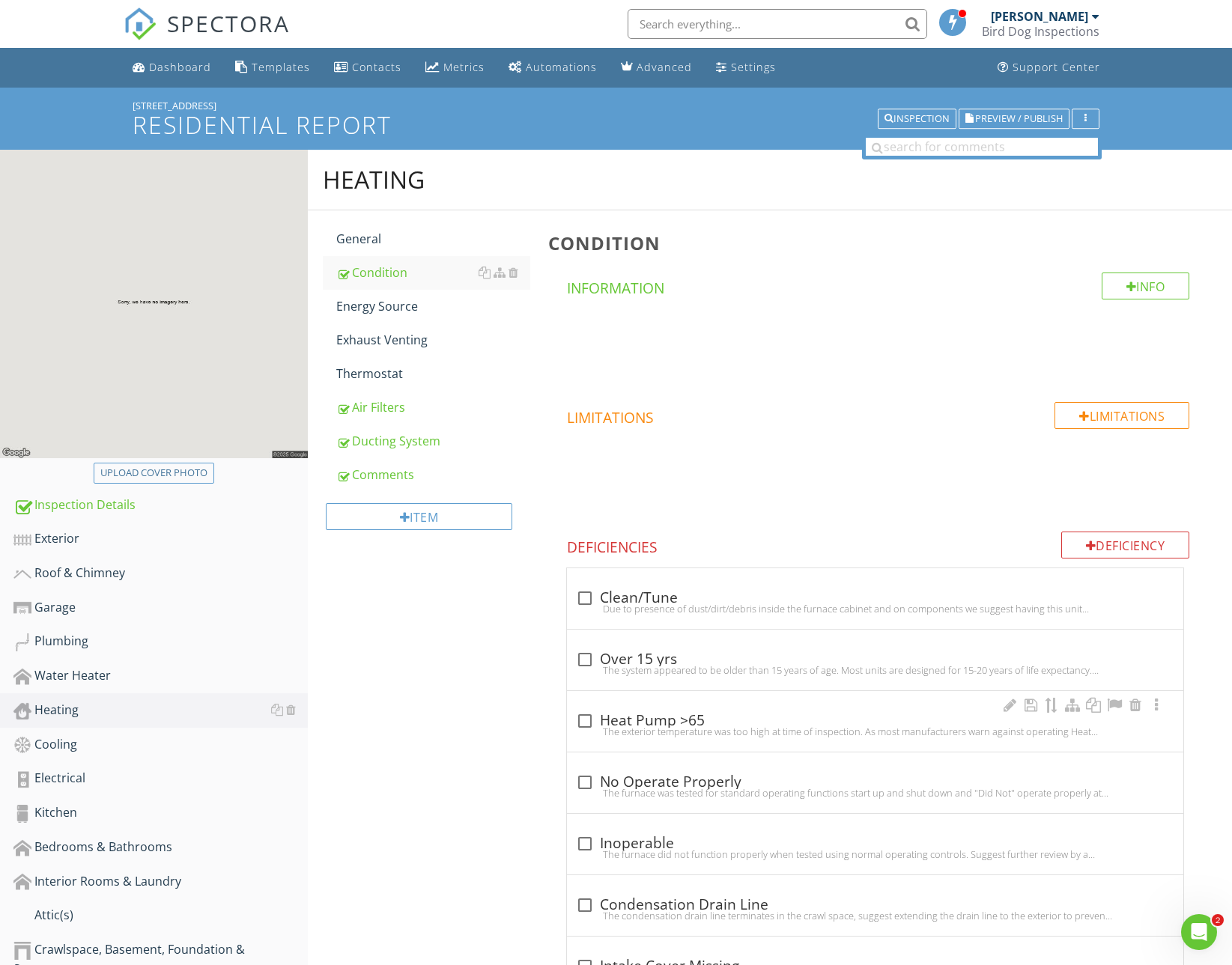 click on "check_box_outline_blank
Heat Pump >65" at bounding box center (875, 721) 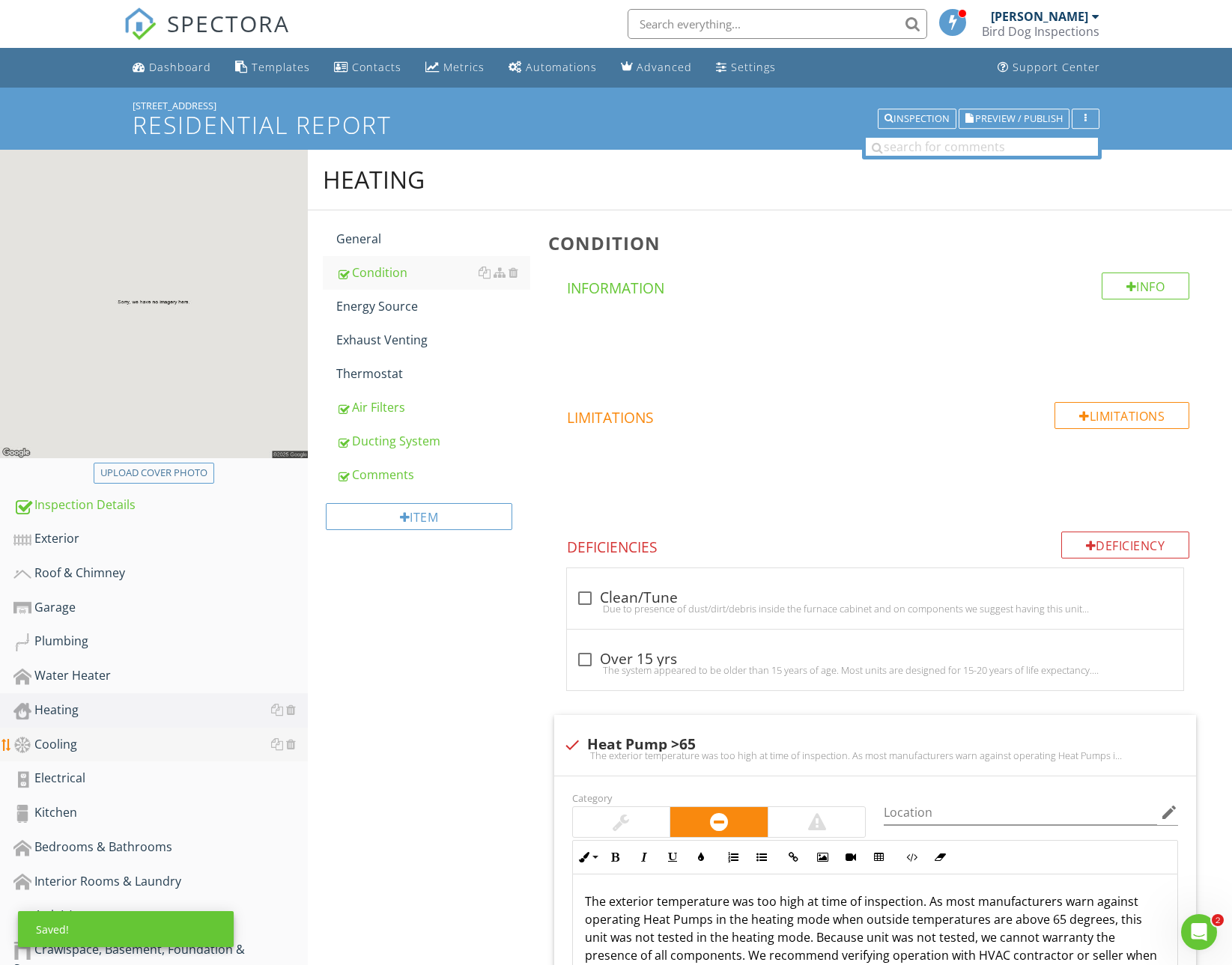 click on "Cooling" at bounding box center [160, 745] 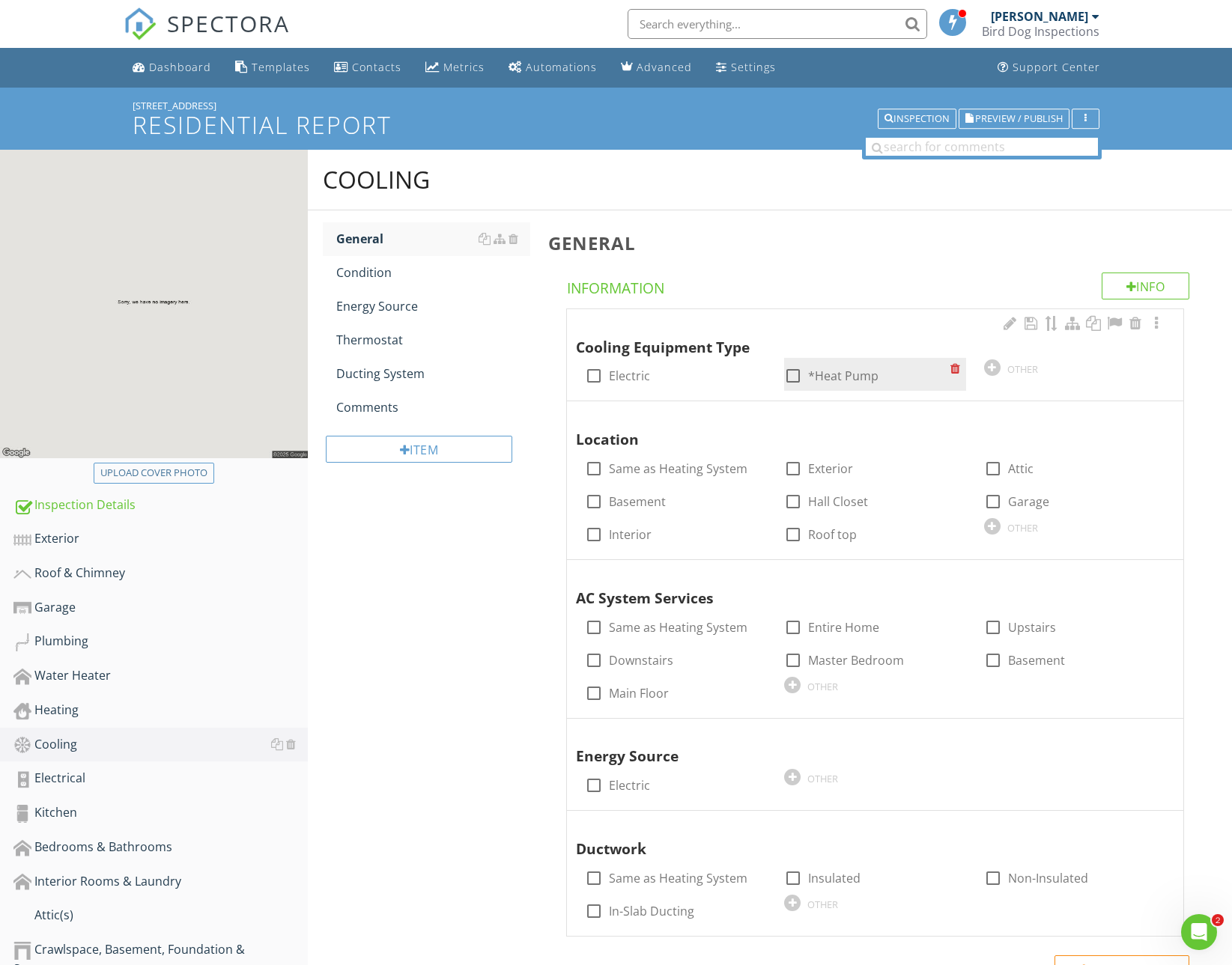 click on "*Heat Pump" at bounding box center [843, 376] 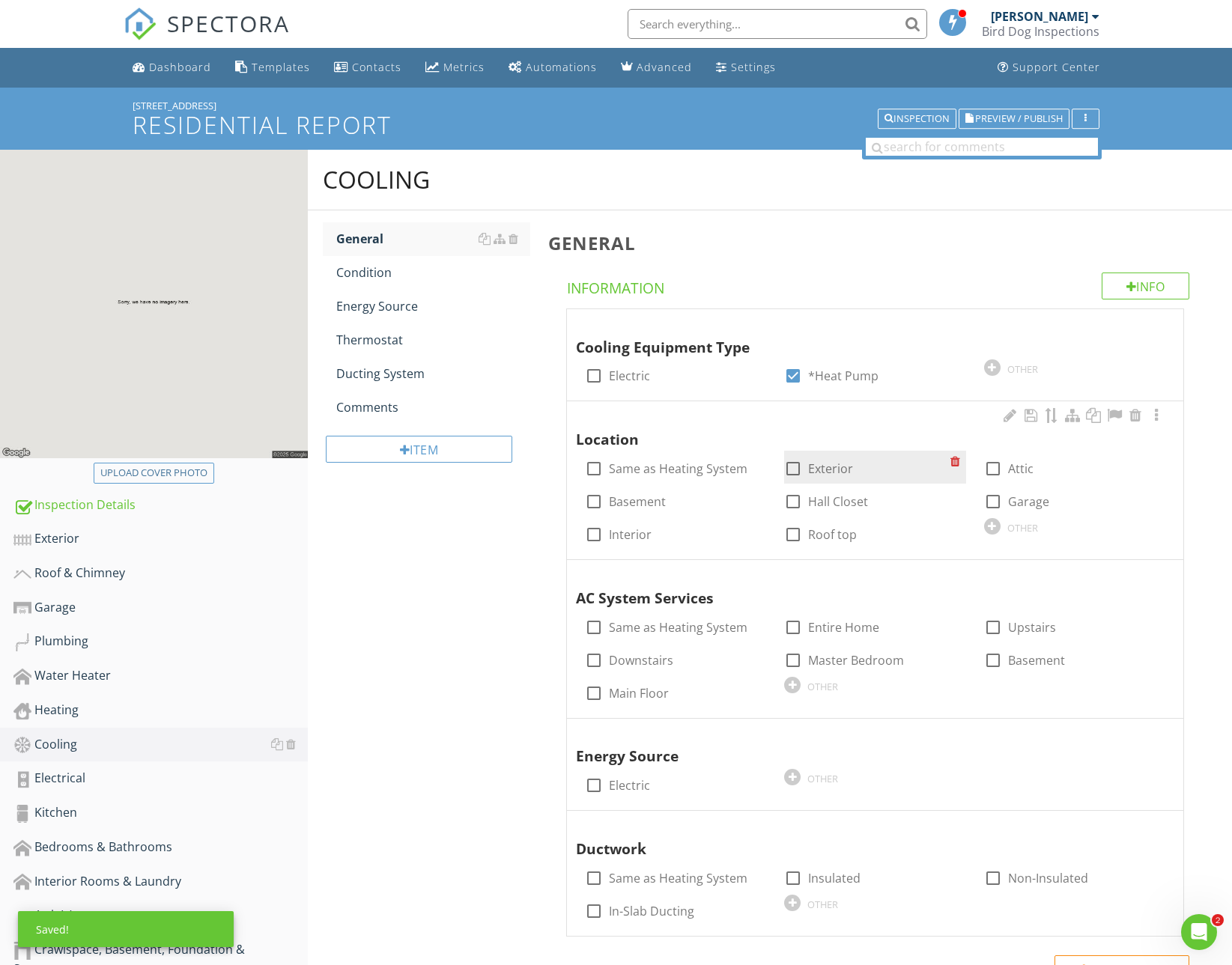 click on "Exterior" at bounding box center (831, 469) 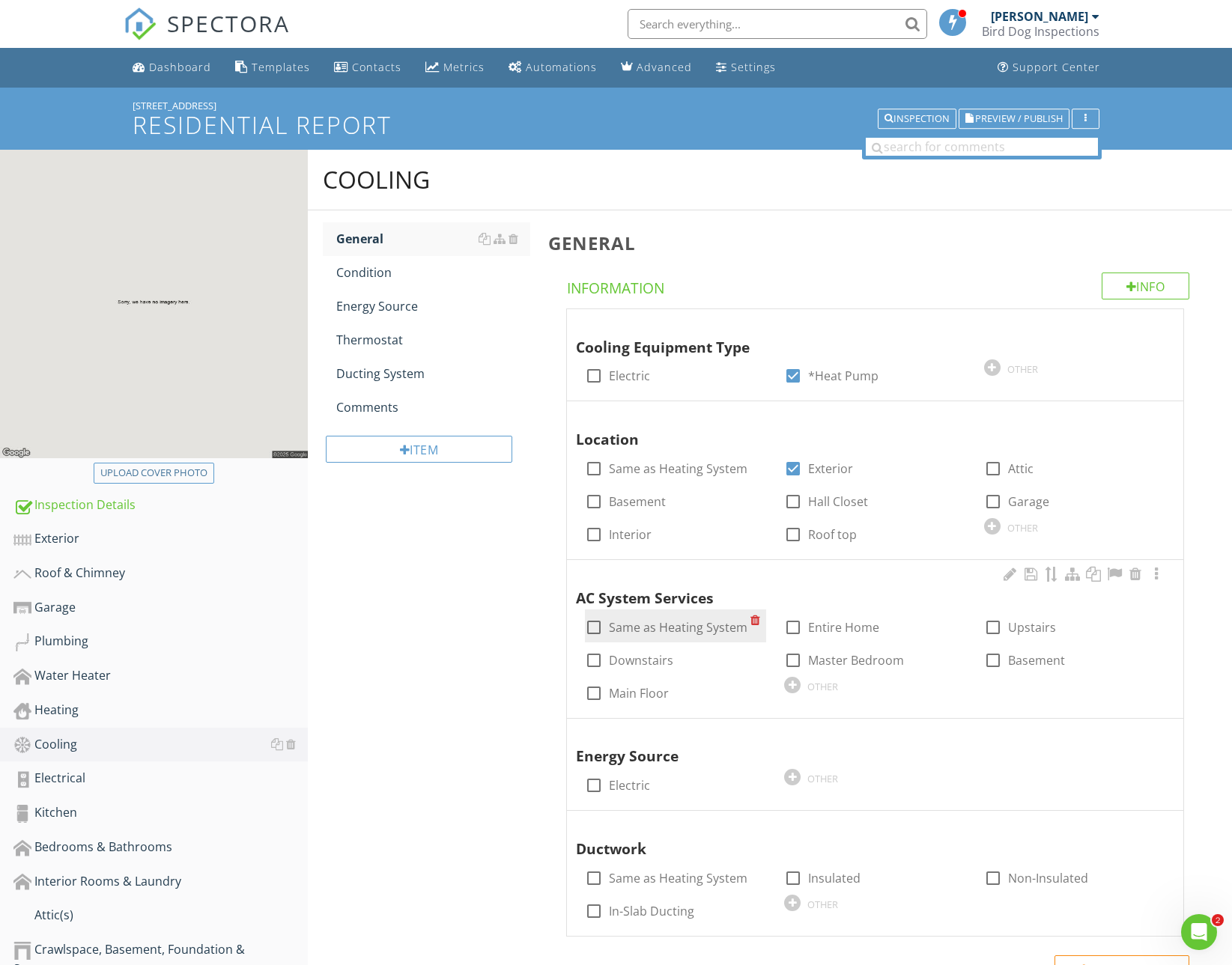 click on "Same as Heating System" at bounding box center (678, 627) 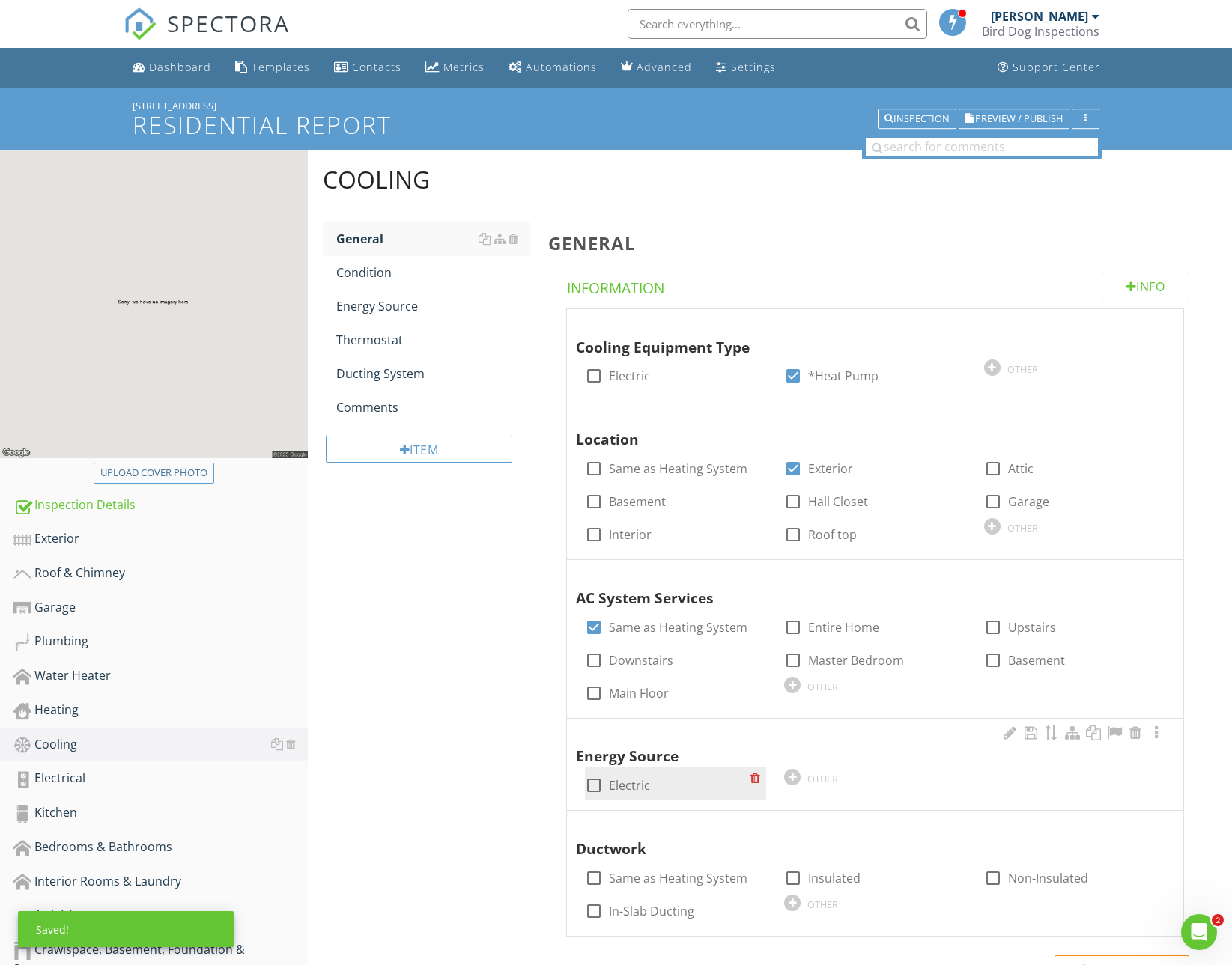 click on "Electric" at bounding box center [629, 785] 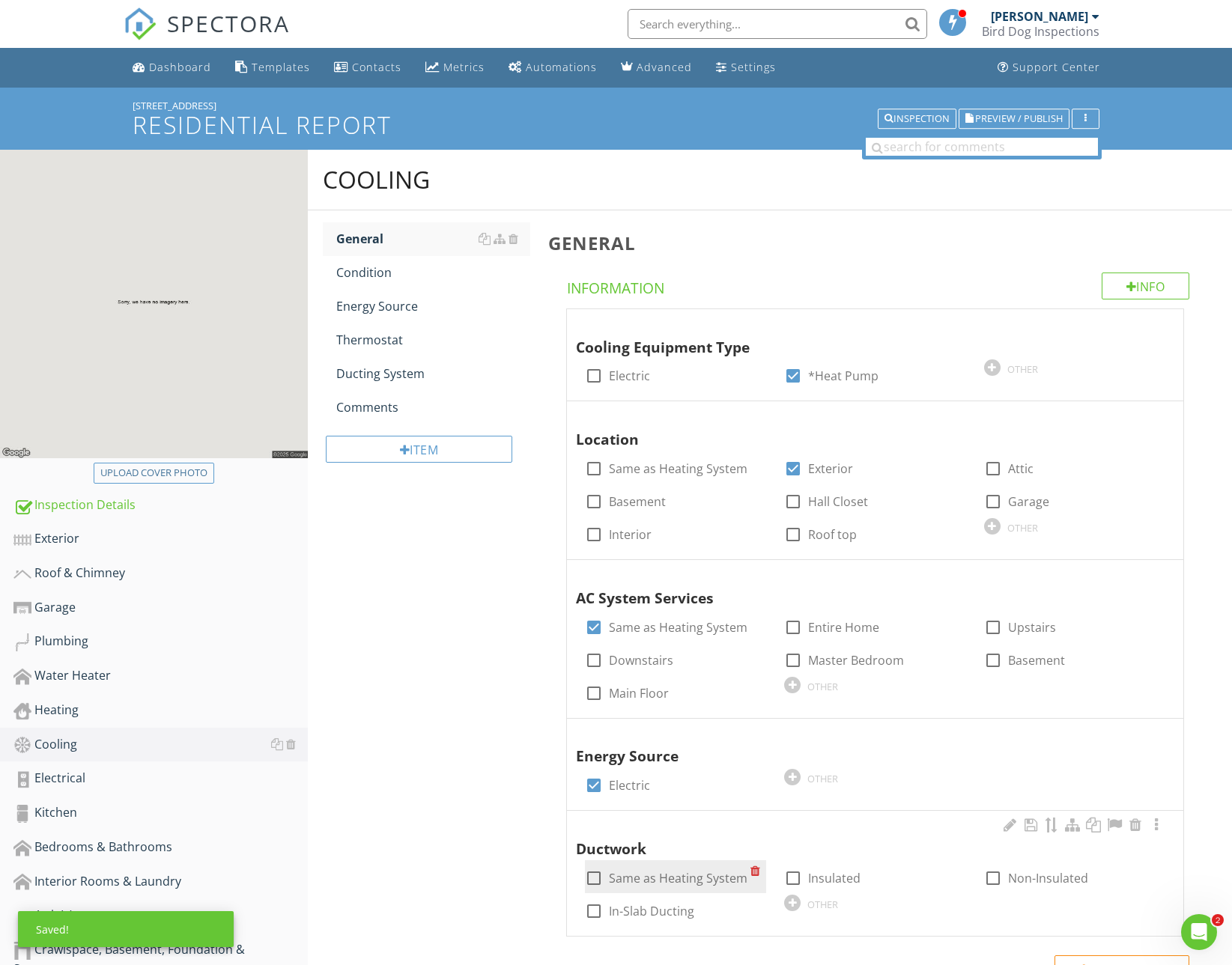 click on "Same as Heating System" at bounding box center [678, 878] 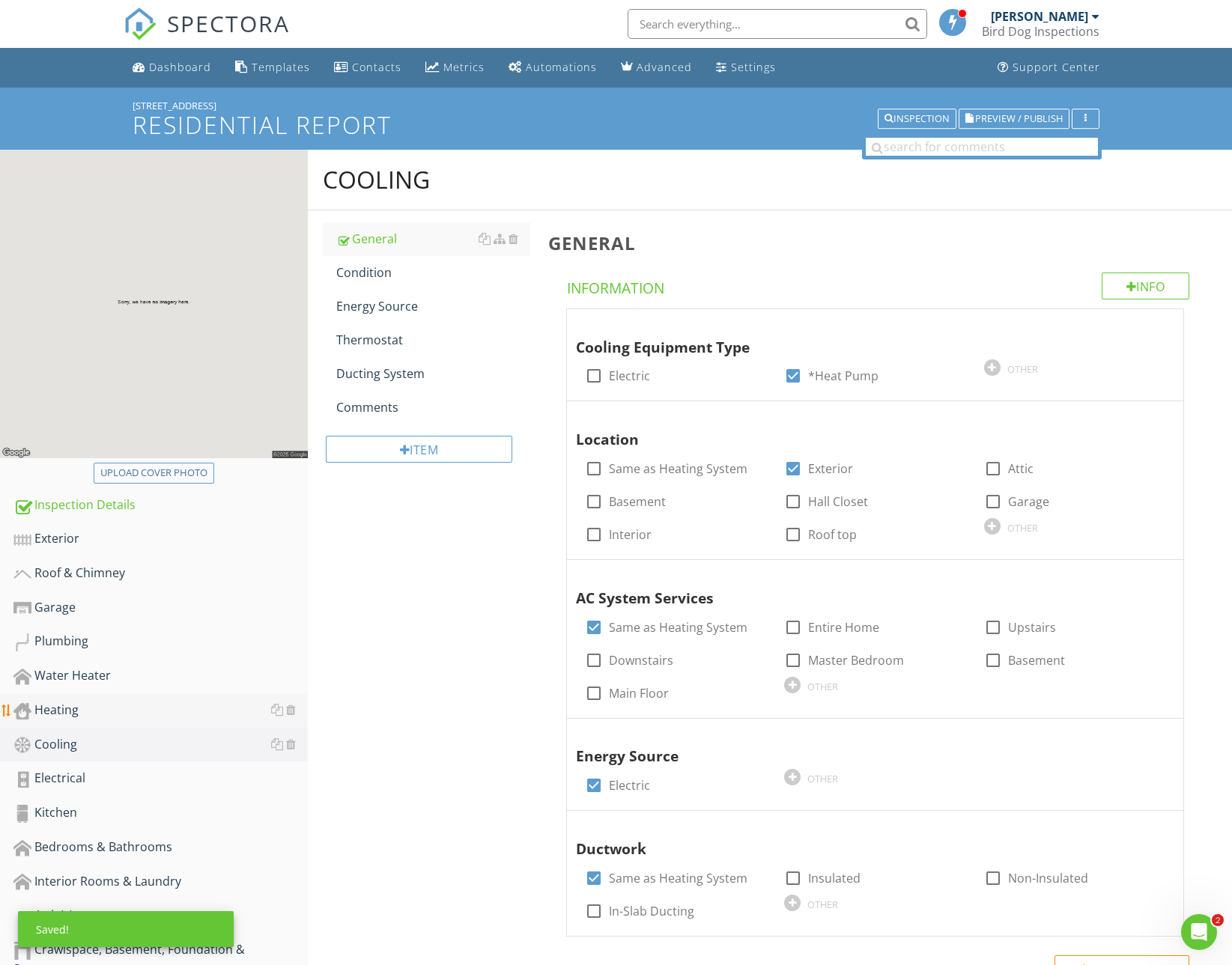 click on "Heating" at bounding box center [160, 710] 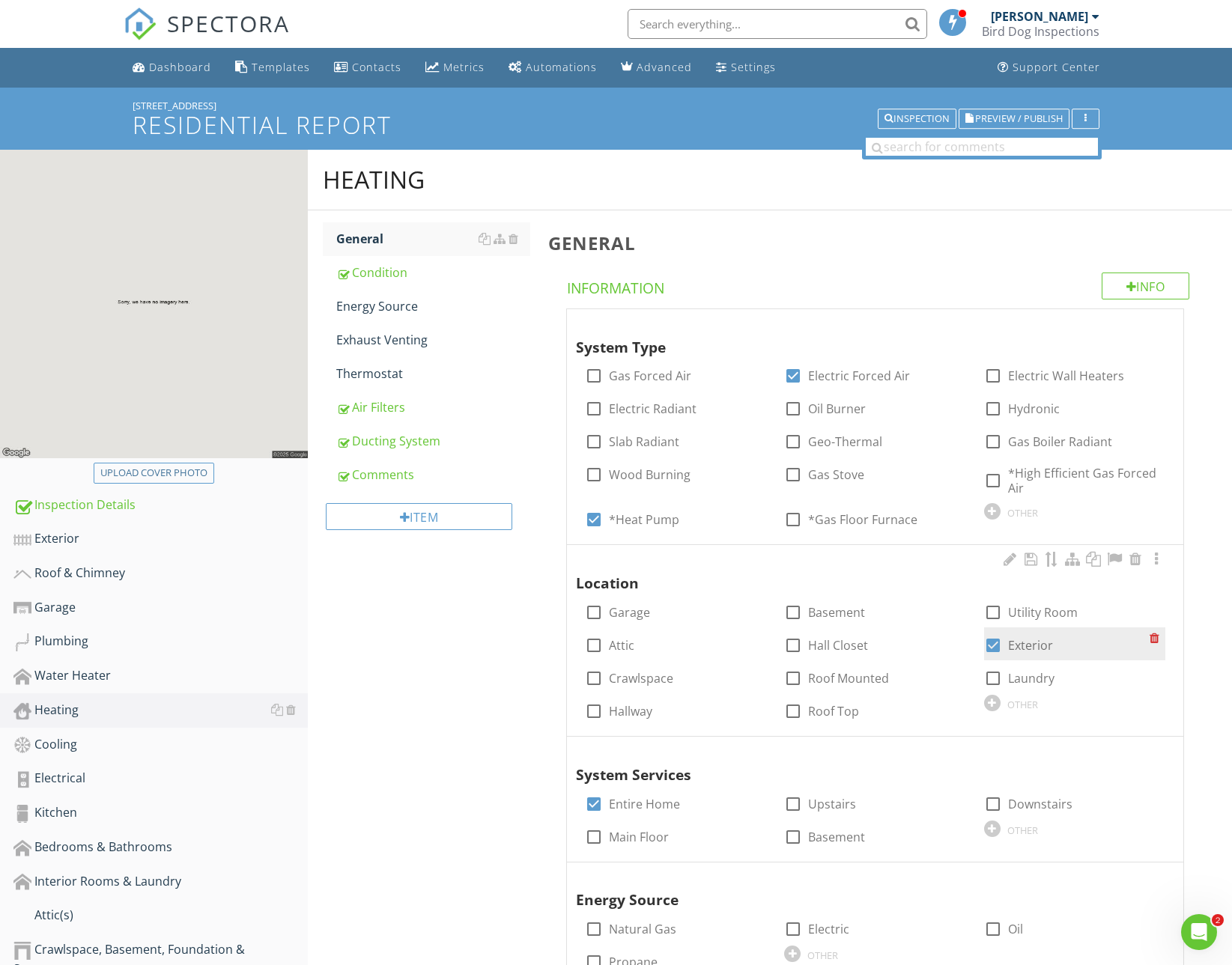 click on "Exterior" at bounding box center (1031, 645) 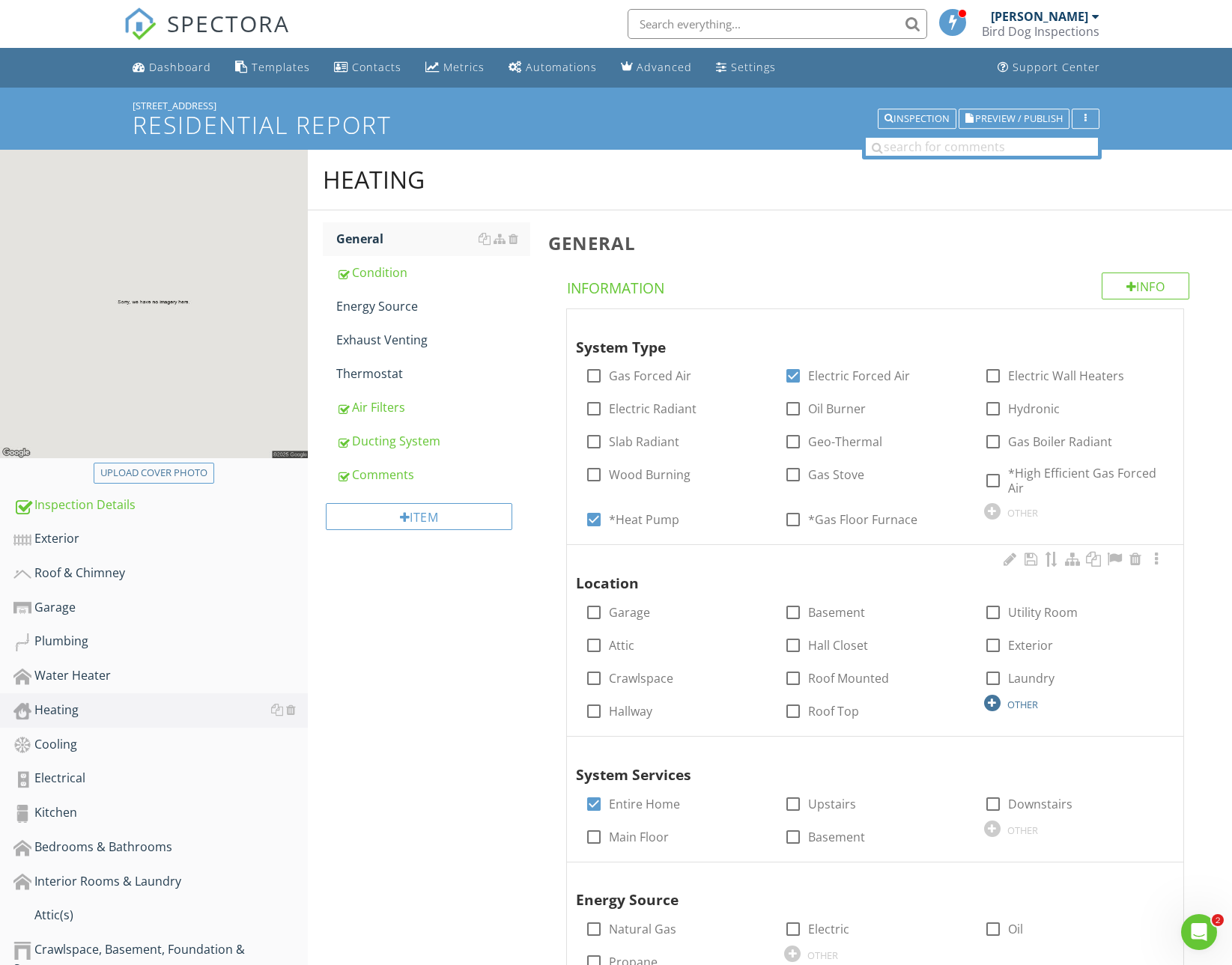 click at bounding box center (992, 703) 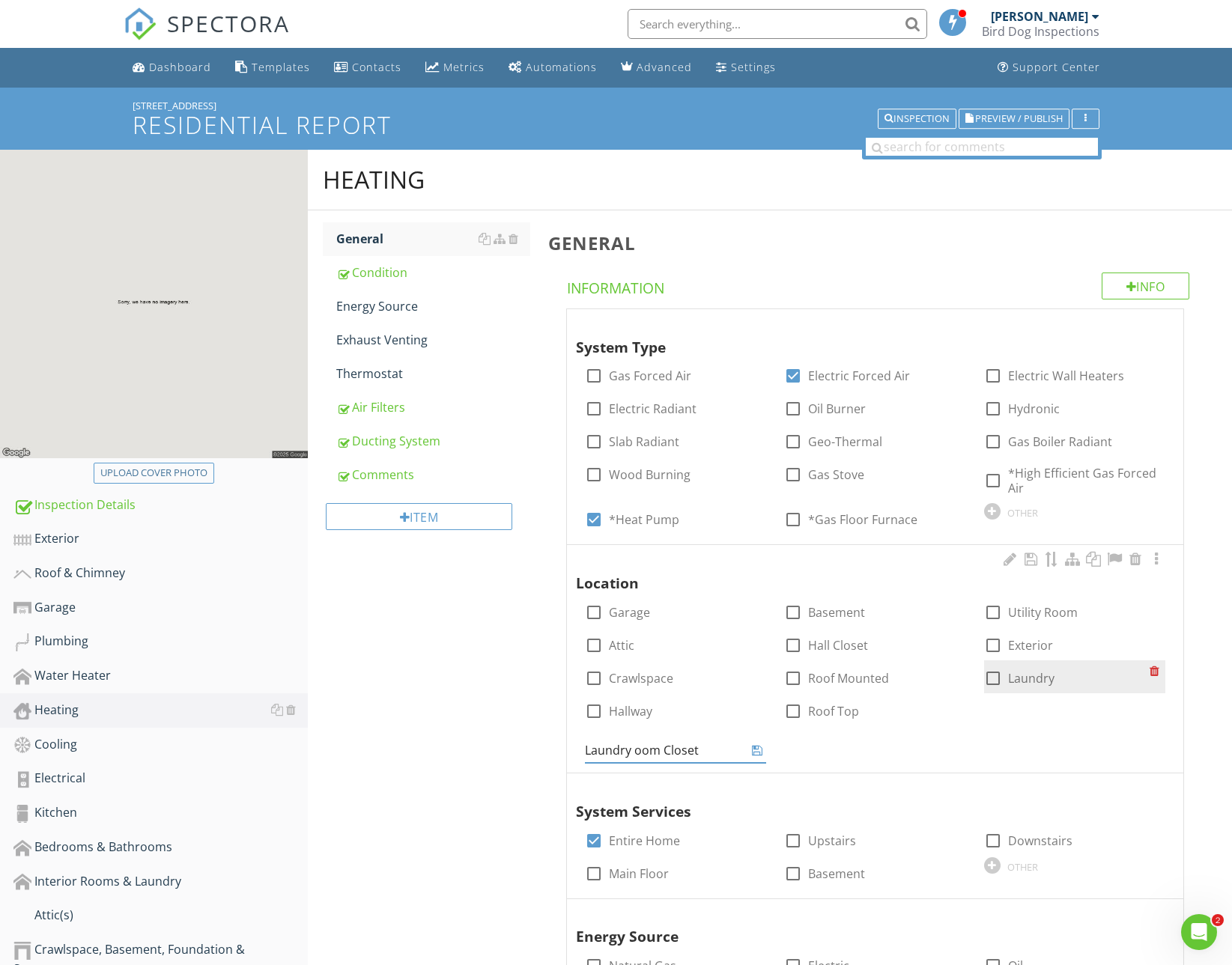 type on "Laundry Room Closet" 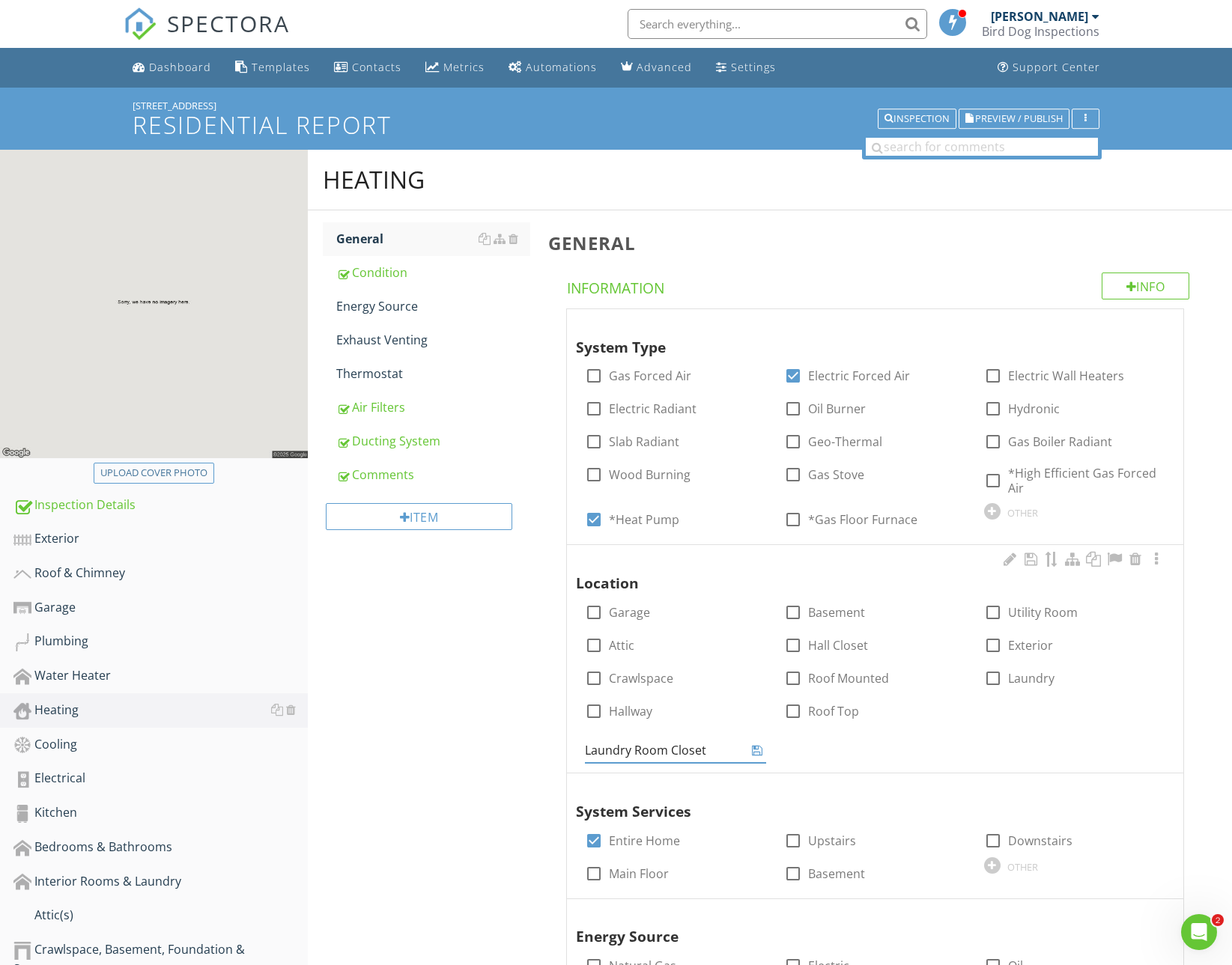 click at bounding box center [757, 750] 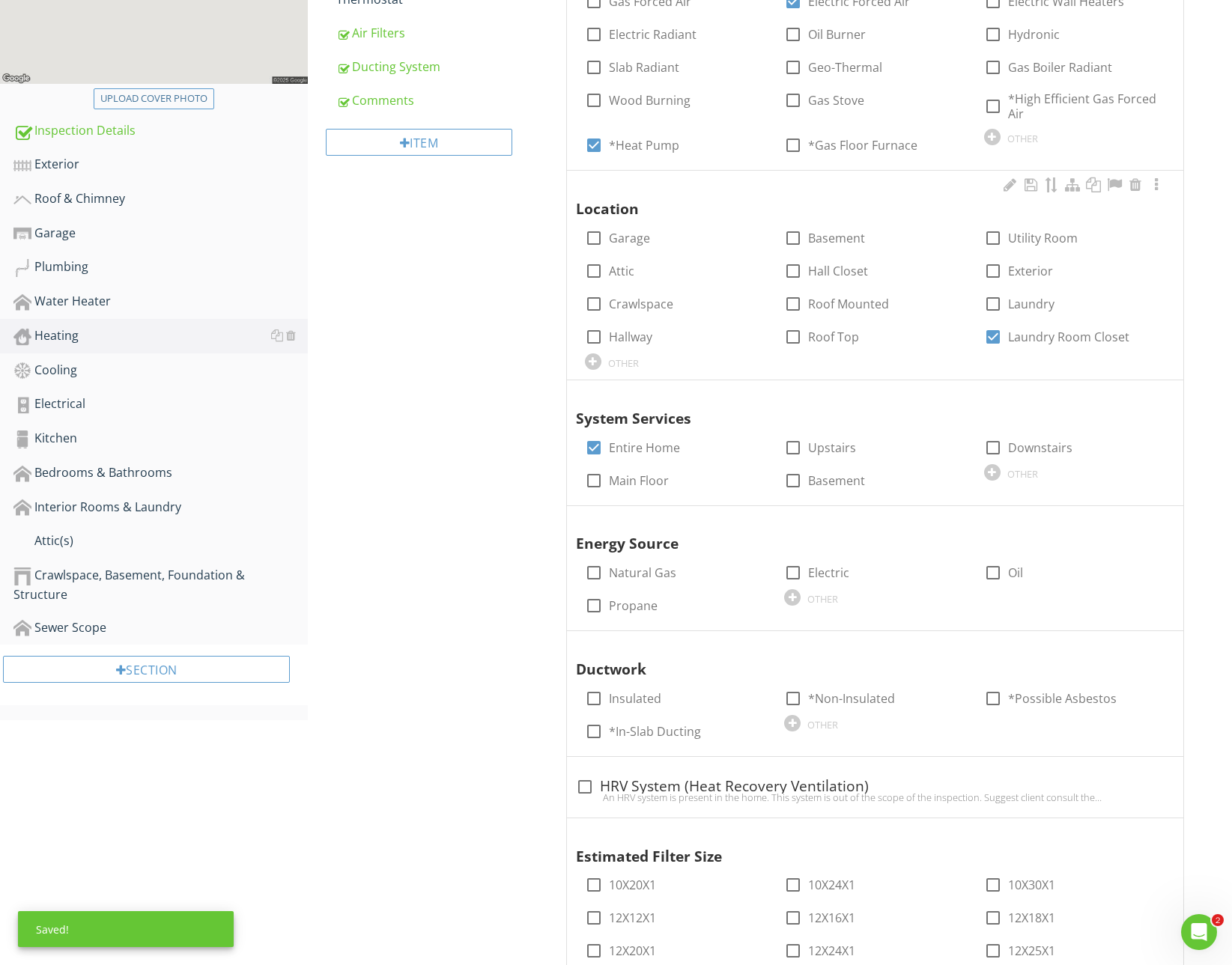 scroll, scrollTop: 463, scrollLeft: 0, axis: vertical 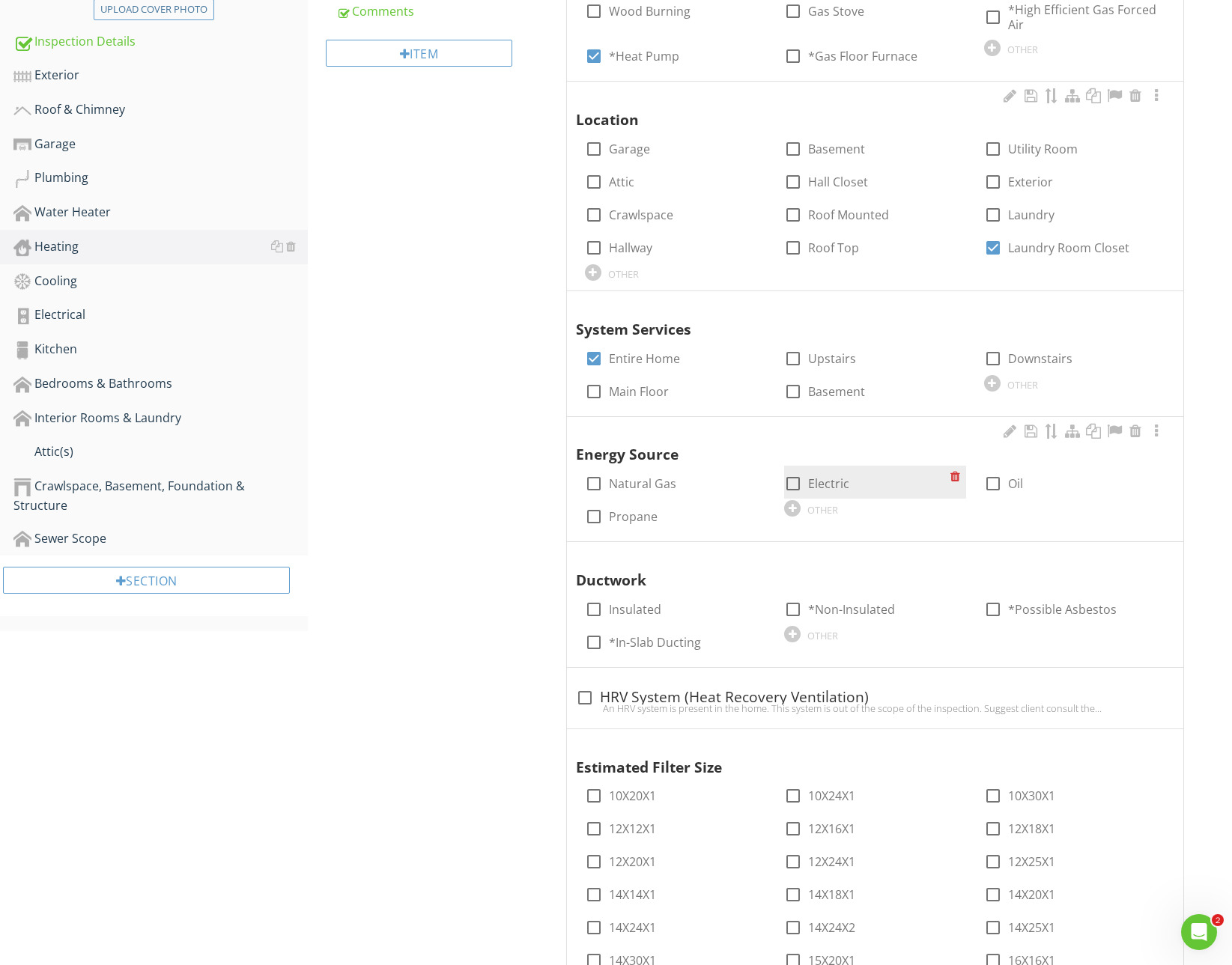click on "Electric" at bounding box center [828, 484] 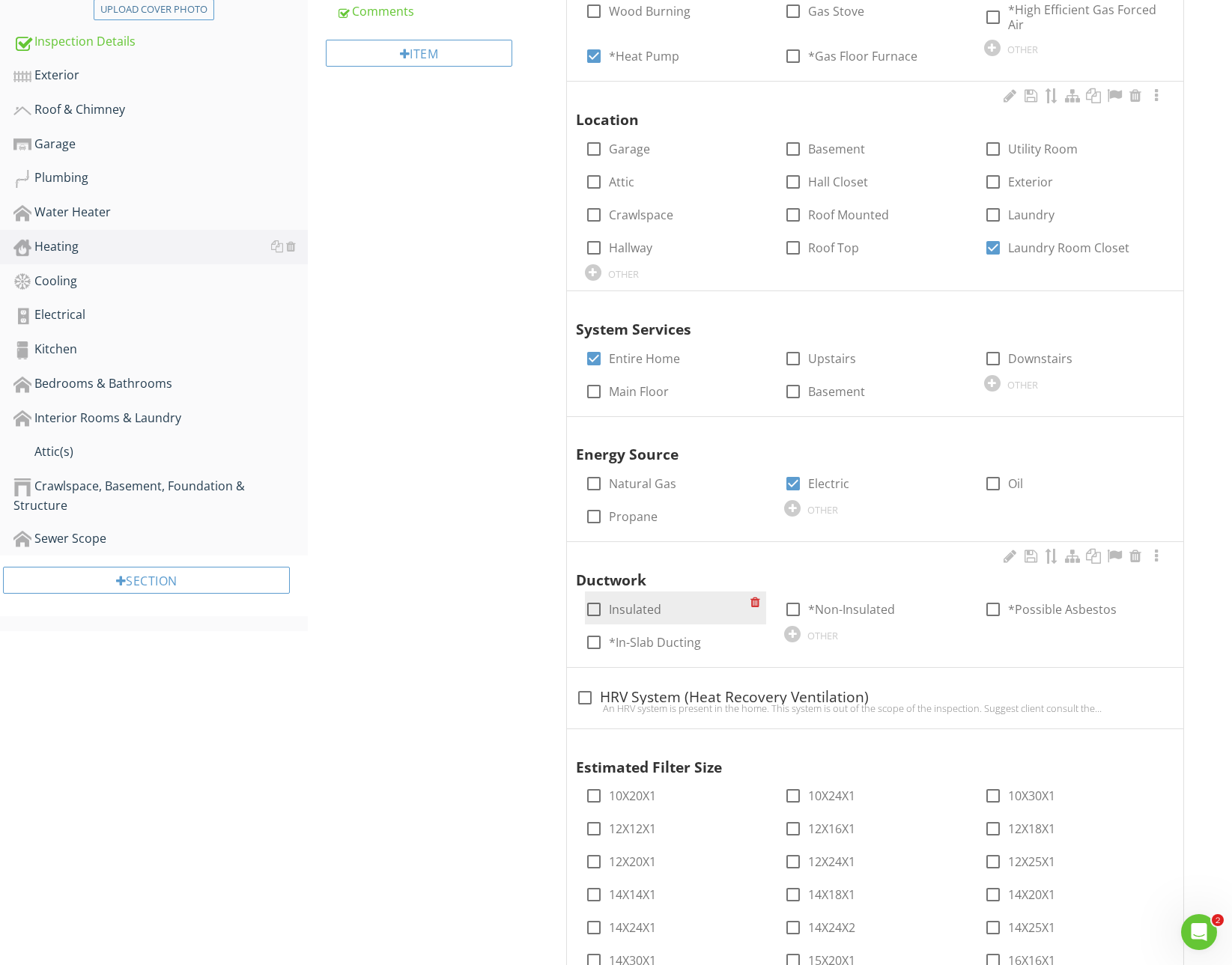 click on "Insulated" at bounding box center (635, 609) 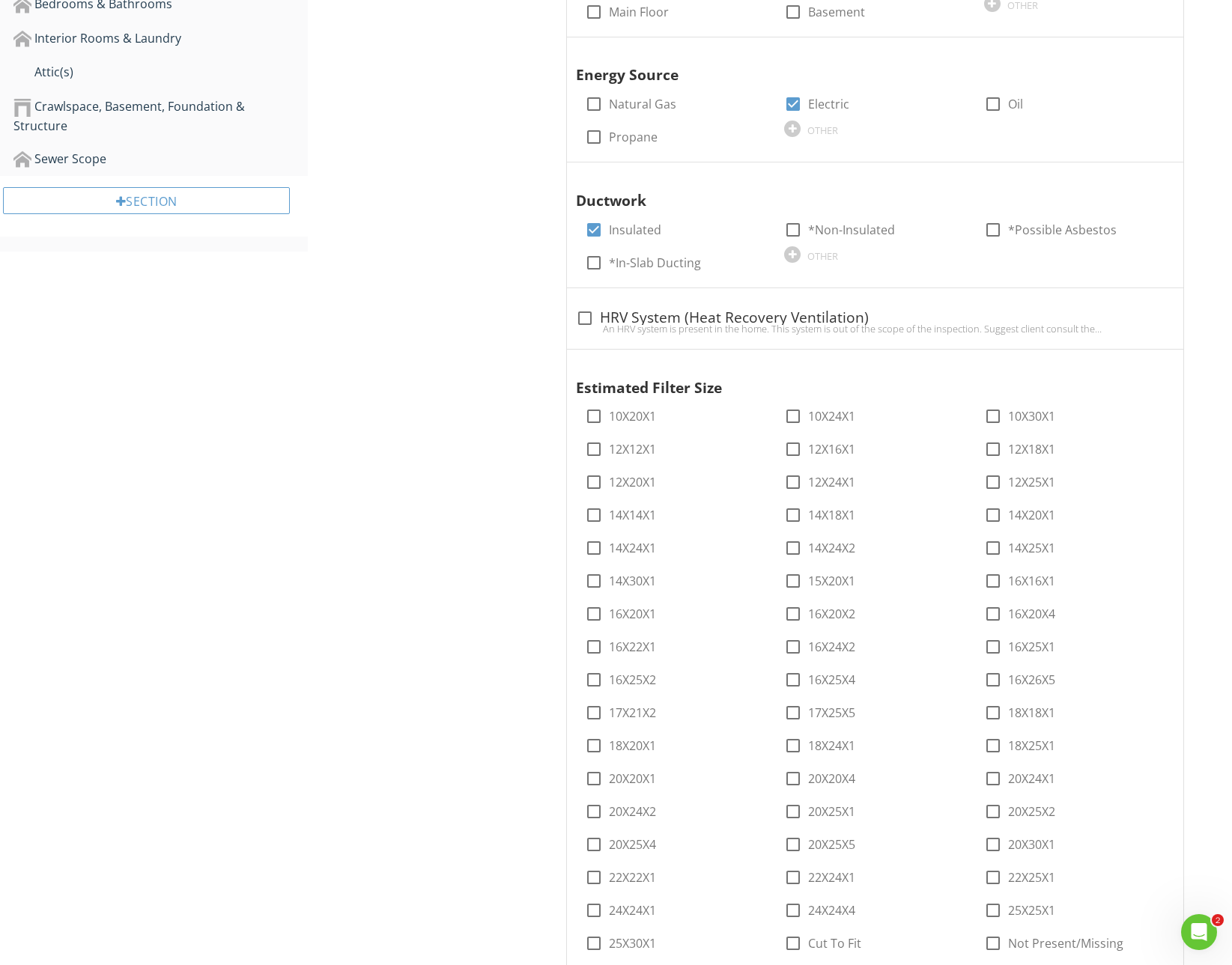 scroll, scrollTop: 0, scrollLeft: 0, axis: both 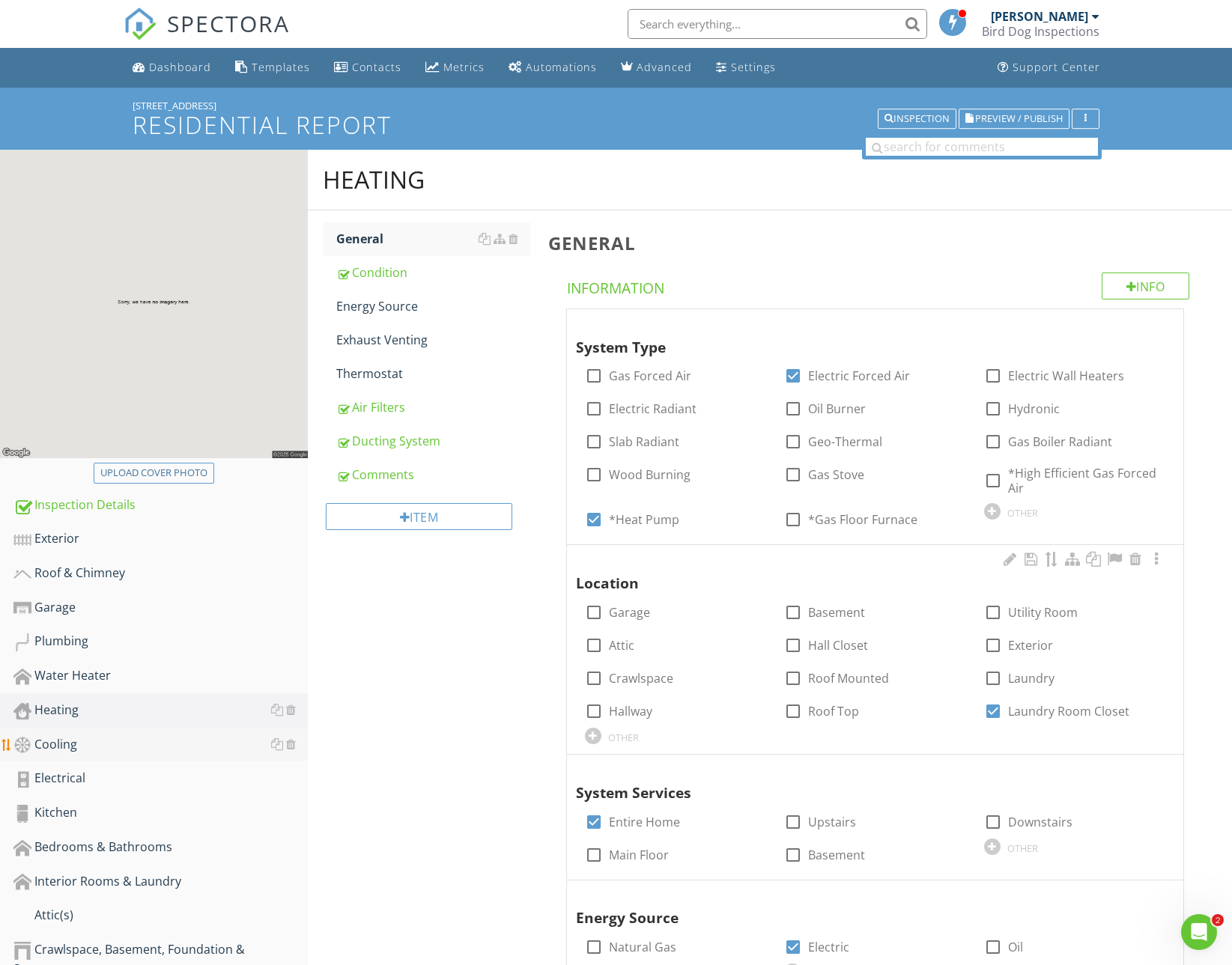 click on "Cooling" at bounding box center (160, 745) 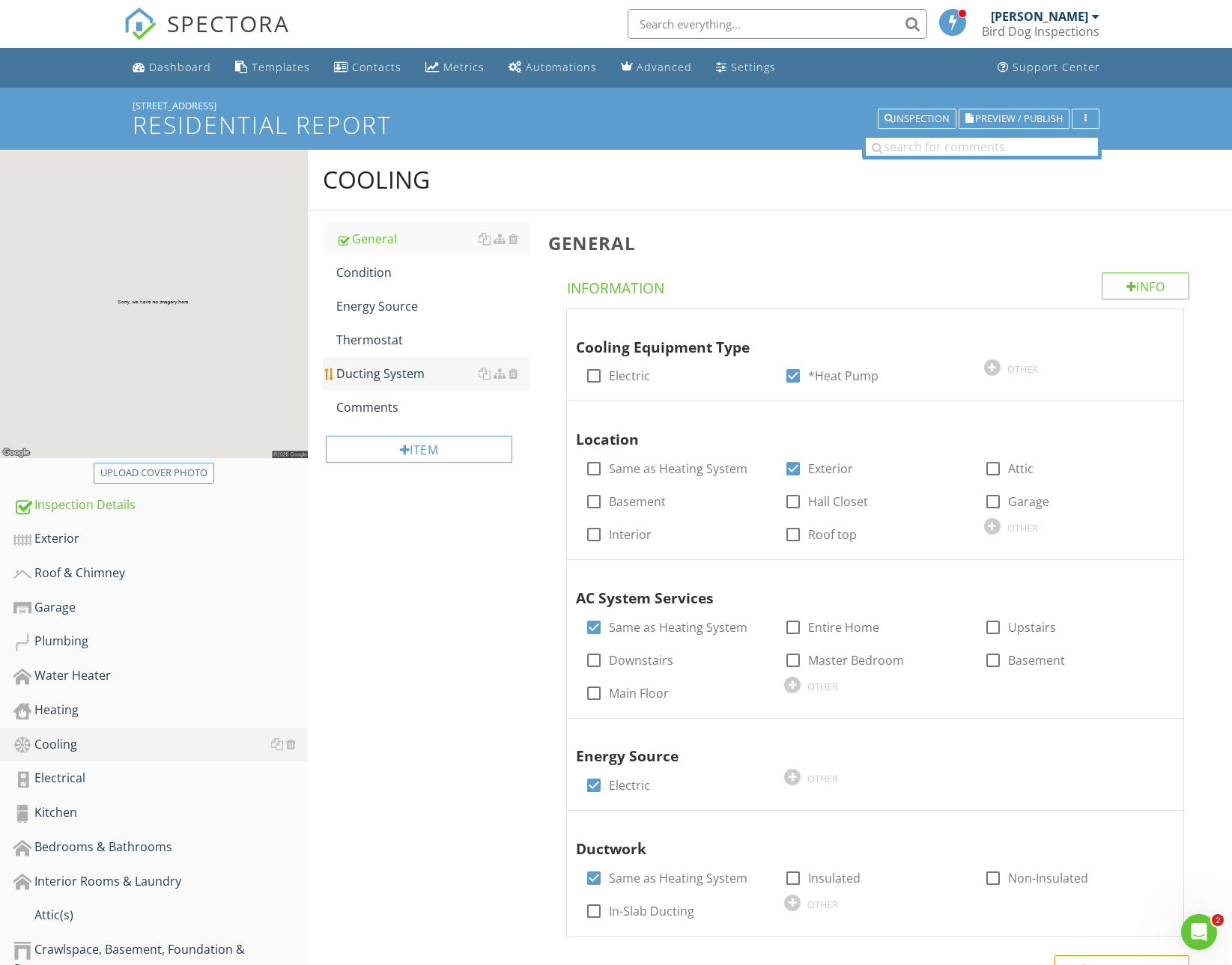 click on "Ducting System" at bounding box center (433, 374) 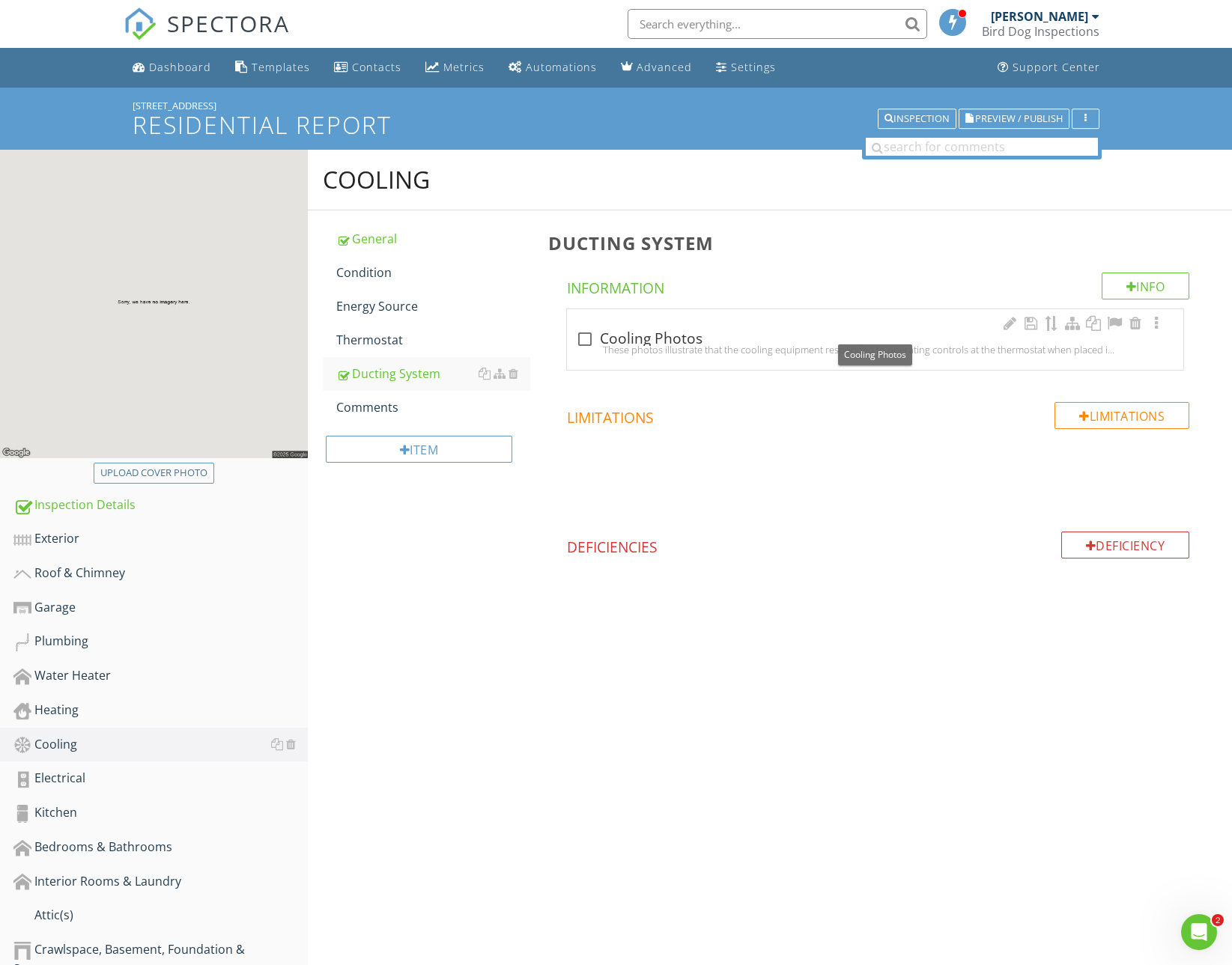click on "check_box_outline_blank
Cooling Photos" at bounding box center (875, 339) 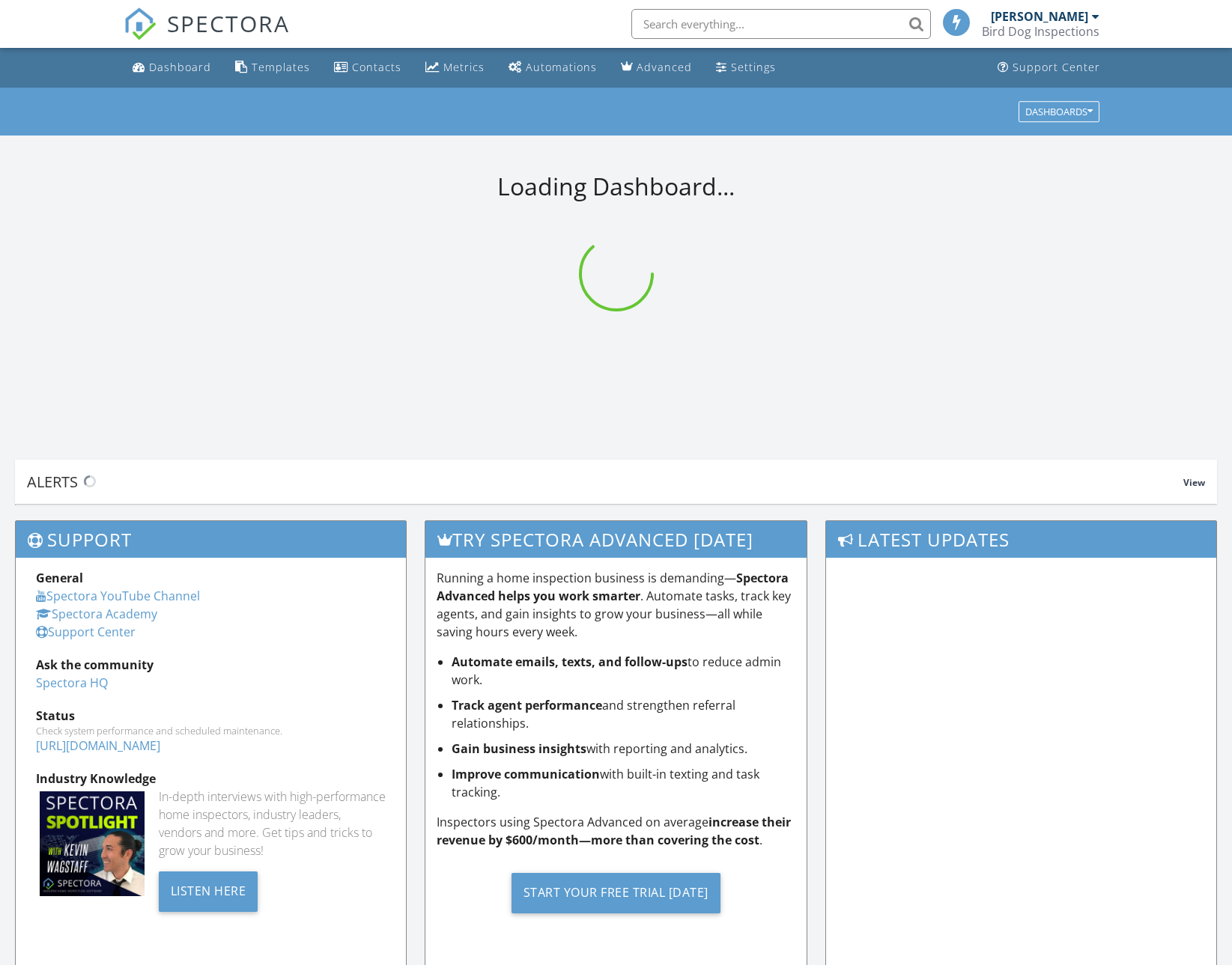 scroll, scrollTop: 0, scrollLeft: 0, axis: both 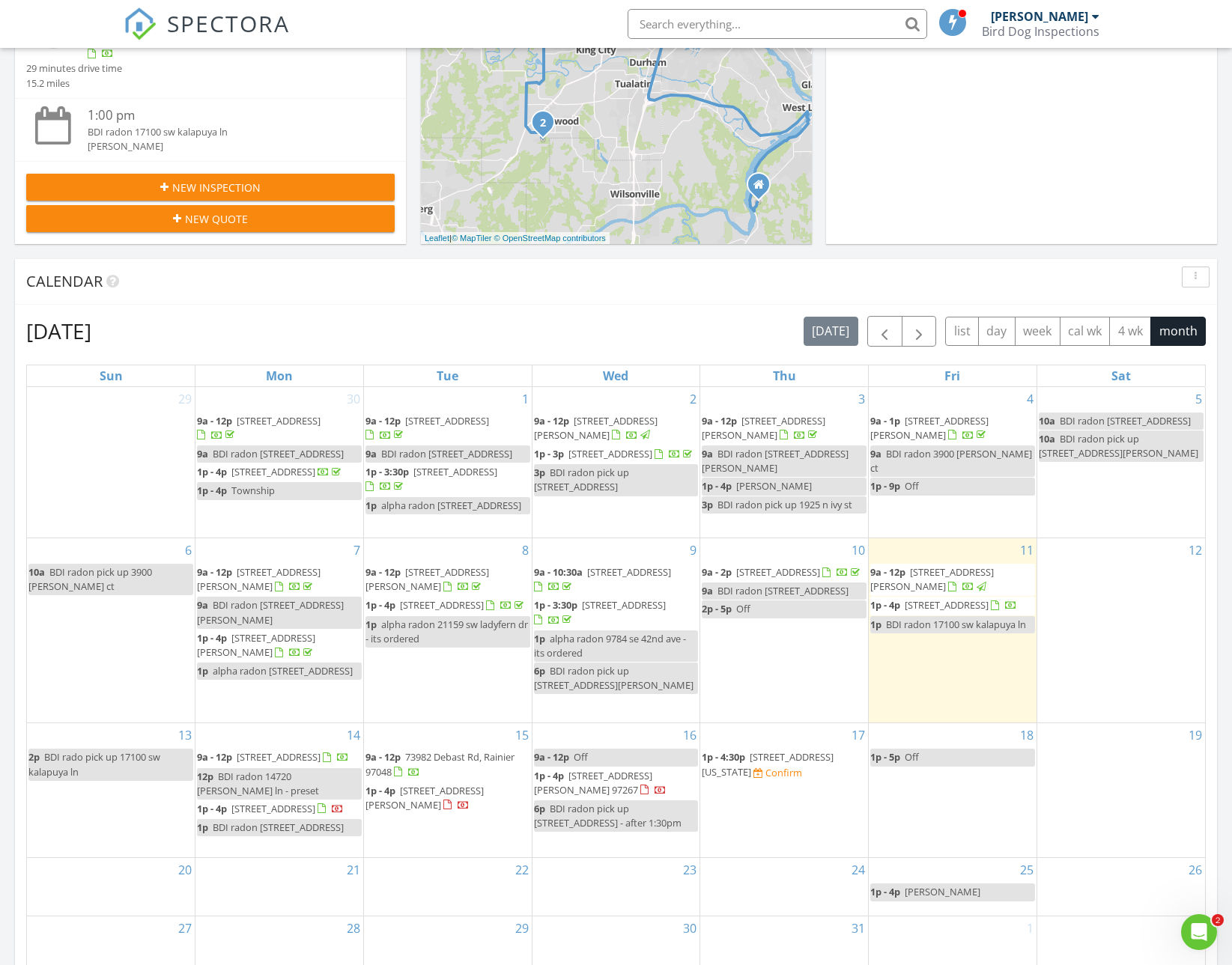 click on "[STREET_ADDRESS]" at bounding box center [778, 572] 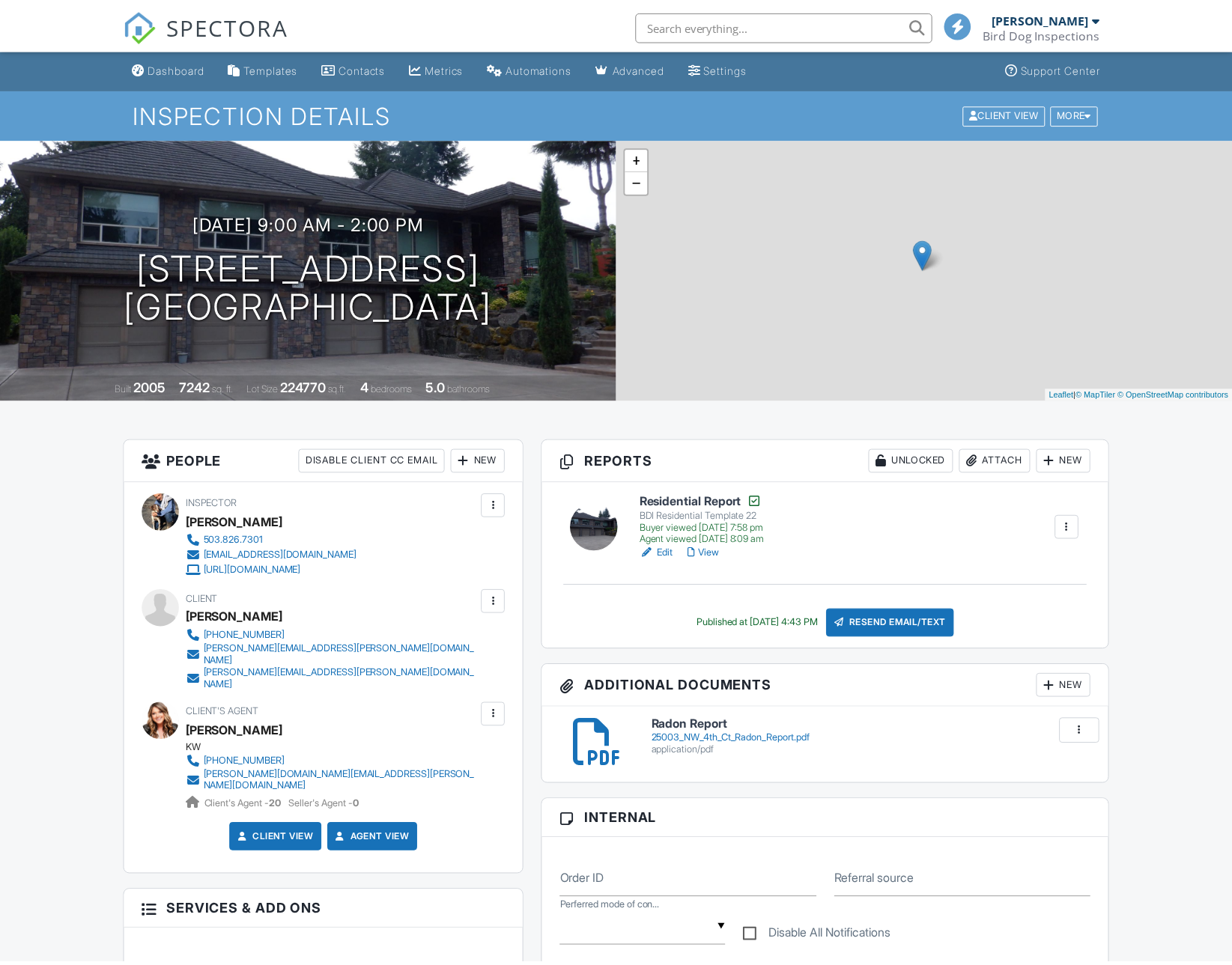 scroll, scrollTop: 0, scrollLeft: 0, axis: both 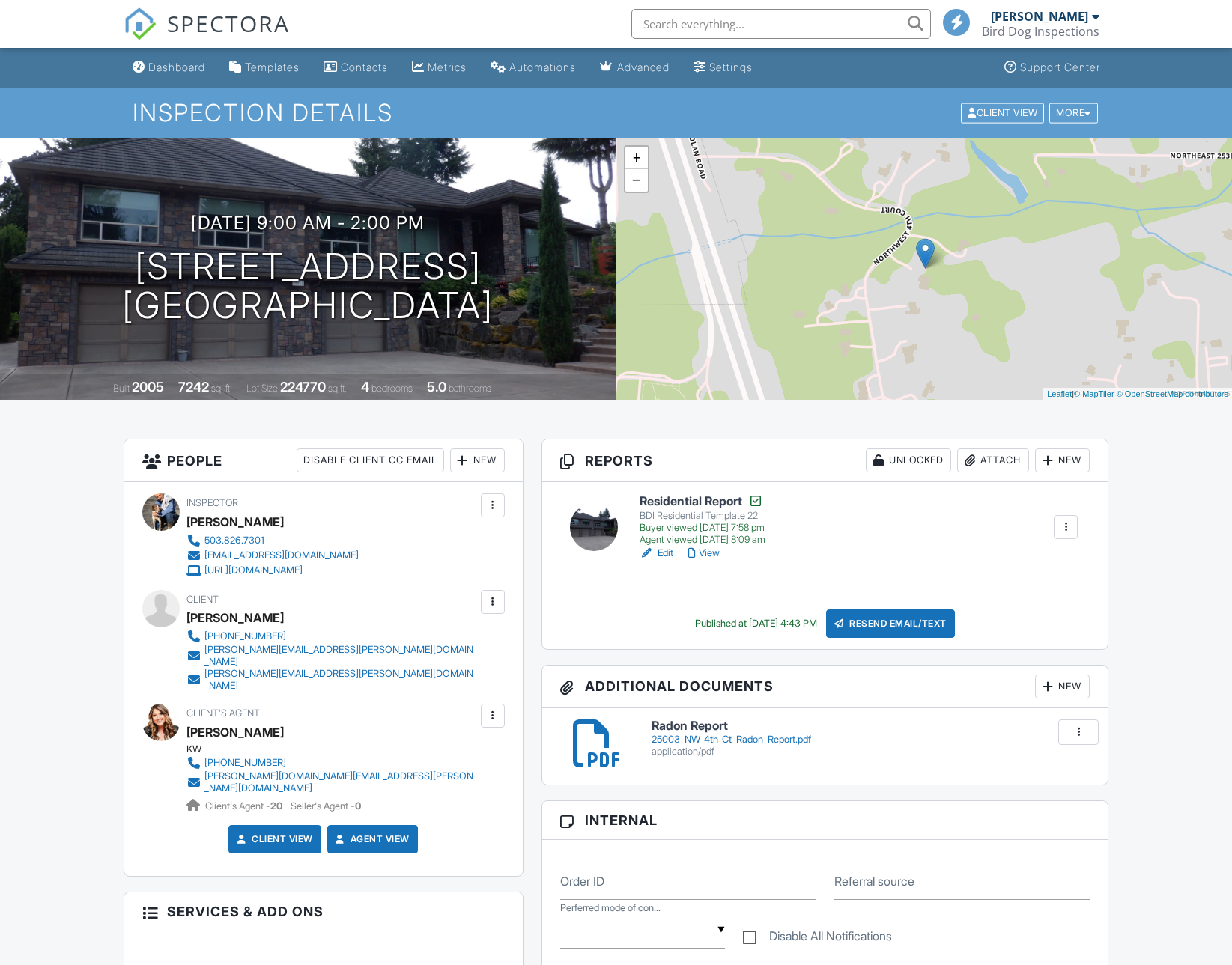 click on "View" at bounding box center (704, 553) 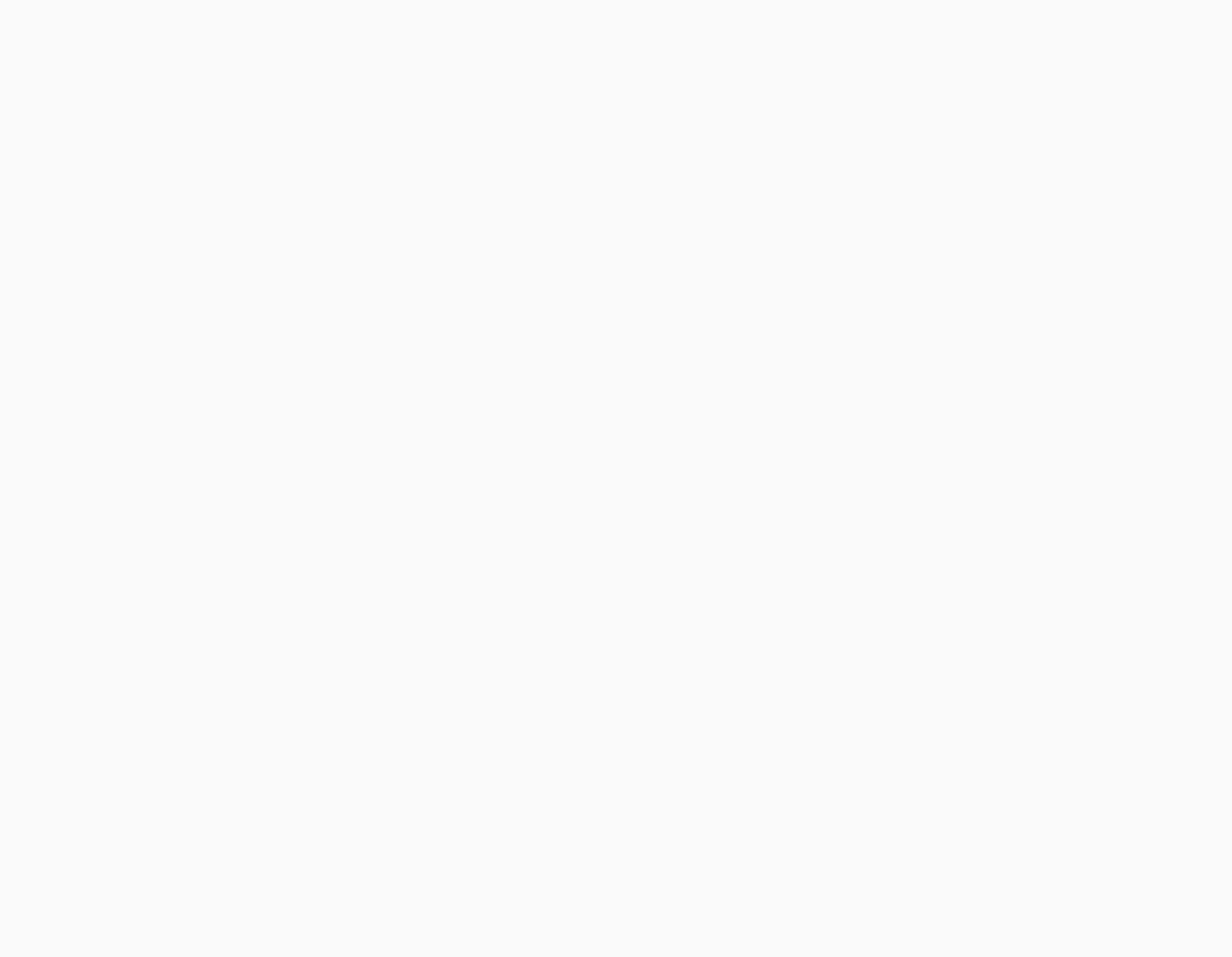 scroll, scrollTop: 0, scrollLeft: 0, axis: both 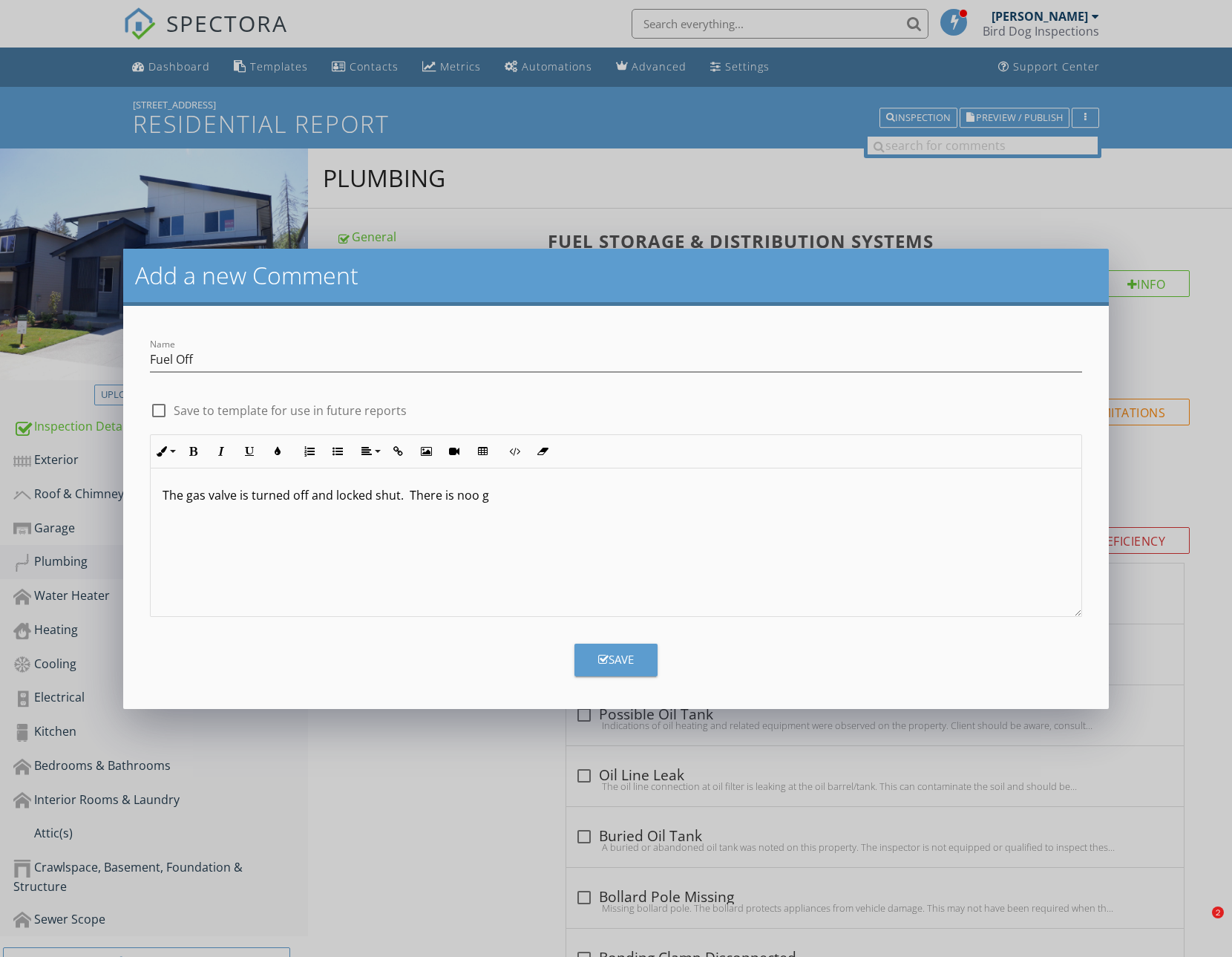 type 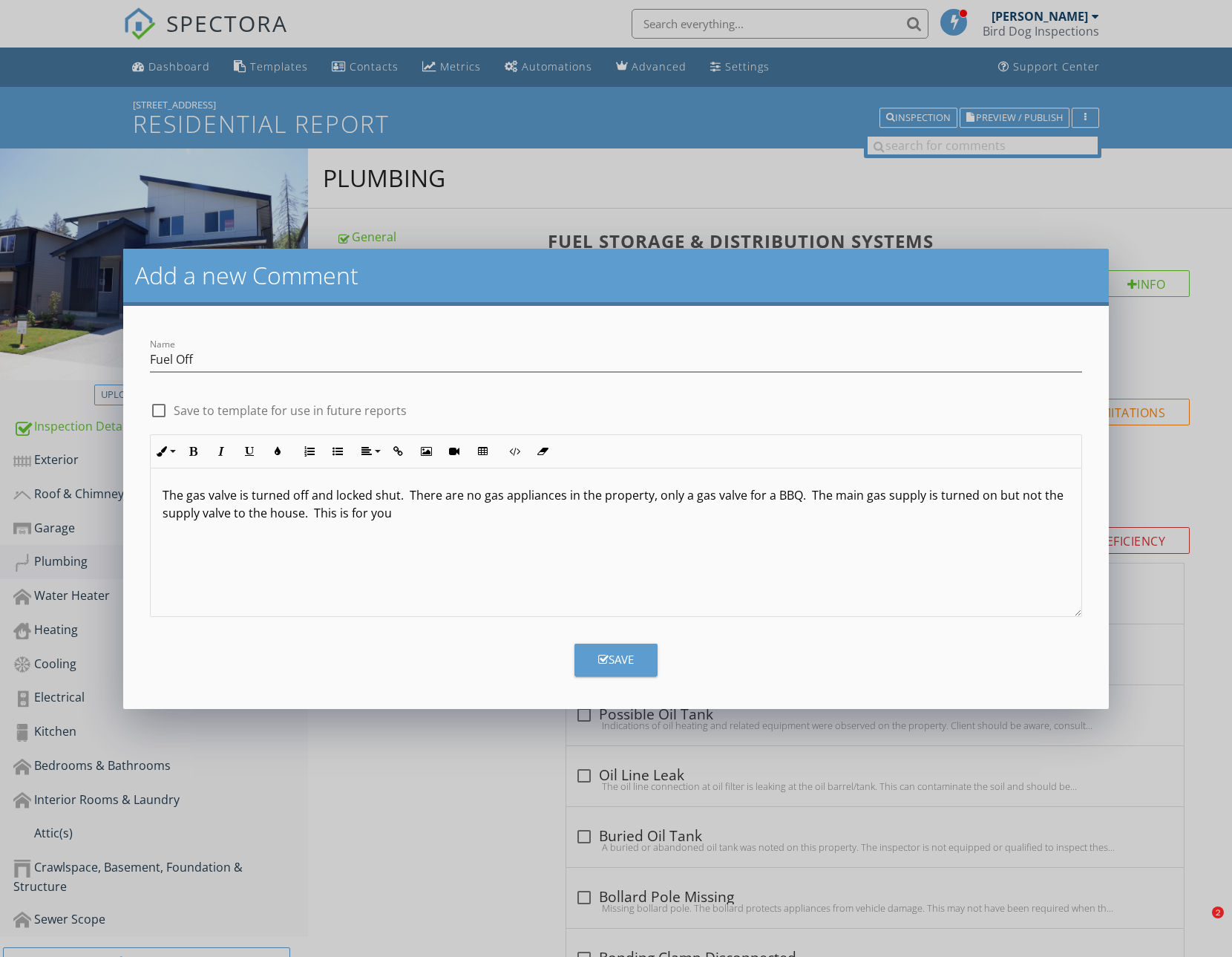 type 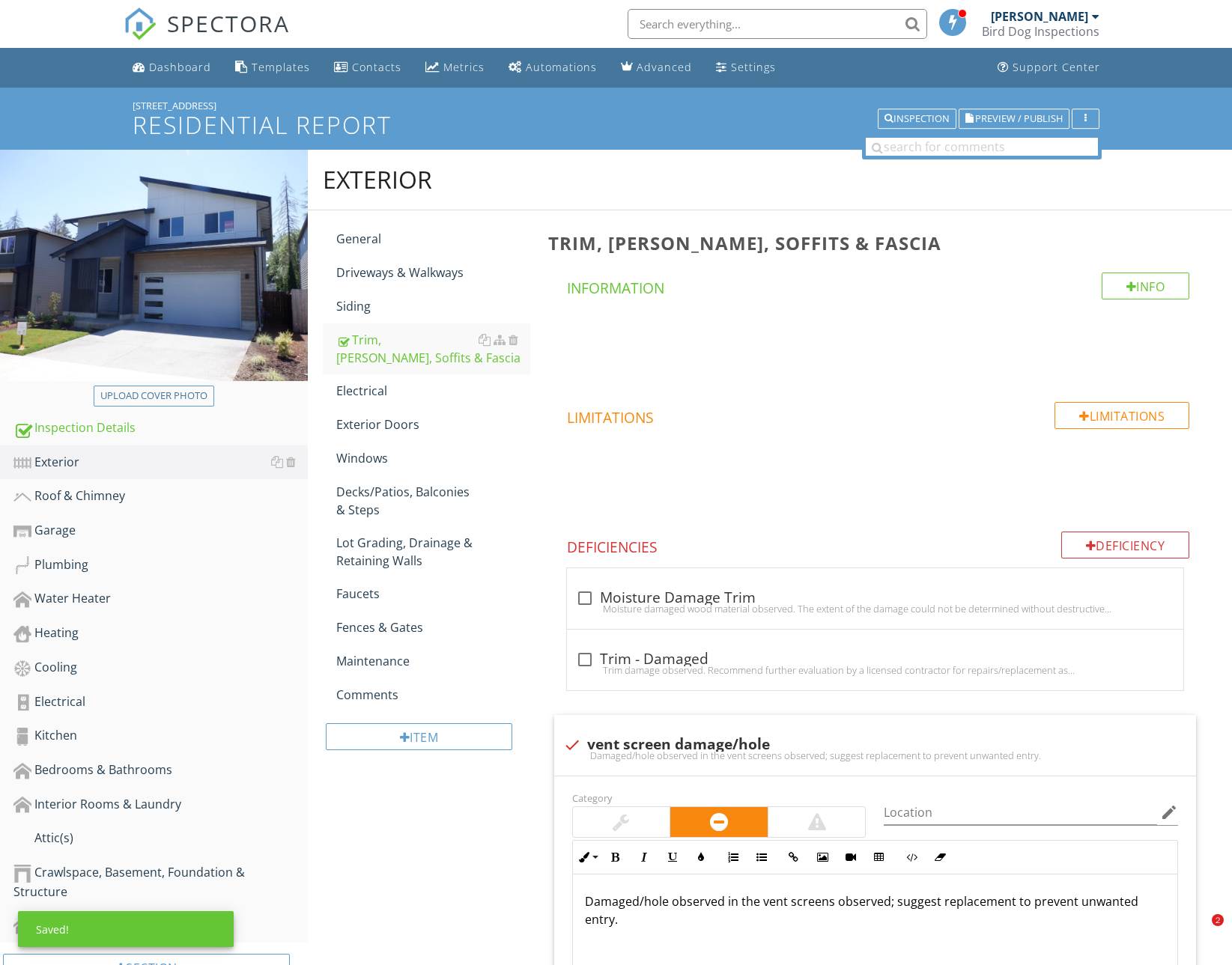 scroll, scrollTop: 255, scrollLeft: 0, axis: vertical 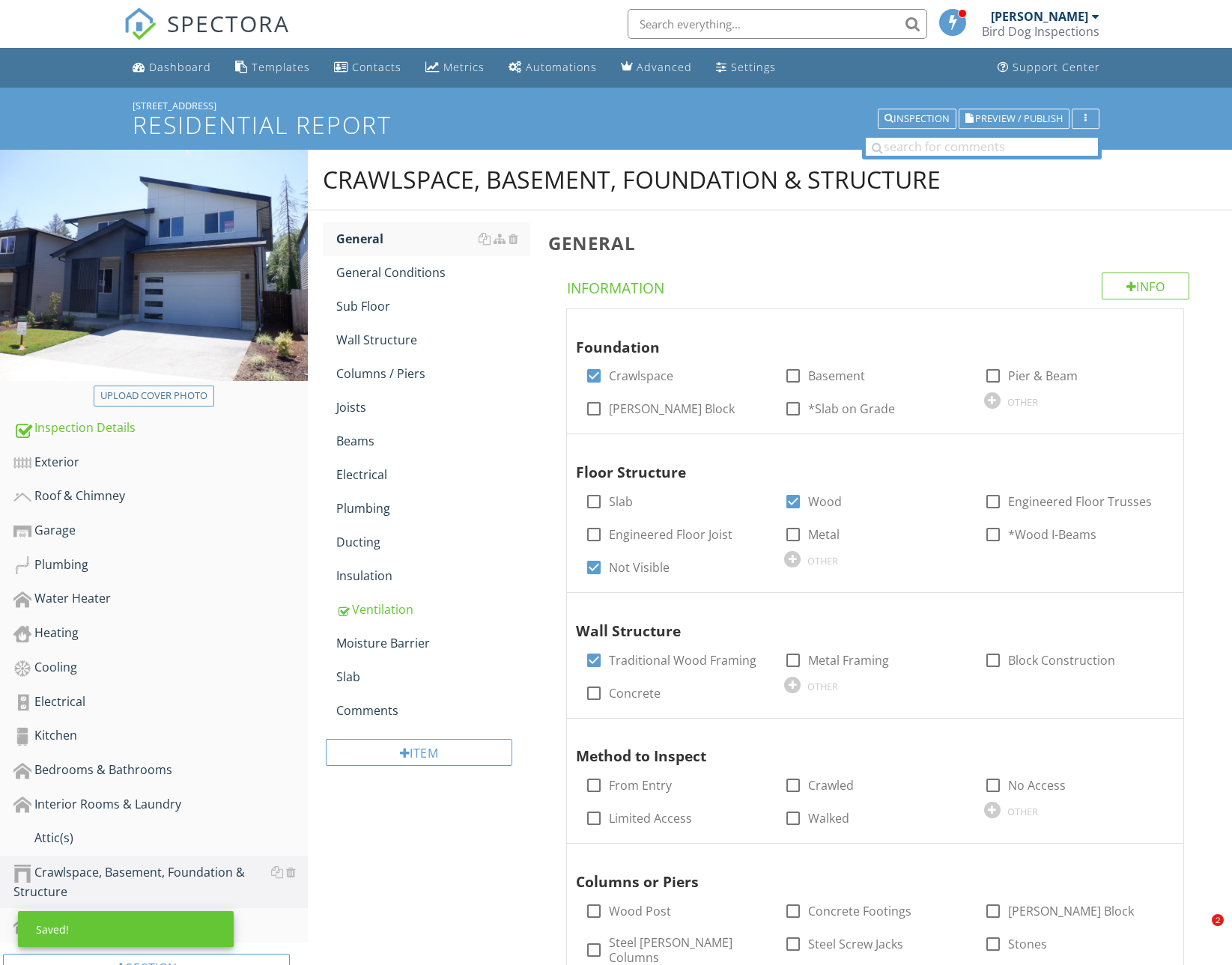 click on "From Entry" at bounding box center [640, 785] 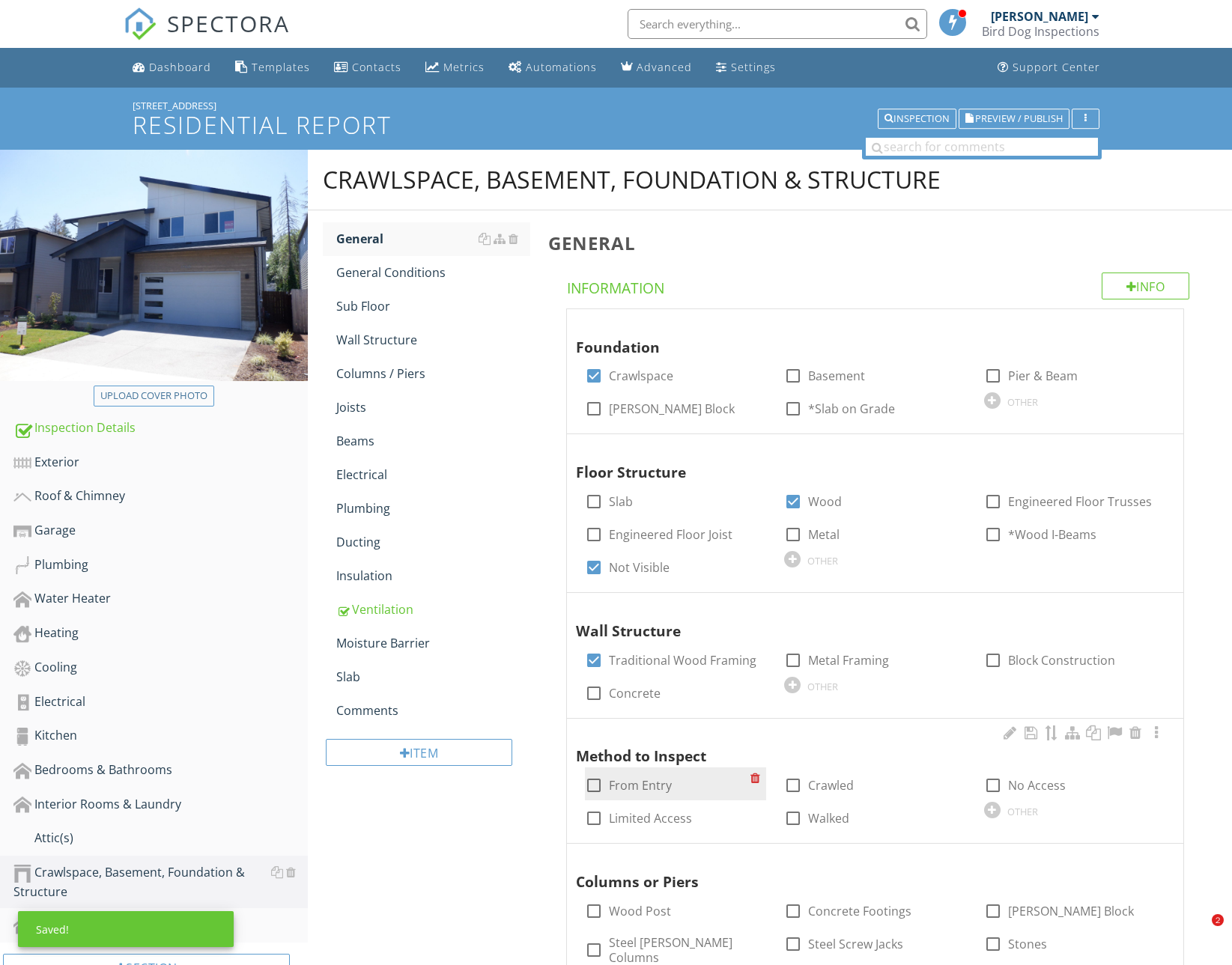 checkbox on "true" 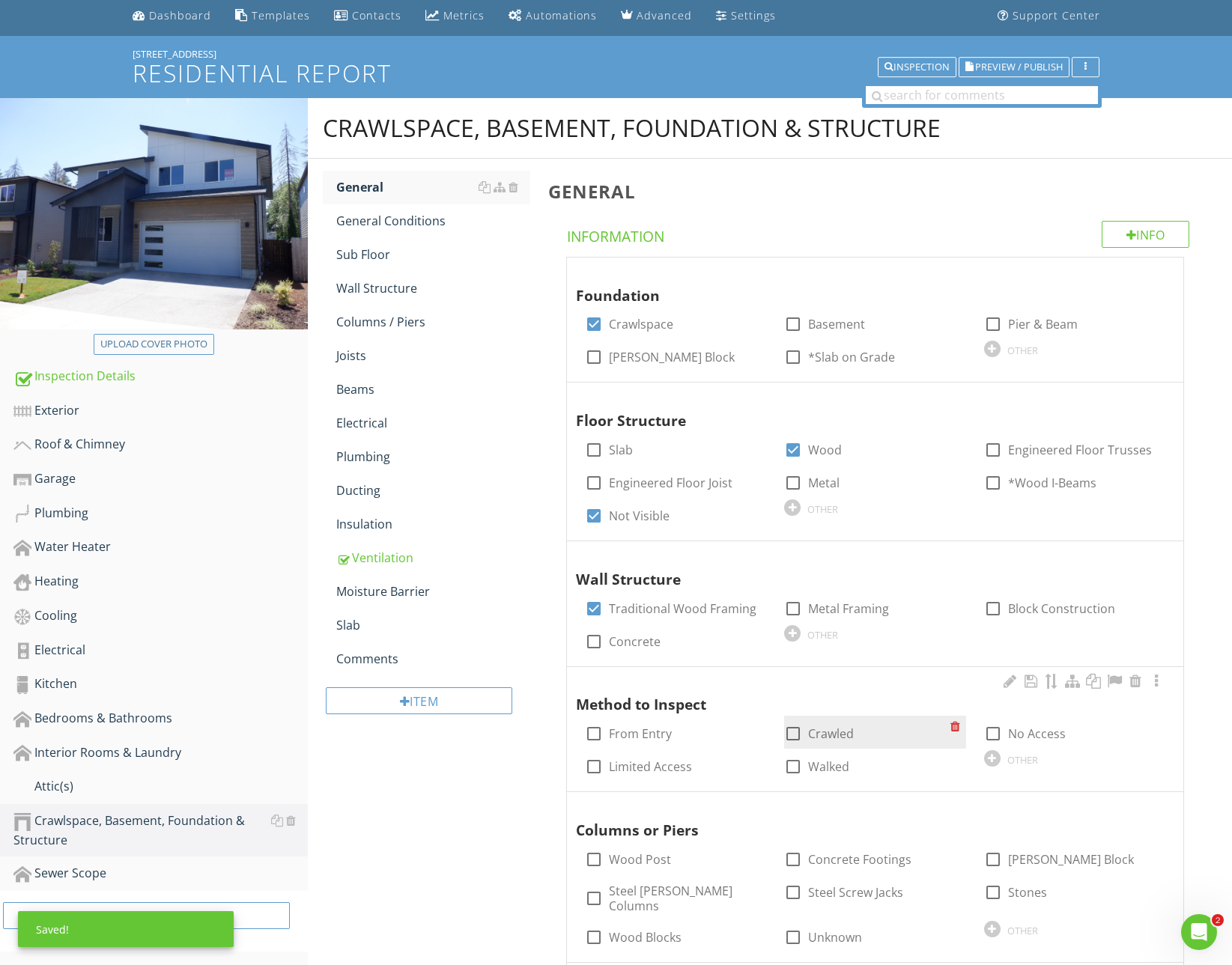 scroll, scrollTop: 0, scrollLeft: 0, axis: both 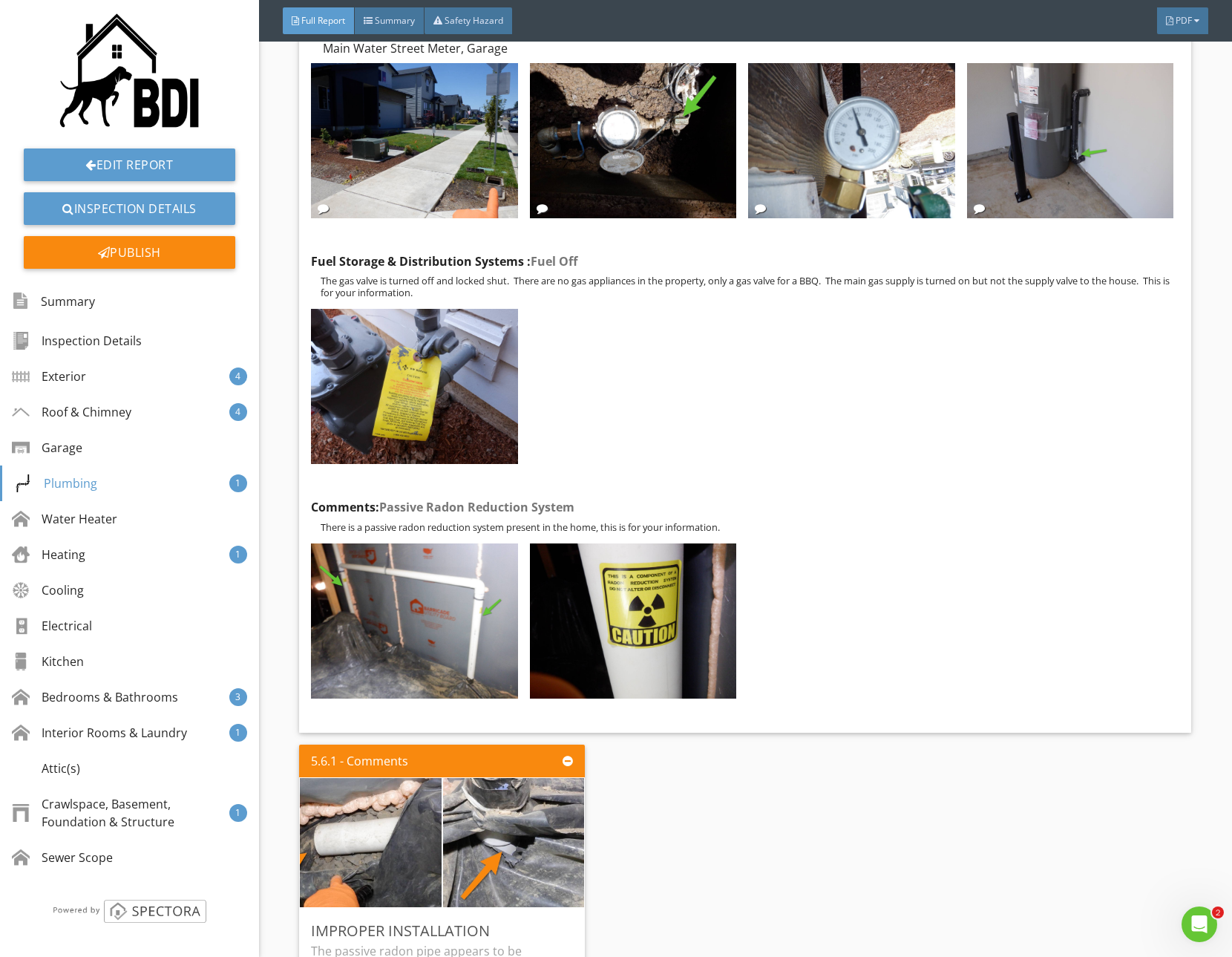 click on "Report Tools
[STREET_ADDRESS]
[GEOGRAPHIC_DATA], OR 97140
[DATE]  1:00 pm     Inspector   [PERSON_NAME]     OCHI #2066 WA LHI# 2386 CCB#243122     Agent   [PERSON_NAME]   MORE Realty             Full Report     Summary     Safety Hazard     PDF           2   Maintenance Item   13   Recommendation               Maintenance Item   Recommendation
1 -
Inspection Details
Edit Section
Information
In Attendance
Inspector Only
Edit
Occupancy
Vacant
Edit
Temperature (approximate)
80
Fahrenheit
Edit
Type of Building
Single Family
Edit
Weather Conditions
Clear
Edit
The Inspection       Important Information / Limitations: Inspection Overview
Edit" at bounding box center (745, 2703) 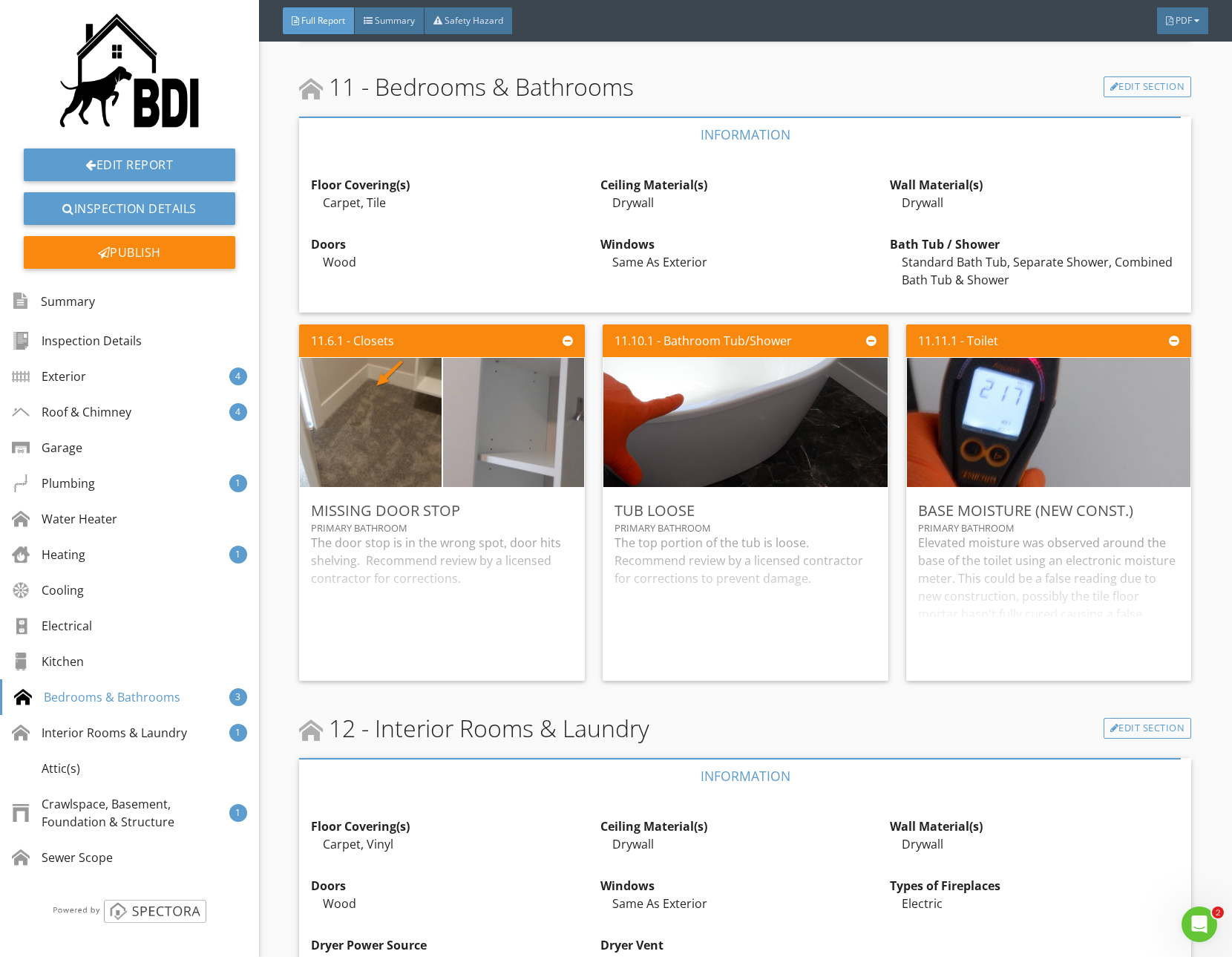 scroll, scrollTop: 13044, scrollLeft: 0, axis: vertical 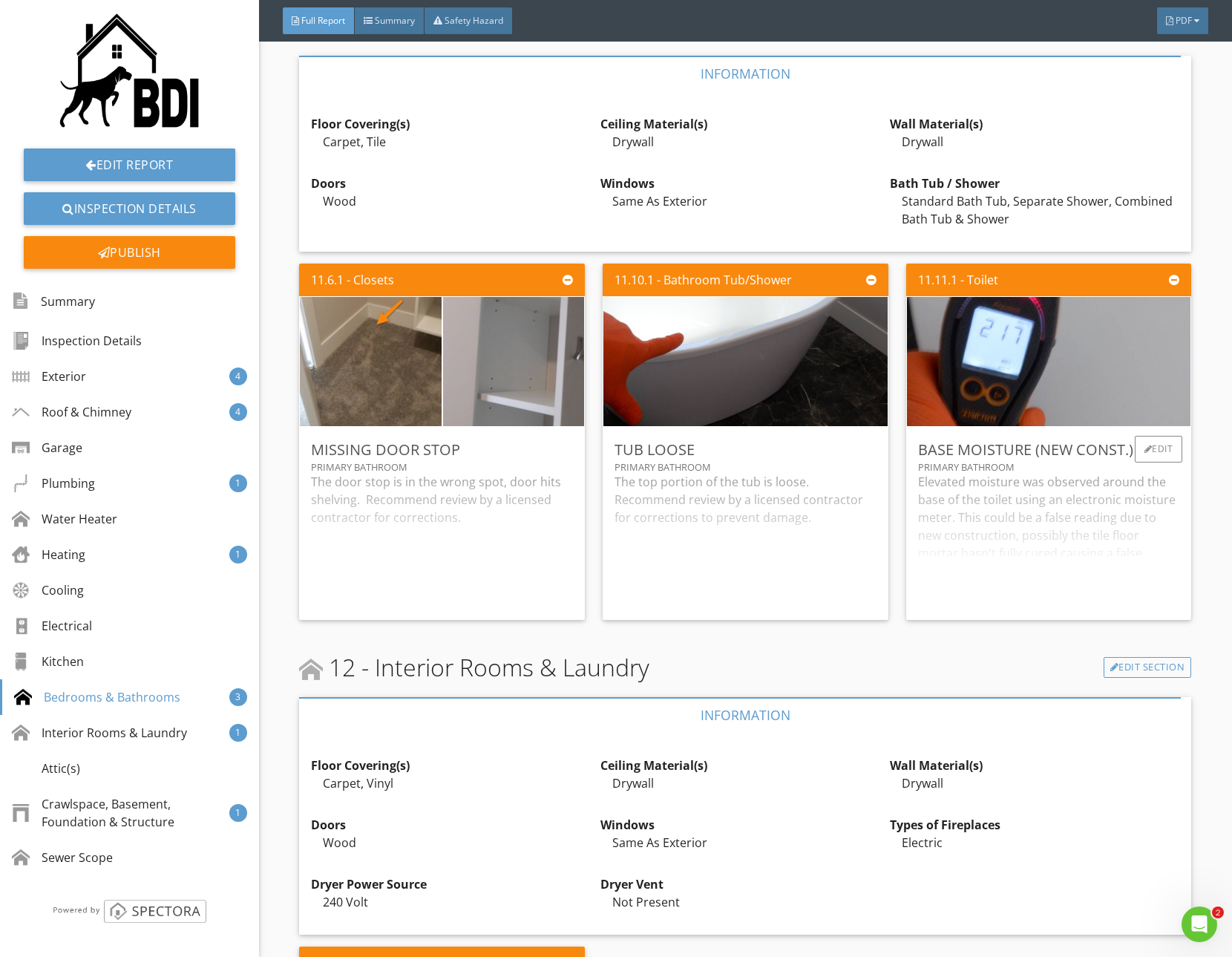click on "Elevated moisture was observed around the base of the toilet using an electronic moisture meter. This could be a false reading due to new construction, possibly the tile floor mortar hasn't fully cured causing a false moisture reading or it can indicate a need for a new wax ring at the toilet base. A qualified plumbing contractor is needed to make necessary repairs/corrections." at bounding box center [1049, 540] 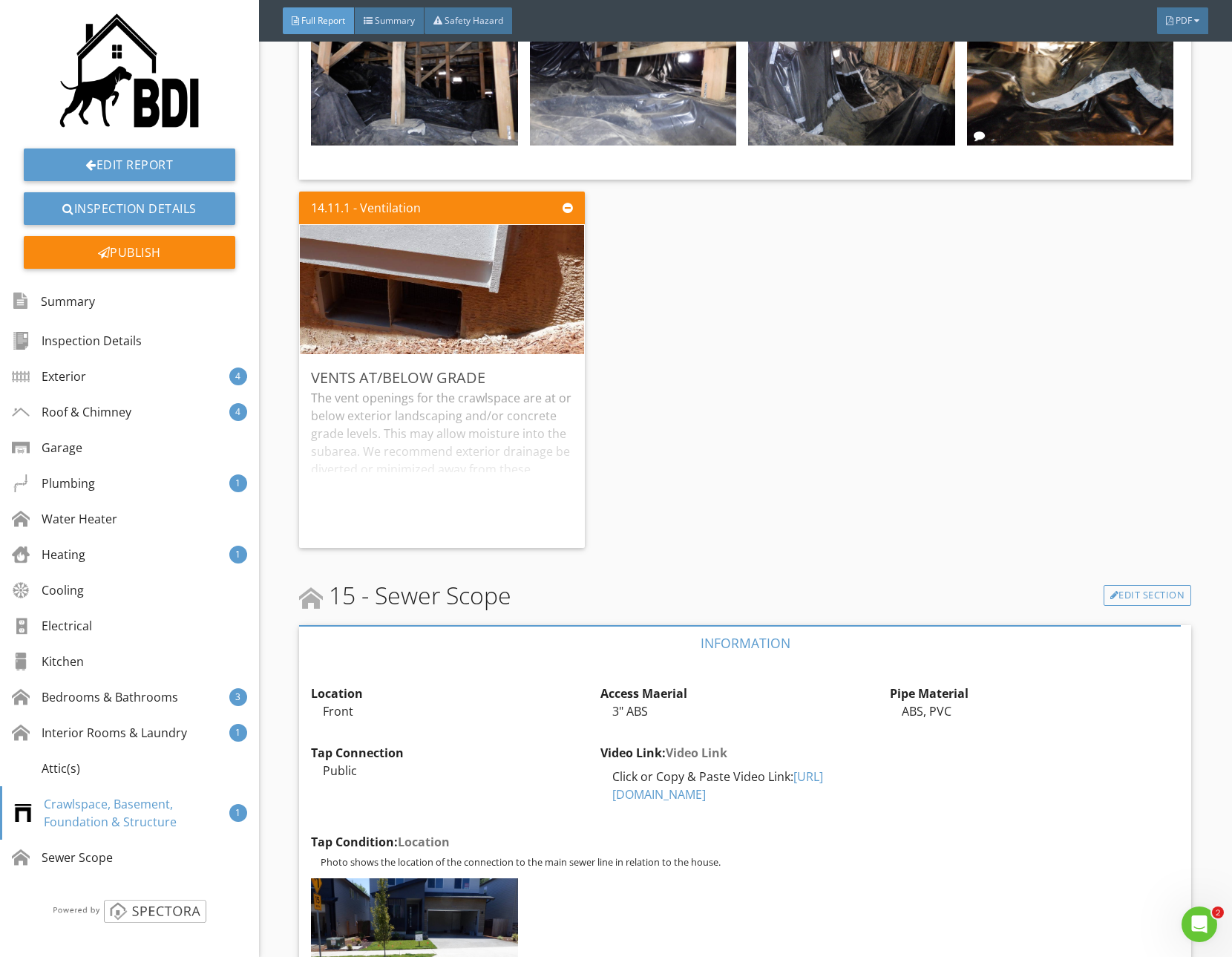 scroll, scrollTop: 15397, scrollLeft: 0, axis: vertical 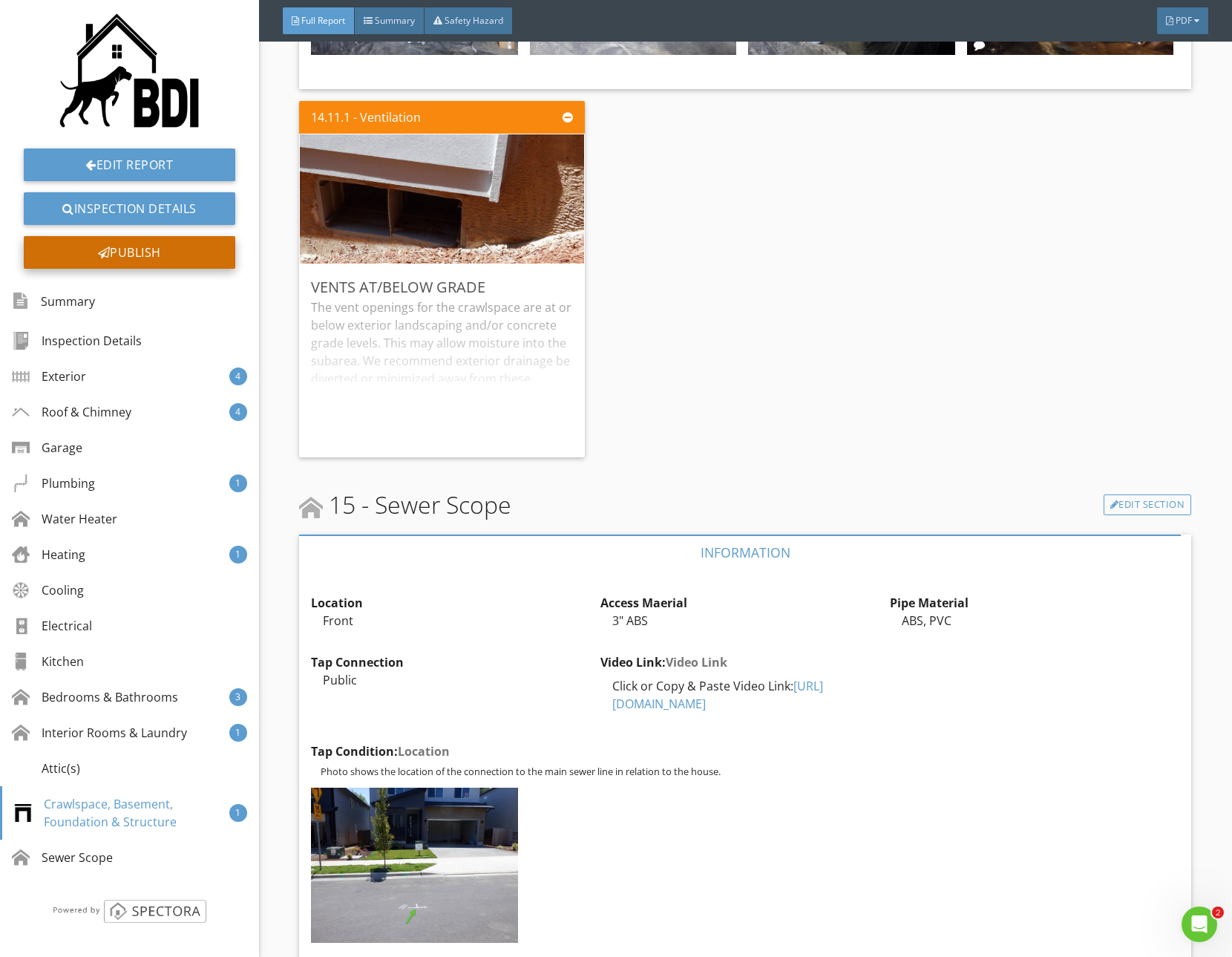 click on "Publish" at bounding box center [129, 252] 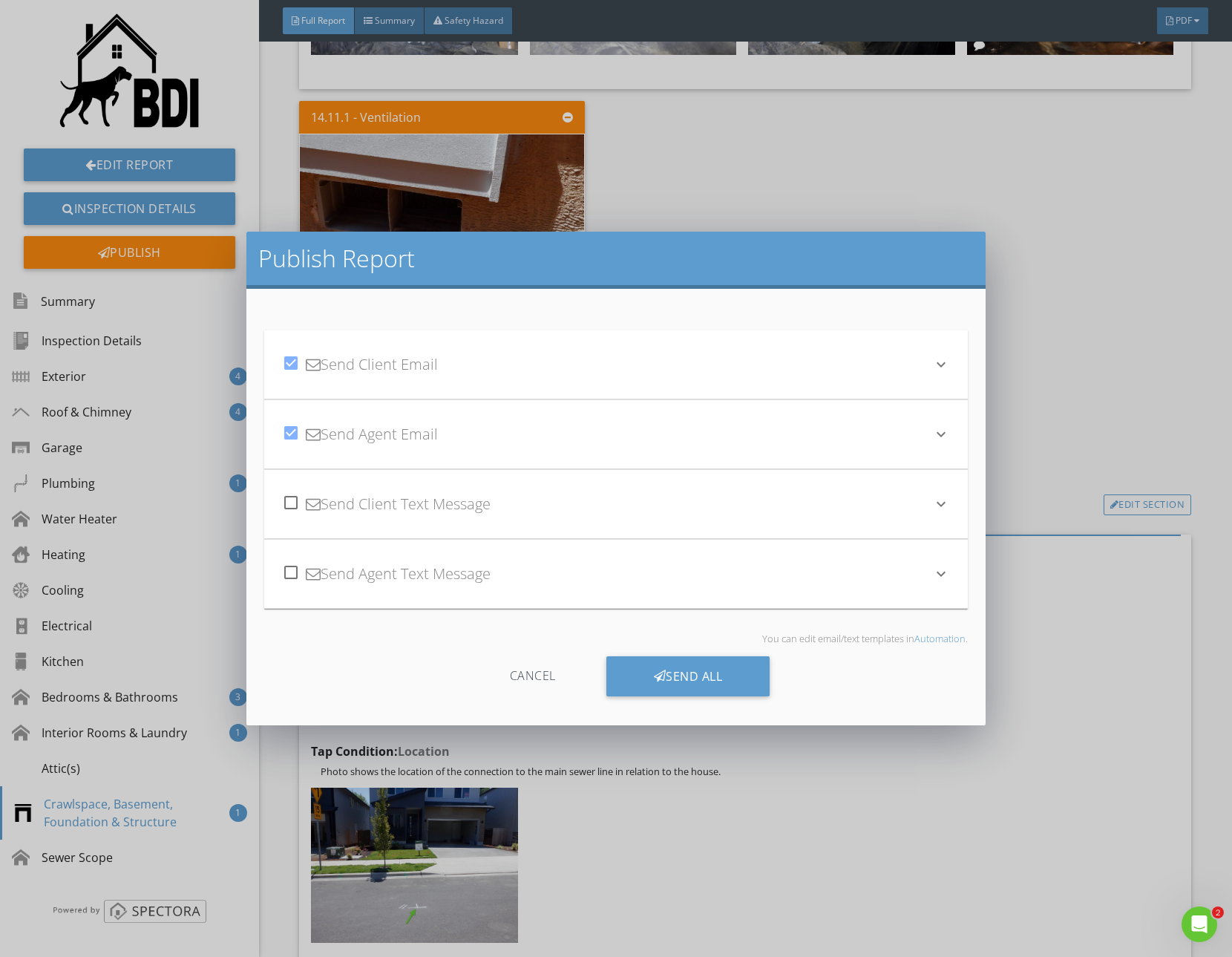 click on "check_box
Send Client Email" at bounding box center [607, 365] 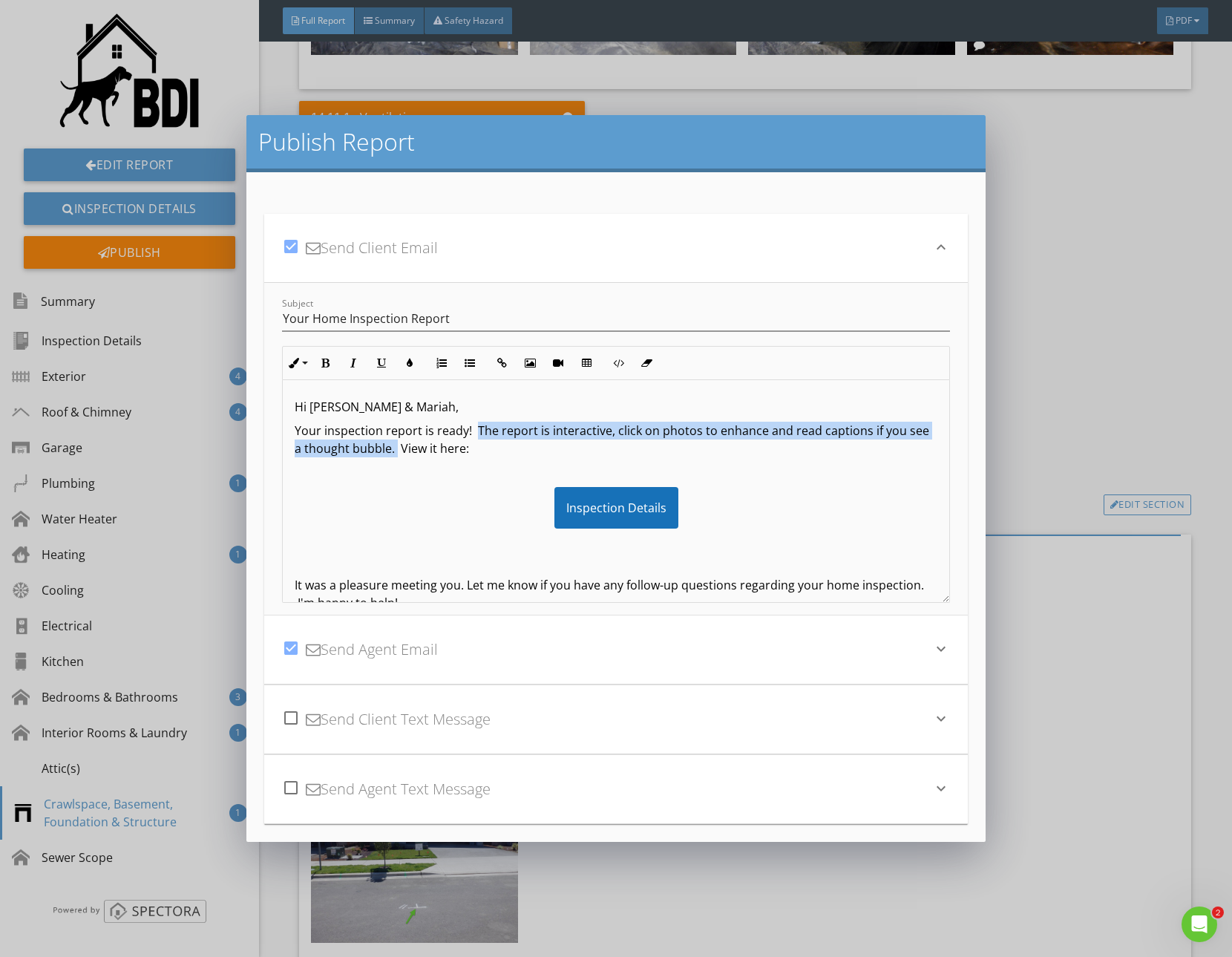 drag, startPoint x: 474, startPoint y: 429, endPoint x: 417, endPoint y: 454, distance: 62.24147 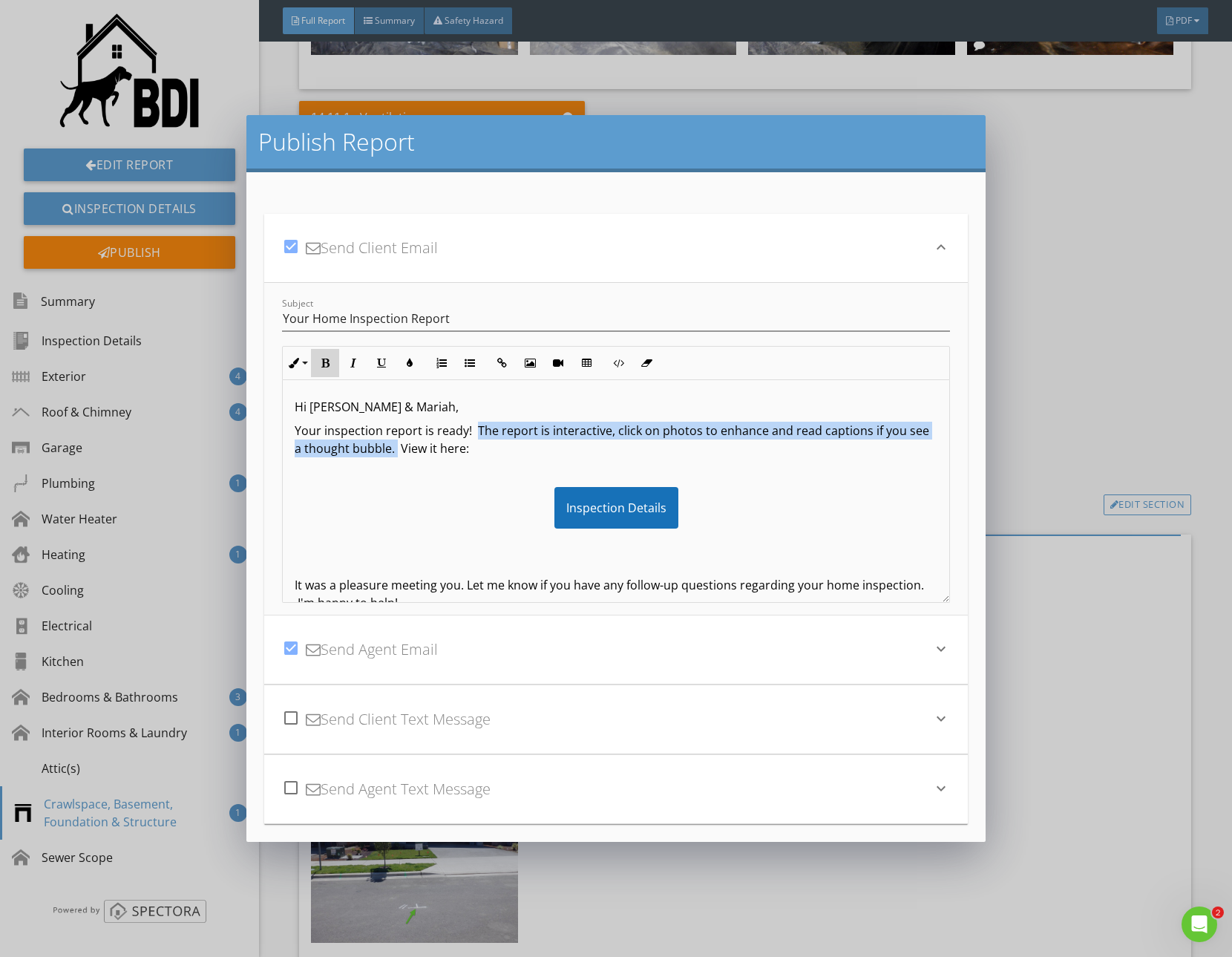 click at bounding box center [325, 363] 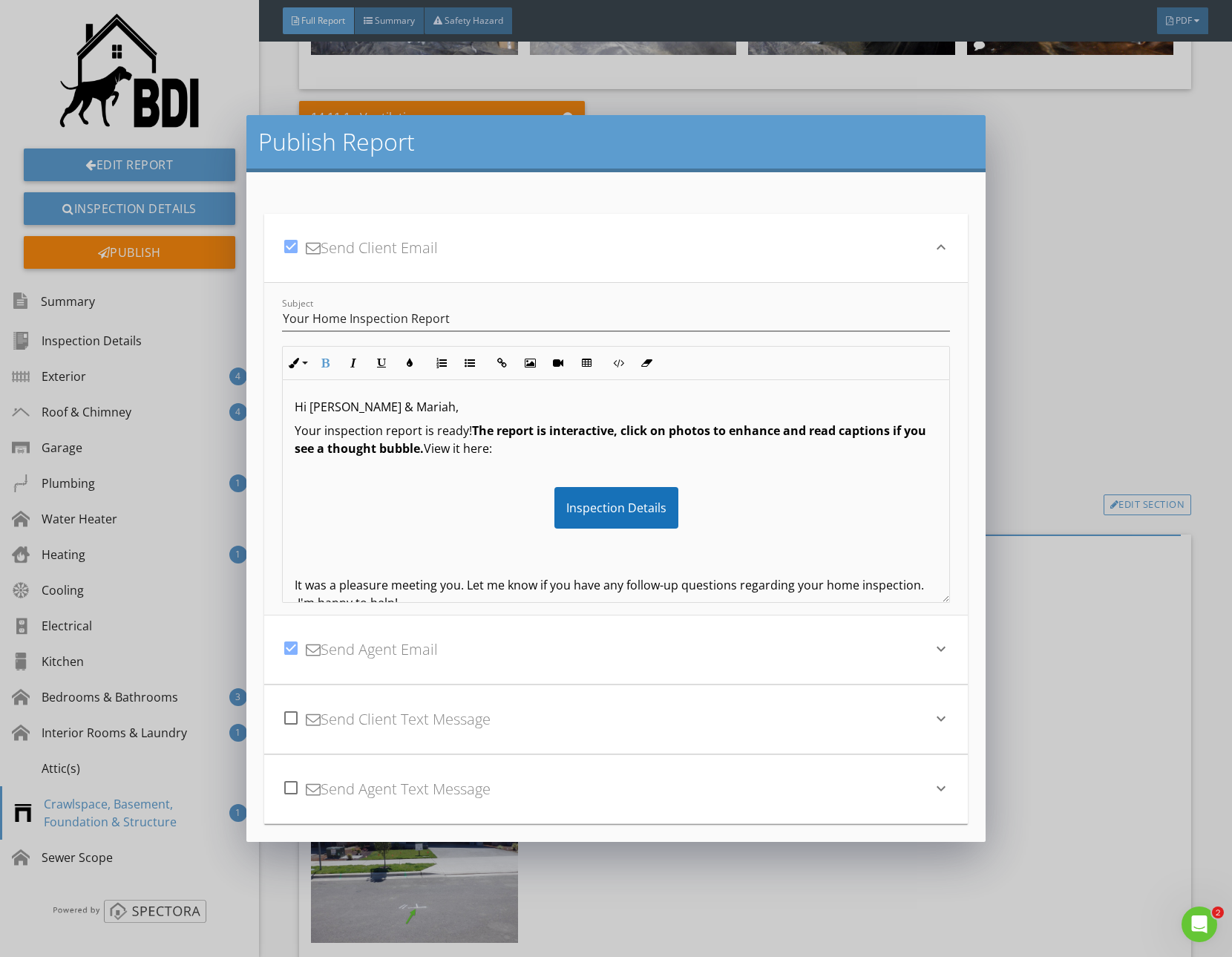 click on "Your inspection report is ready!   The report is interactive, click on photos to enhance and read captions if you see a thought bubble.   View it here:" at bounding box center [616, 440] 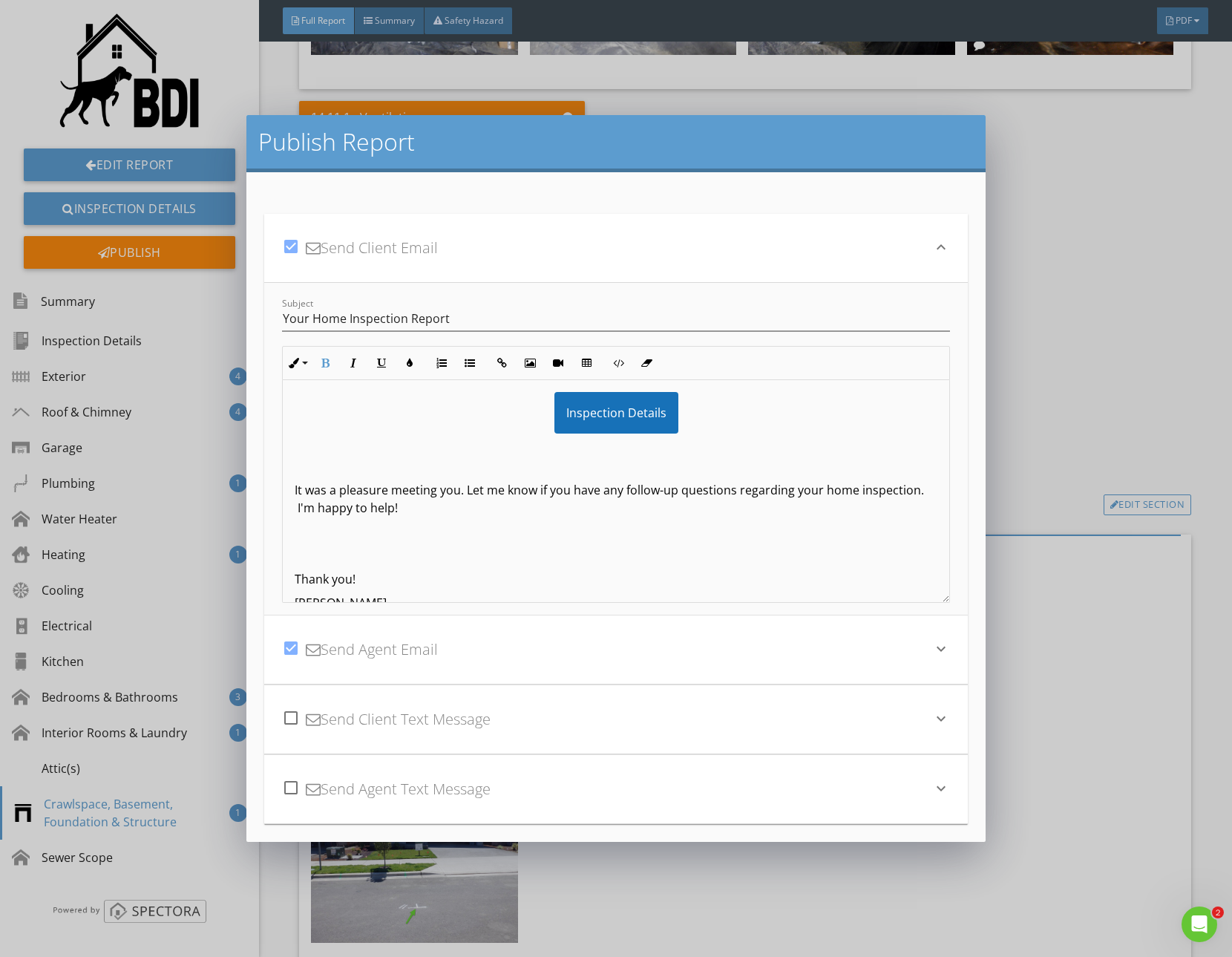 scroll, scrollTop: 146, scrollLeft: 0, axis: vertical 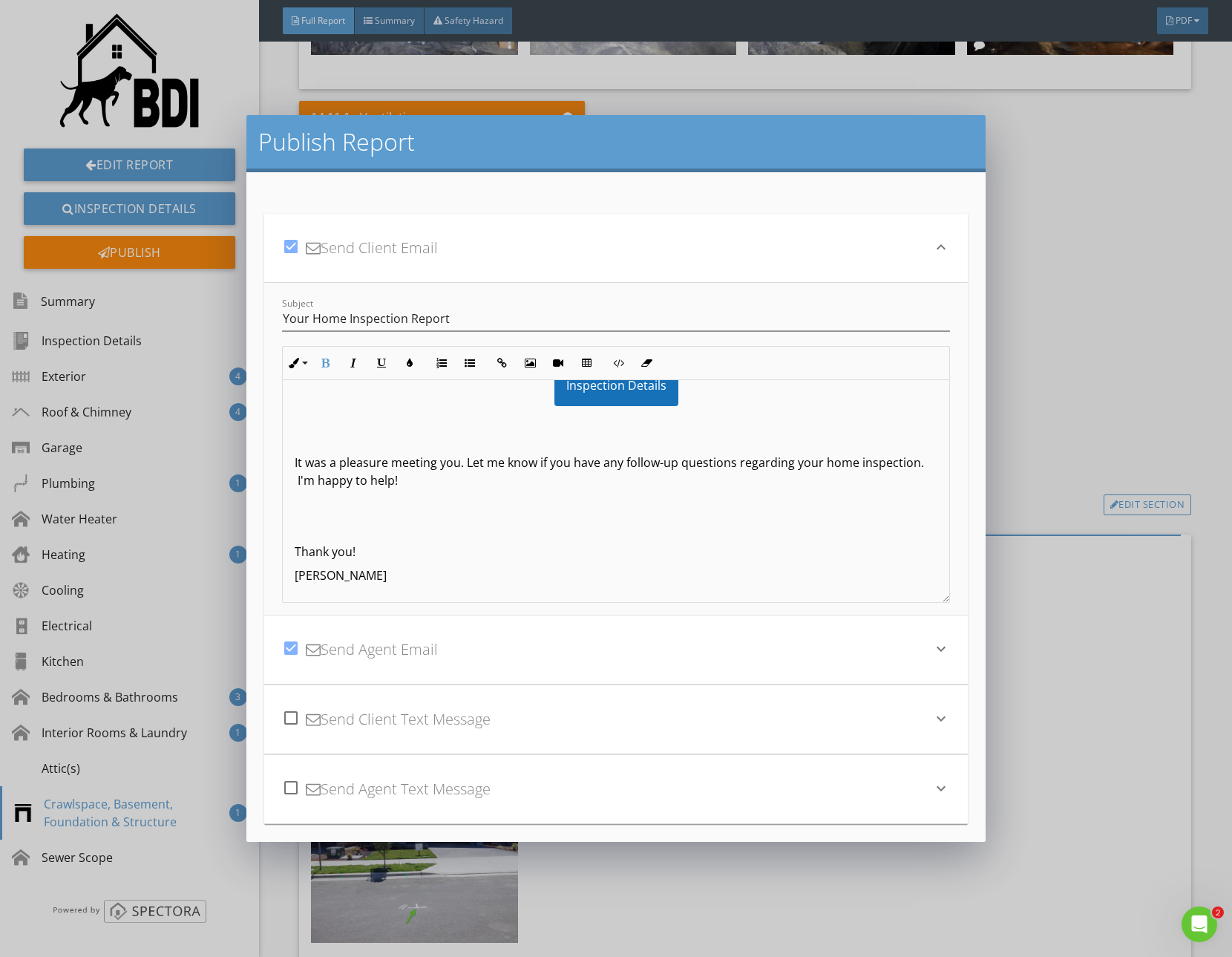 click on "It was a pleasure meeting you. Let me know if you have any follow-up questions regarding your home inspection.  I'm happy to help!" at bounding box center [616, 463] 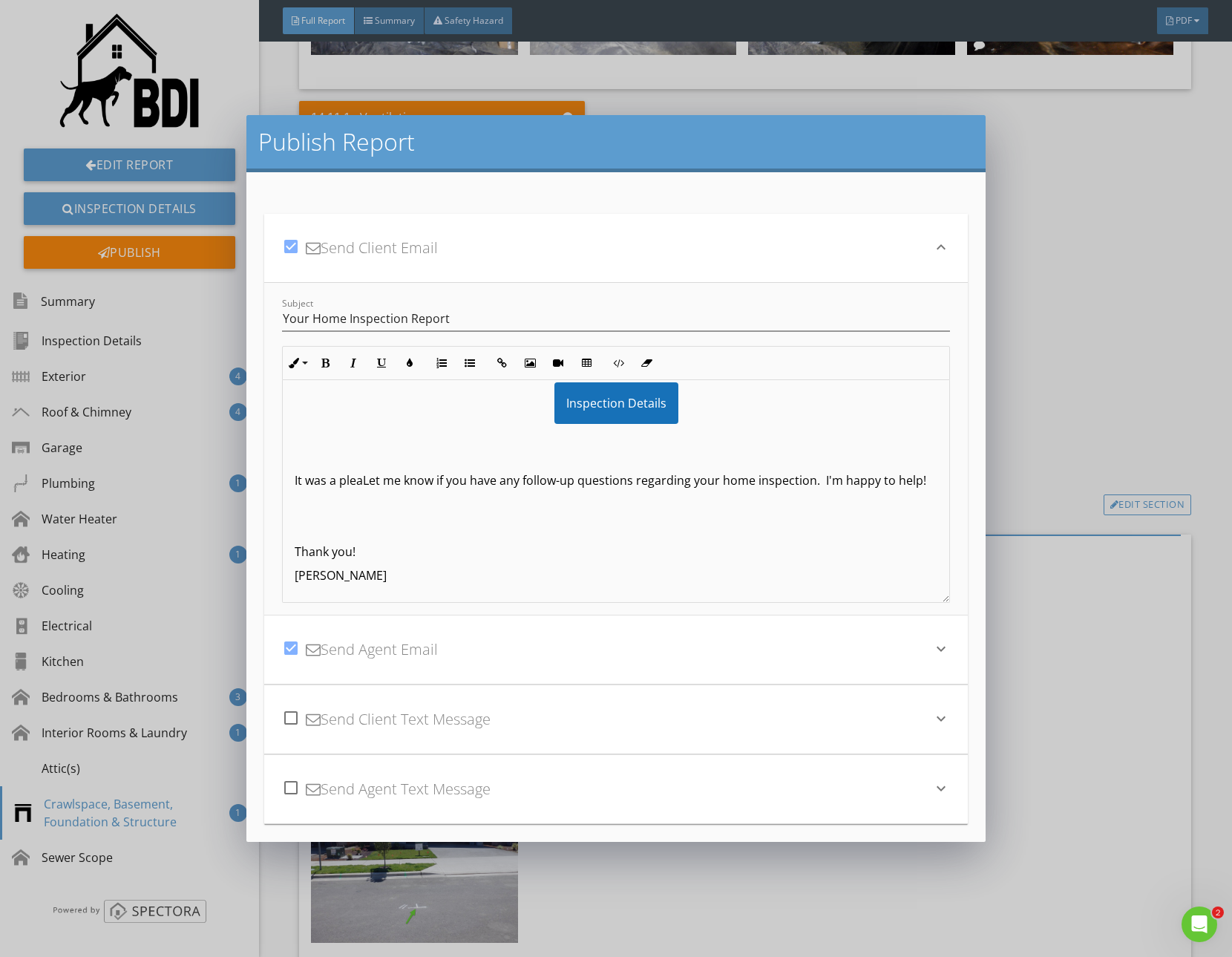 scroll, scrollTop: 128, scrollLeft: 0, axis: vertical 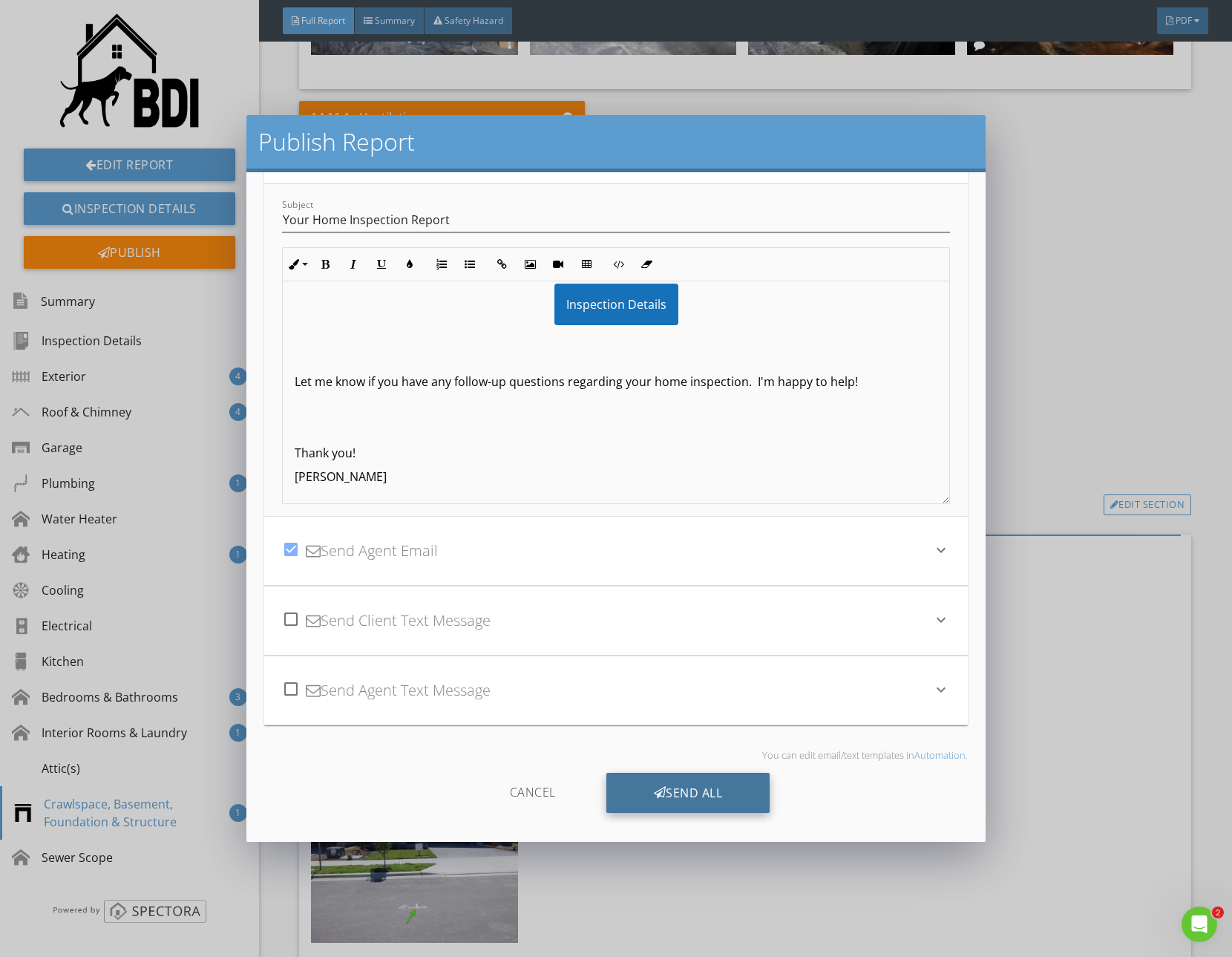 click on "Send All" at bounding box center (688, 793) 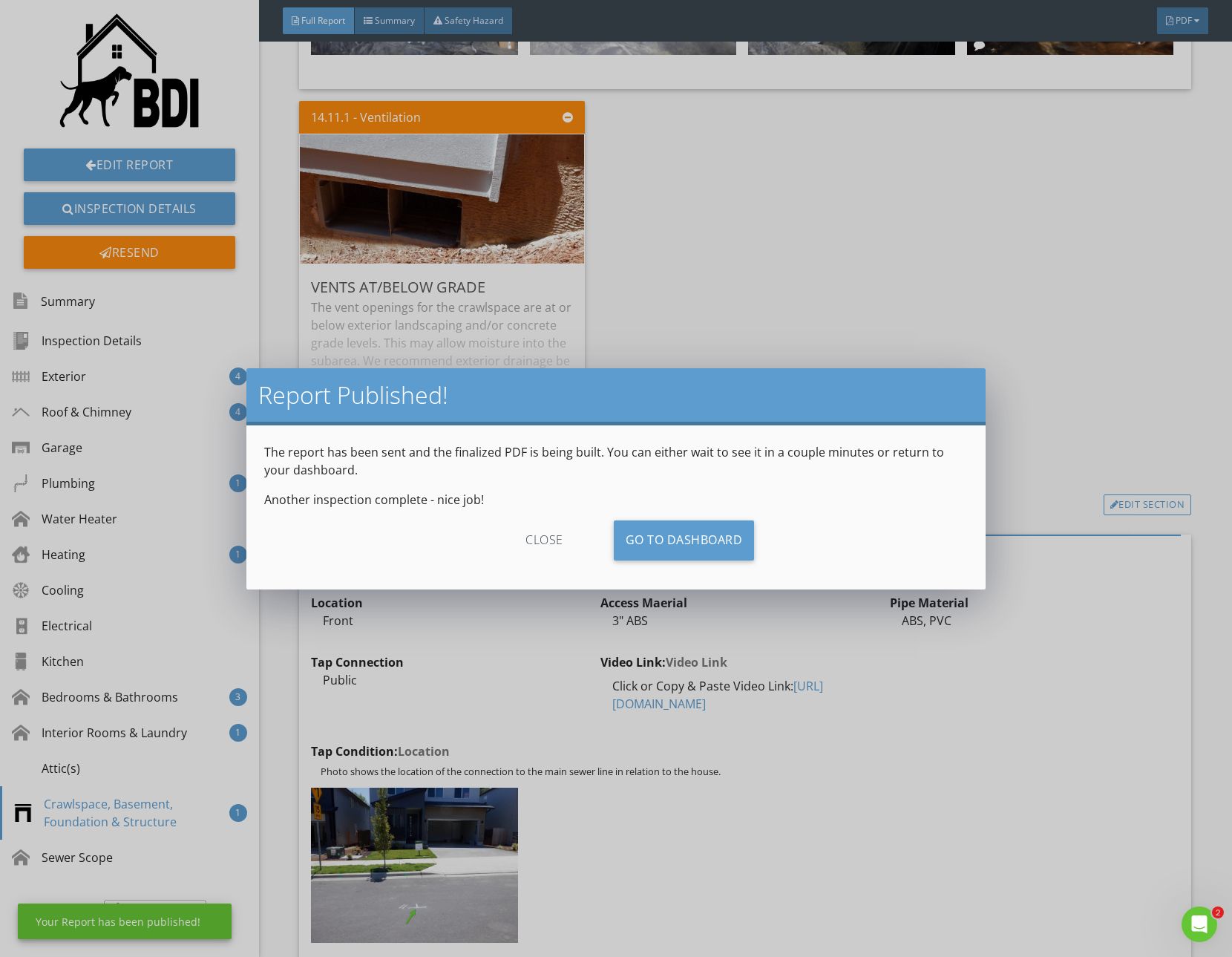 scroll, scrollTop: 0, scrollLeft: 0, axis: both 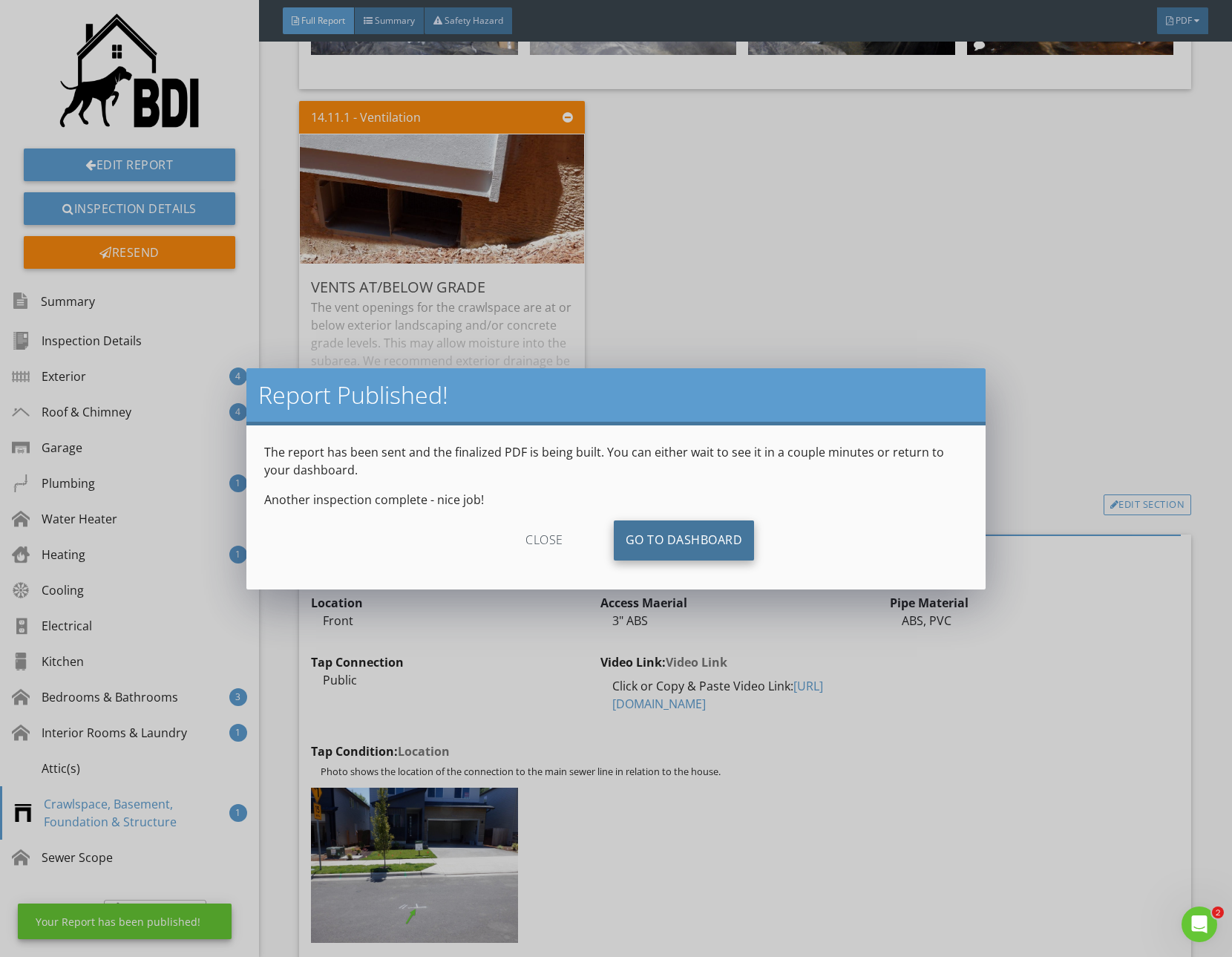 click on "Go To Dashboard" at bounding box center (684, 540) 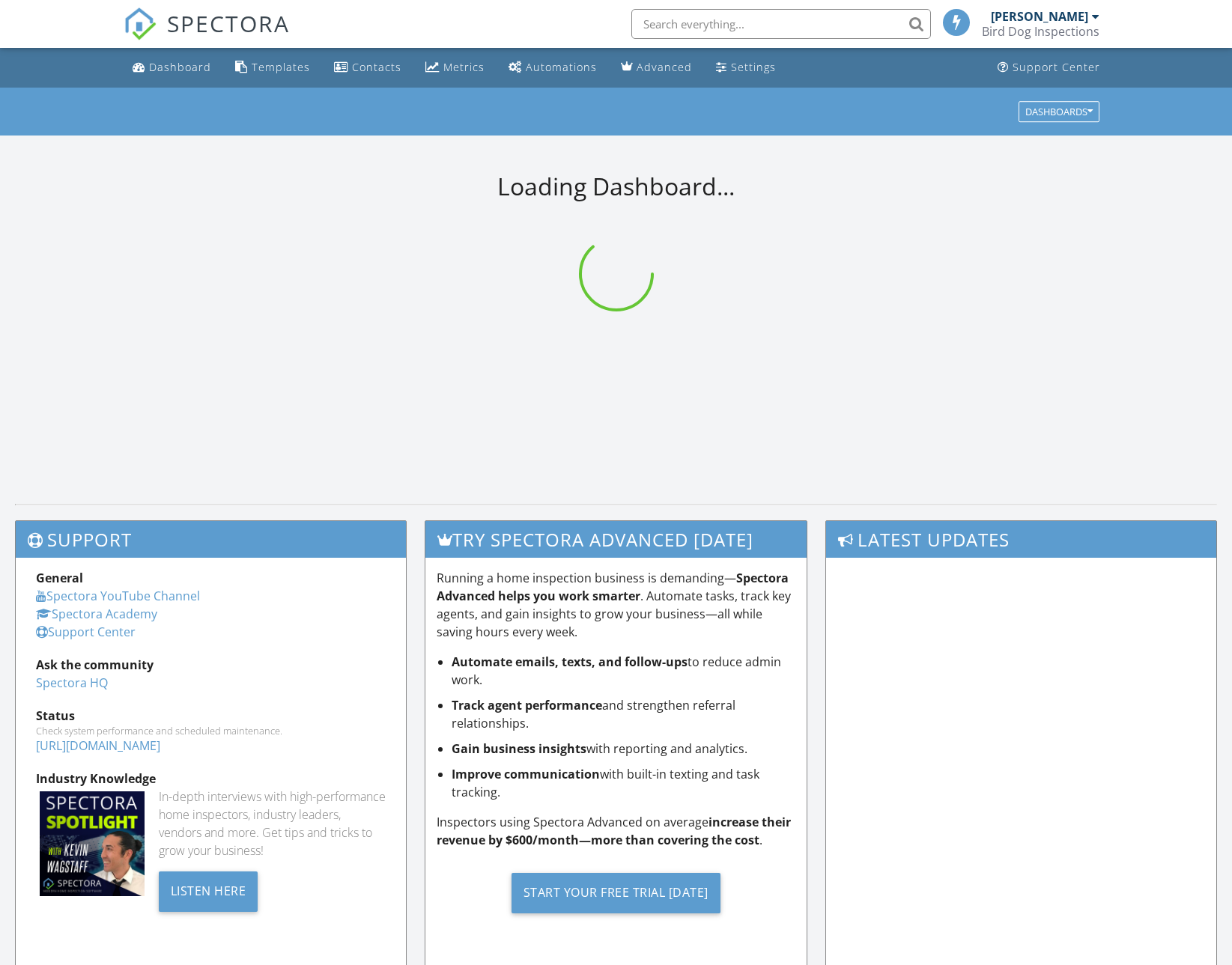 scroll, scrollTop: 0, scrollLeft: 0, axis: both 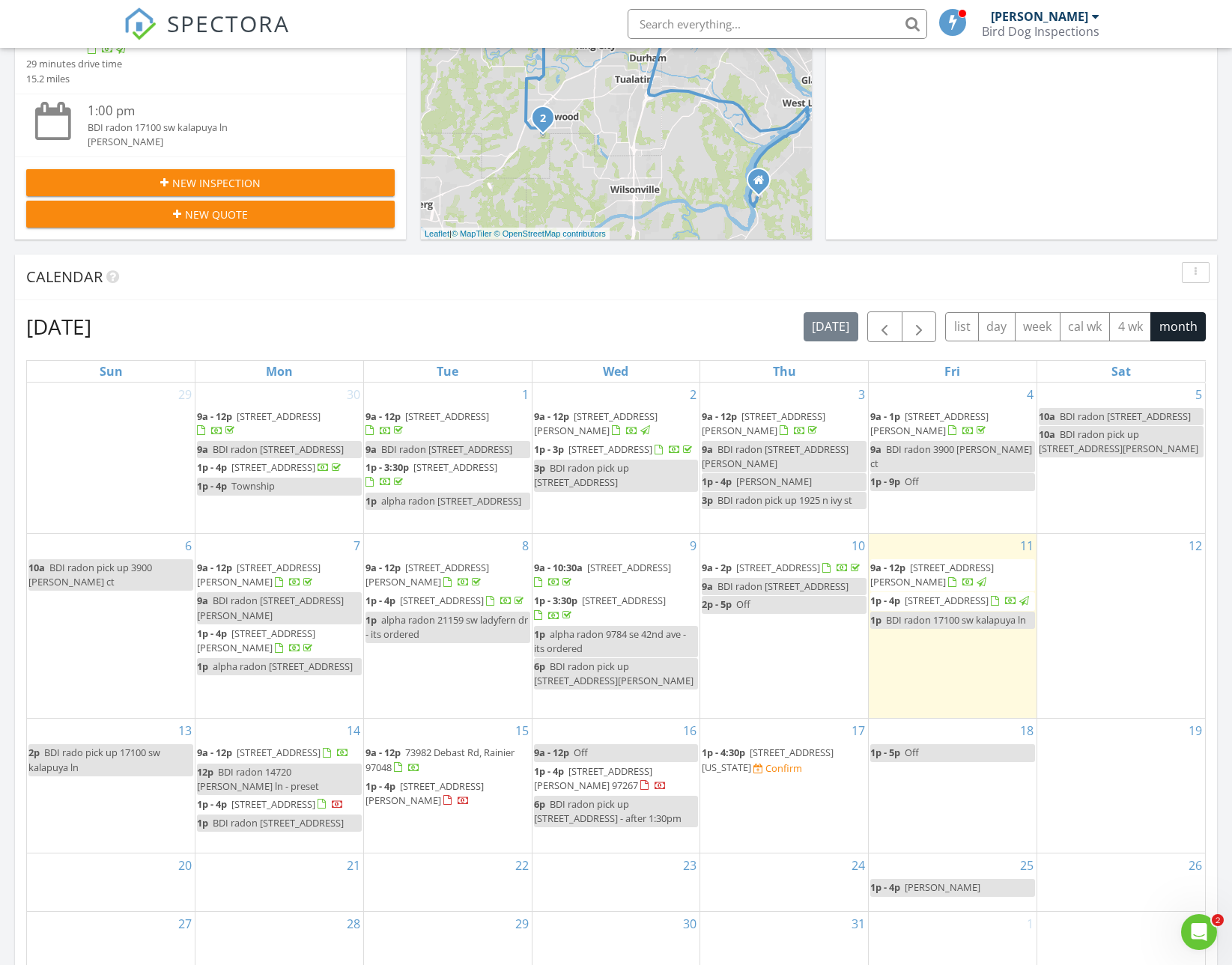 click on "[STREET_ADDRESS]" at bounding box center (624, 600) 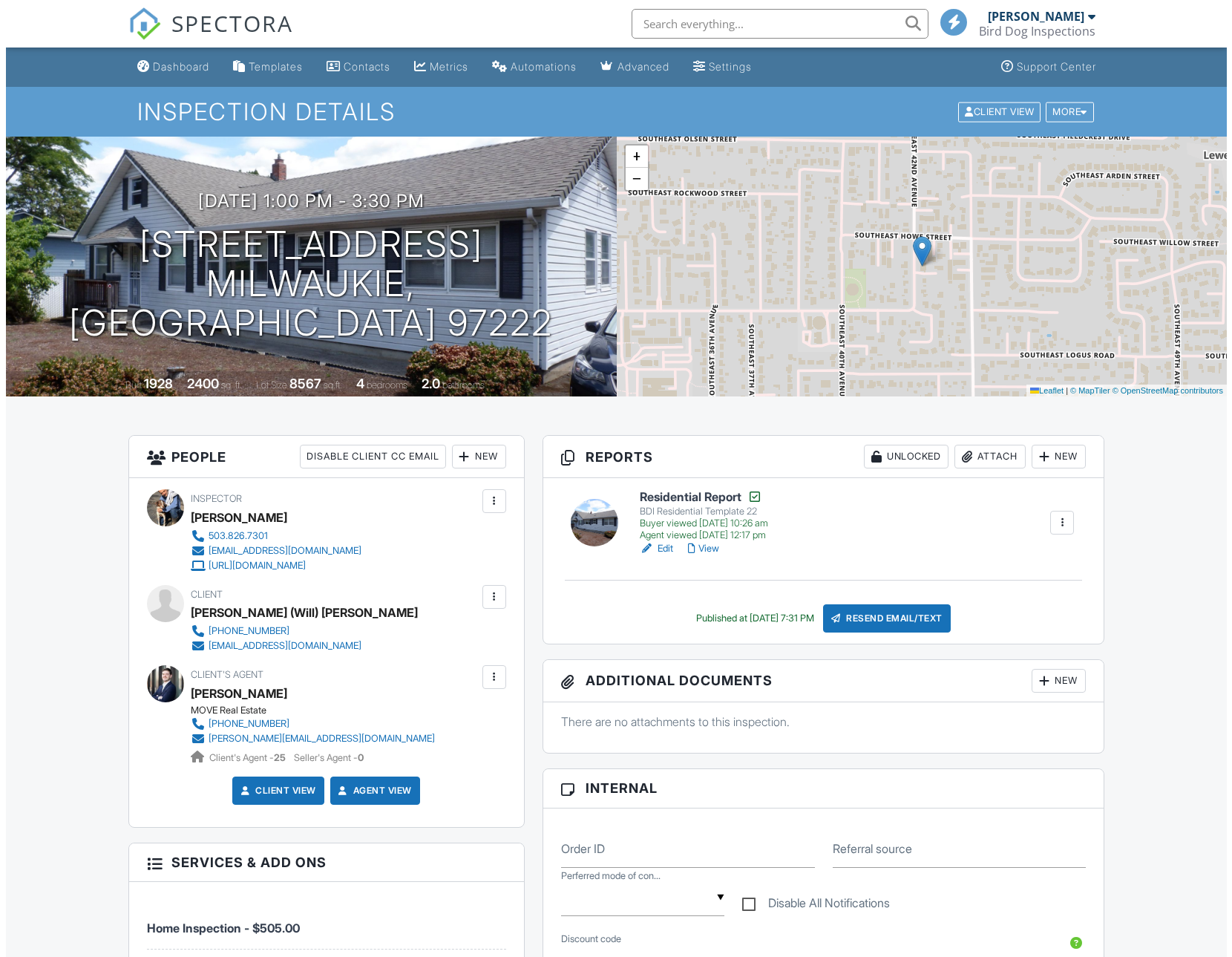 scroll, scrollTop: 0, scrollLeft: 0, axis: both 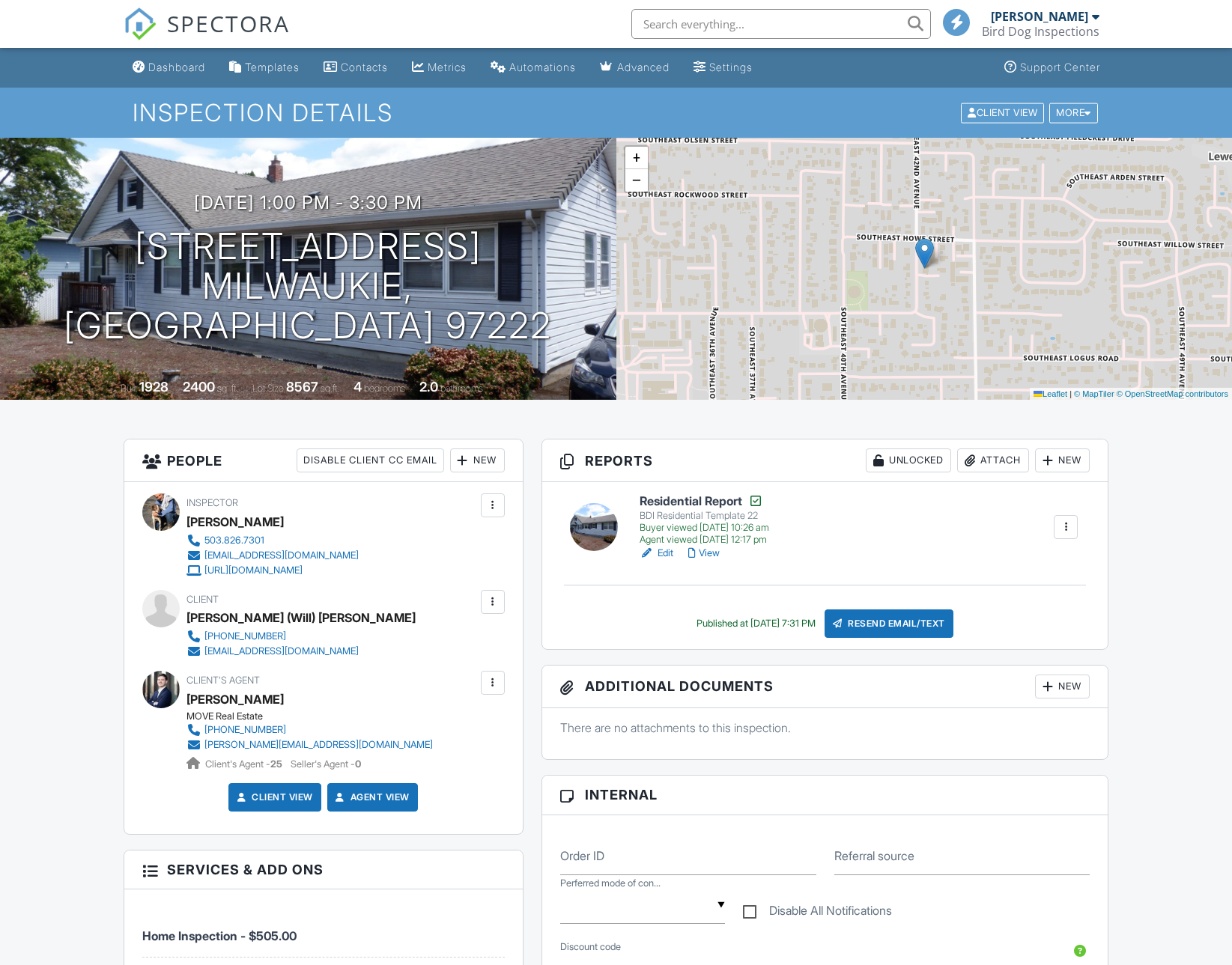 click at bounding box center [493, 602] 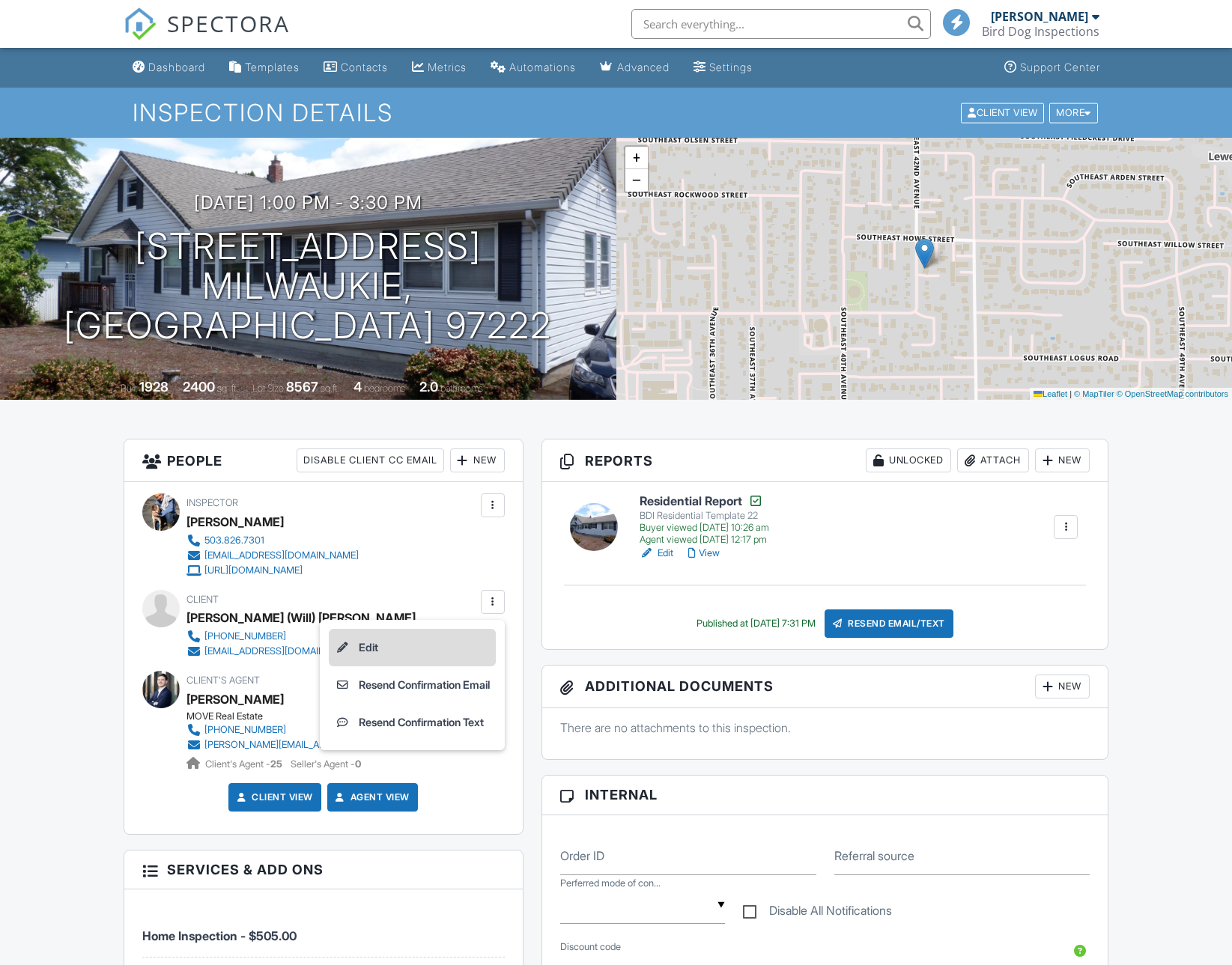 click on "Edit" at bounding box center (412, 648) 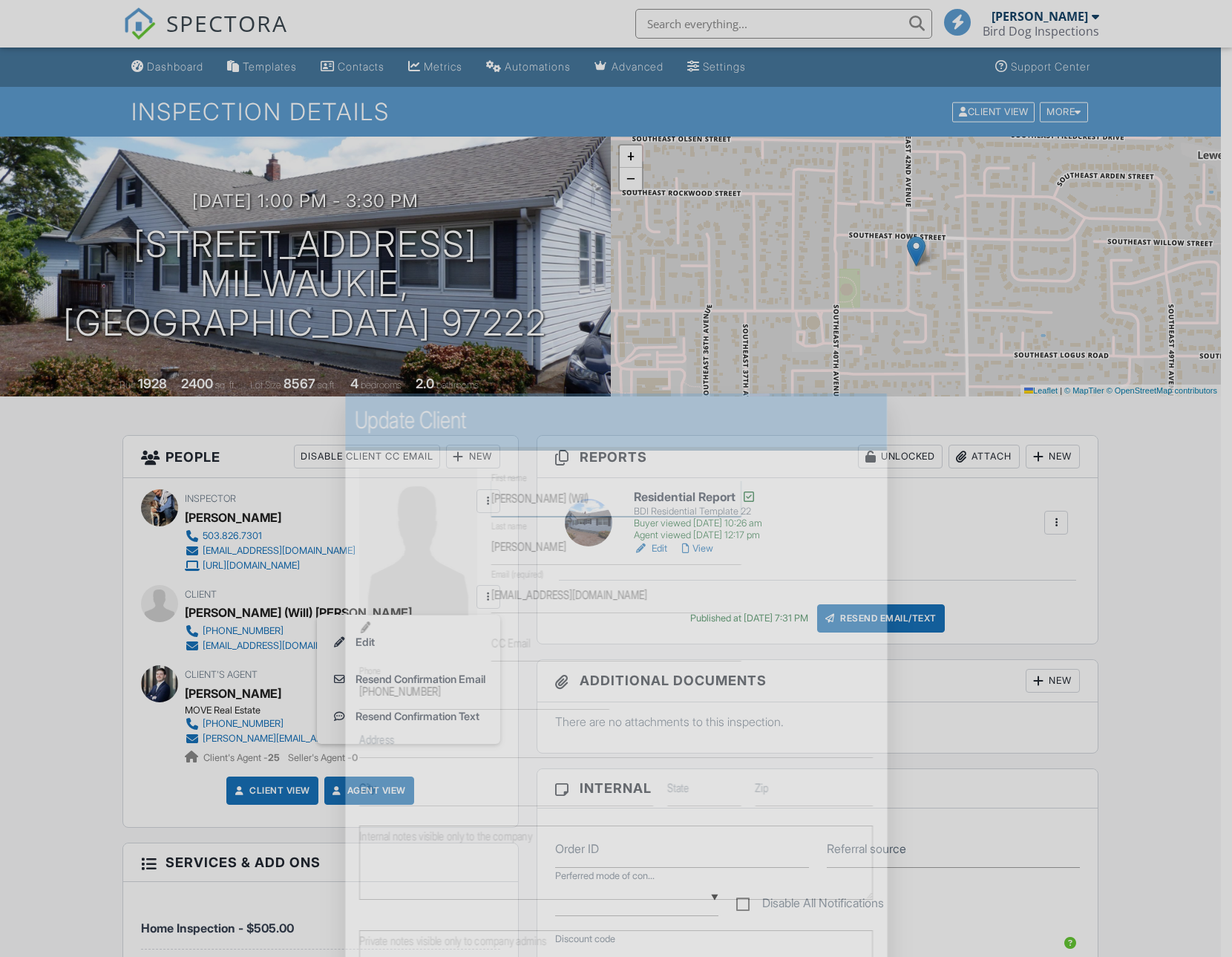 scroll, scrollTop: 0, scrollLeft: 0, axis: both 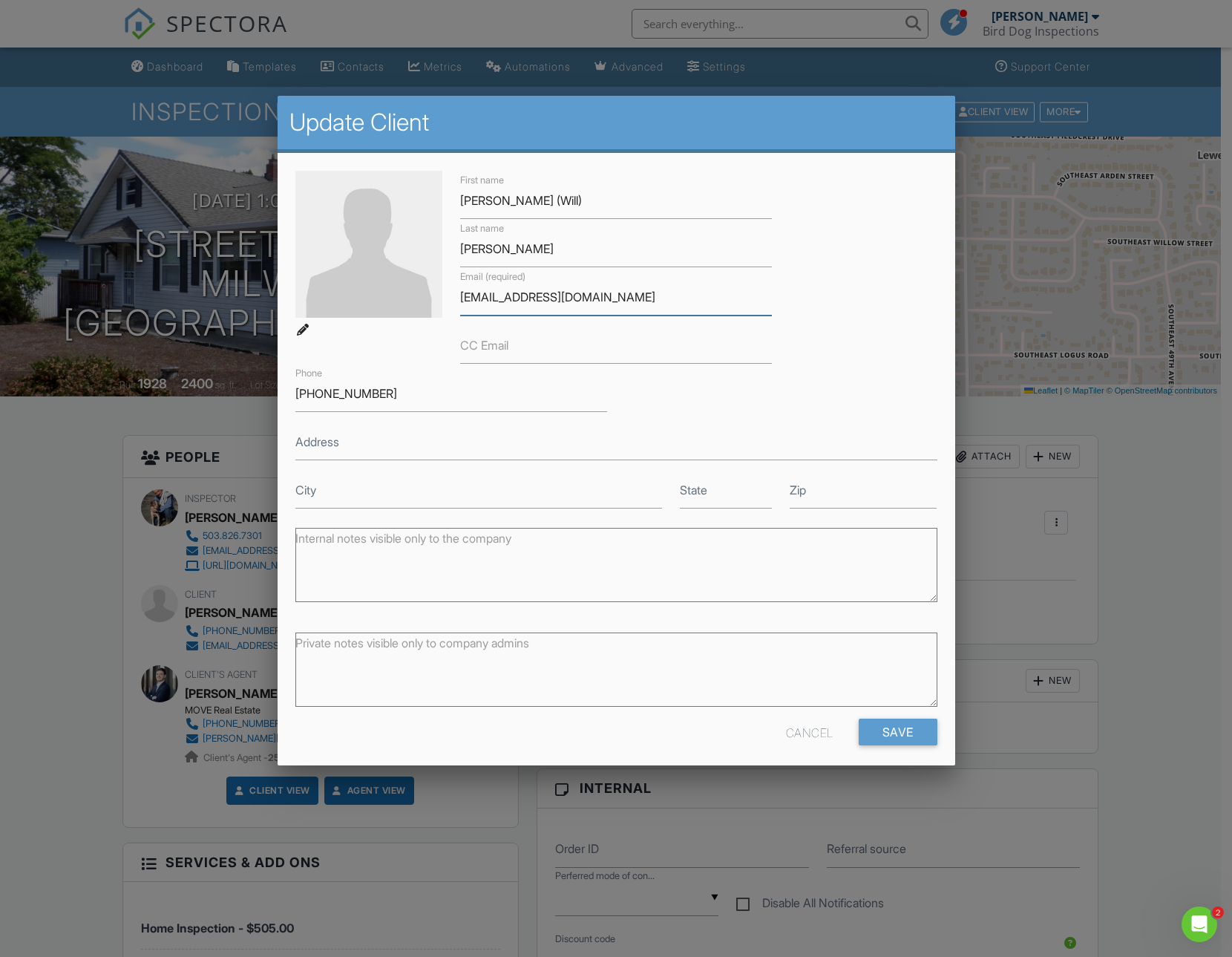 drag, startPoint x: 576, startPoint y: 299, endPoint x: 458, endPoint y: 296, distance: 118.03813 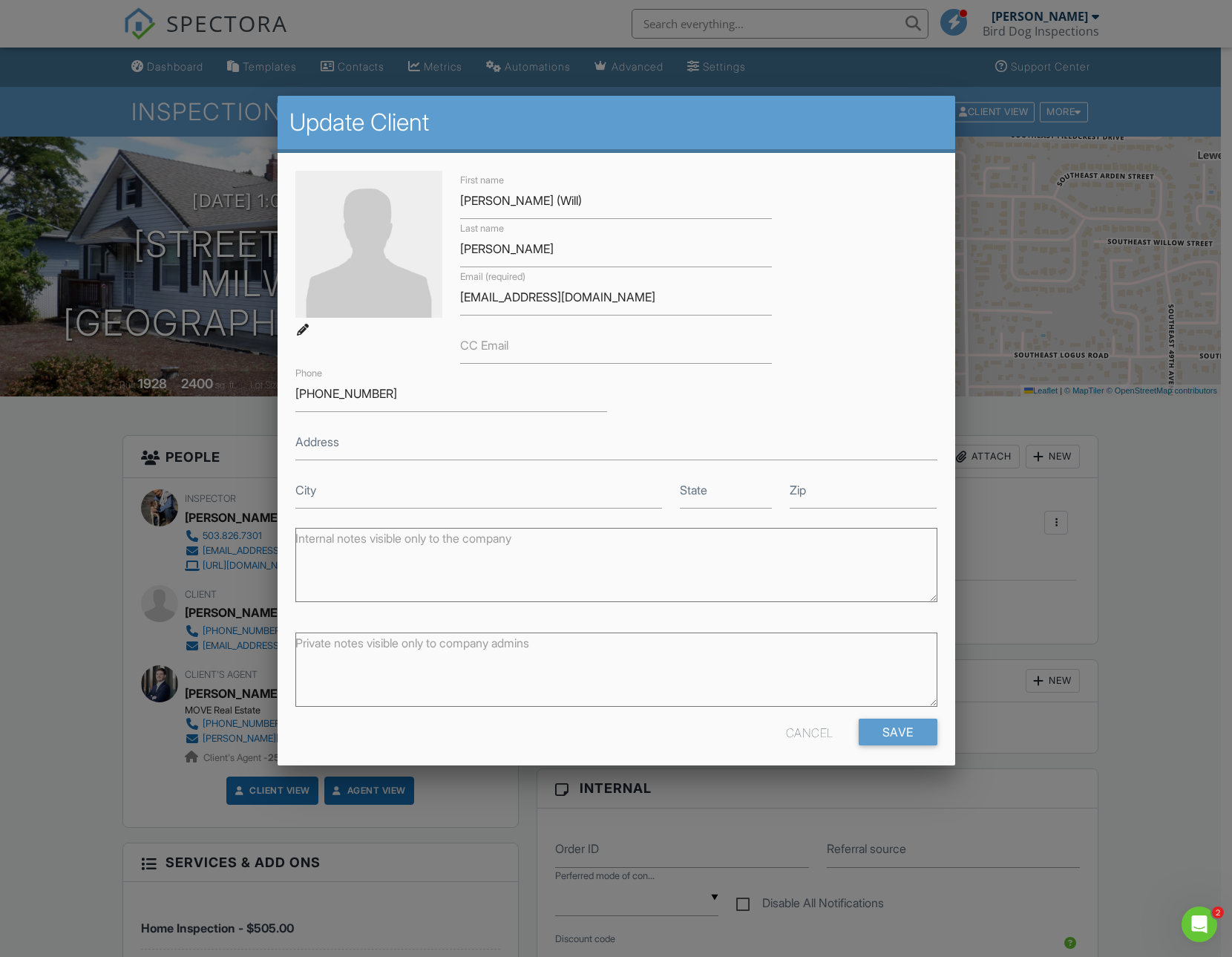 click at bounding box center (616, 523) 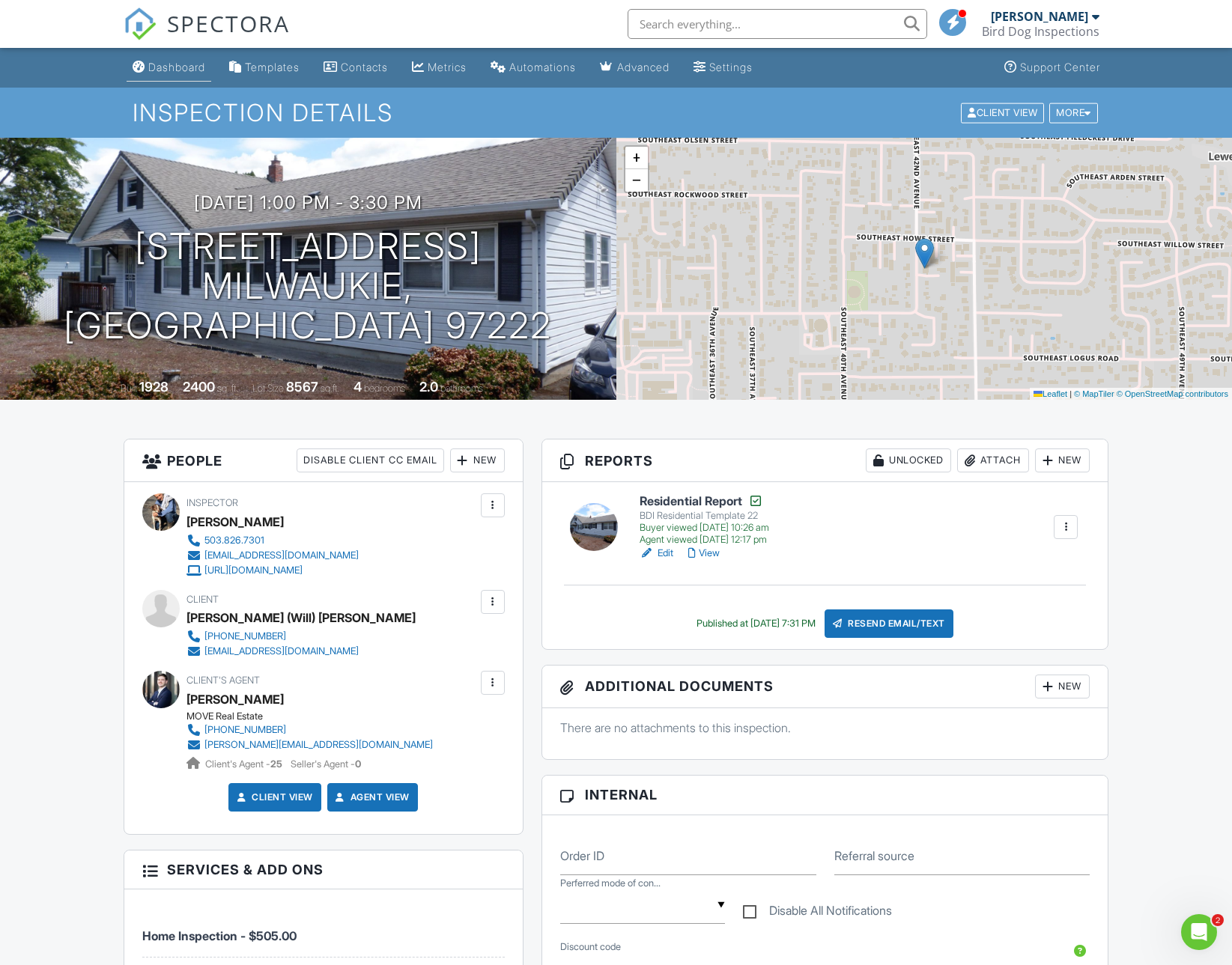click on "Dashboard" at bounding box center (169, 67) 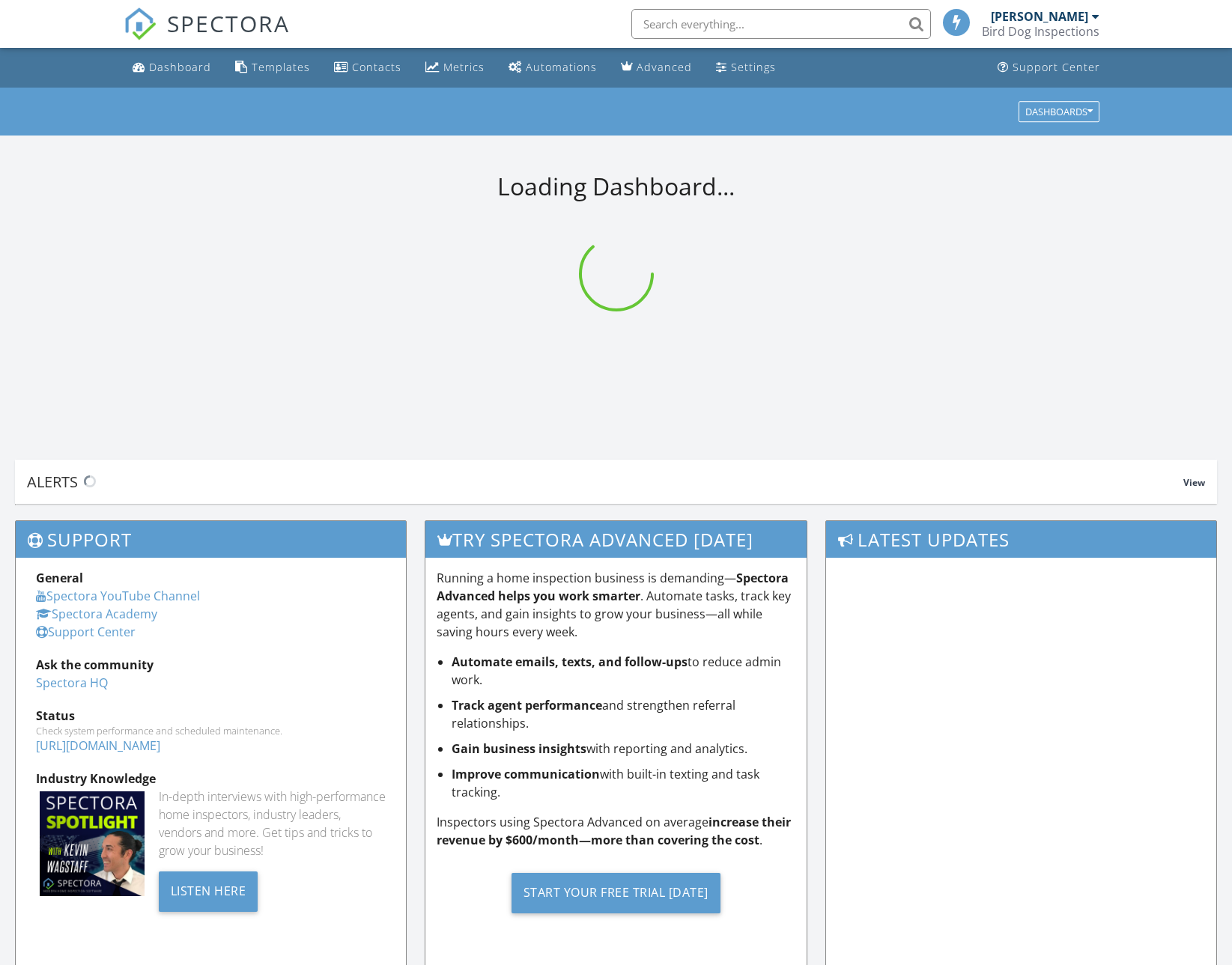 scroll, scrollTop: 0, scrollLeft: 0, axis: both 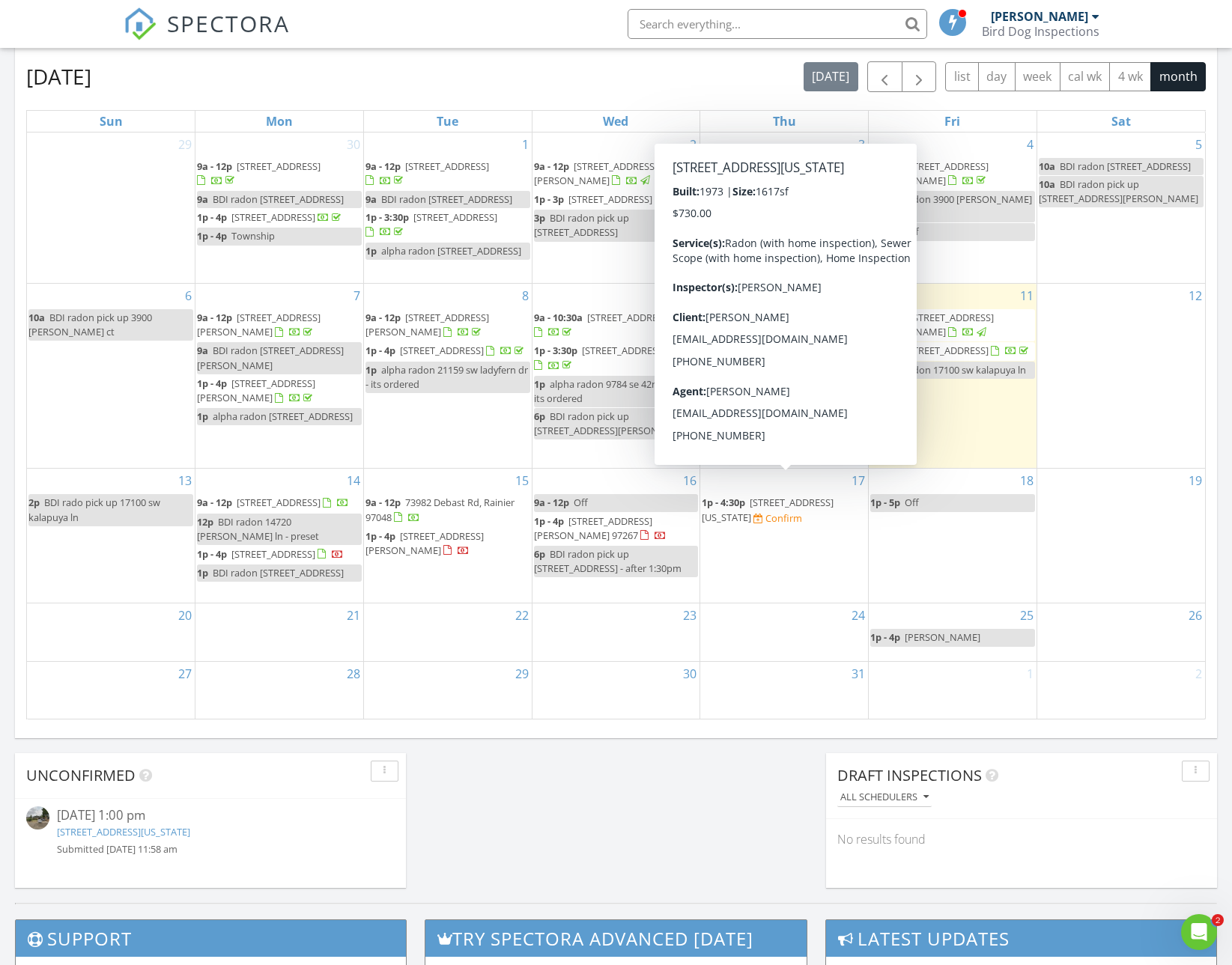 click on "702 Brighton Ave, Oregon City 97045" at bounding box center [768, 509] 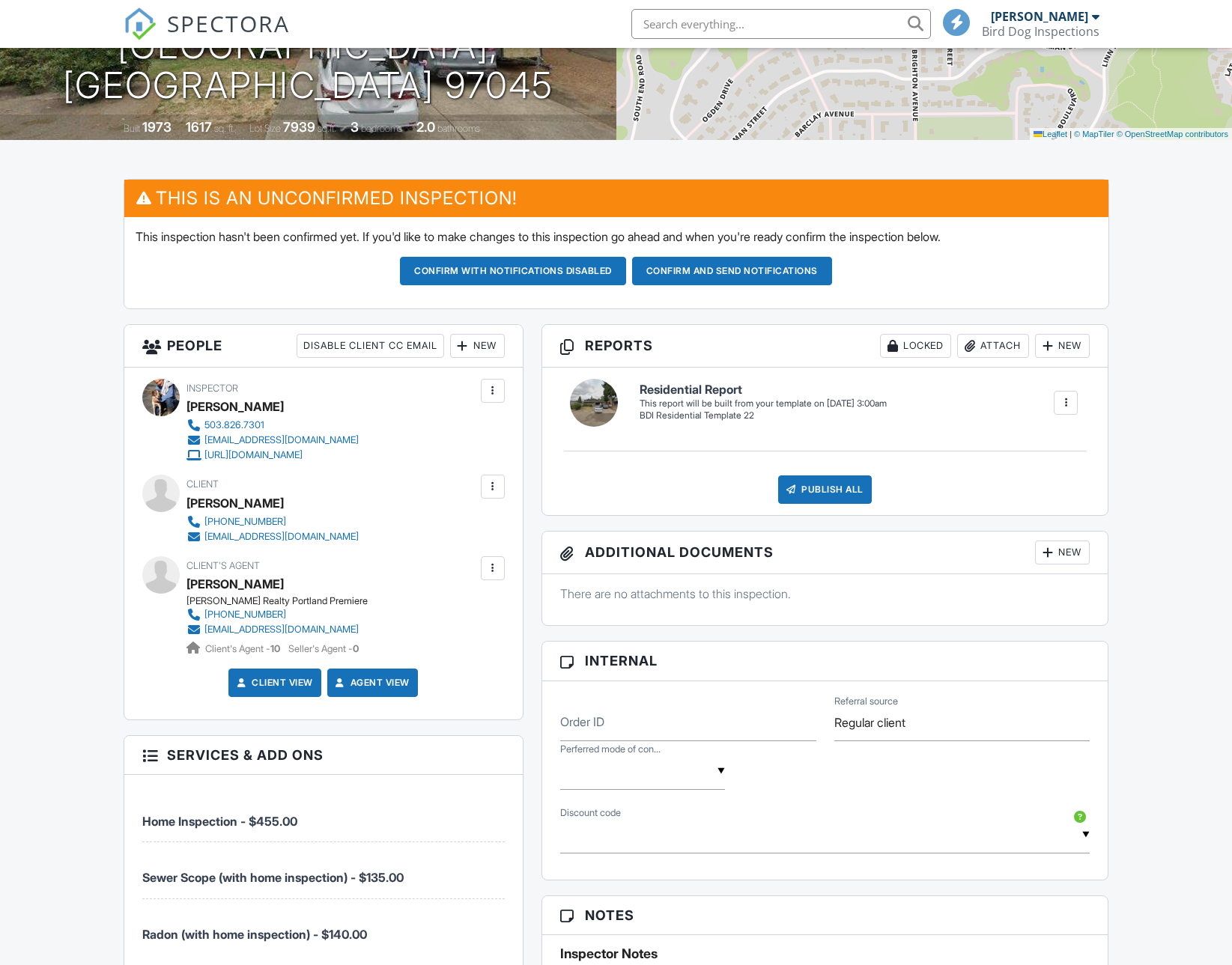 scroll, scrollTop: 371, scrollLeft: 0, axis: vertical 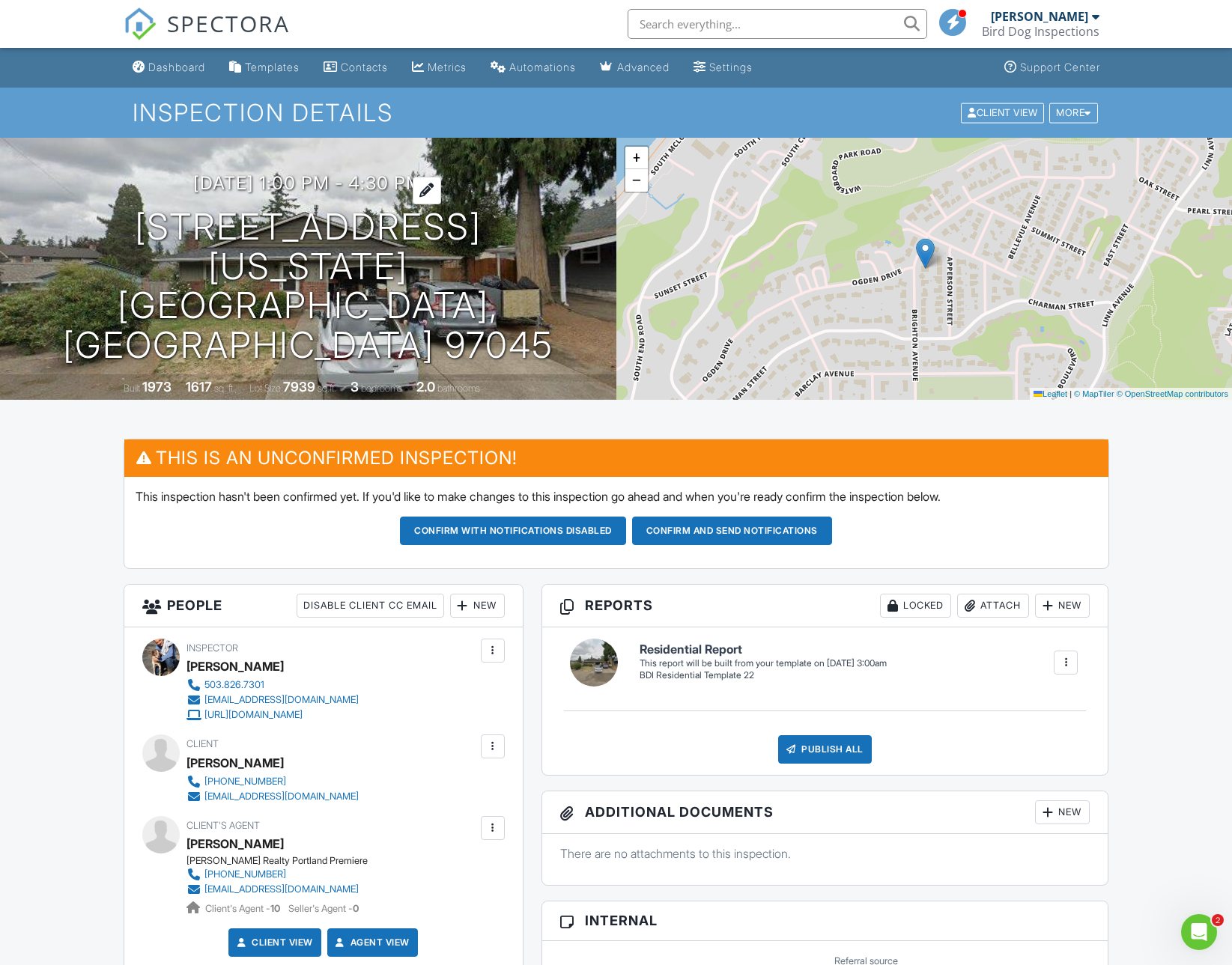click on "07/17/2025  1:00 pm
- 4:30 pm" at bounding box center (308, 183) 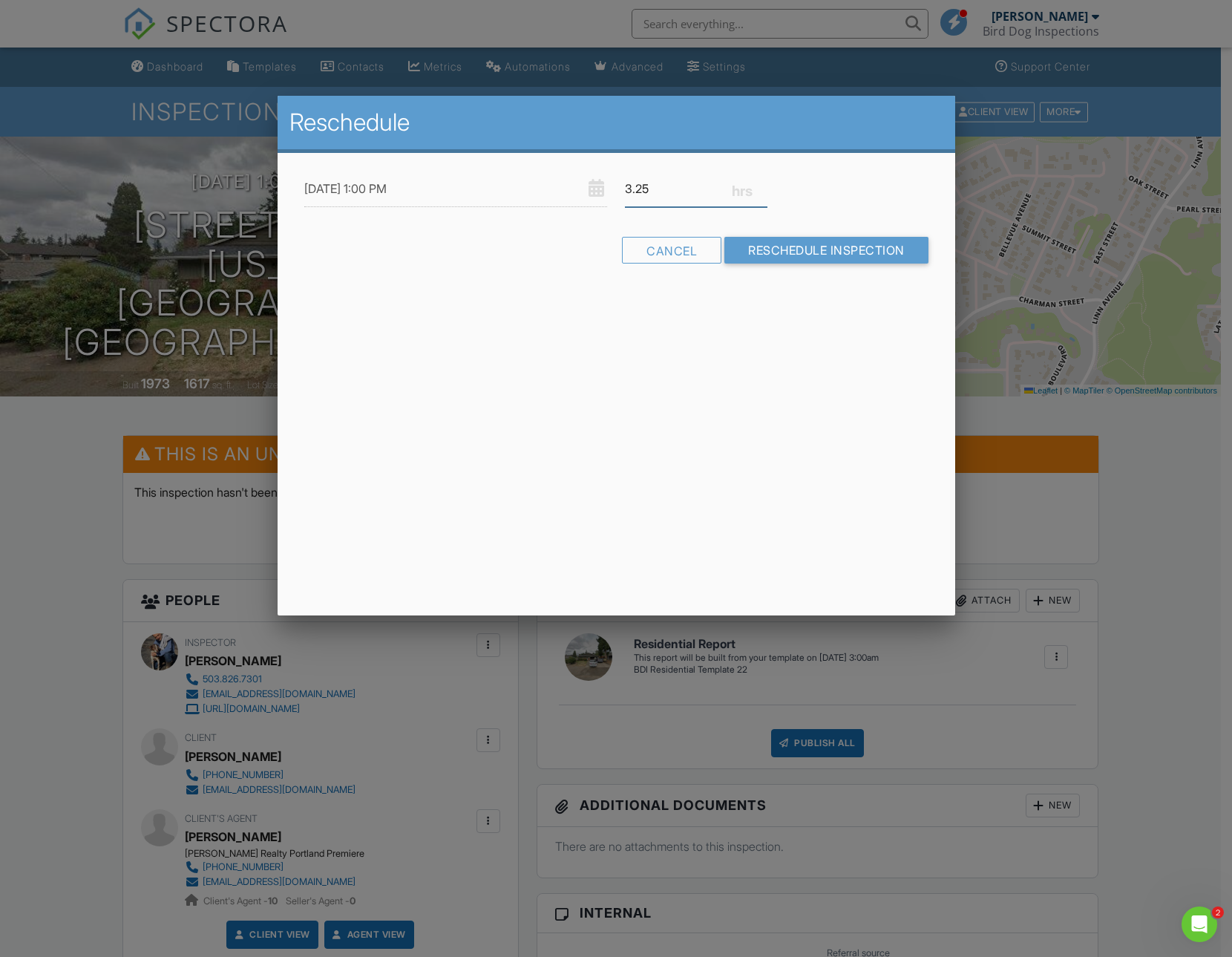 click on "3.25" at bounding box center (696, 189) 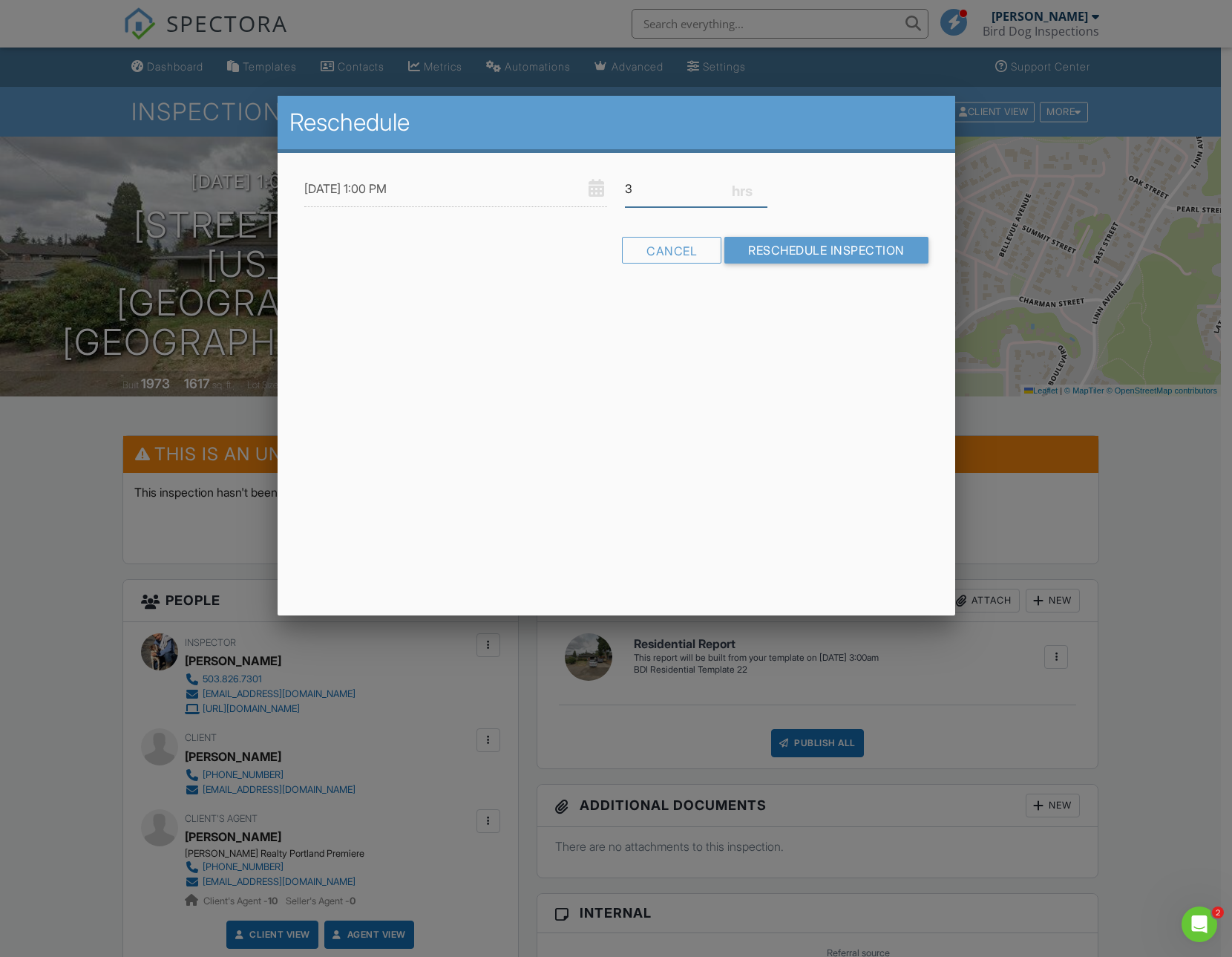 type on "3" 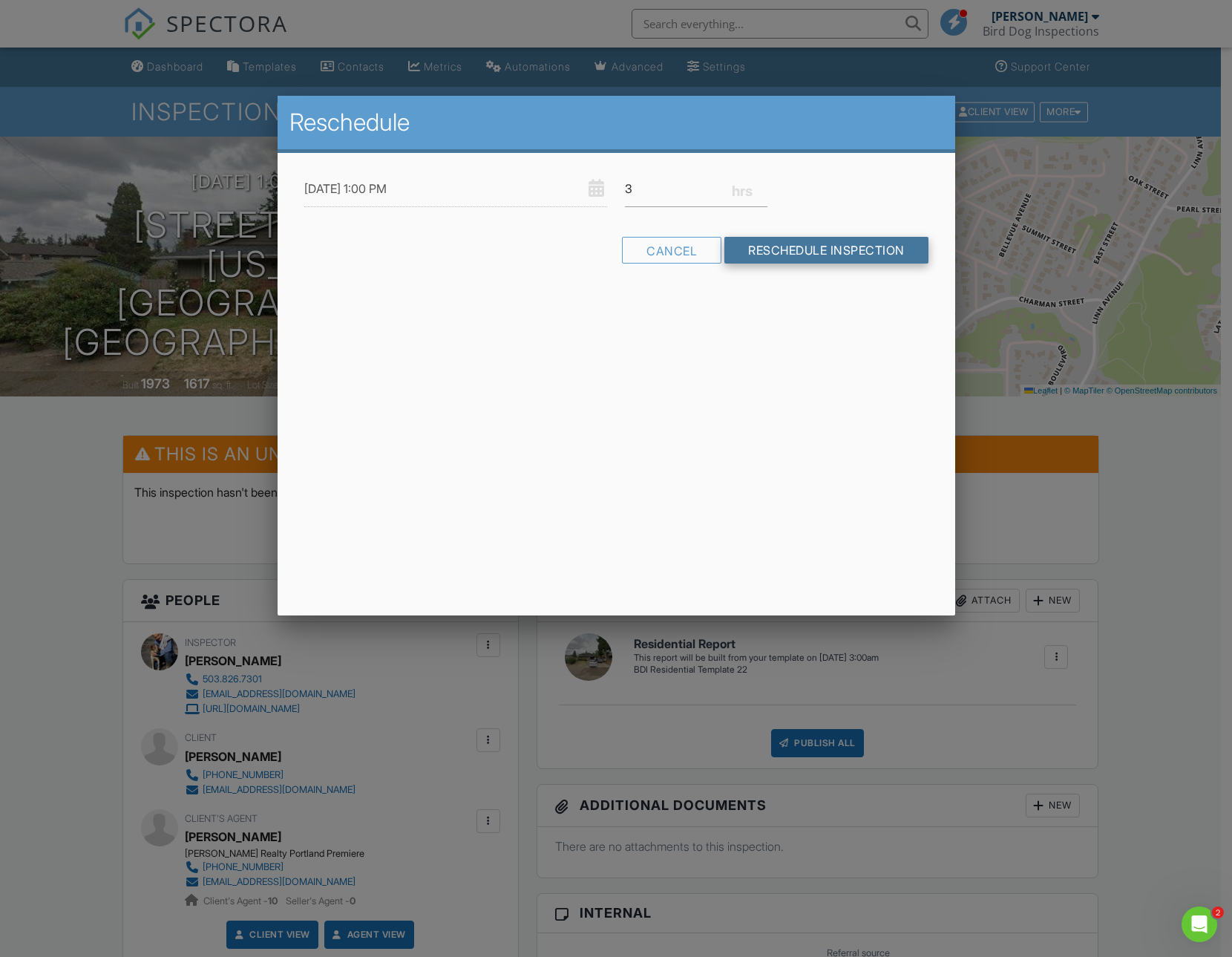 click on "Reschedule Inspection" at bounding box center [826, 250] 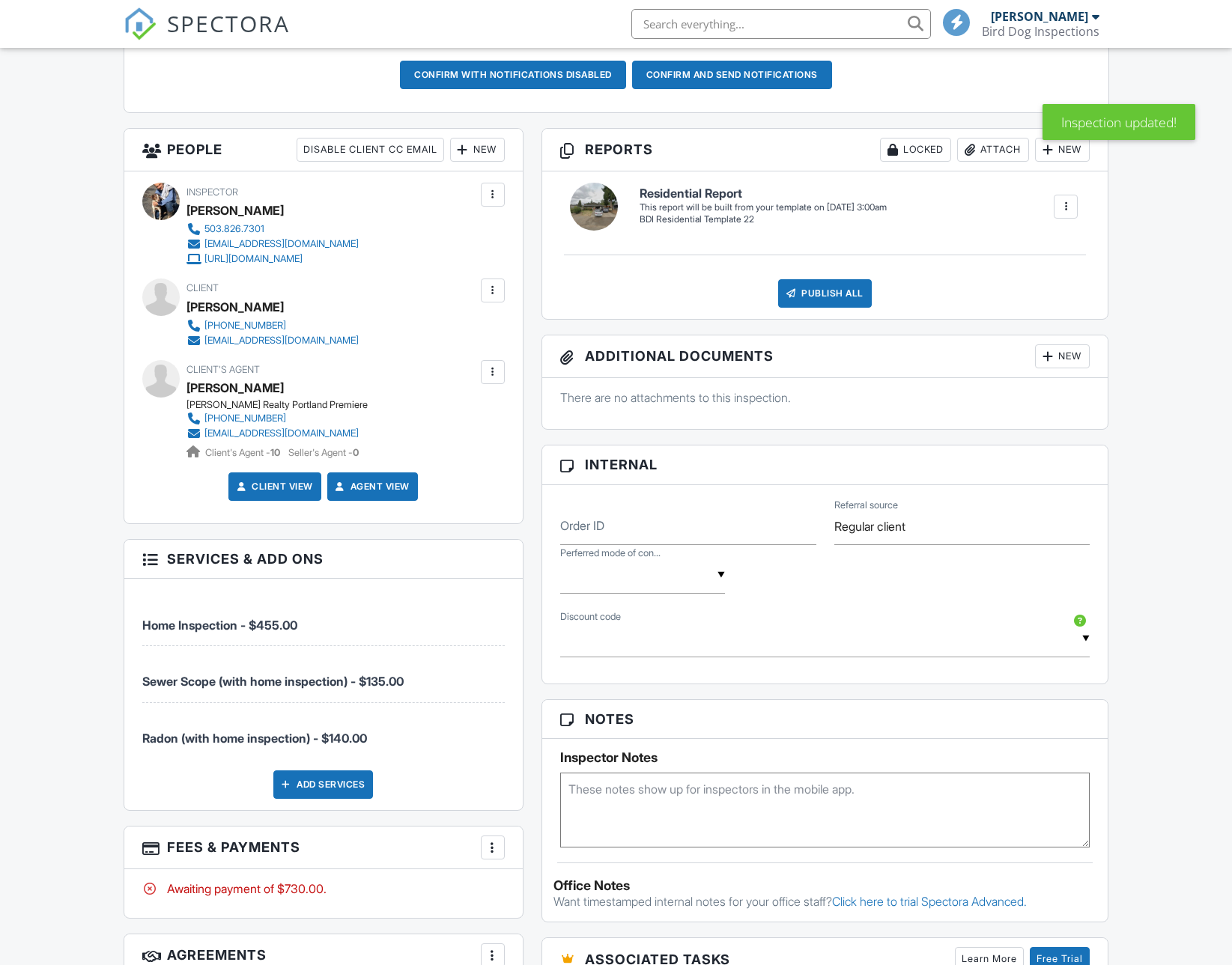 scroll, scrollTop: 672, scrollLeft: 0, axis: vertical 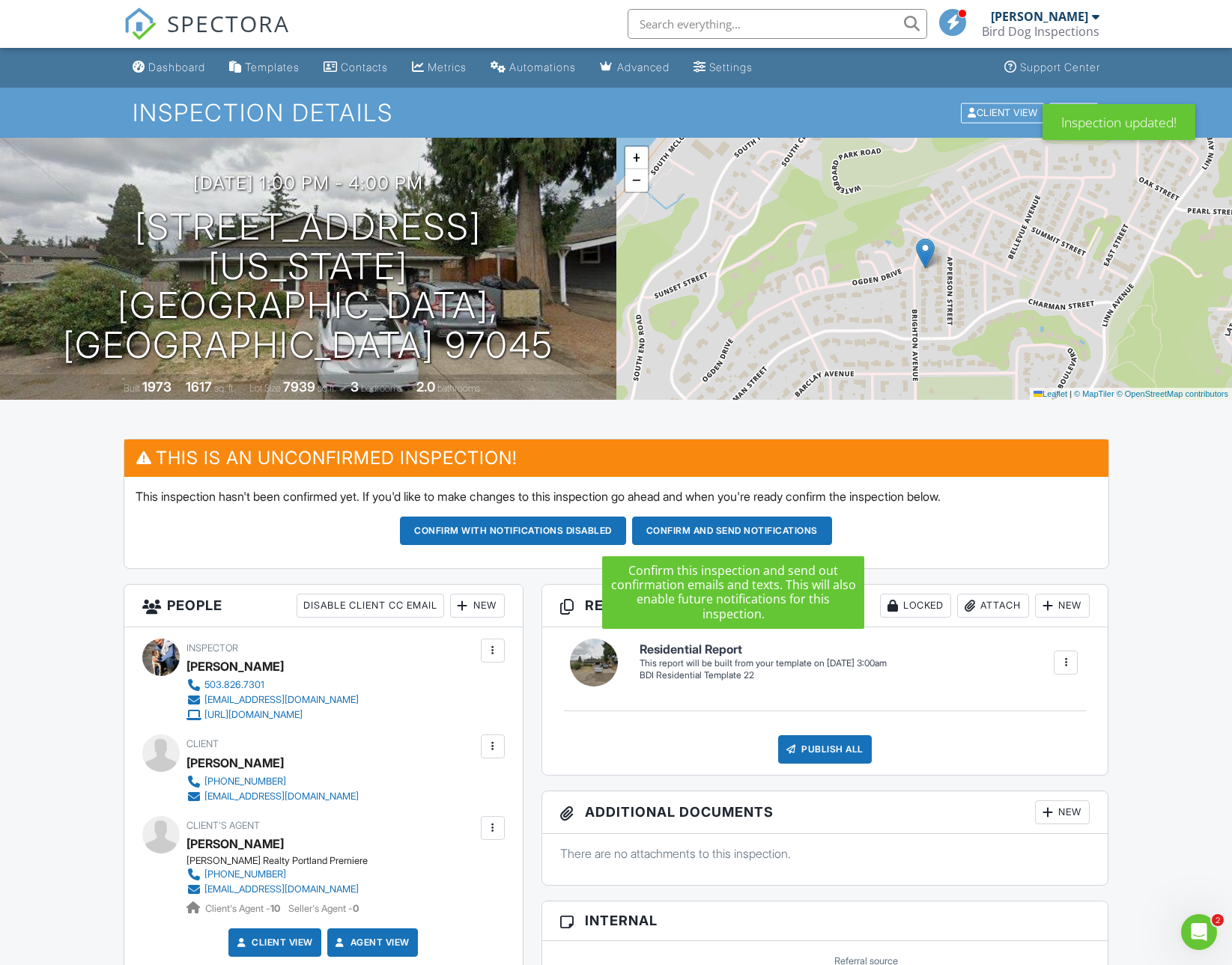 click on "Confirm and send notifications" at bounding box center [513, 531] 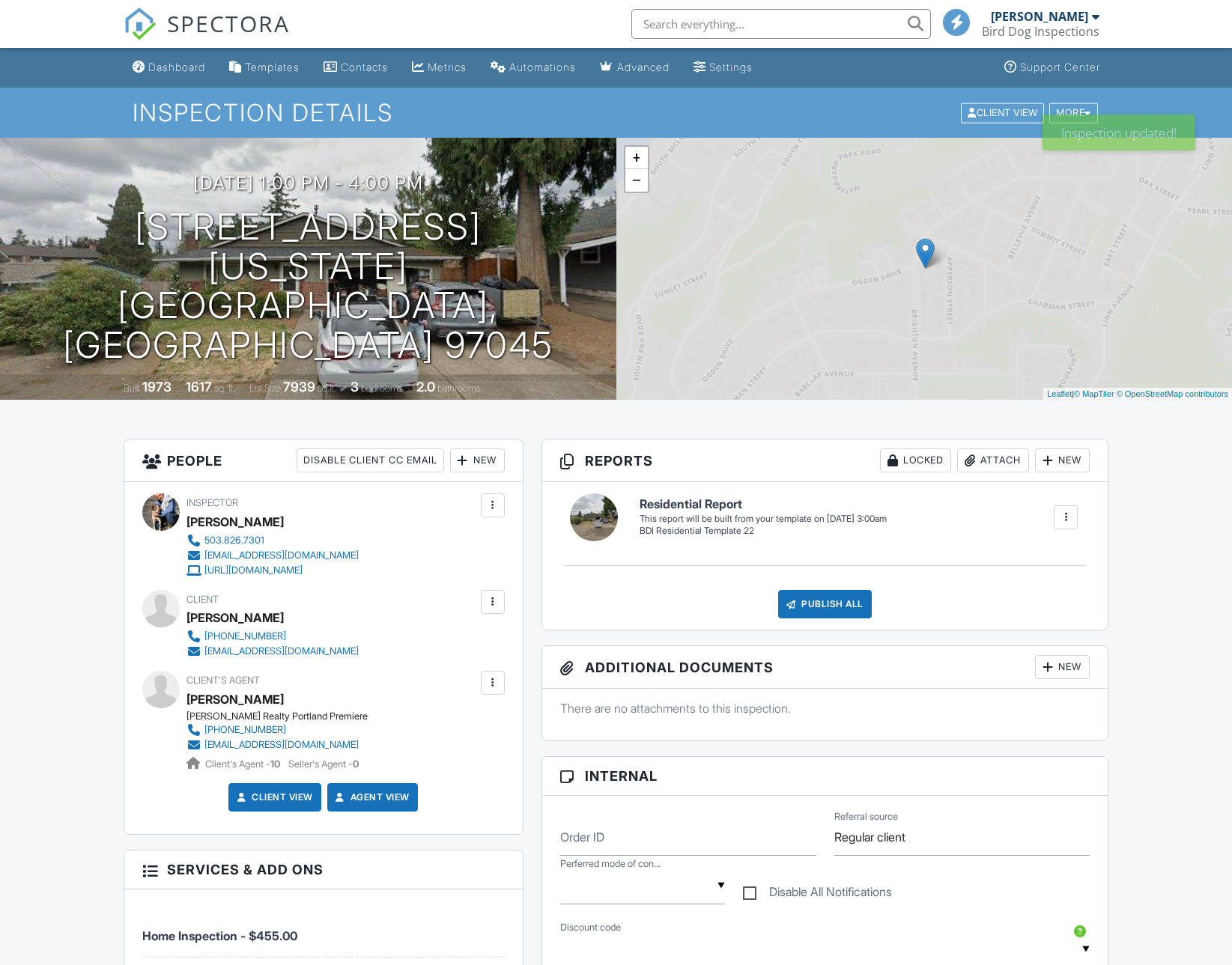 scroll, scrollTop: 0, scrollLeft: 0, axis: both 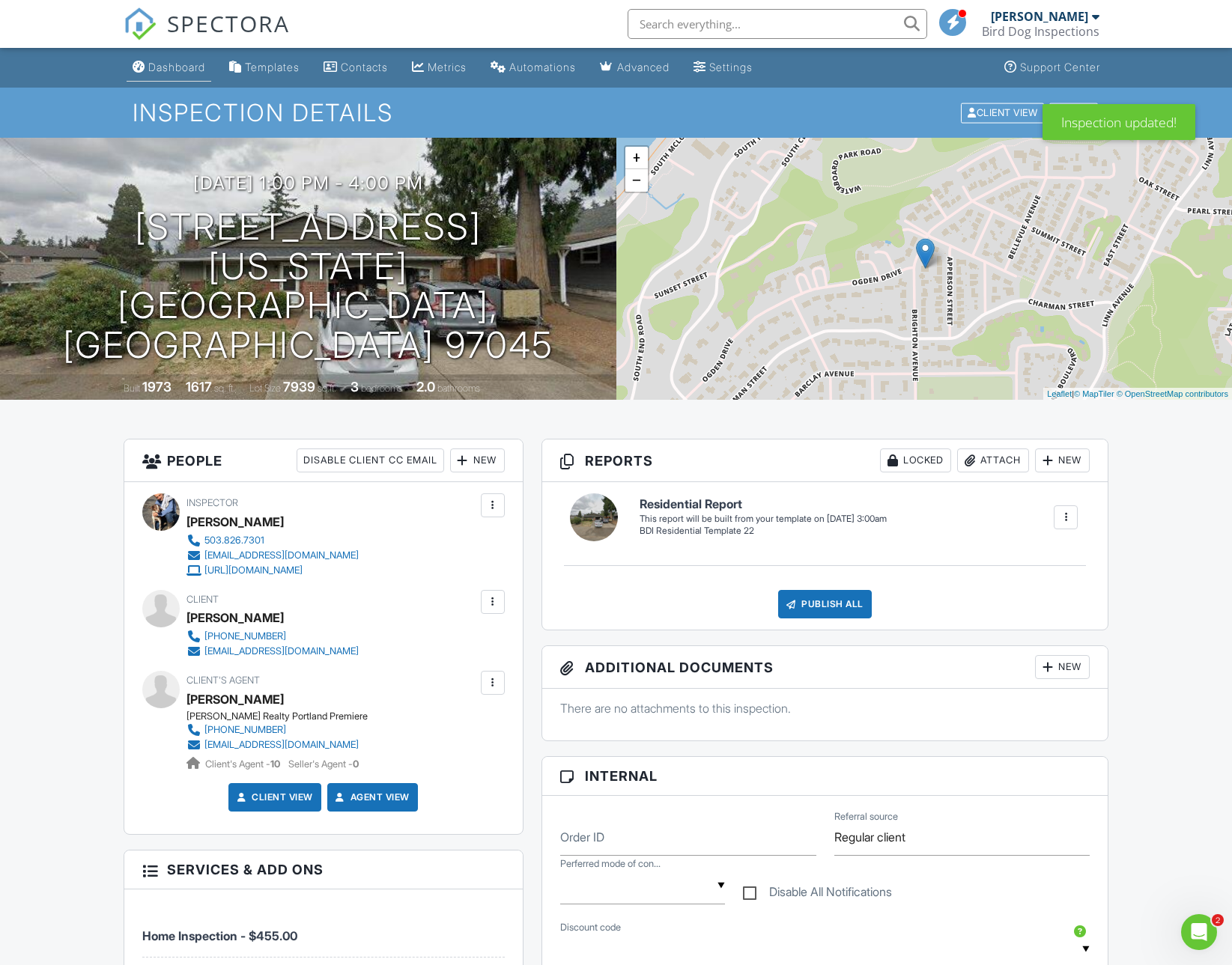click on "Dashboard" at bounding box center (177, 67) 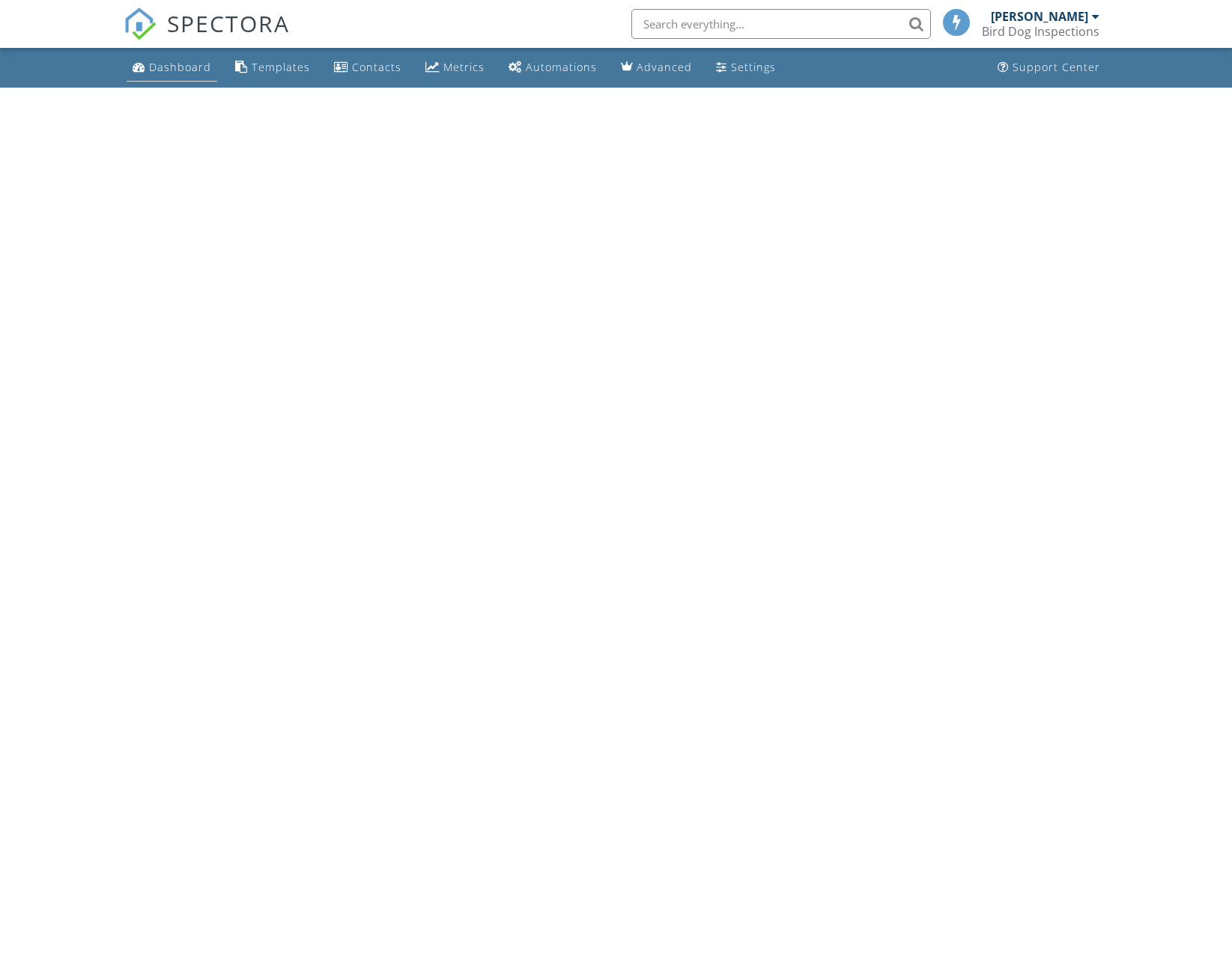 scroll, scrollTop: 0, scrollLeft: 0, axis: both 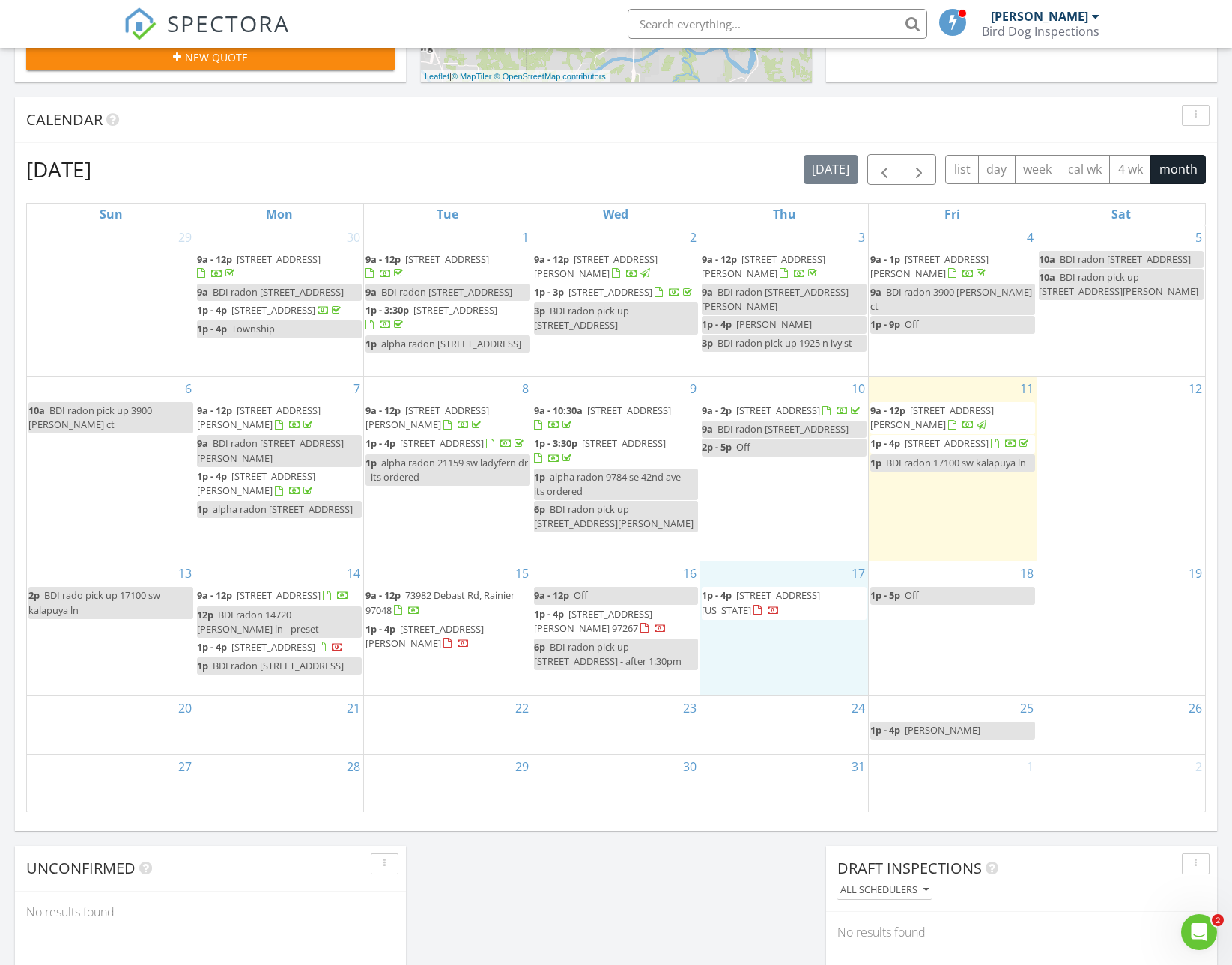 click on "17
1p - 4p
702 Brighton Ave, Oregon City 97045" at bounding box center [784, 628] 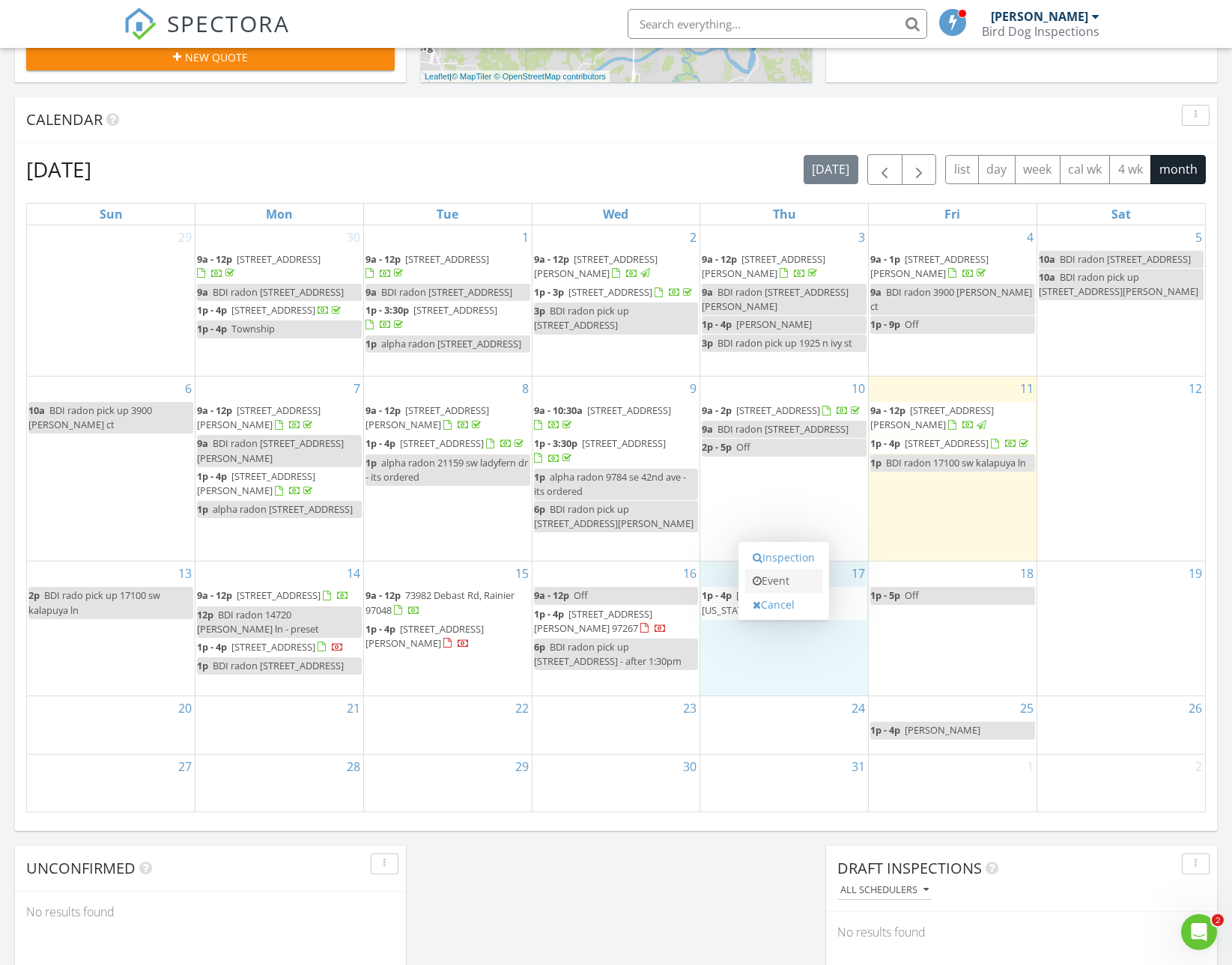 click on "Event" at bounding box center (783, 581) 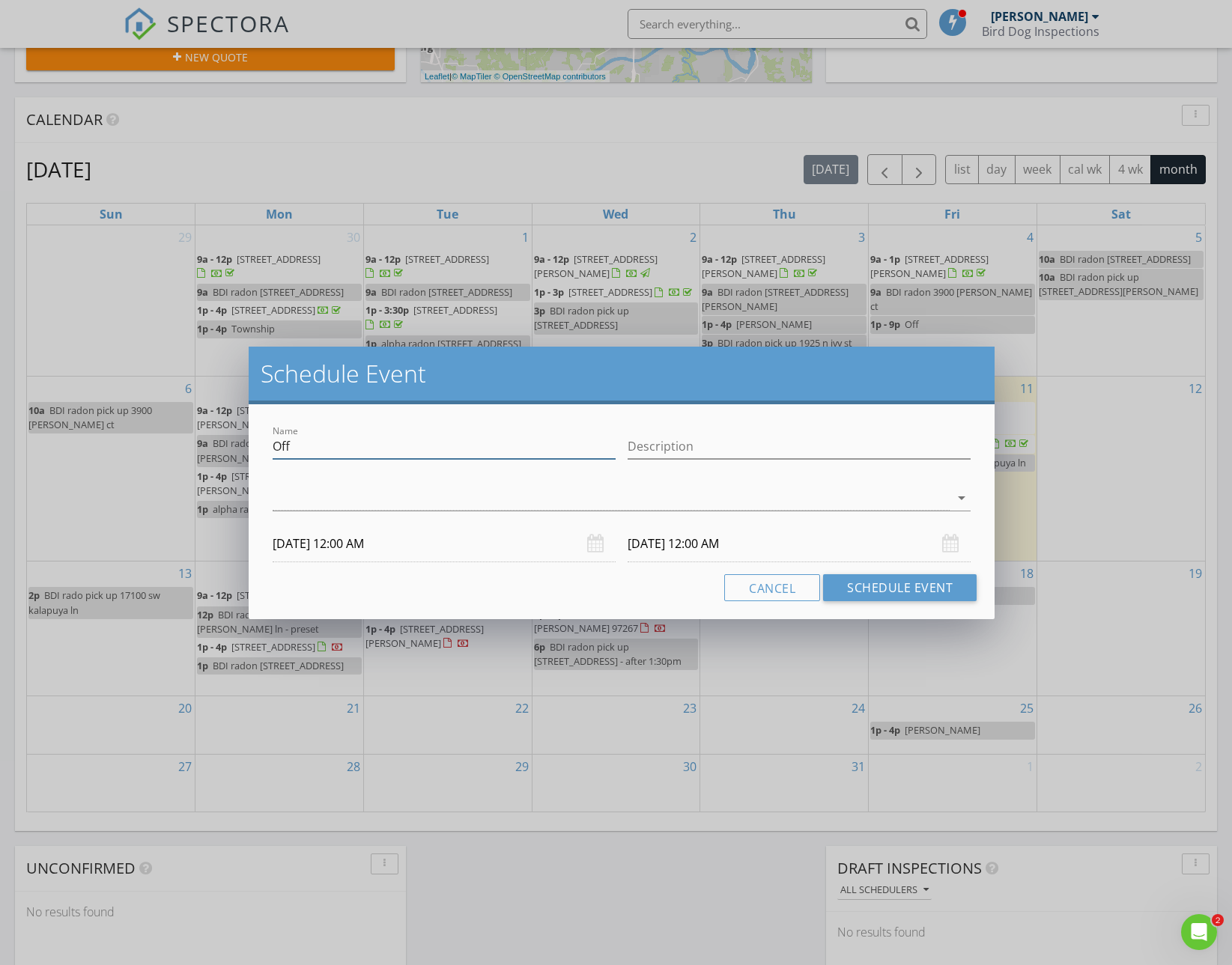 click on "Off" at bounding box center (444, 446) 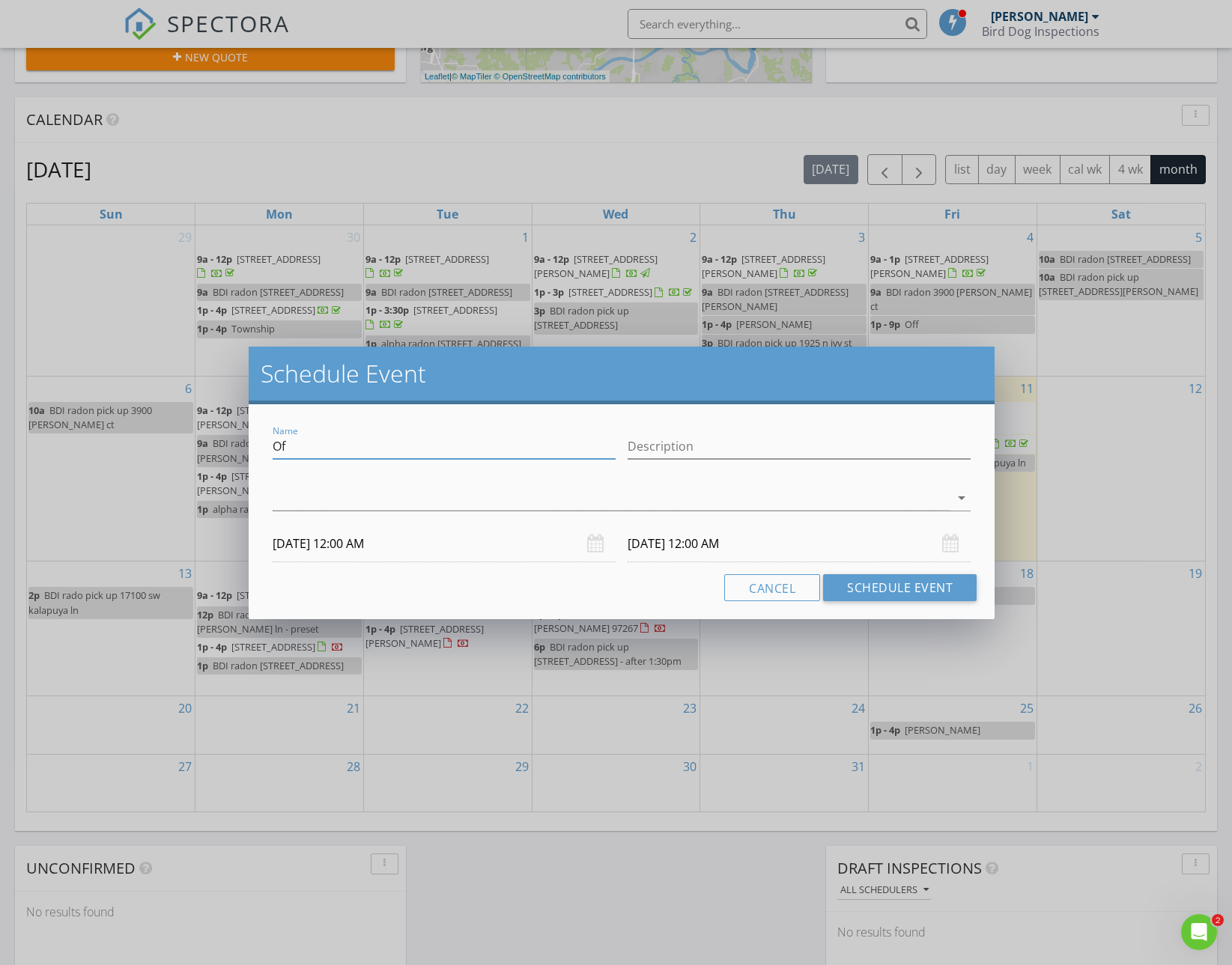 type on "O" 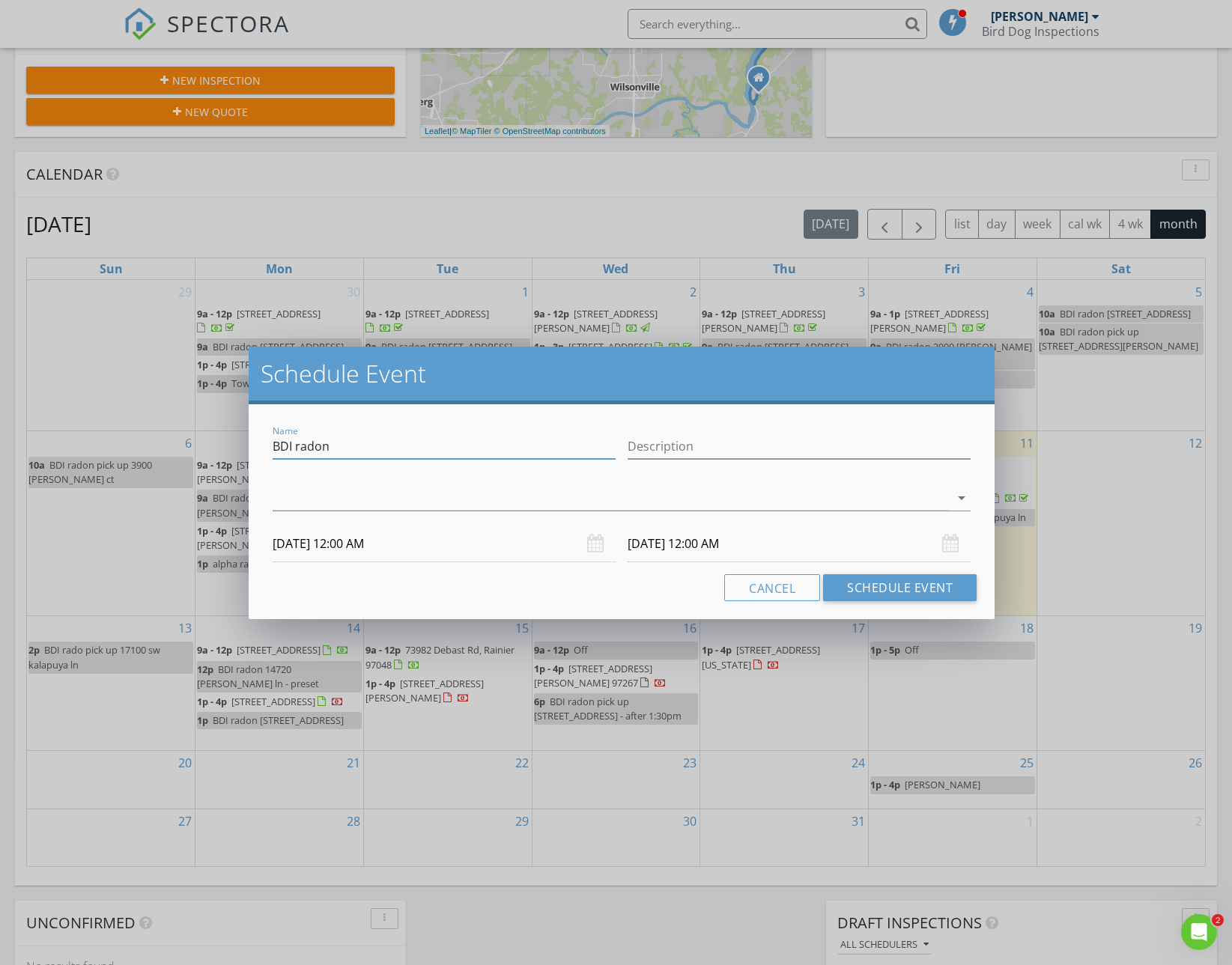 scroll, scrollTop: 433, scrollLeft: 0, axis: vertical 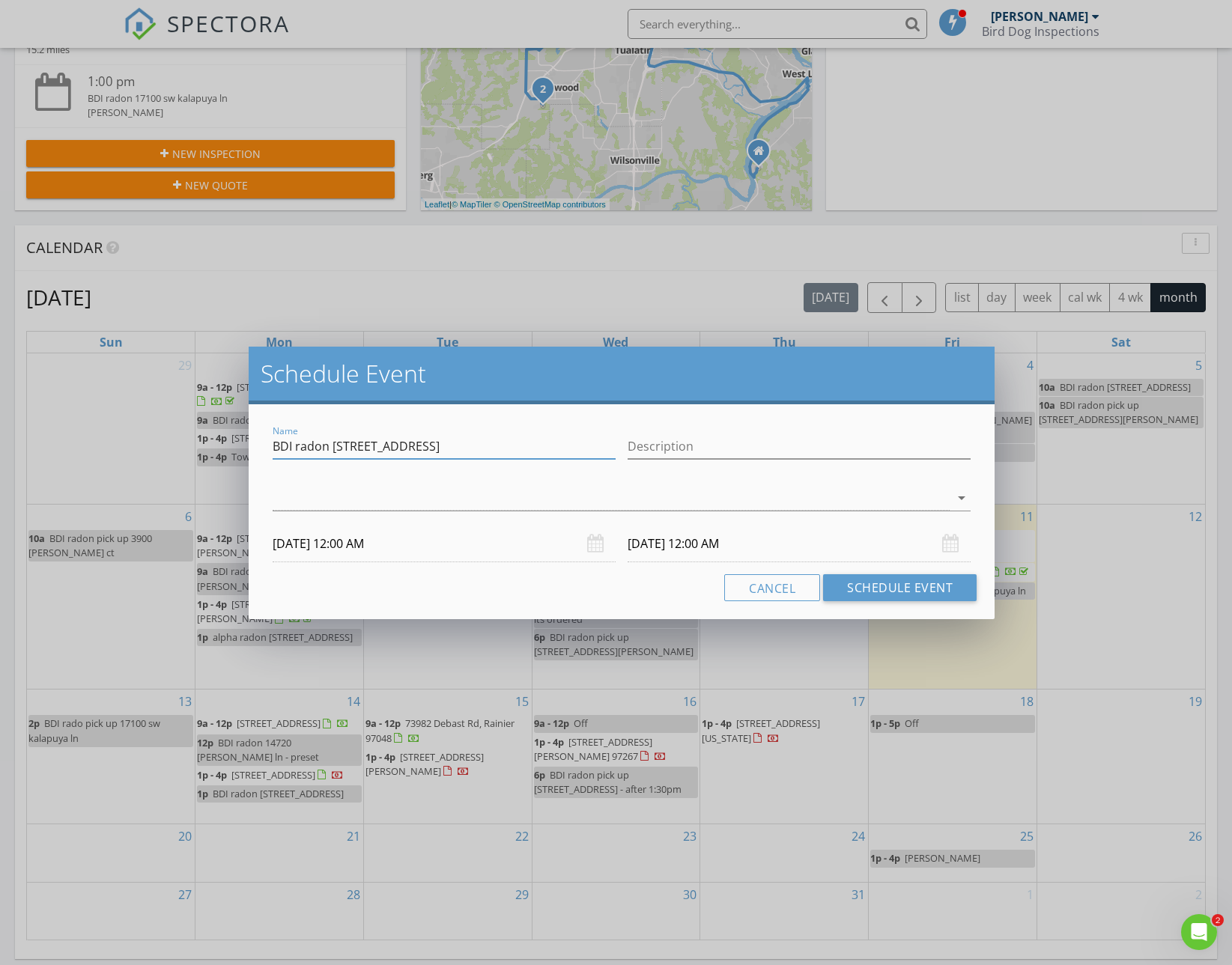 drag, startPoint x: 440, startPoint y: 448, endPoint x: 246, endPoint y: 448, distance: 194 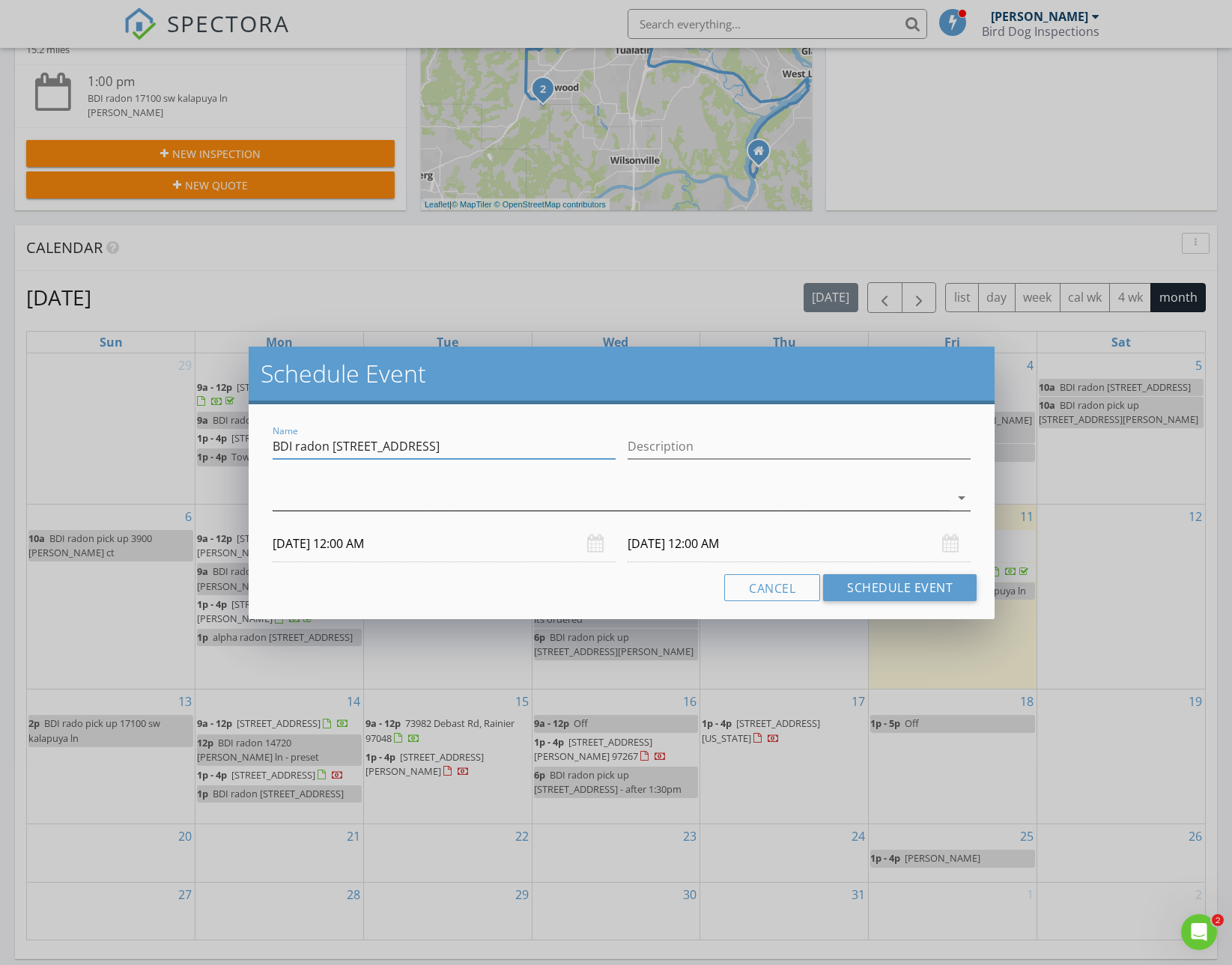 type on "BDI radon [STREET_ADDRESS]" 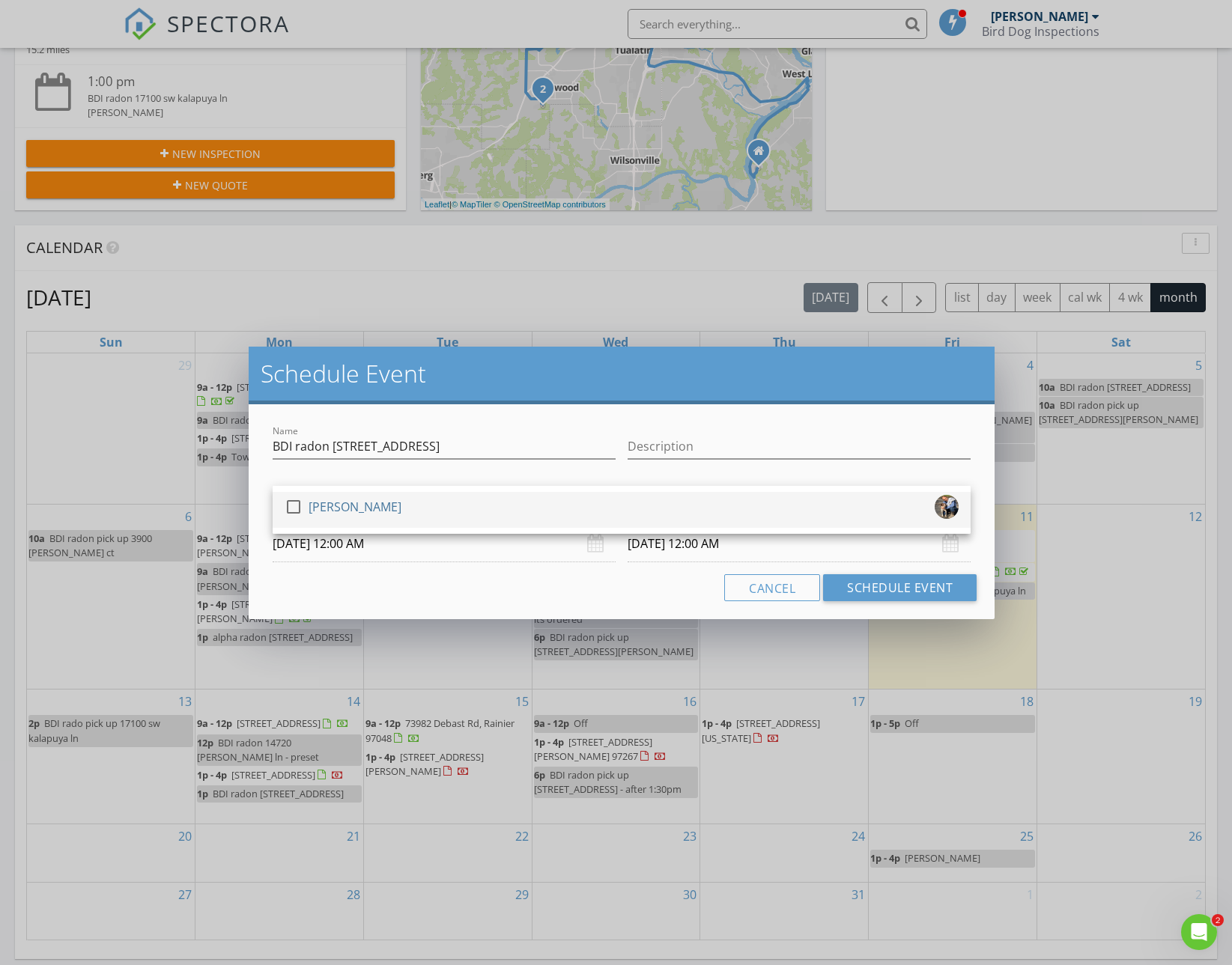 click on "[PERSON_NAME]" at bounding box center (355, 507) 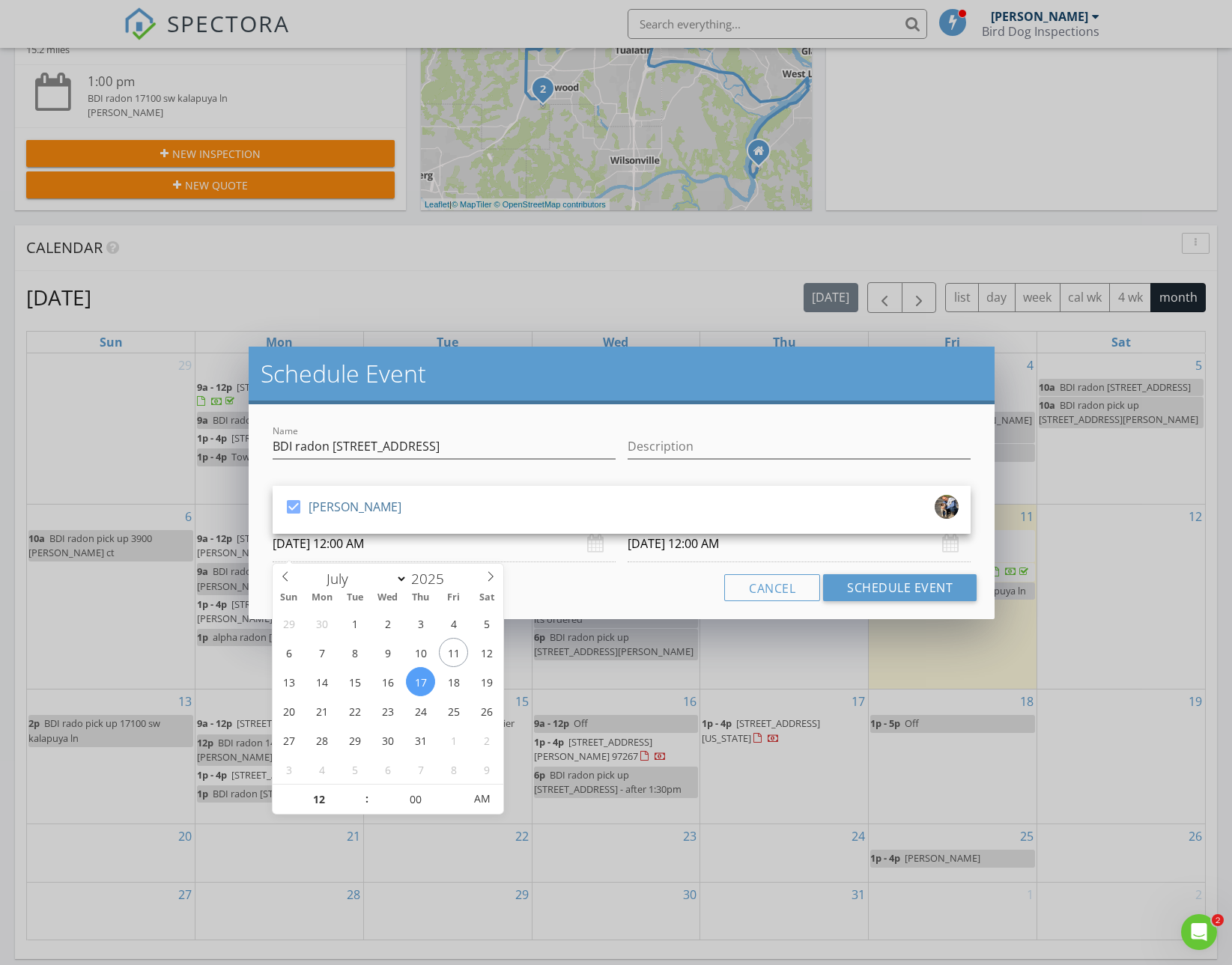 click on "07/17/2025 12:00 AM" at bounding box center (444, 544) 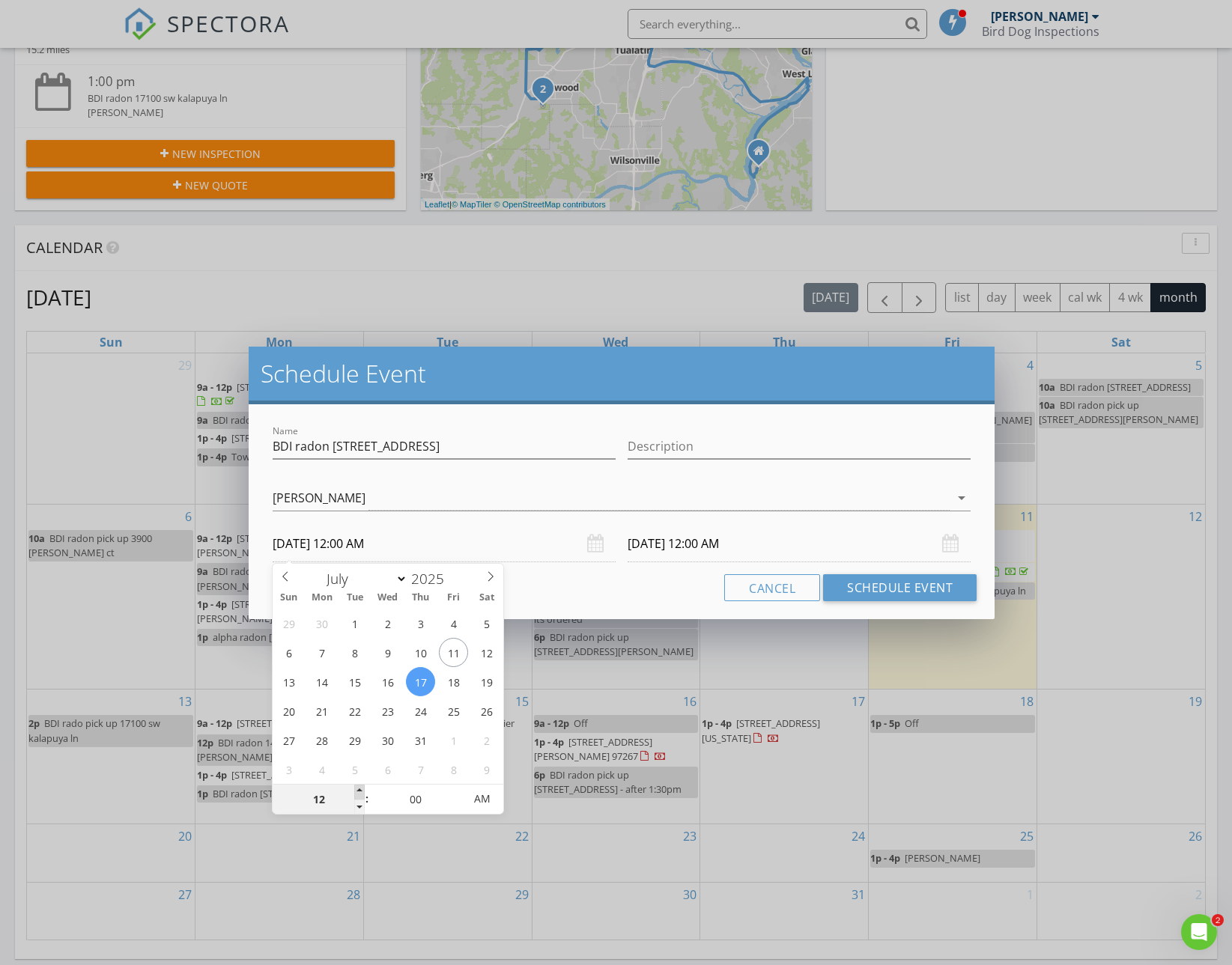 type on "01" 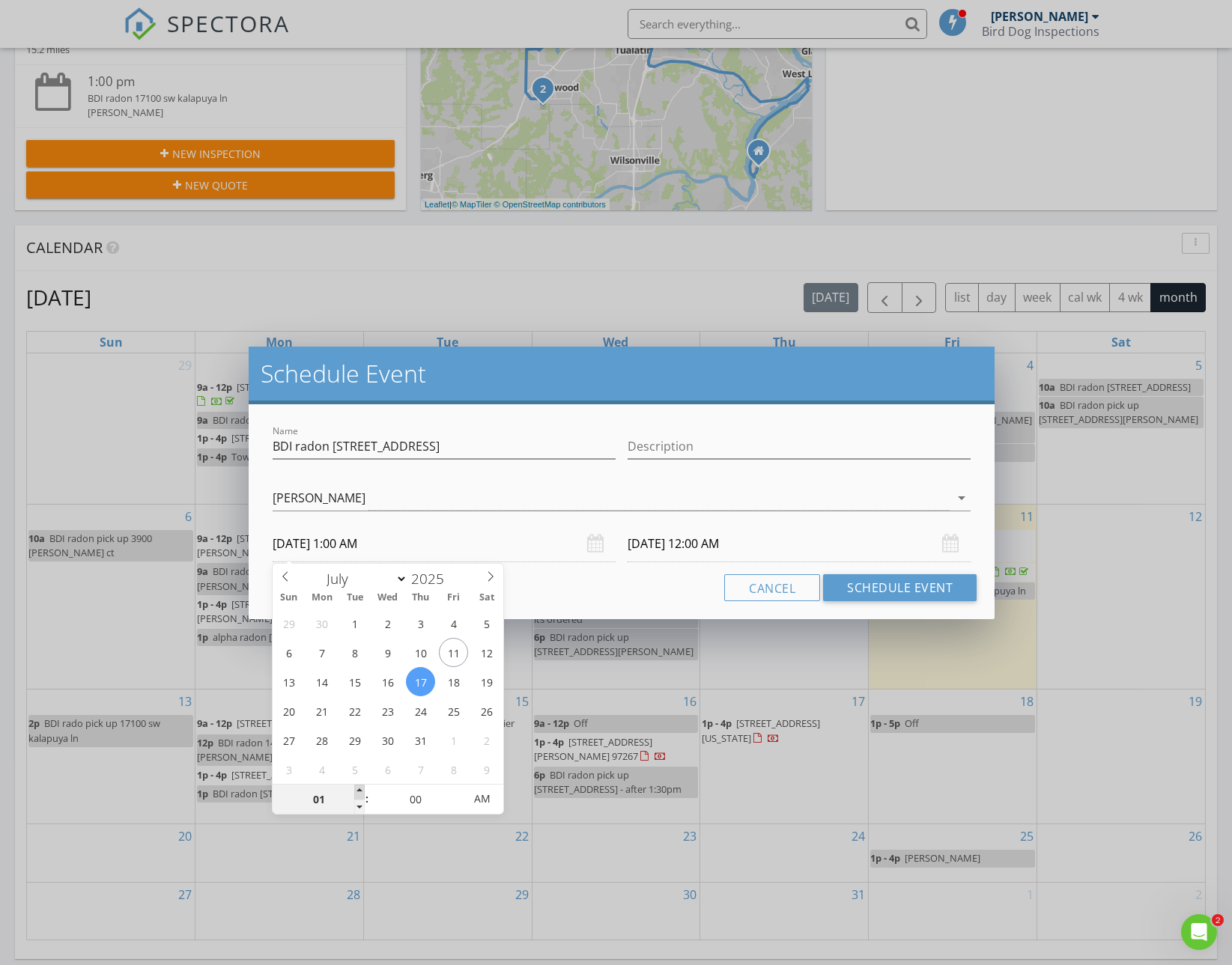 click at bounding box center [359, 792] 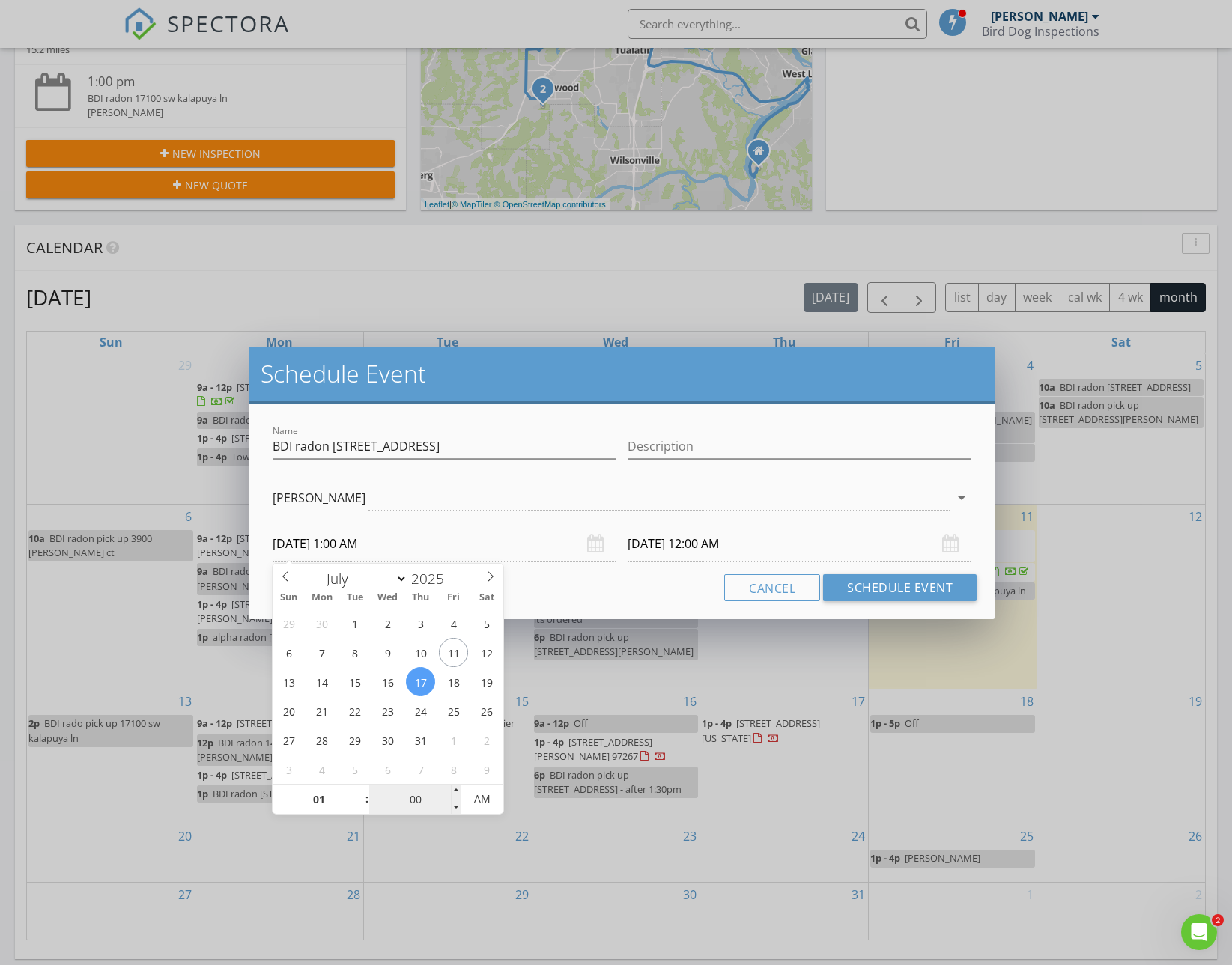 type on "07/18/2025 1:00 AM" 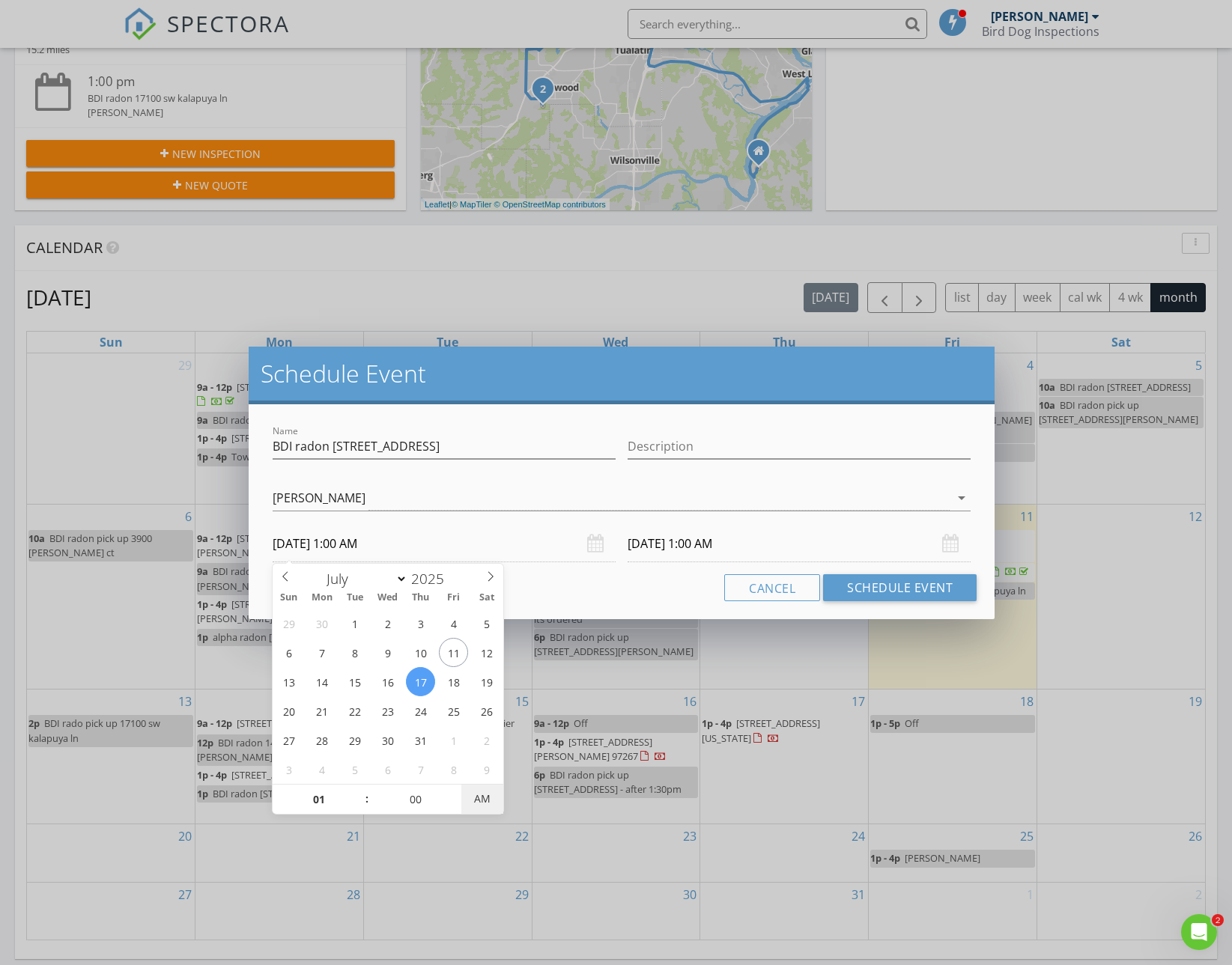 type on "07/17/2025 1:00 PM" 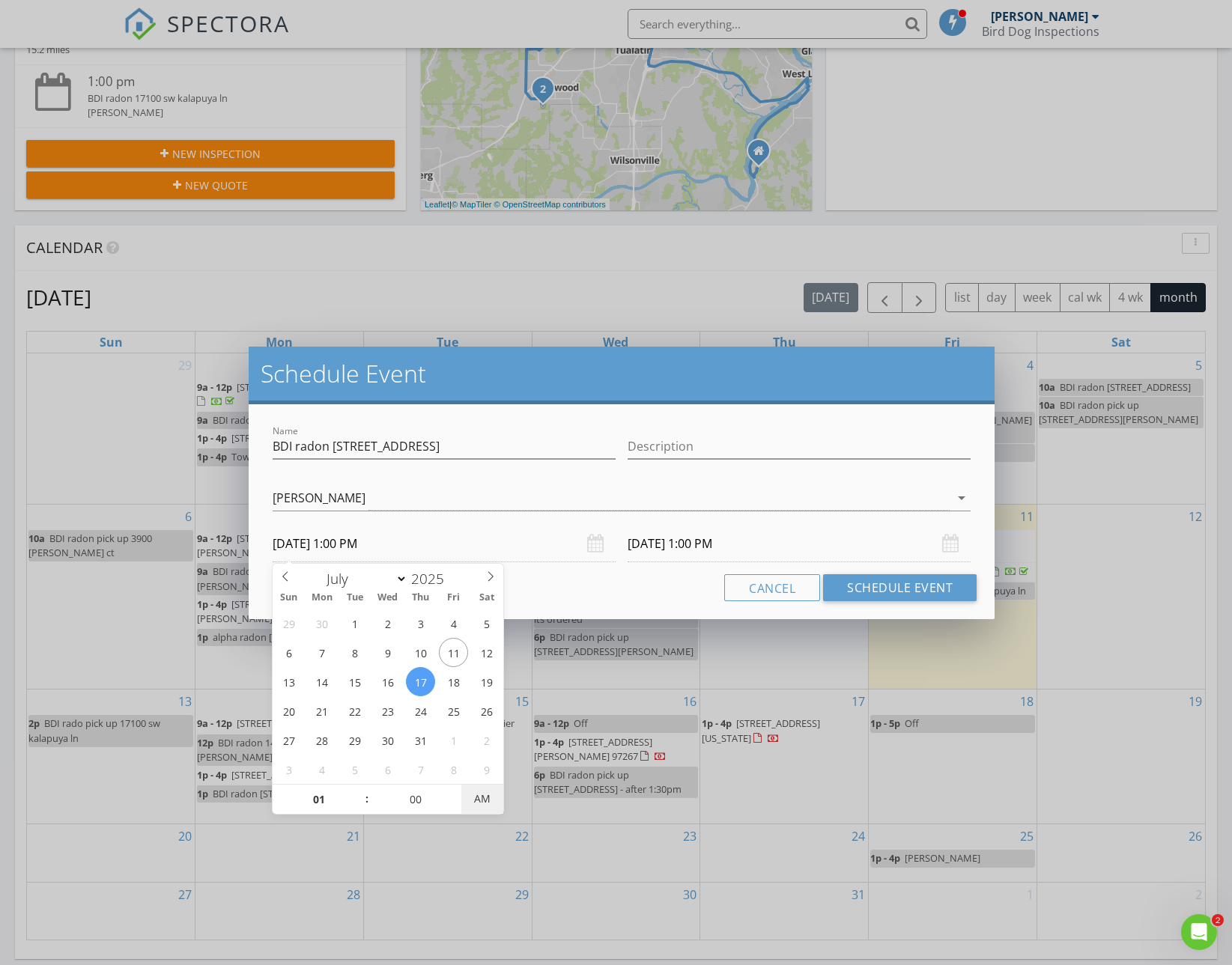 click on "AM" at bounding box center [482, 799] 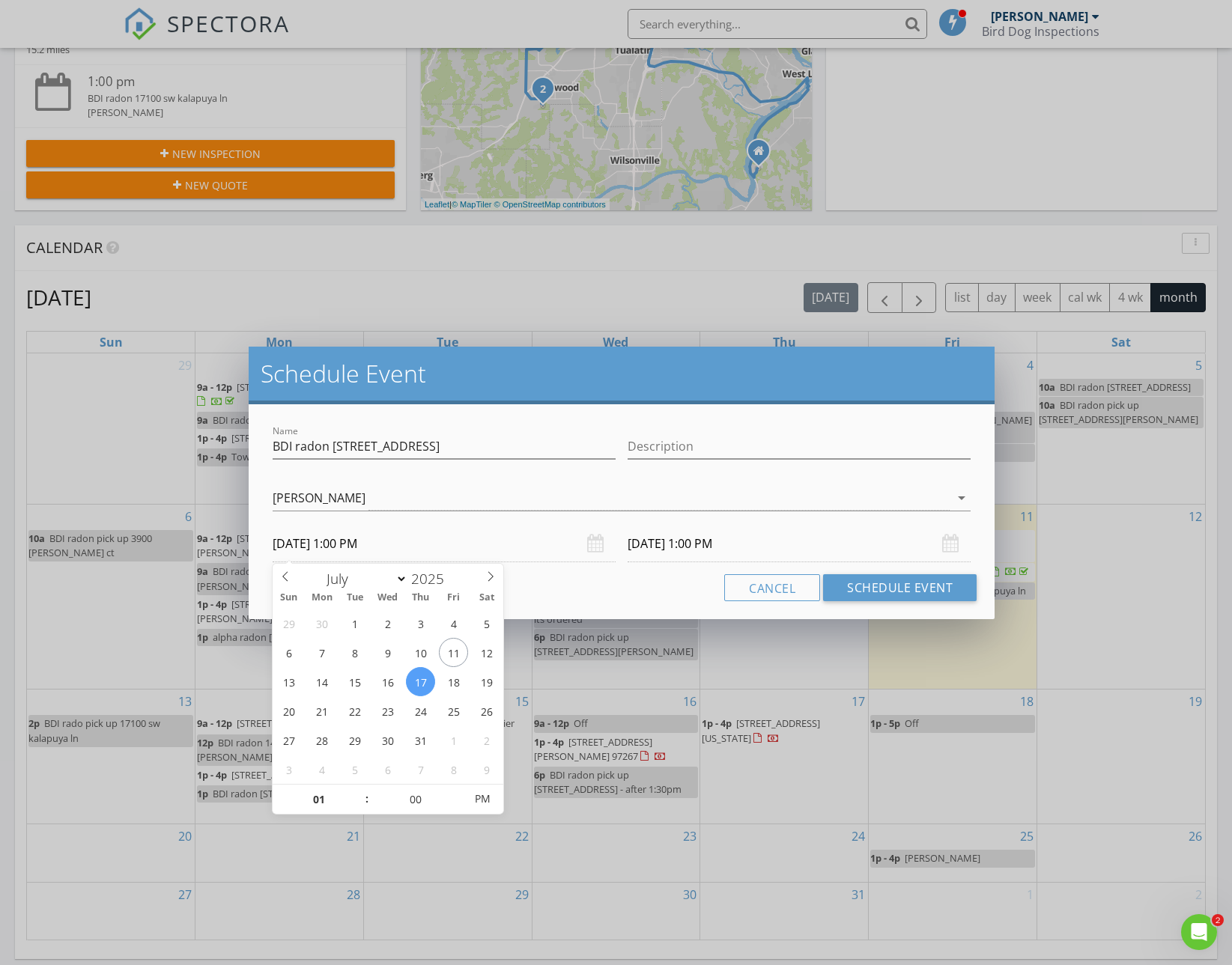 click on "07/18/2025 1:00 PM" at bounding box center (799, 544) 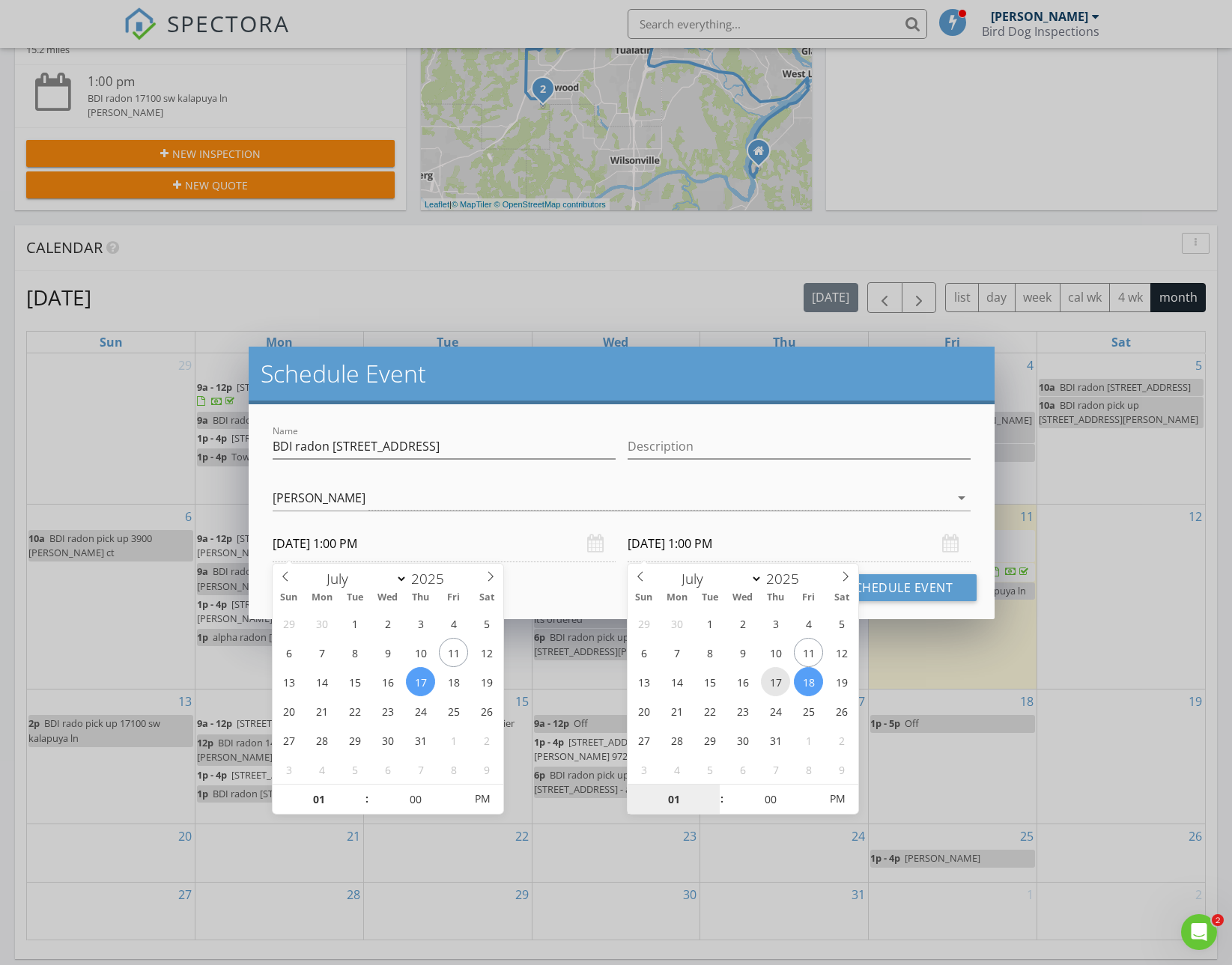 type on "07/17/2025 1:00 PM" 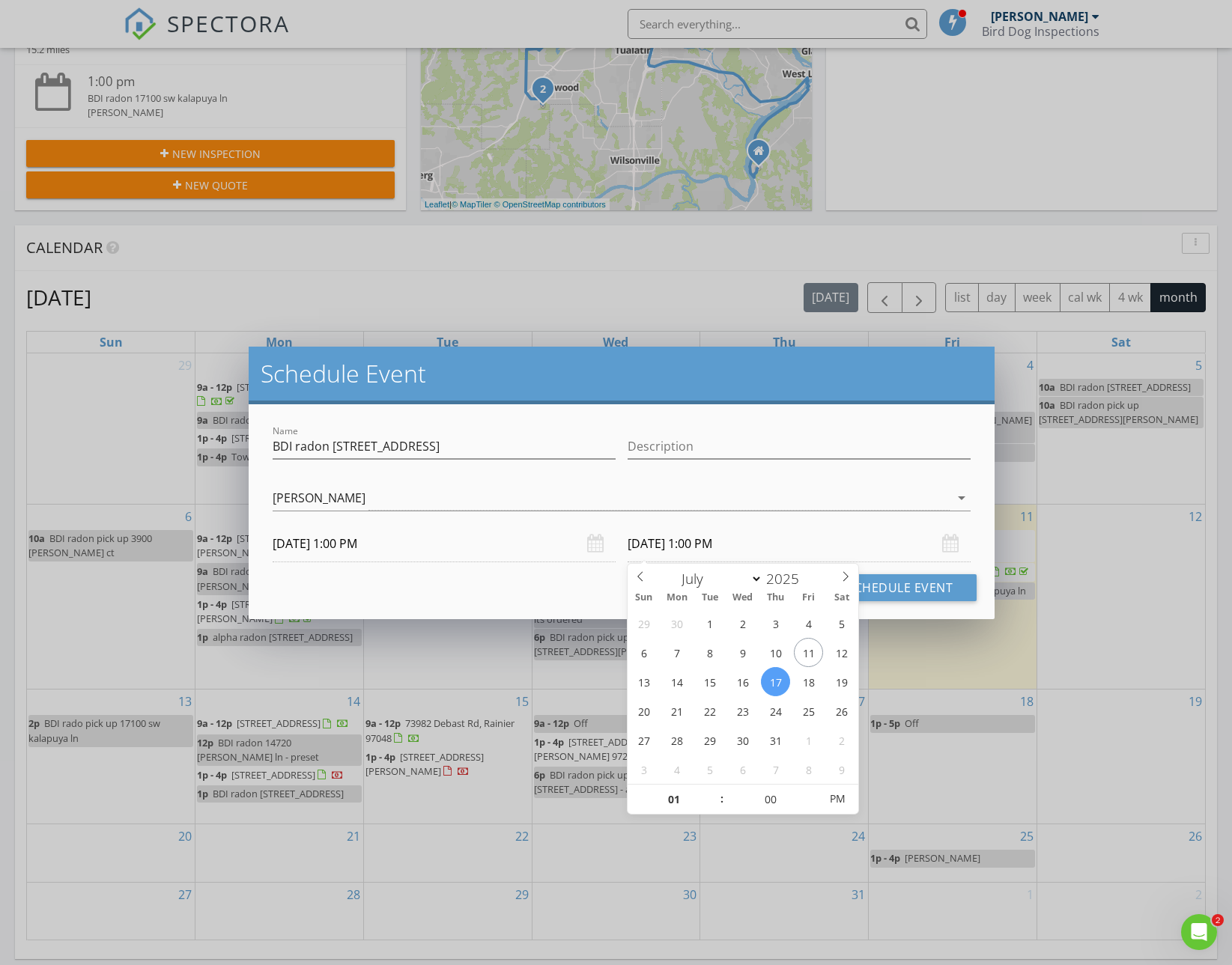 click on "07/17/2025 1:00 PM" at bounding box center (444, 544) 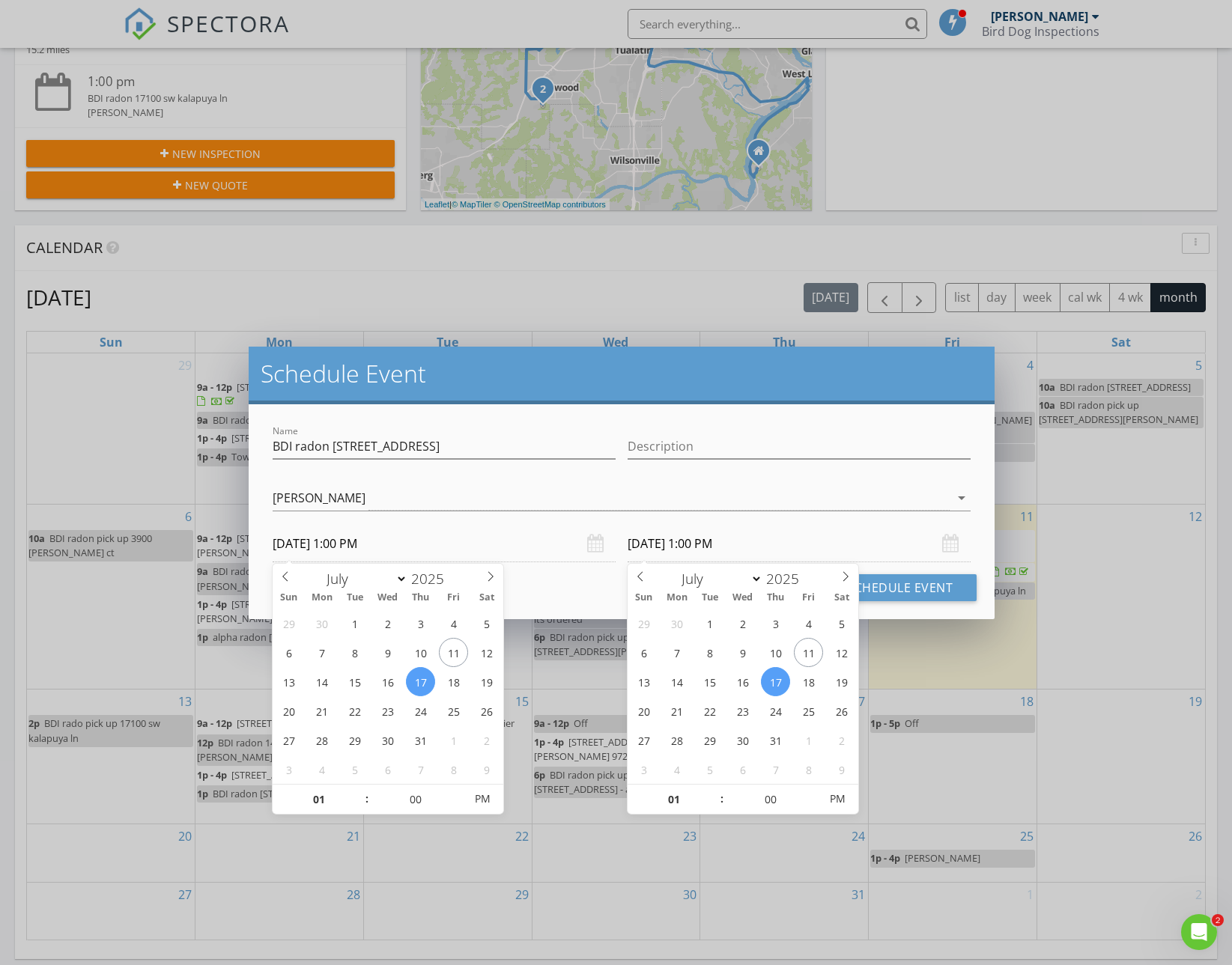click on "Cancel   Schedule Event" at bounding box center [622, 588] 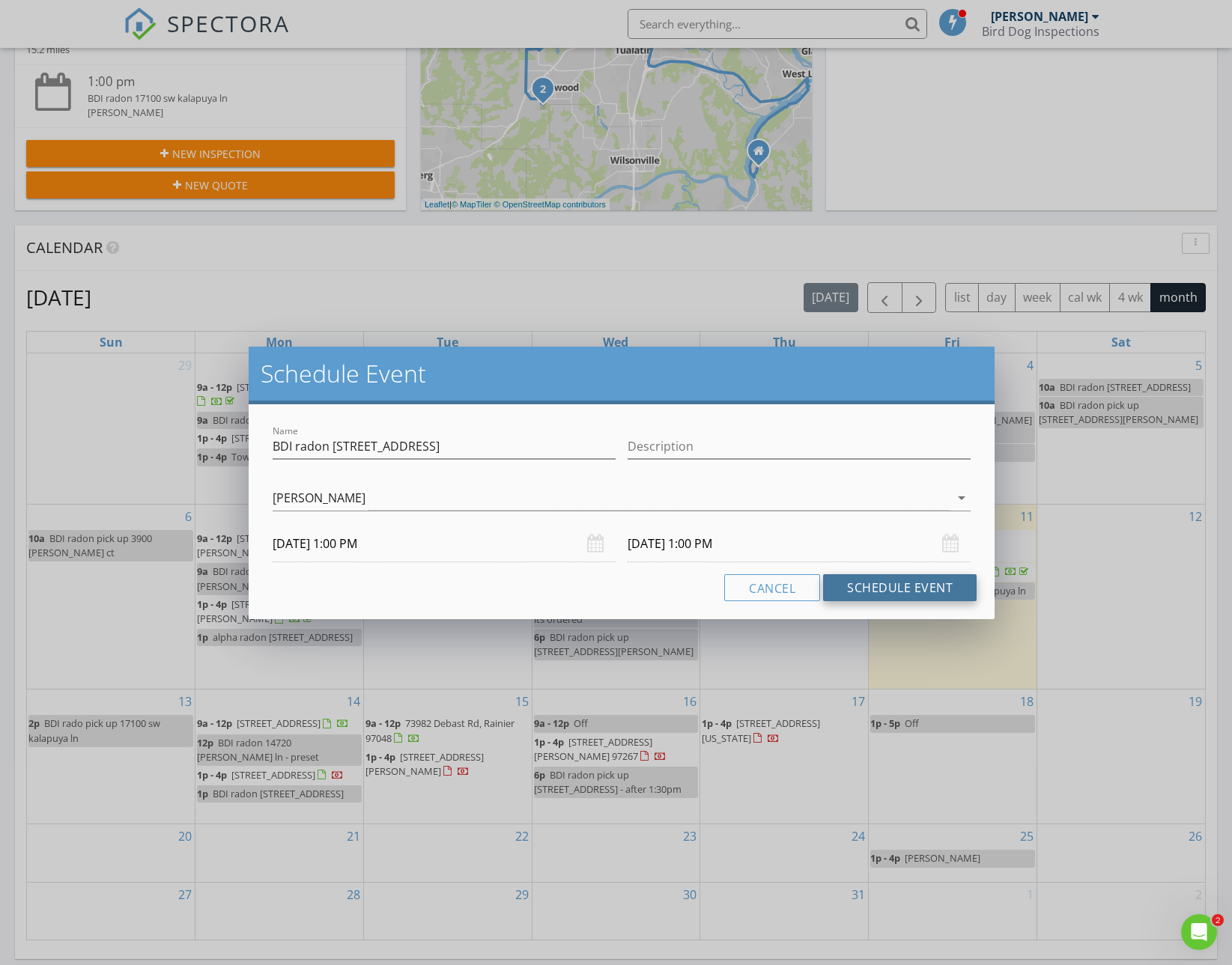 click on "Schedule Event" at bounding box center [899, 588] 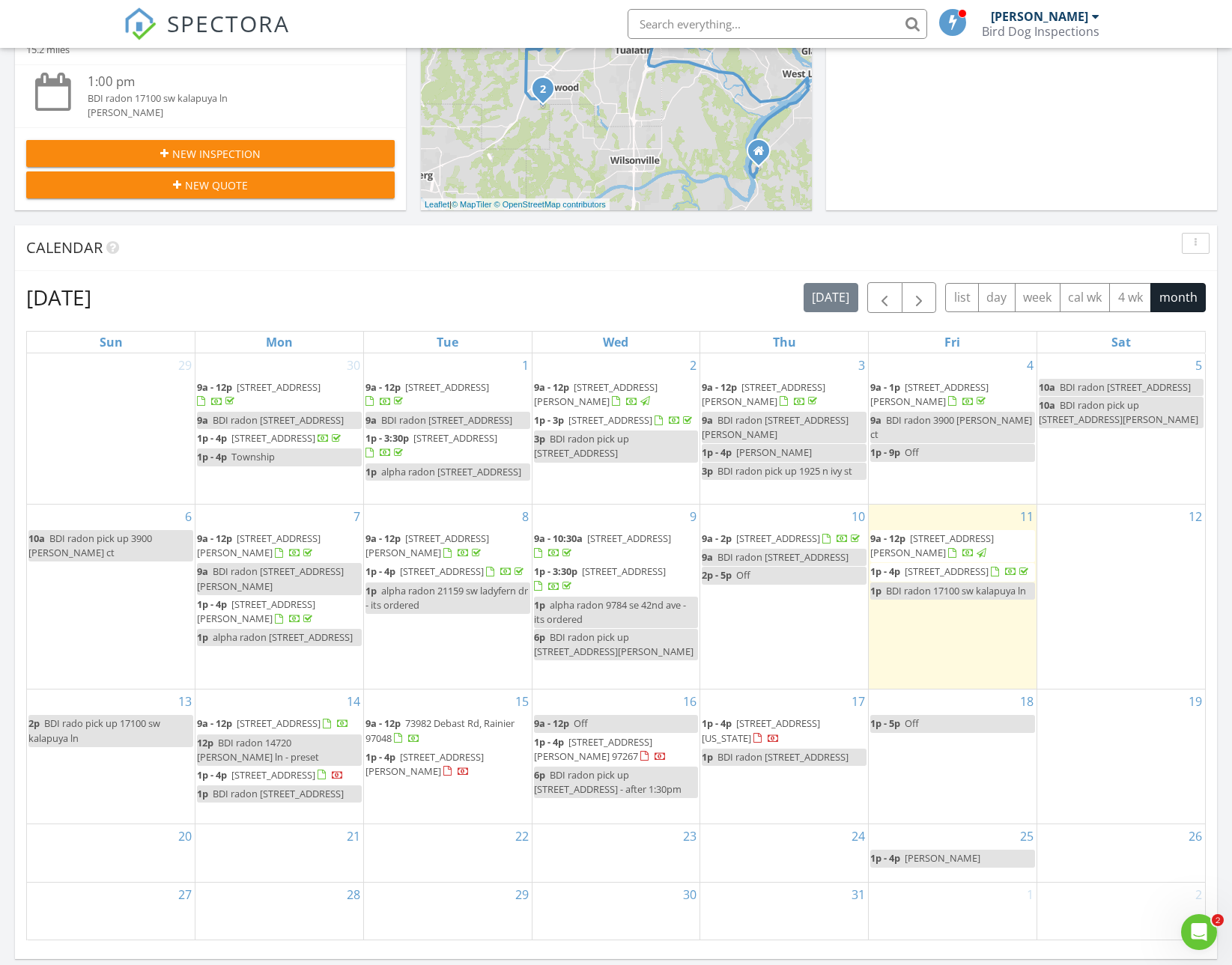 click on "19" at bounding box center [1121, 756] 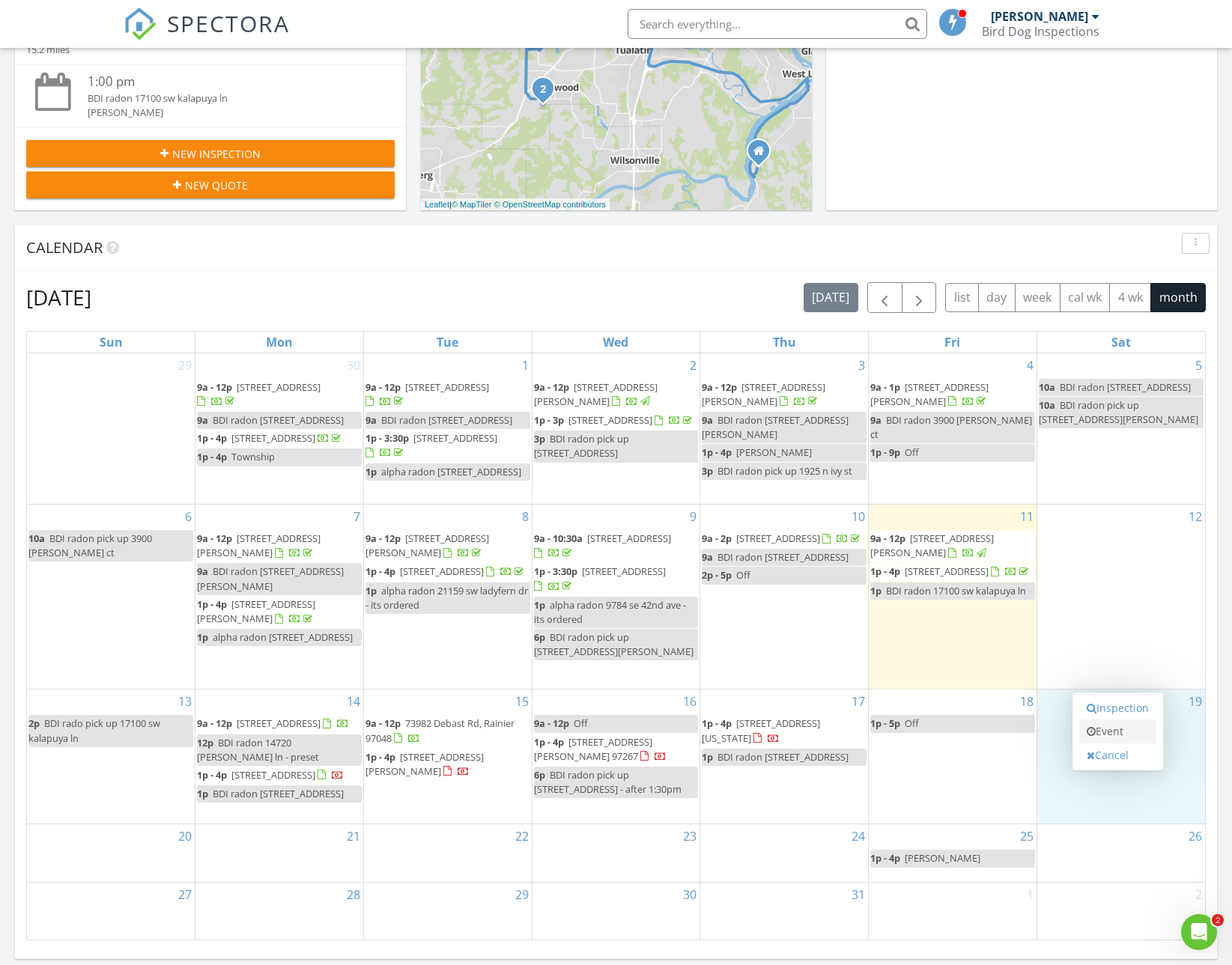 click on "Event" at bounding box center (1117, 731) 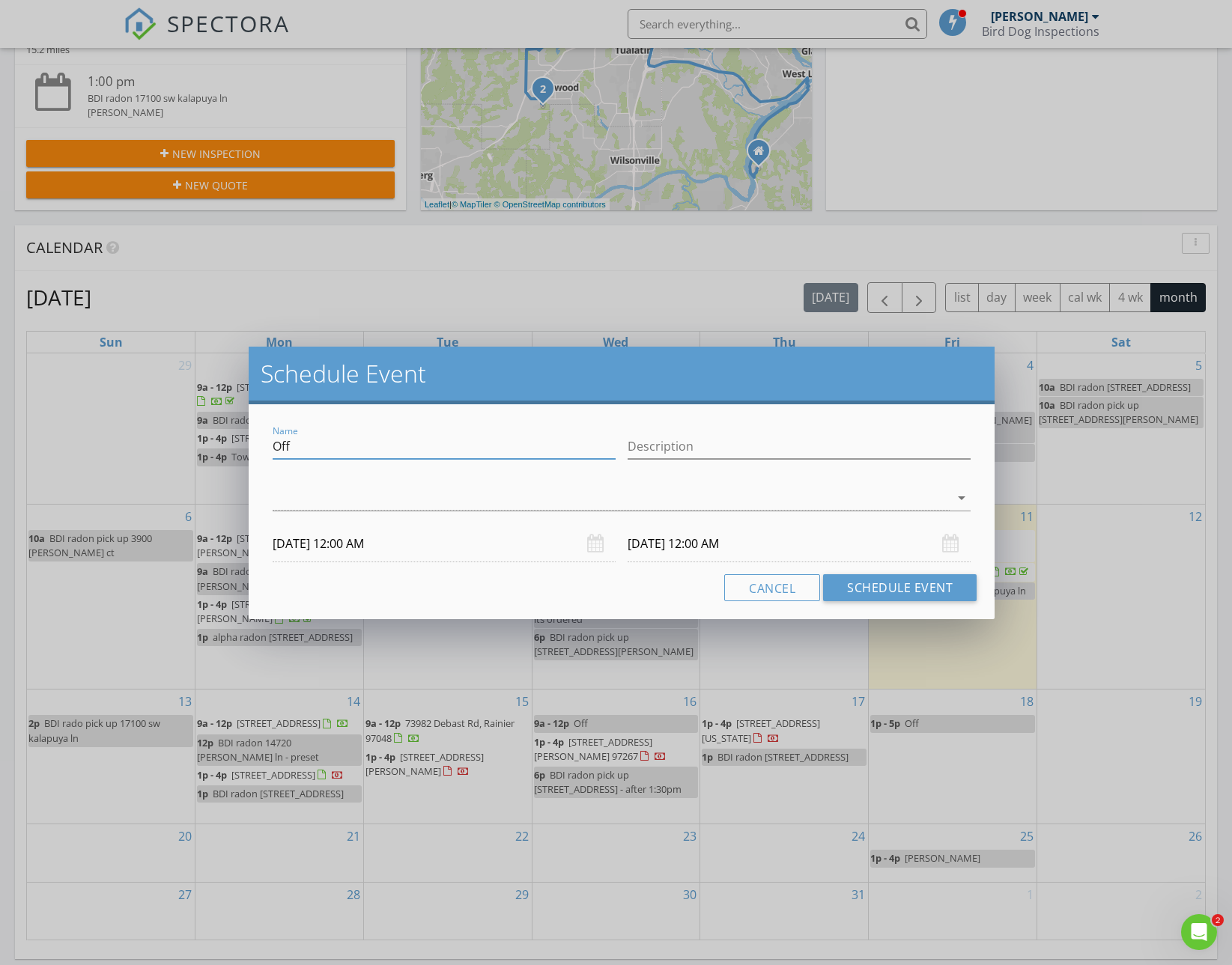 drag, startPoint x: 381, startPoint y: 456, endPoint x: 209, endPoint y: 453, distance: 172.02616 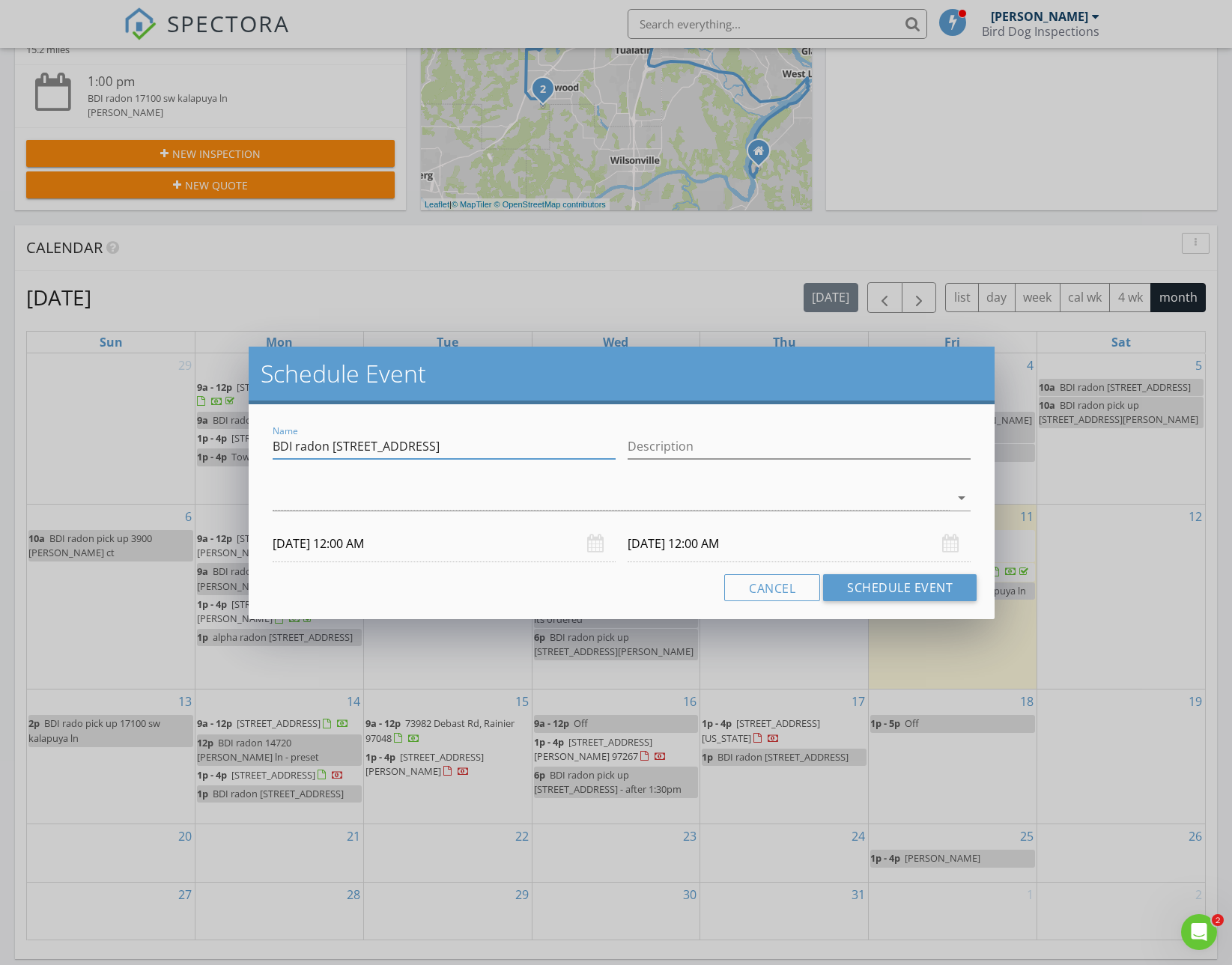 click on "BDI radon [STREET_ADDRESS]" at bounding box center (444, 446) 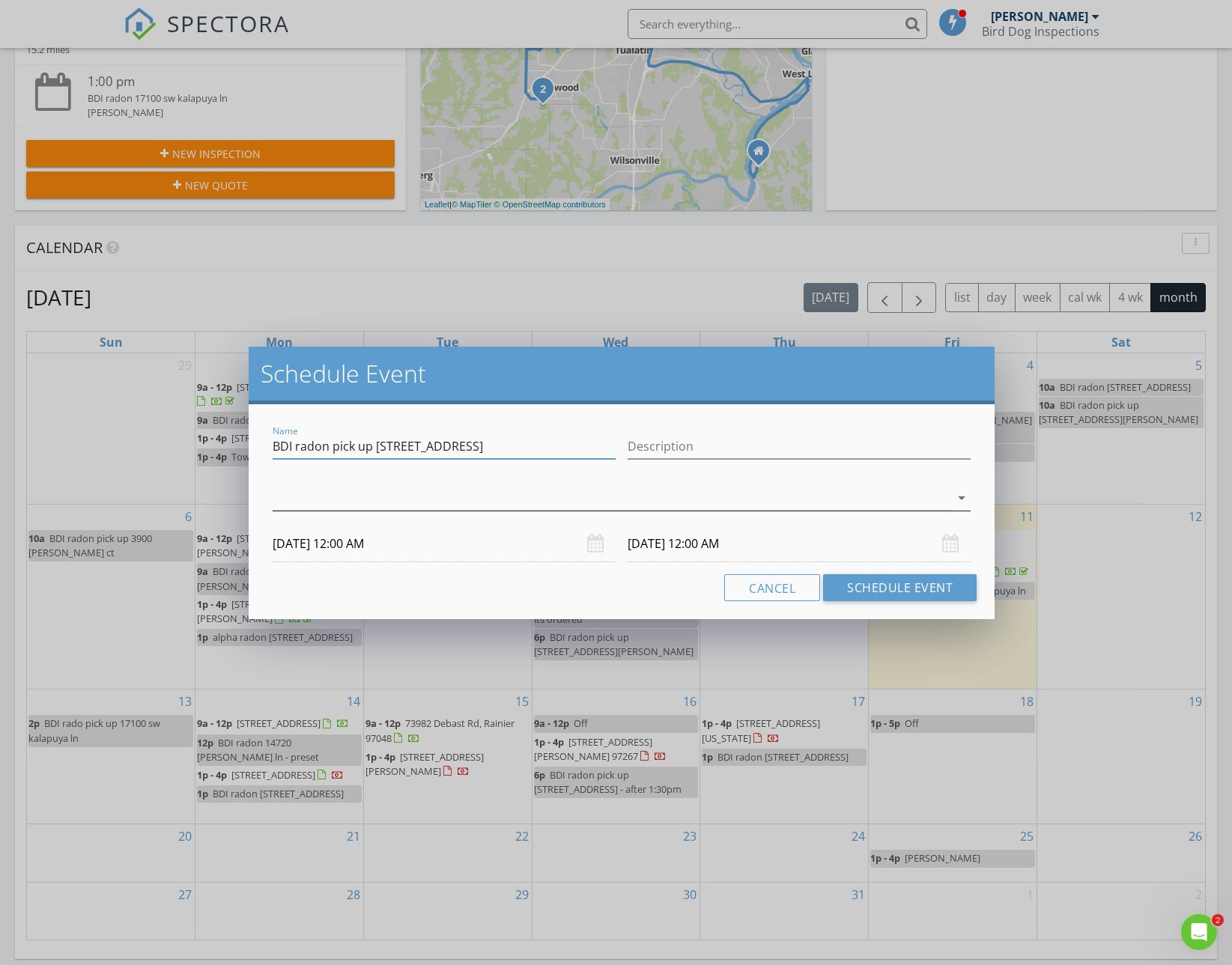 type on "BDI radon pick up [STREET_ADDRESS]" 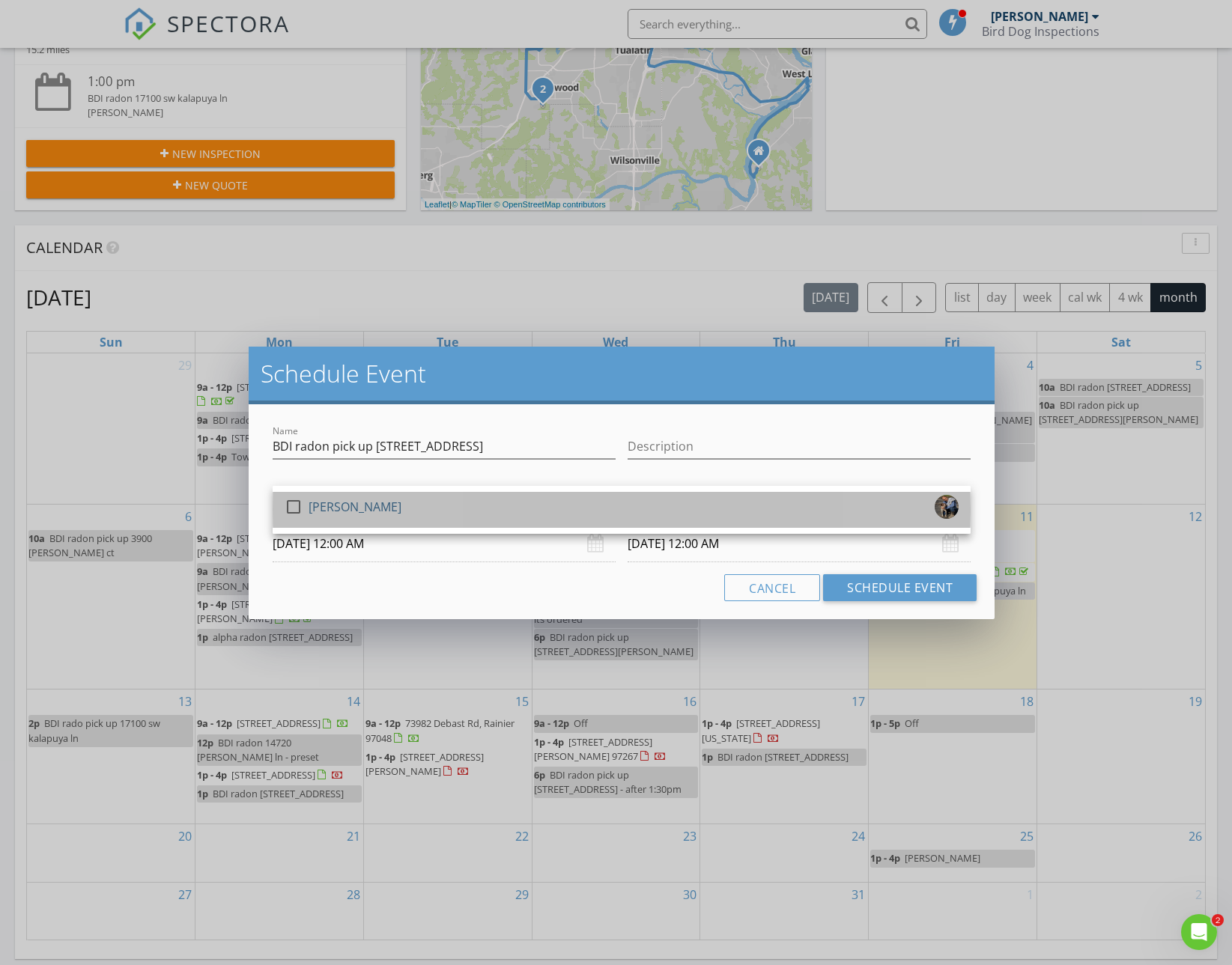 click on "[PERSON_NAME]" at bounding box center [355, 507] 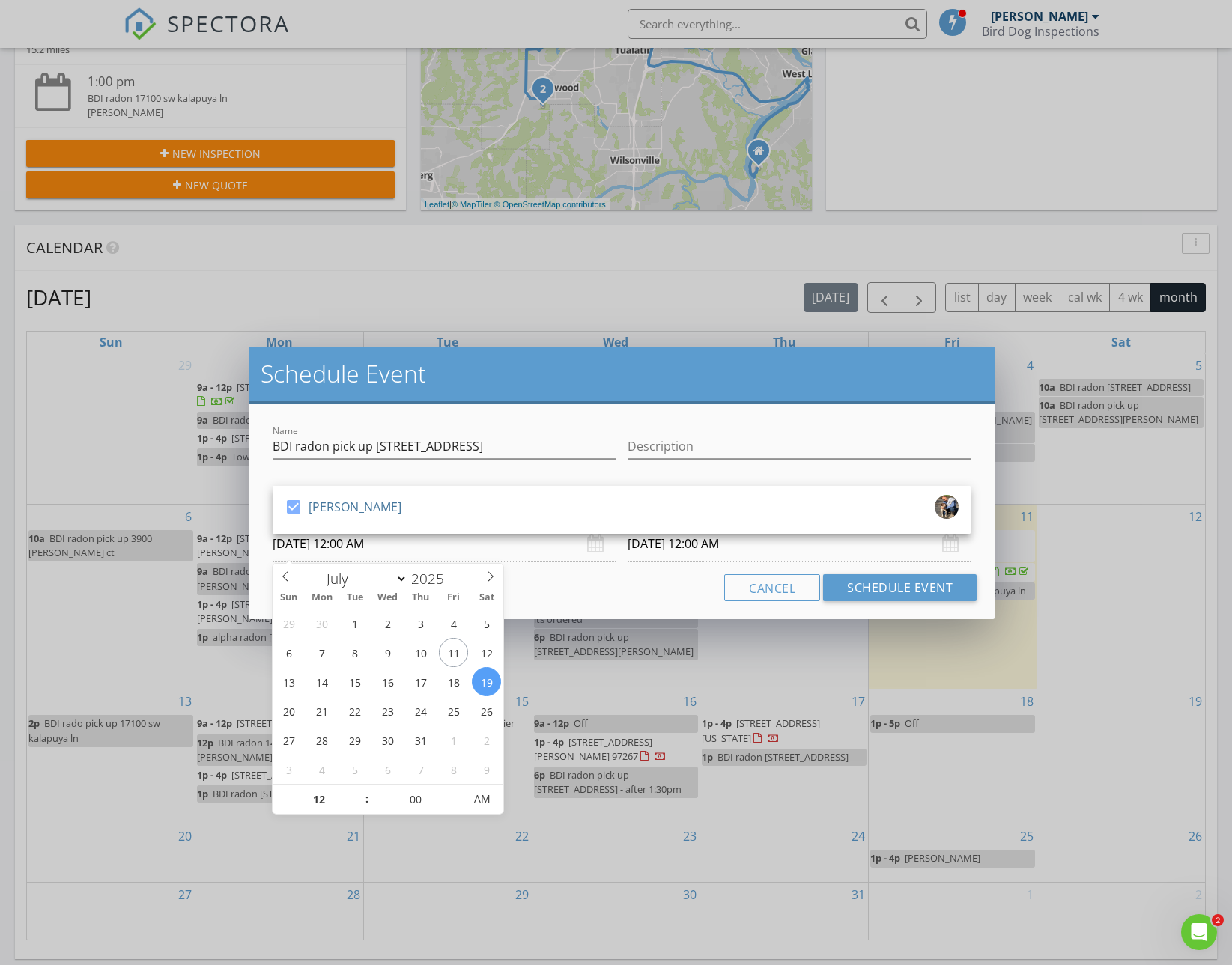 click on "07/19/2025 12:00 AM" at bounding box center (444, 544) 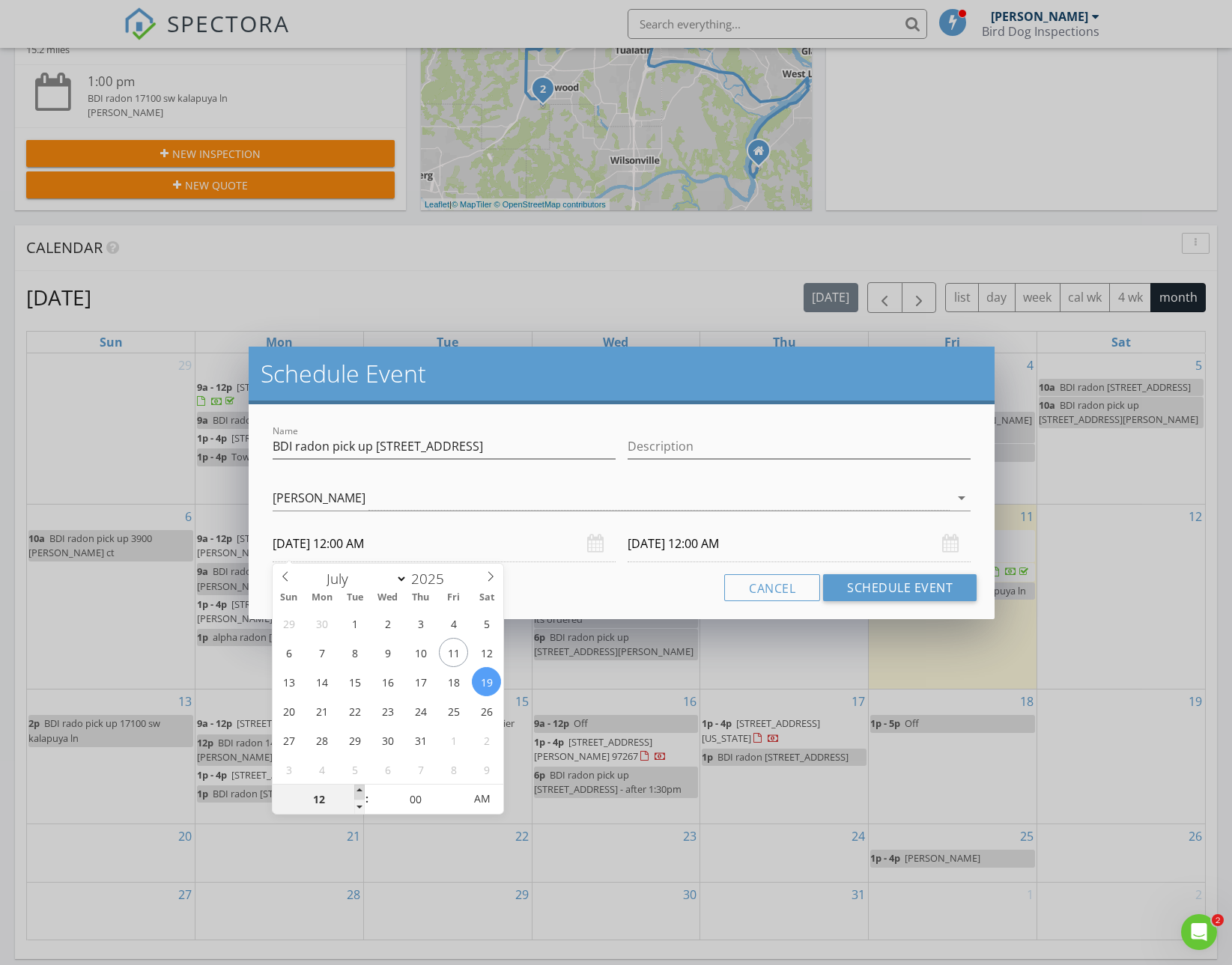 type on "01" 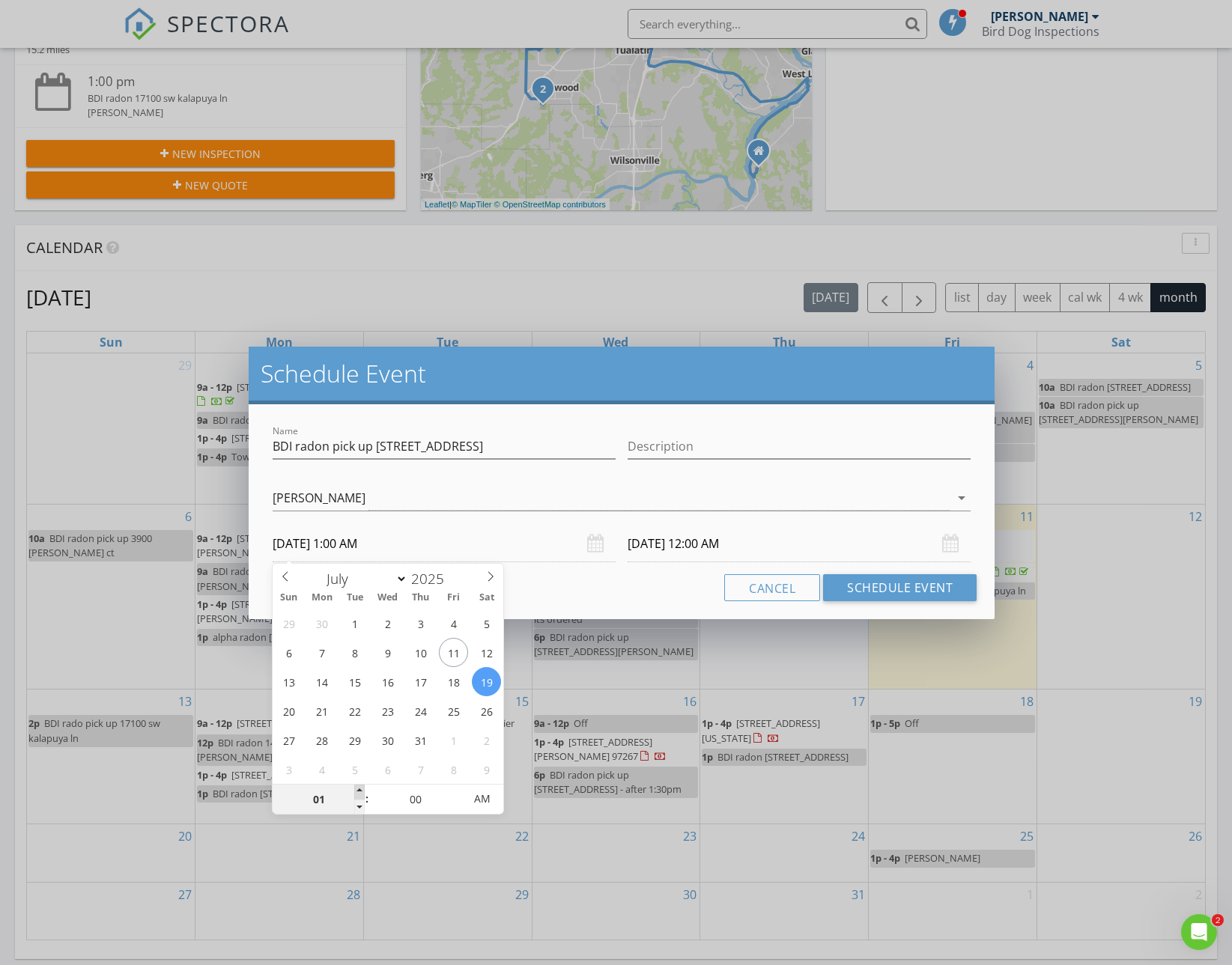 click at bounding box center (359, 792) 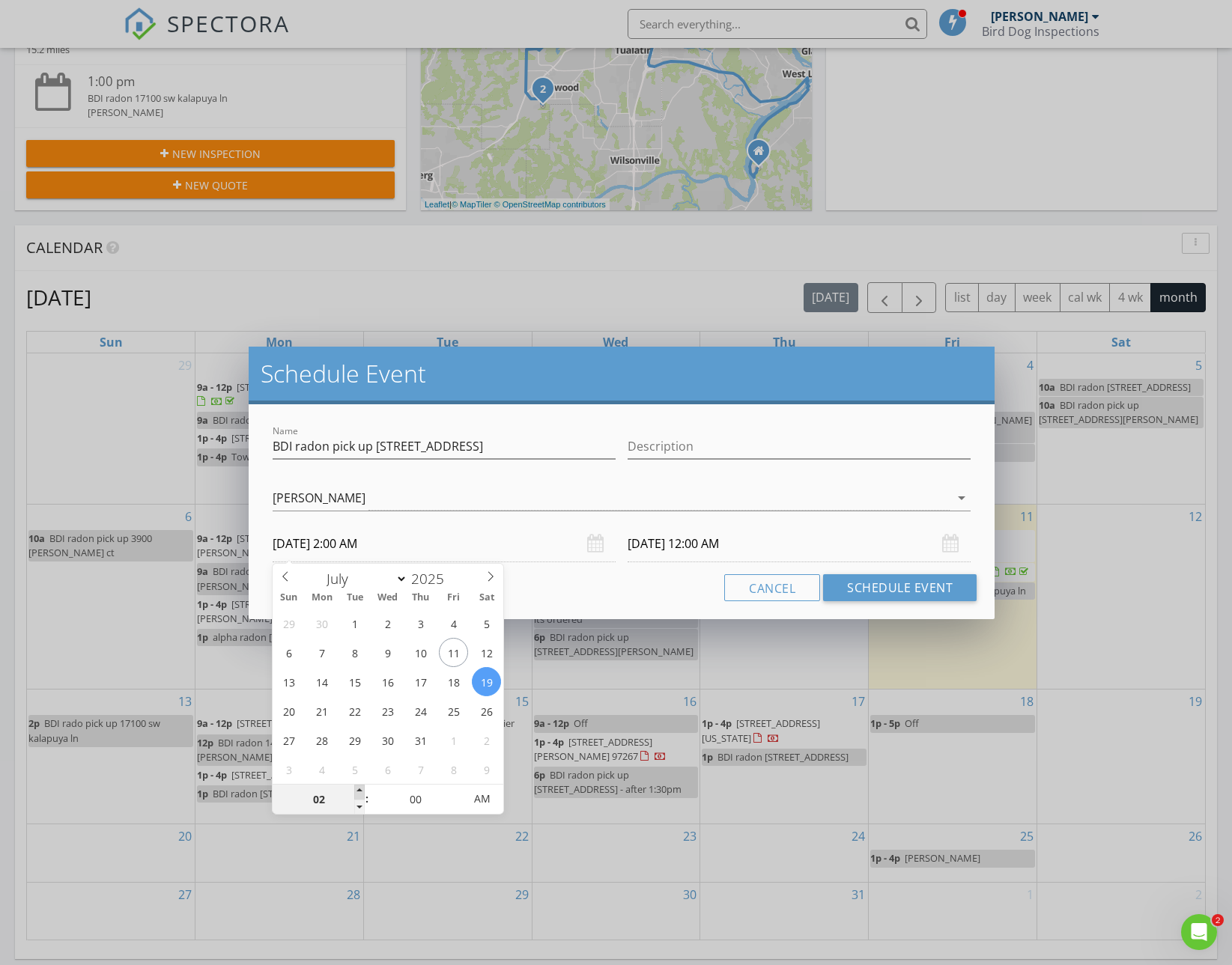 click at bounding box center (359, 792) 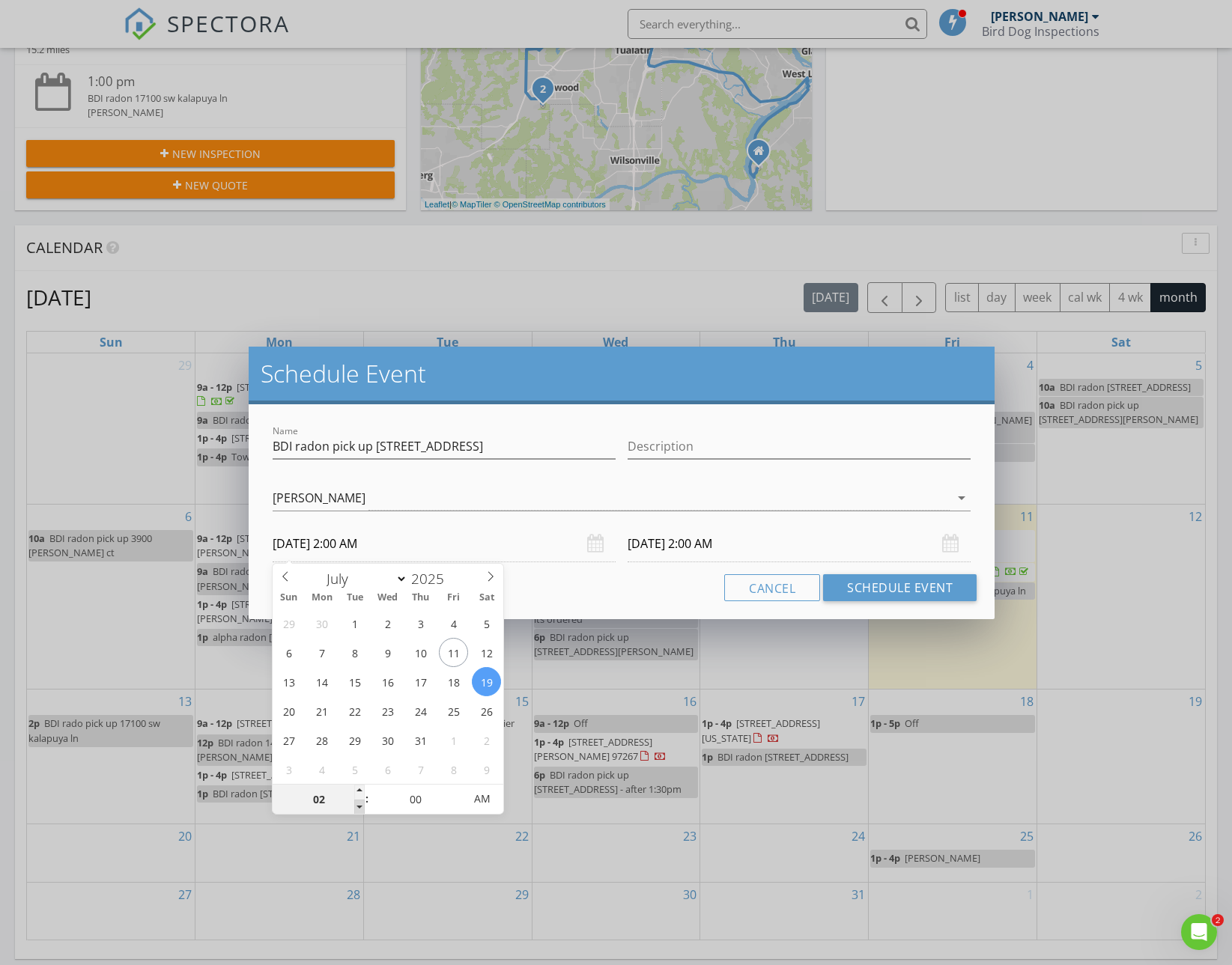type on "01" 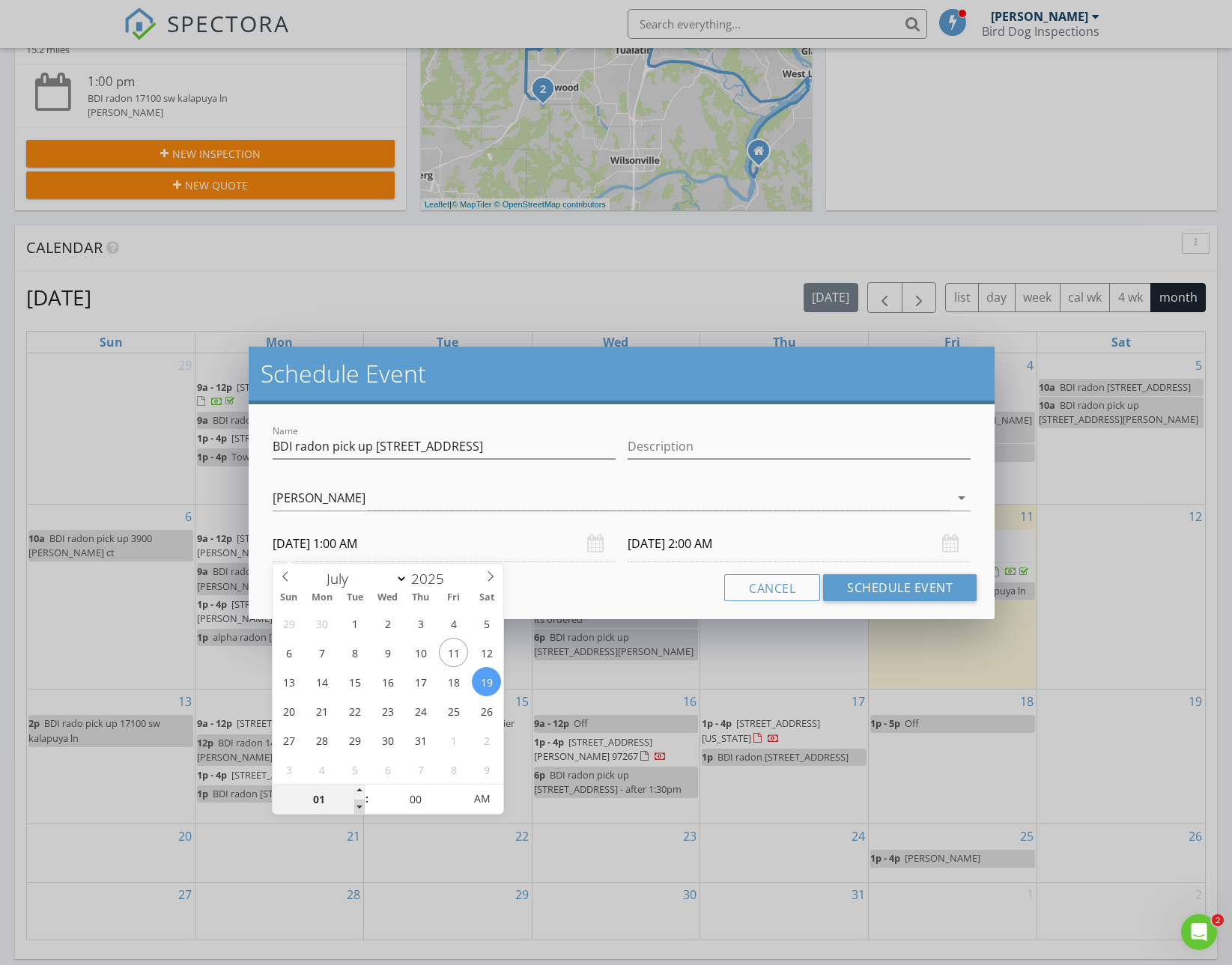 click at bounding box center [359, 807] 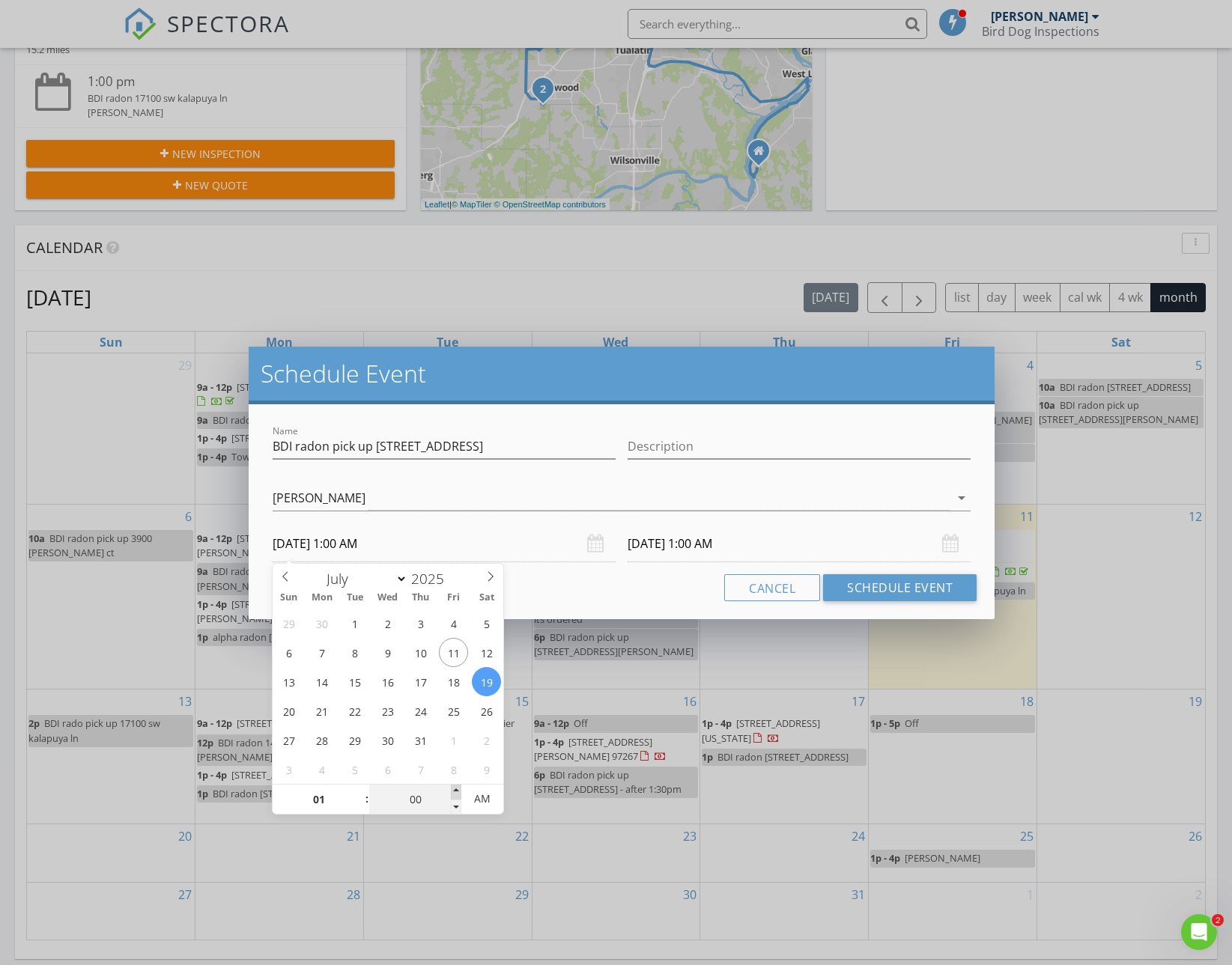 type on "05" 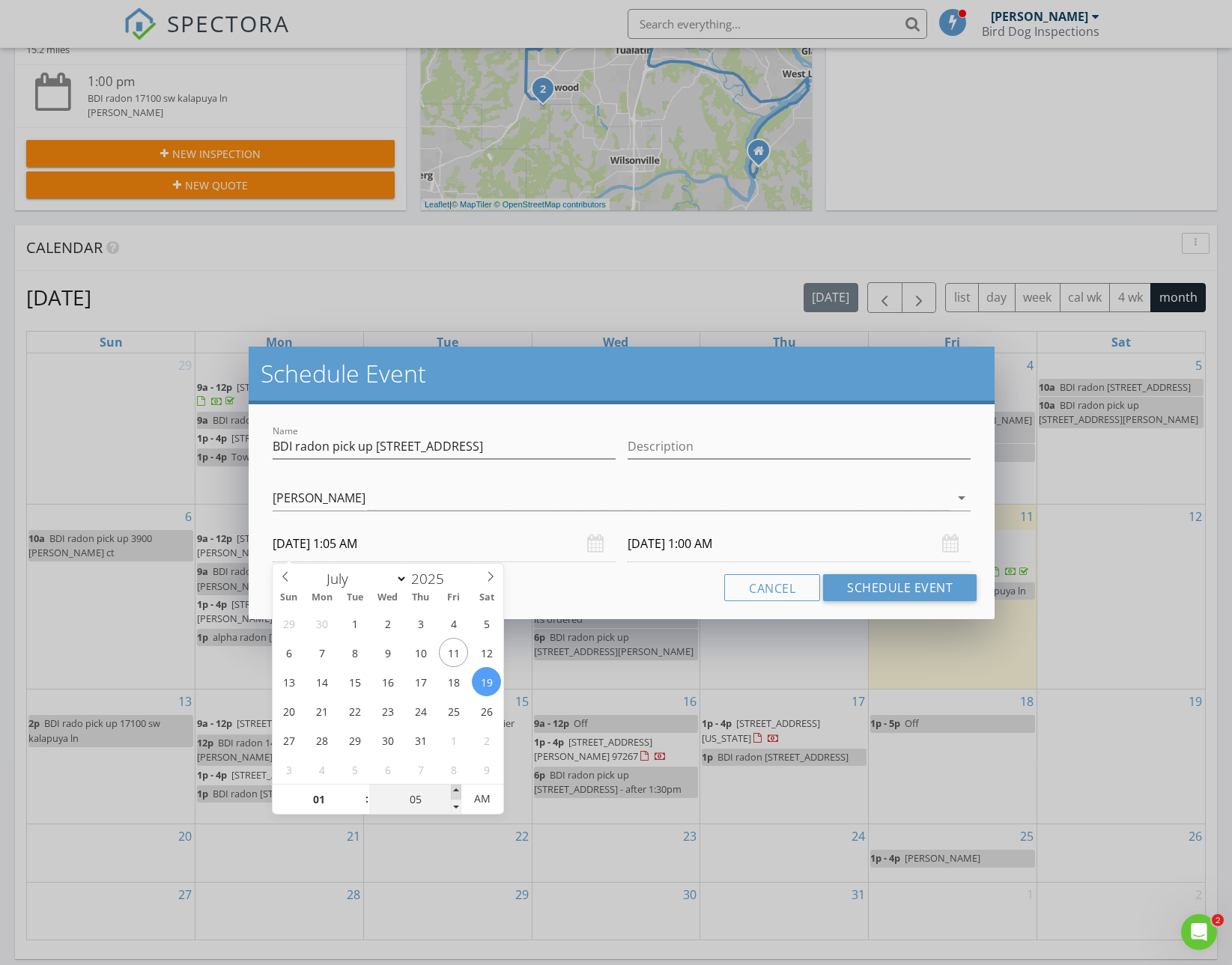 click at bounding box center [456, 792] 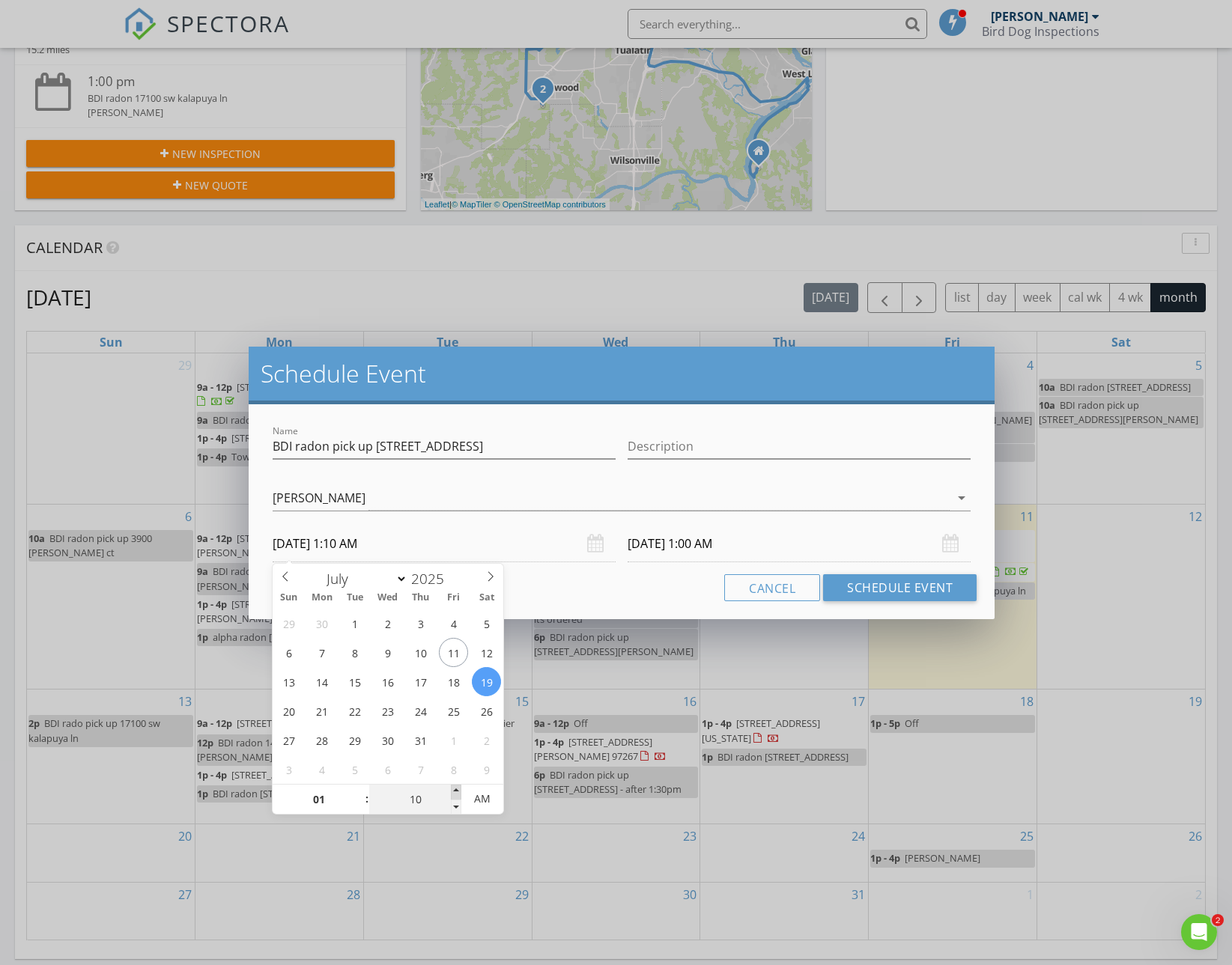 click at bounding box center [456, 792] 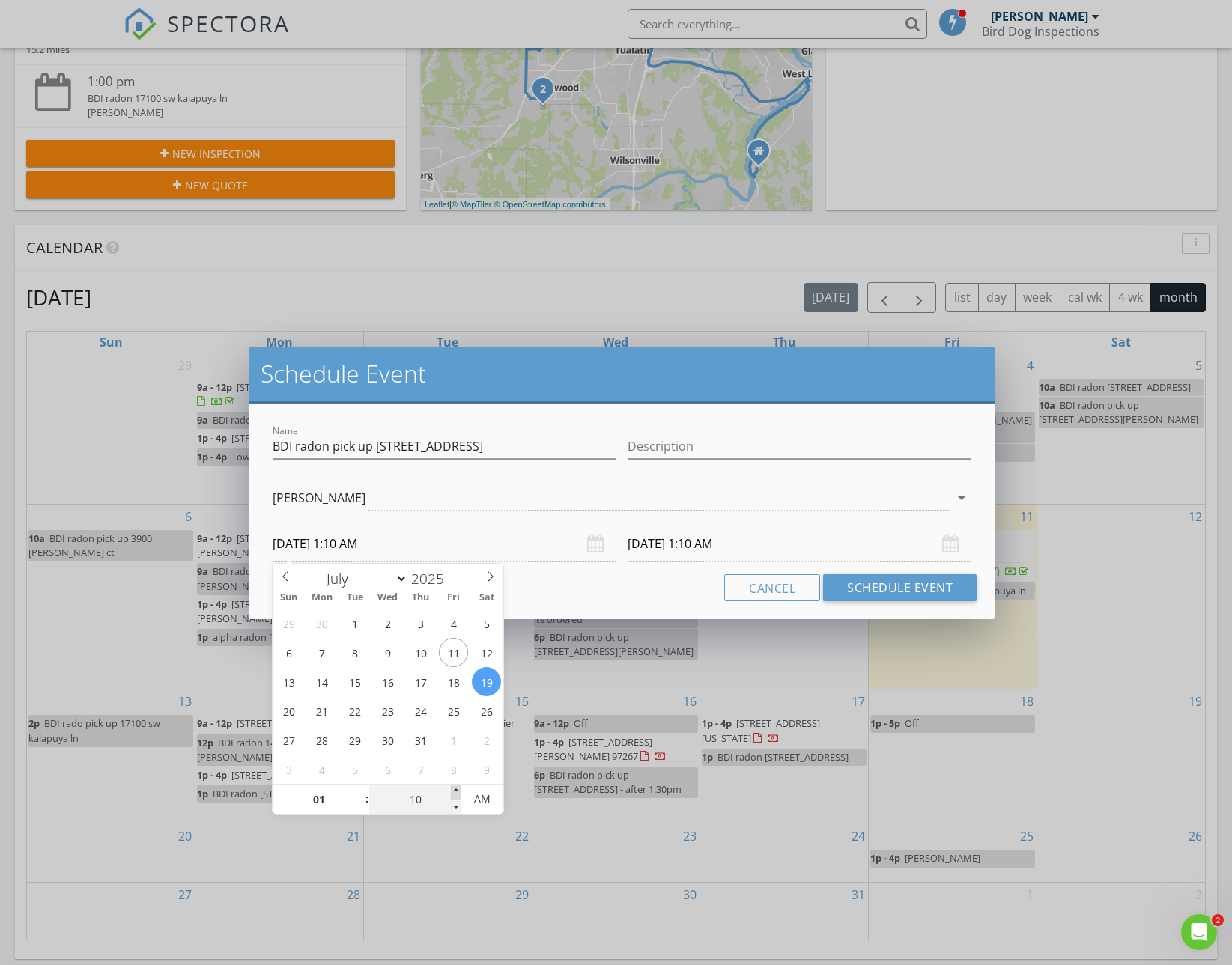 type on "15" 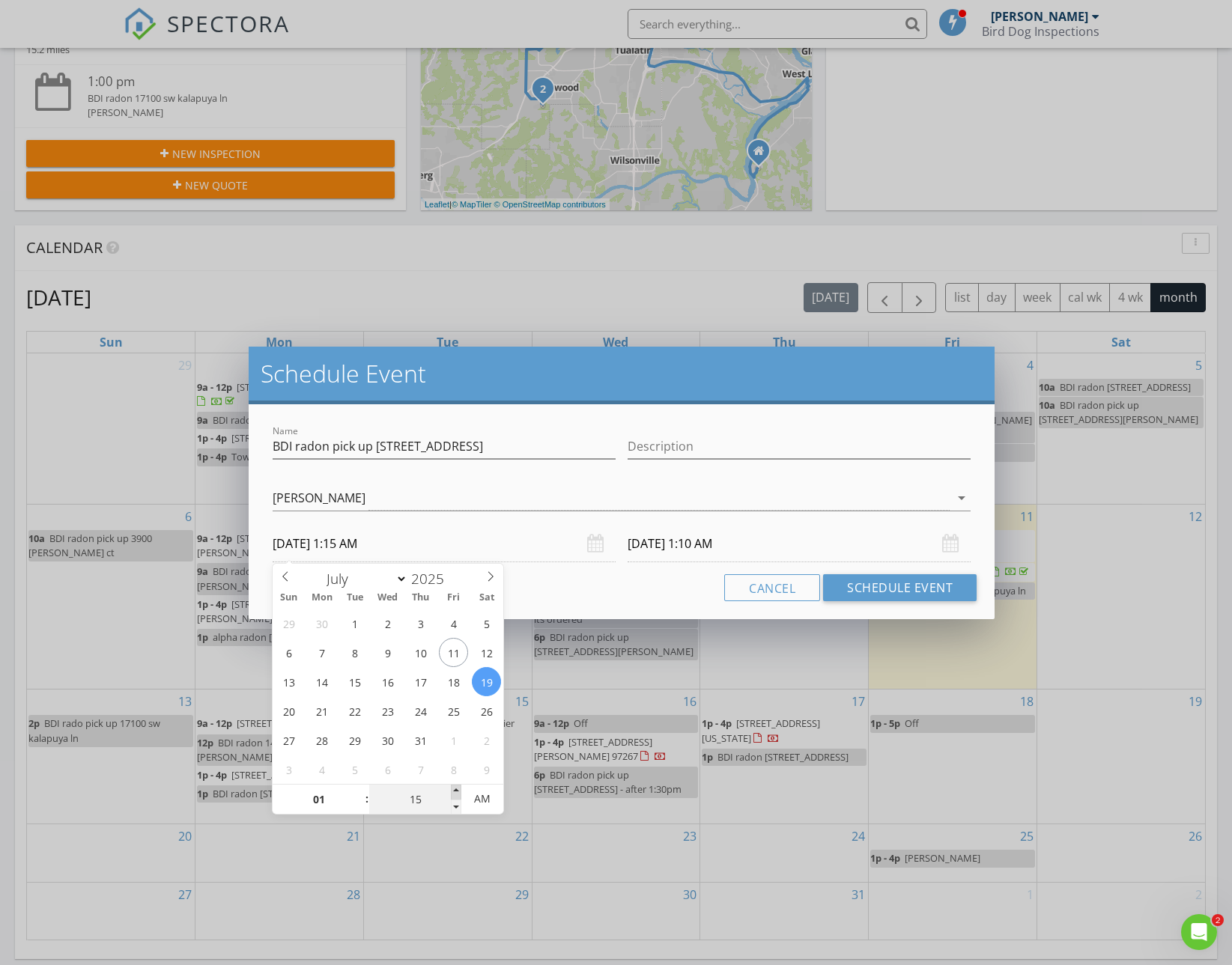 click at bounding box center (456, 792) 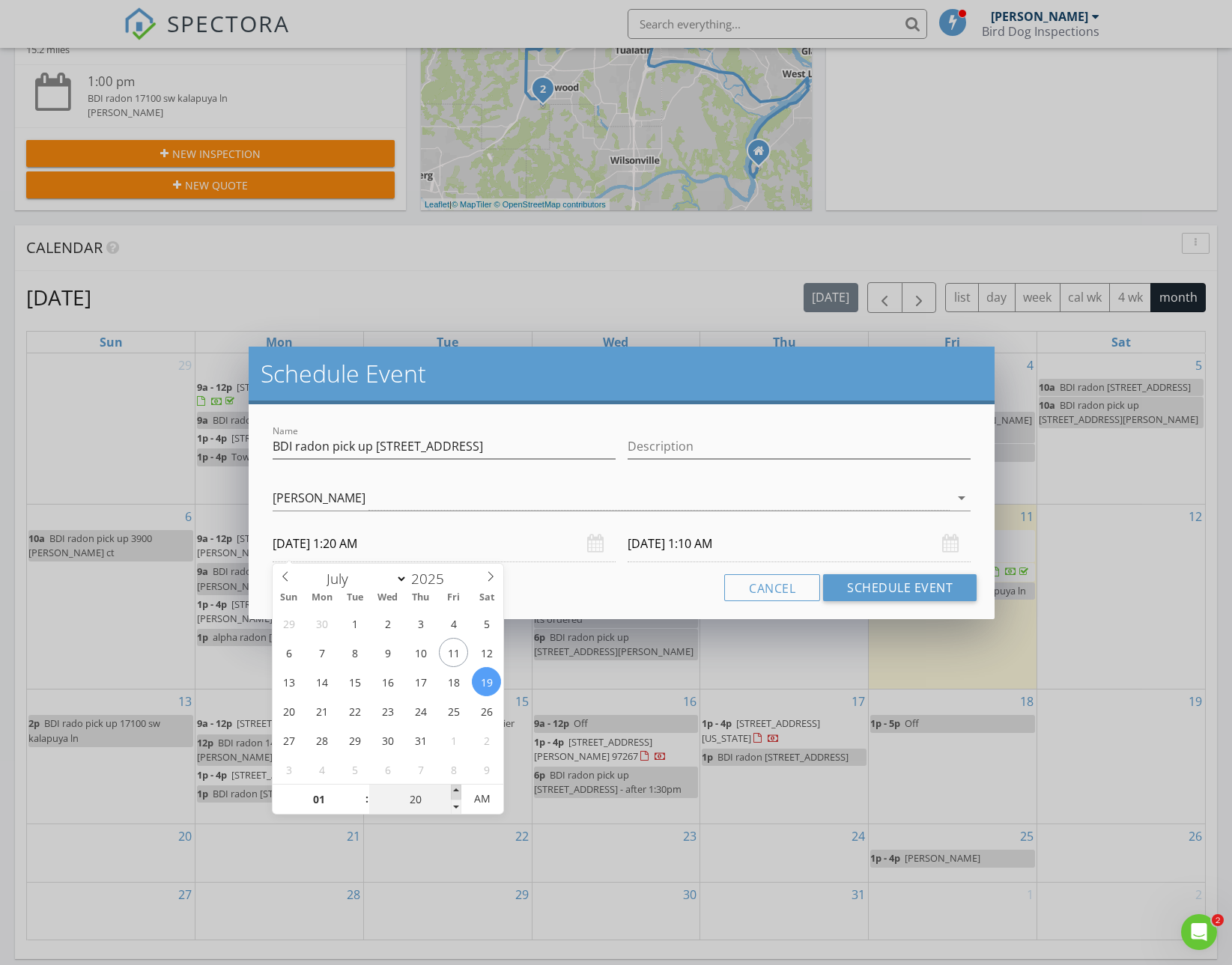 click at bounding box center (456, 792) 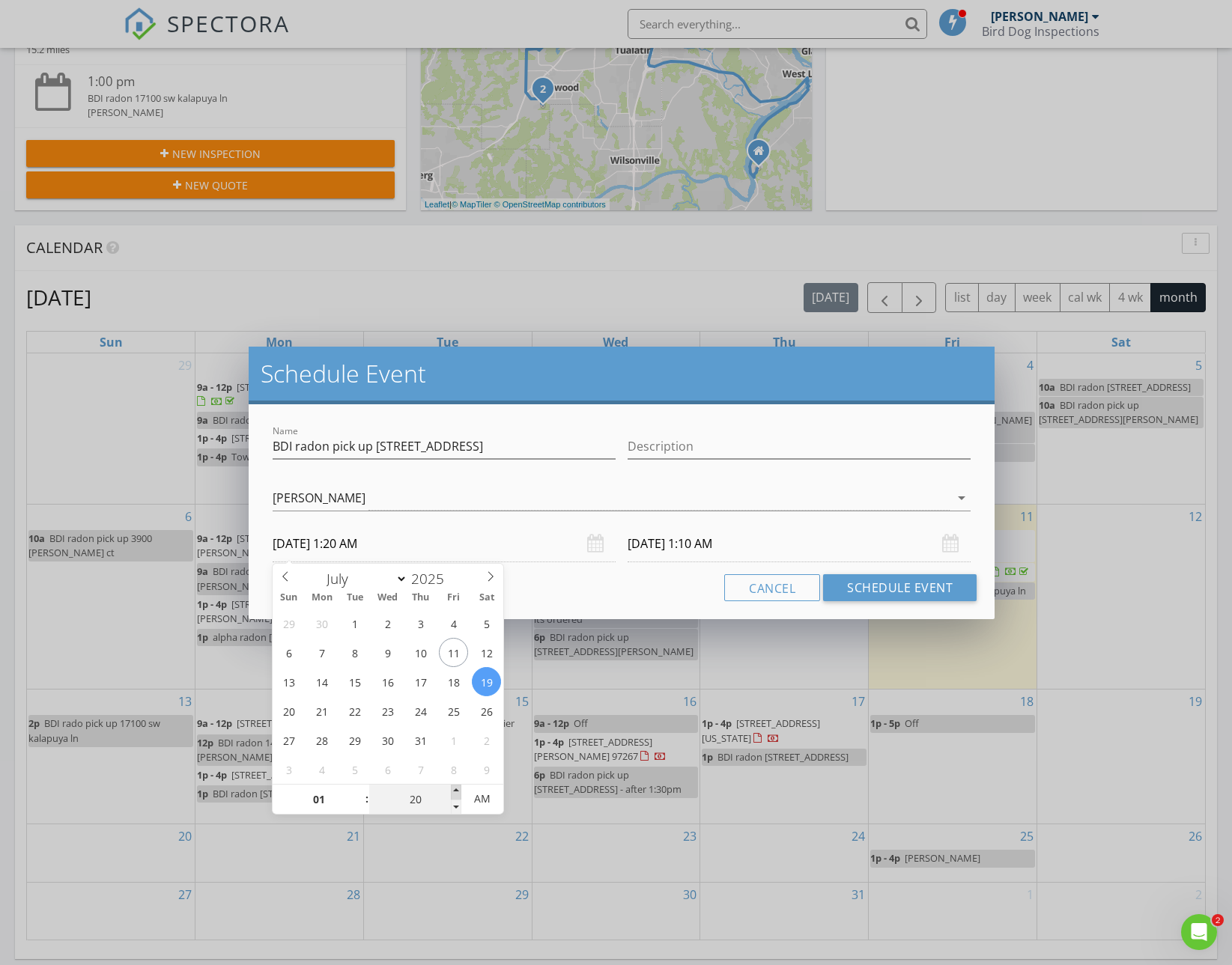 type on "07/20/2025 1:20 AM" 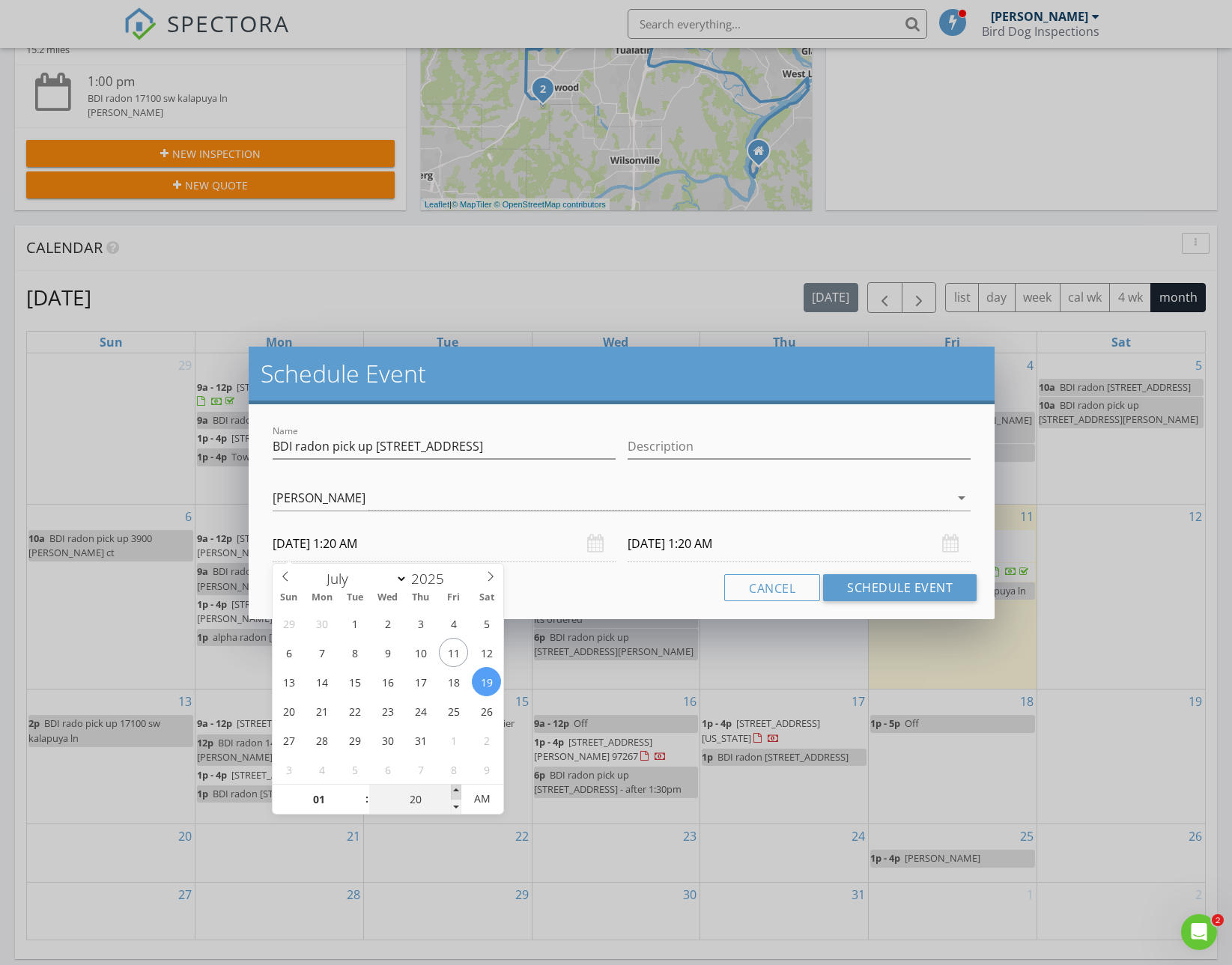 type on "25" 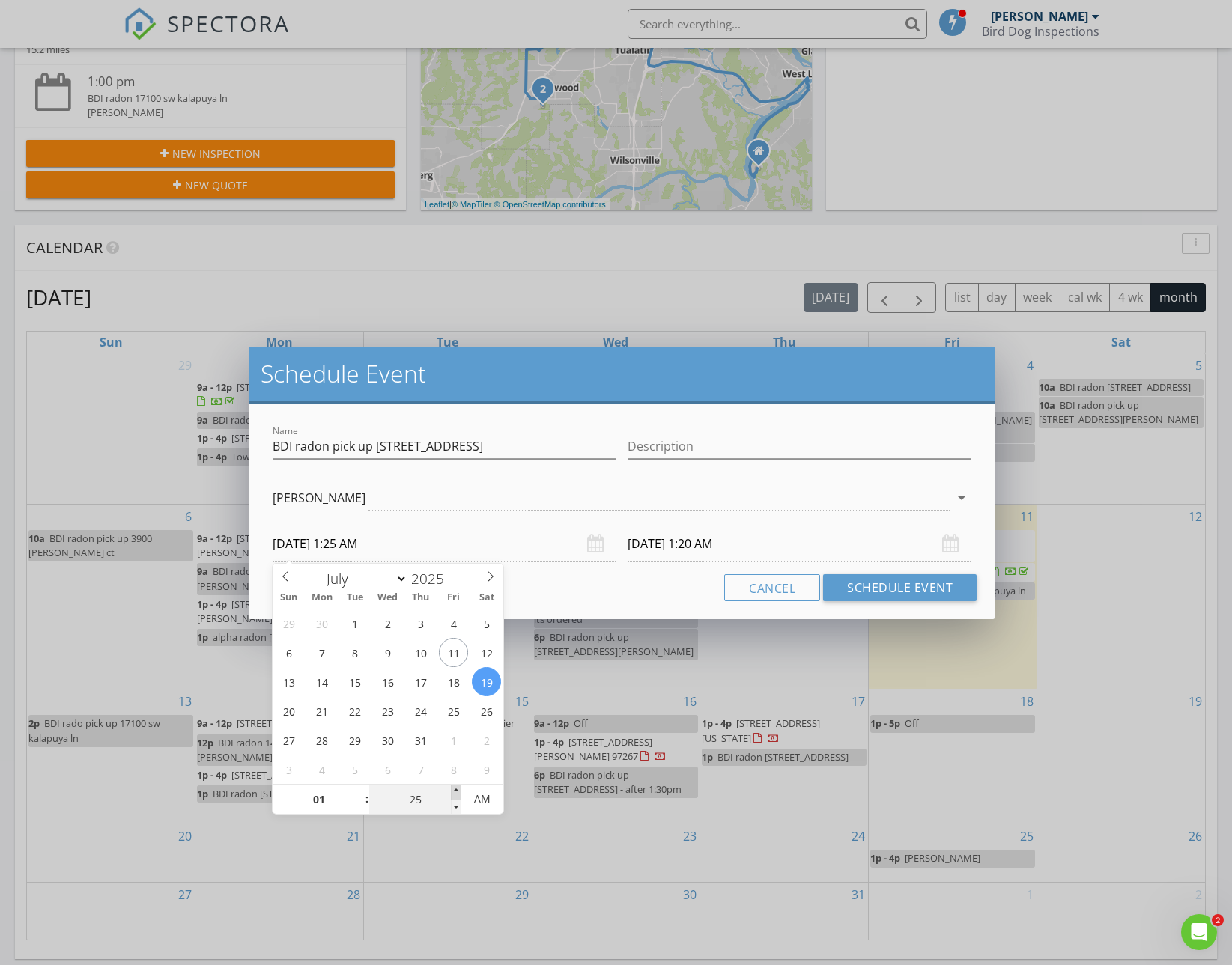 click at bounding box center (456, 792) 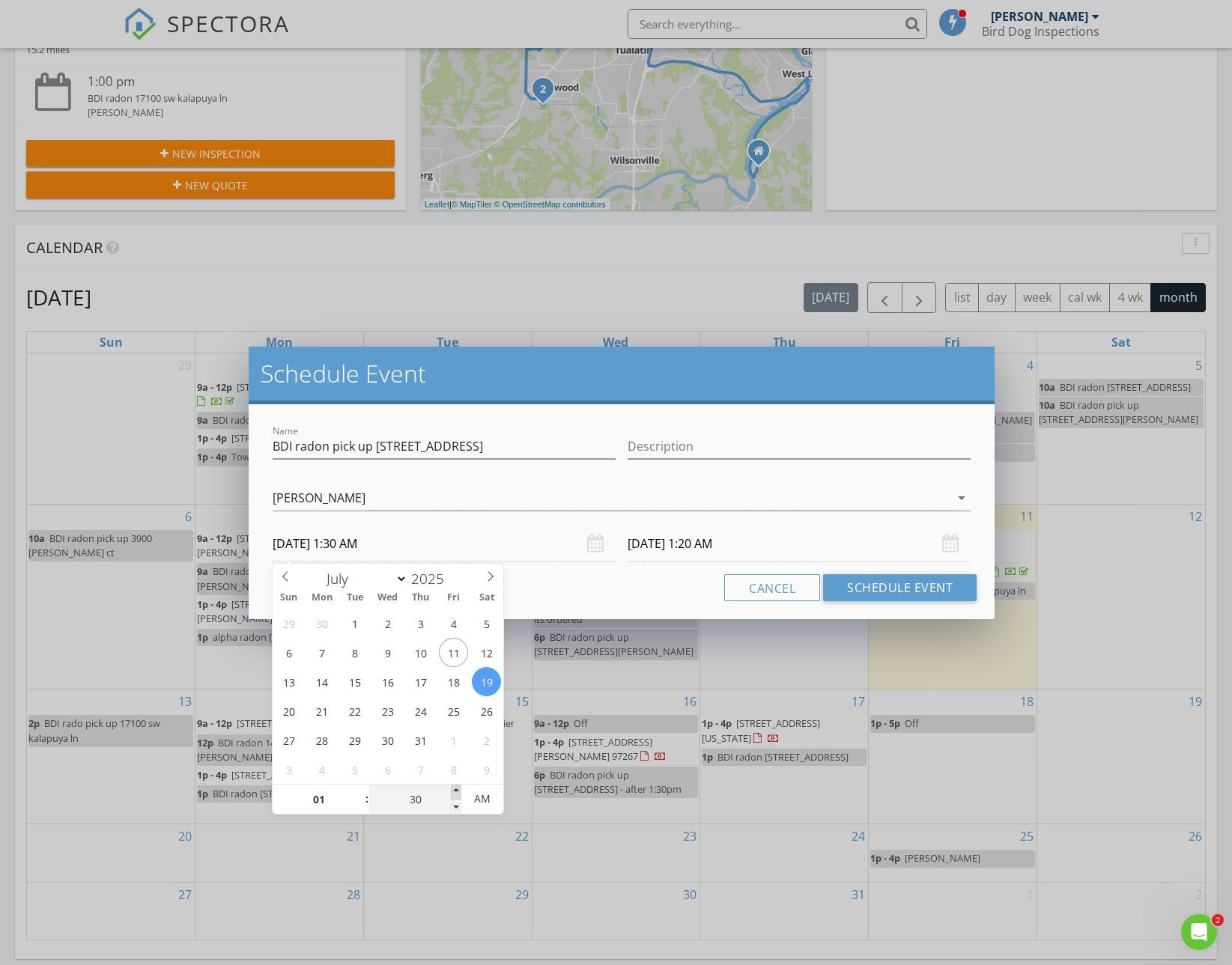 click at bounding box center (456, 792) 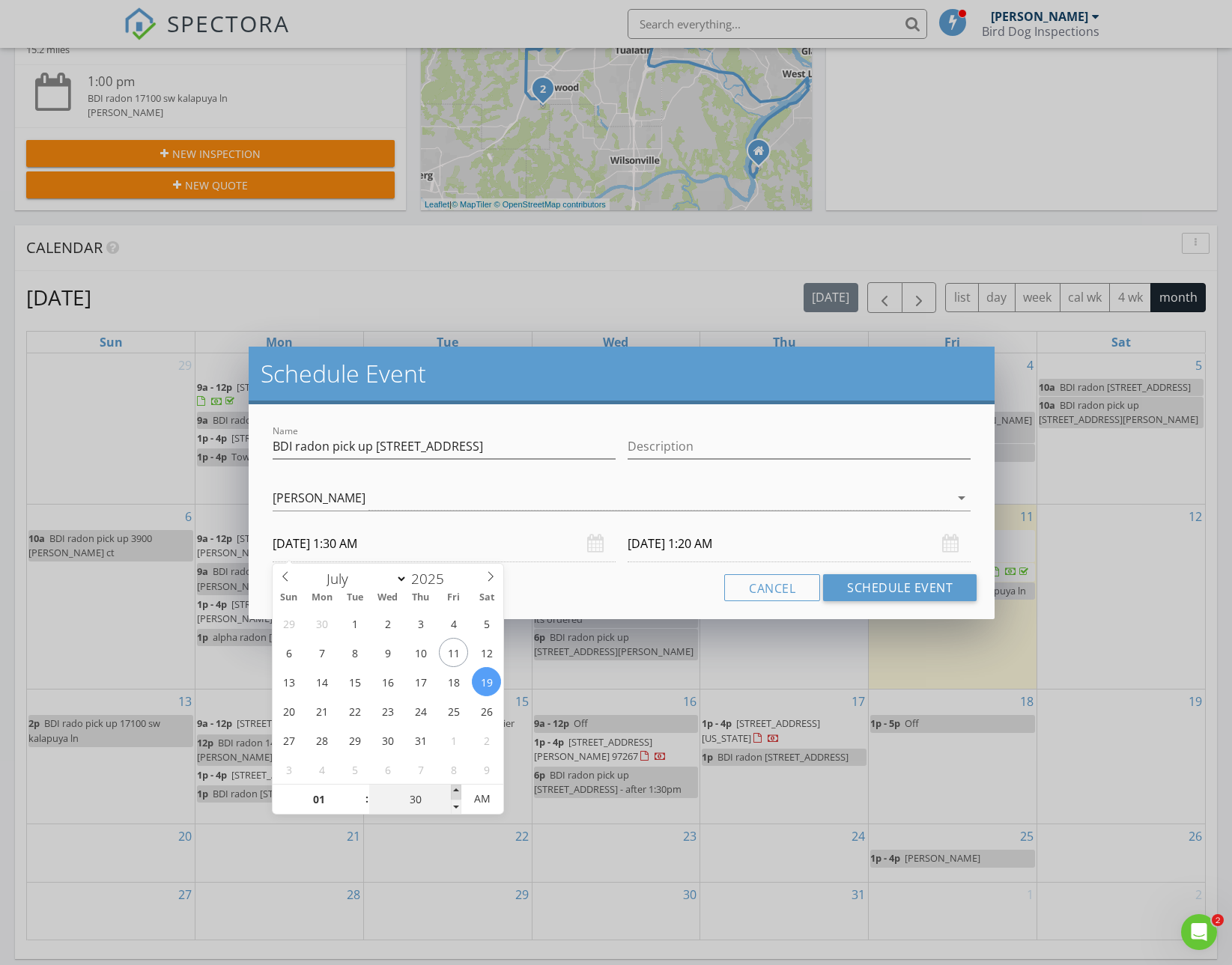 type on "07/20/2025 1:30 AM" 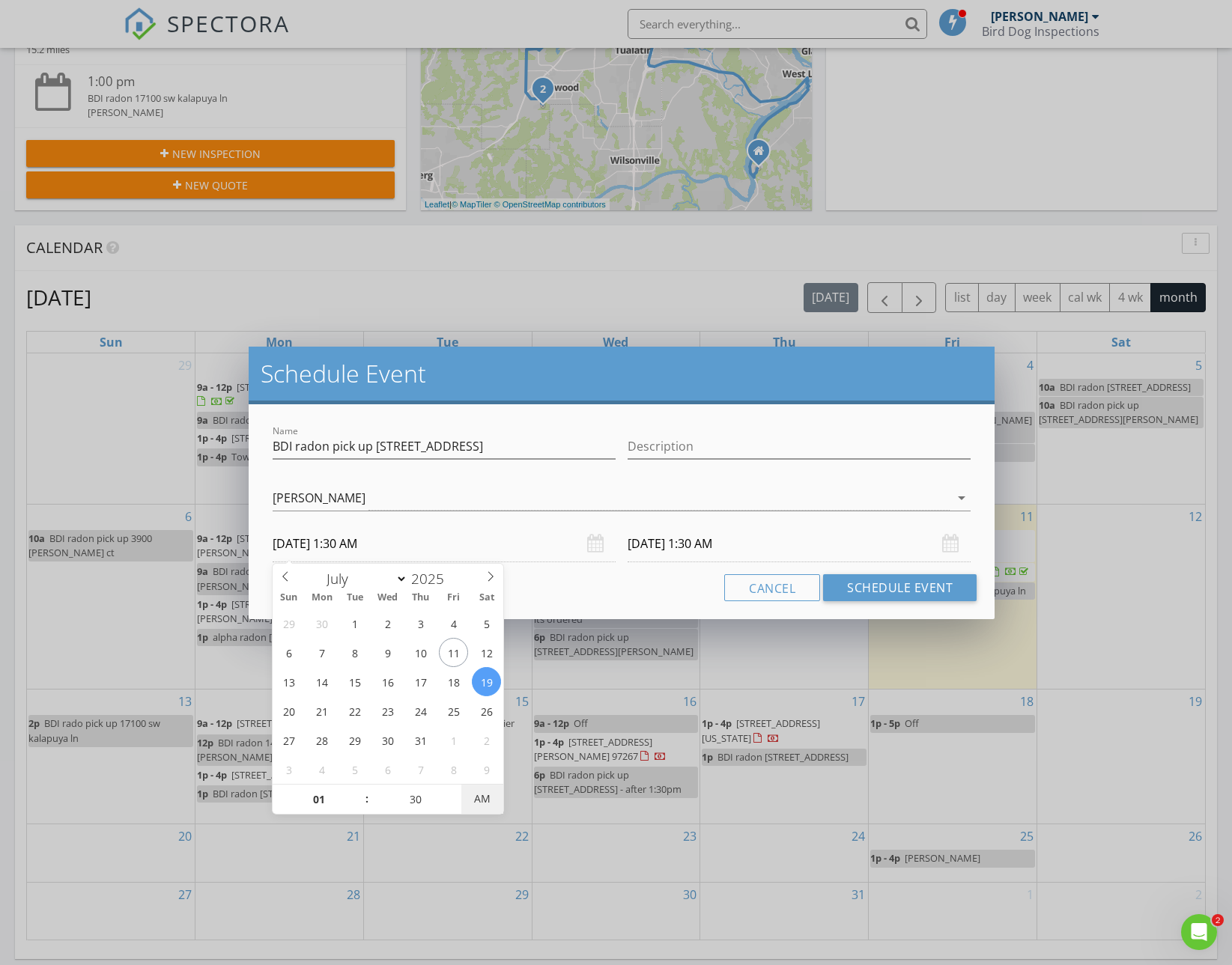 type on "07/19/2025 1:30 PM" 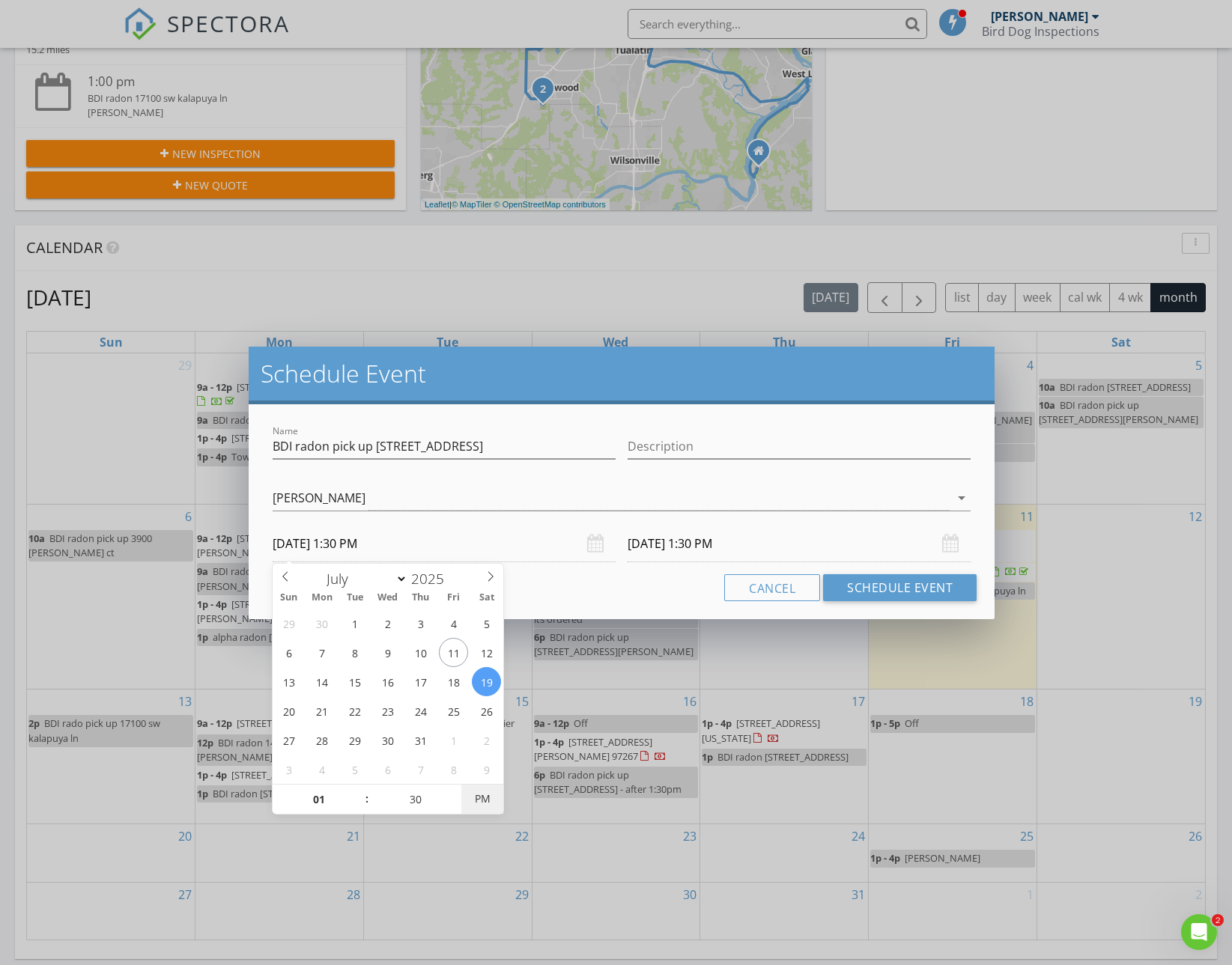 click on "PM" at bounding box center (482, 799) 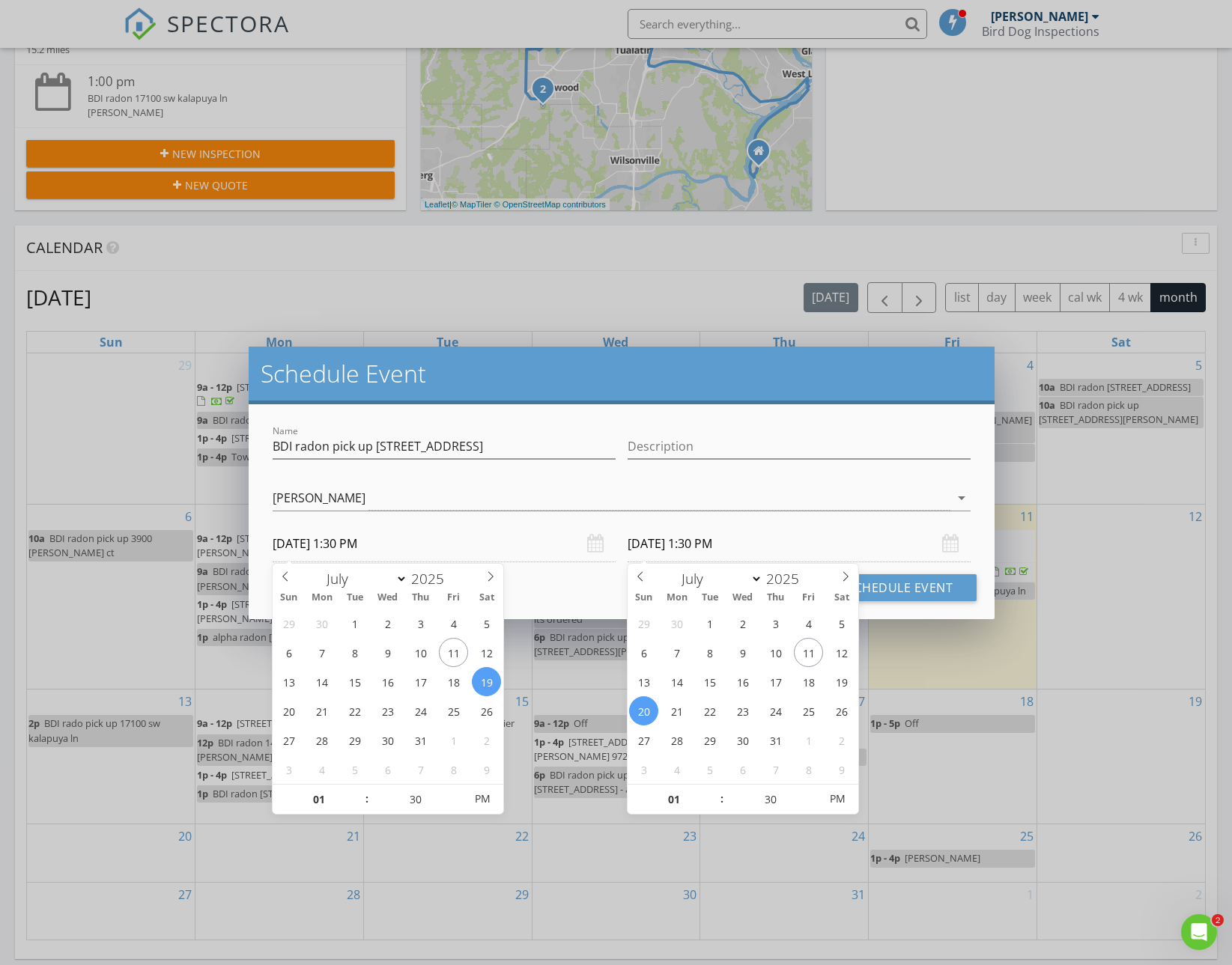 click on "07/20/2025 1:30 PM" at bounding box center (799, 544) 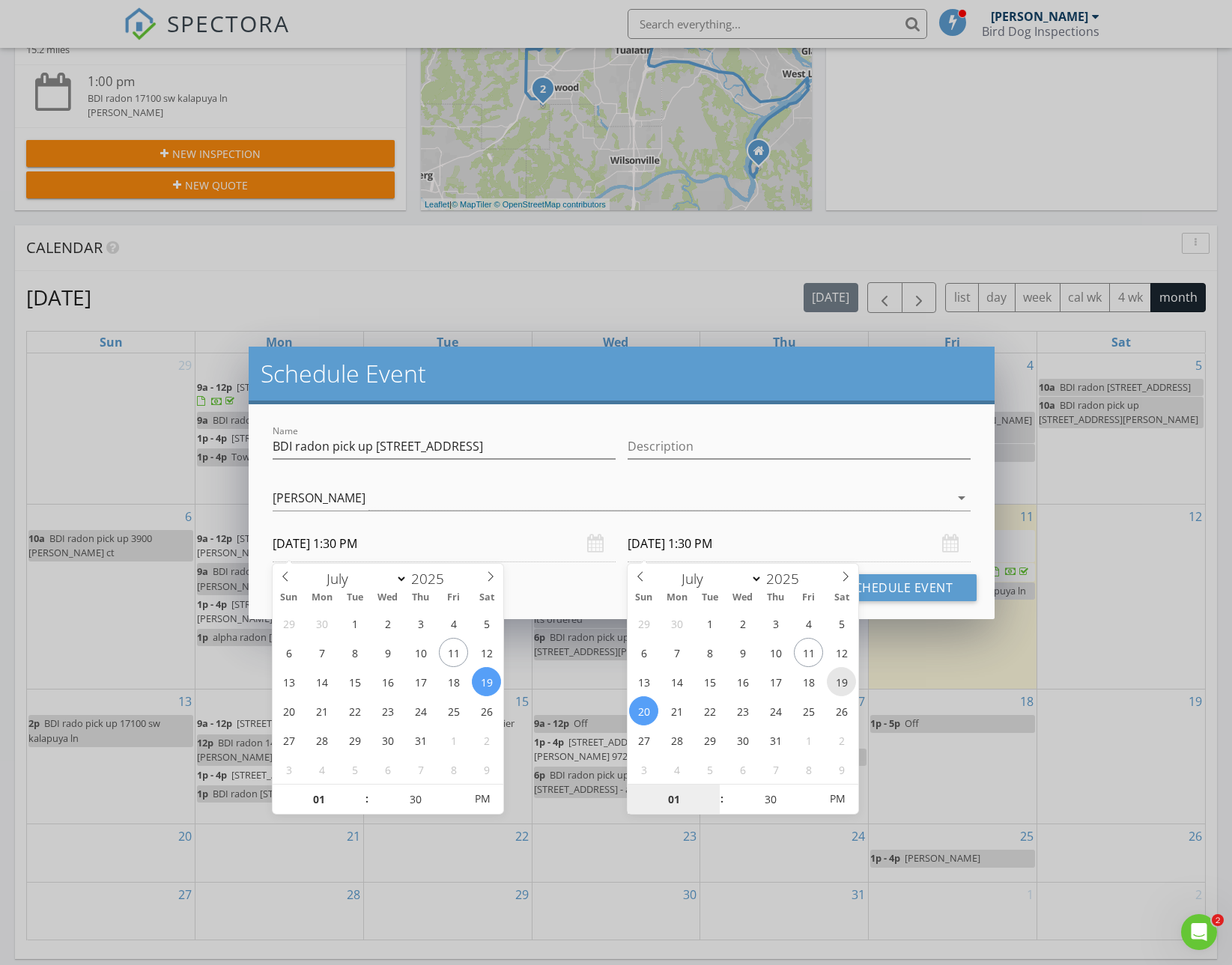 type on "07/19/2025 1:30 PM" 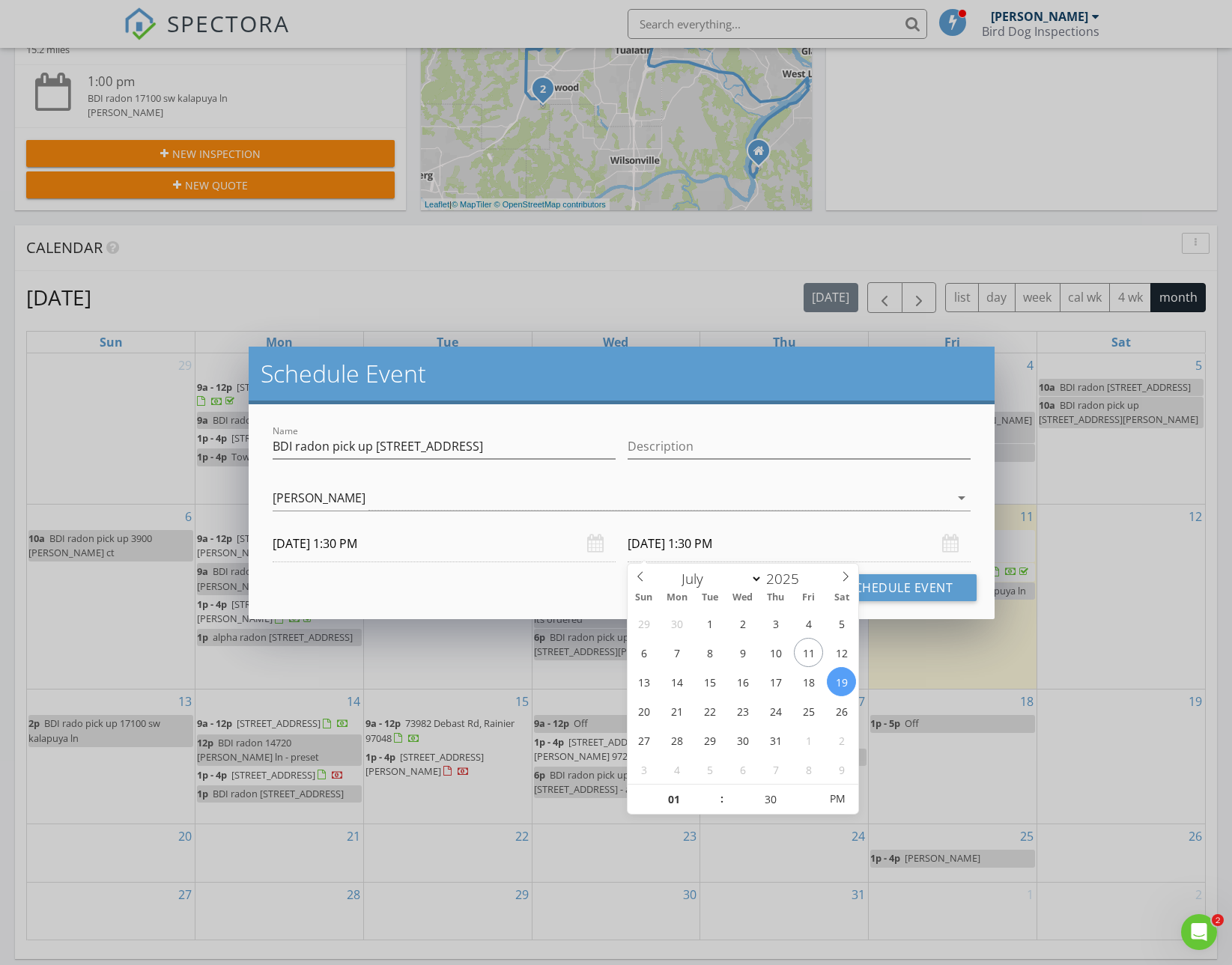click on "Cancel   Schedule Event" at bounding box center [622, 588] 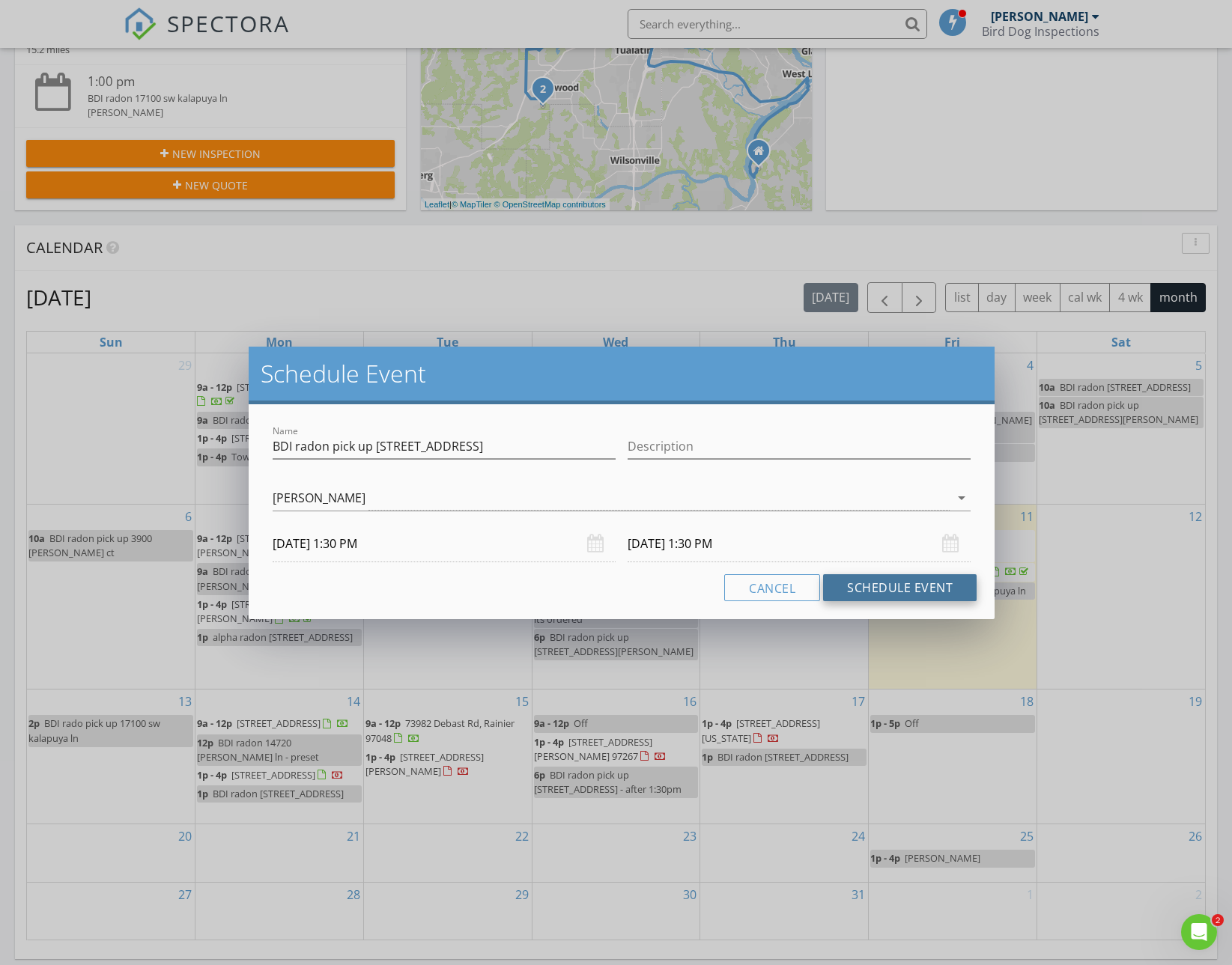 click on "Schedule Event" at bounding box center (899, 588) 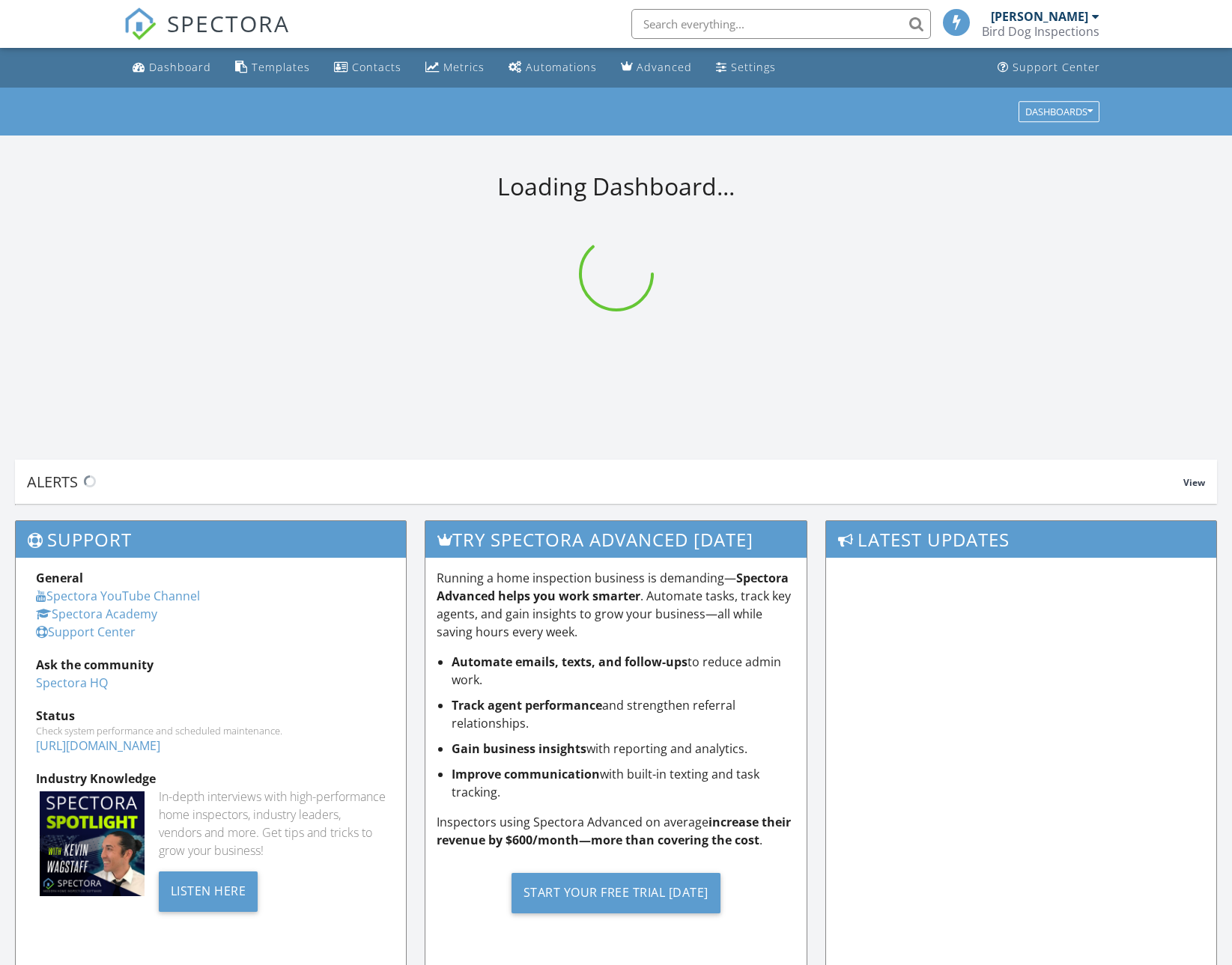 scroll, scrollTop: 0, scrollLeft: 0, axis: both 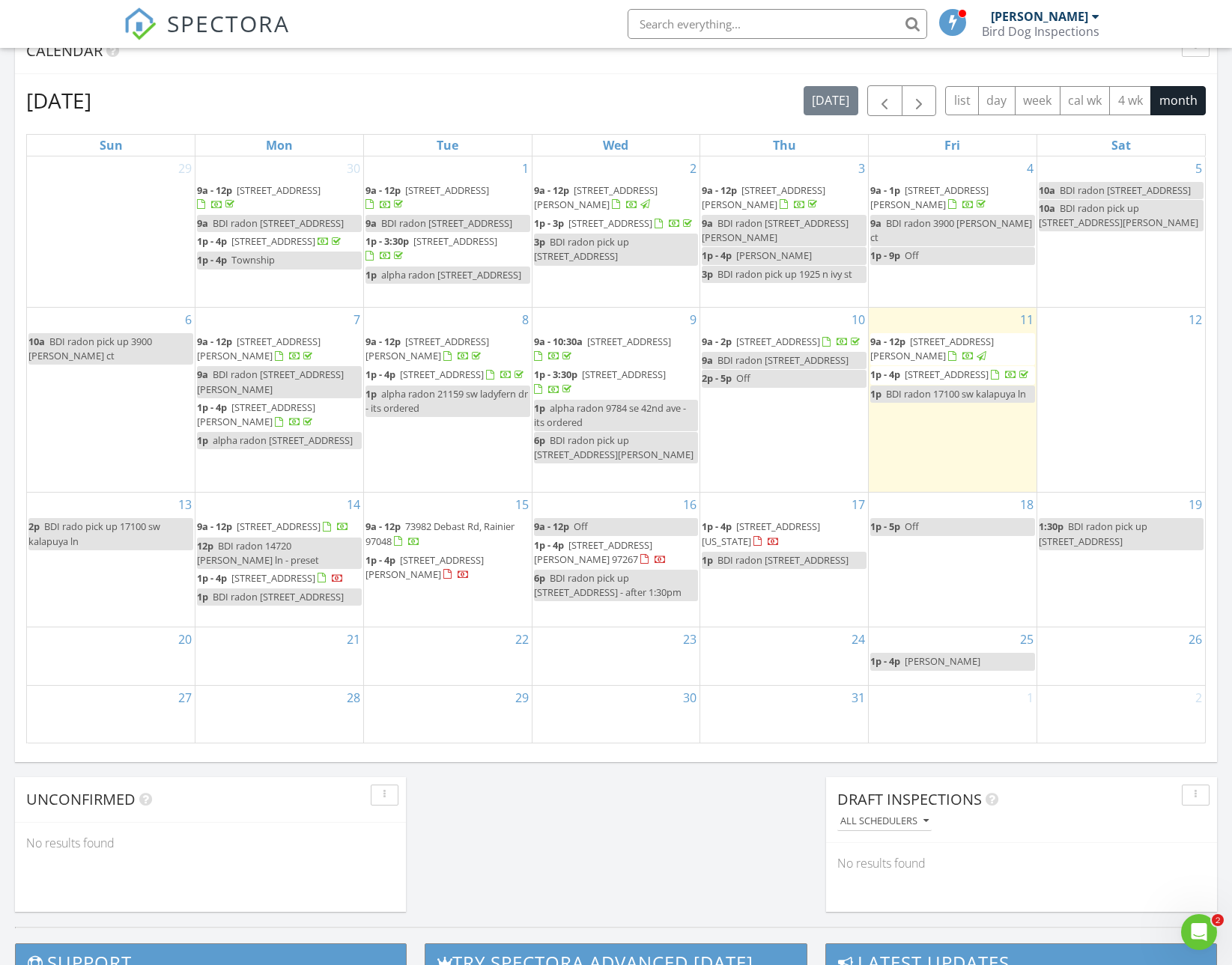 click on "[STREET_ADDRESS][PERSON_NAME]" at bounding box center [425, 567] 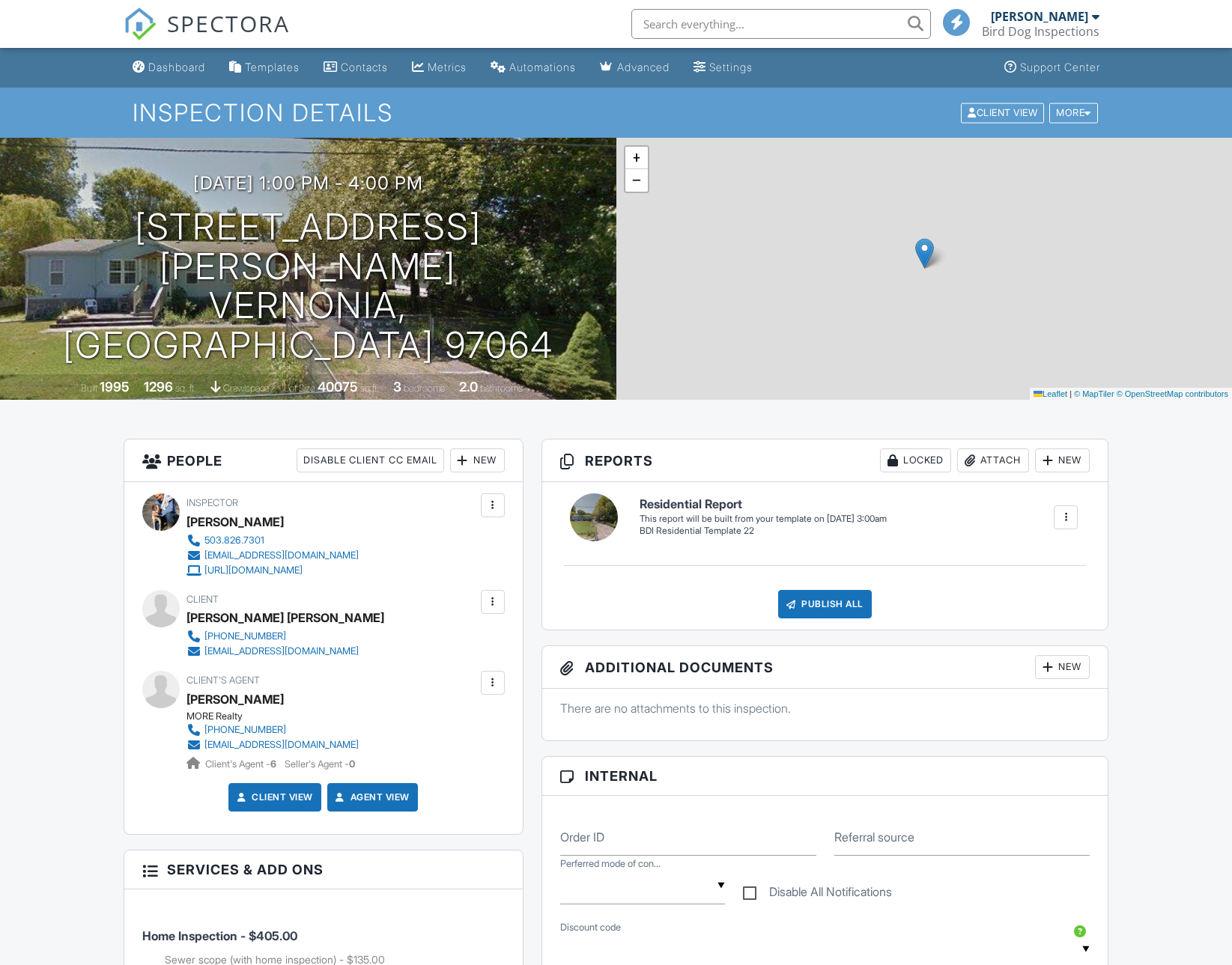 scroll, scrollTop: 0, scrollLeft: 0, axis: both 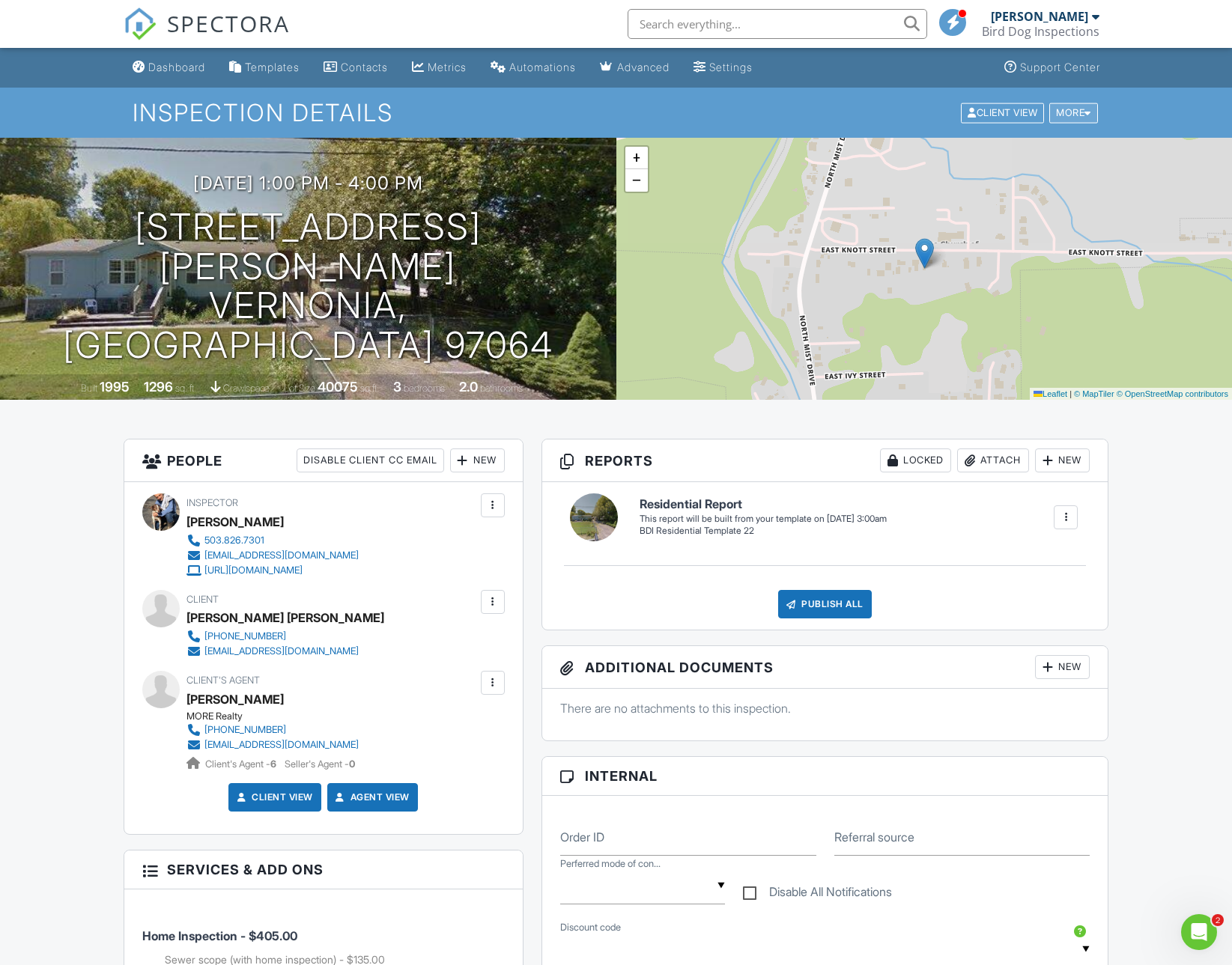 click on "More" at bounding box center (1073, 112) 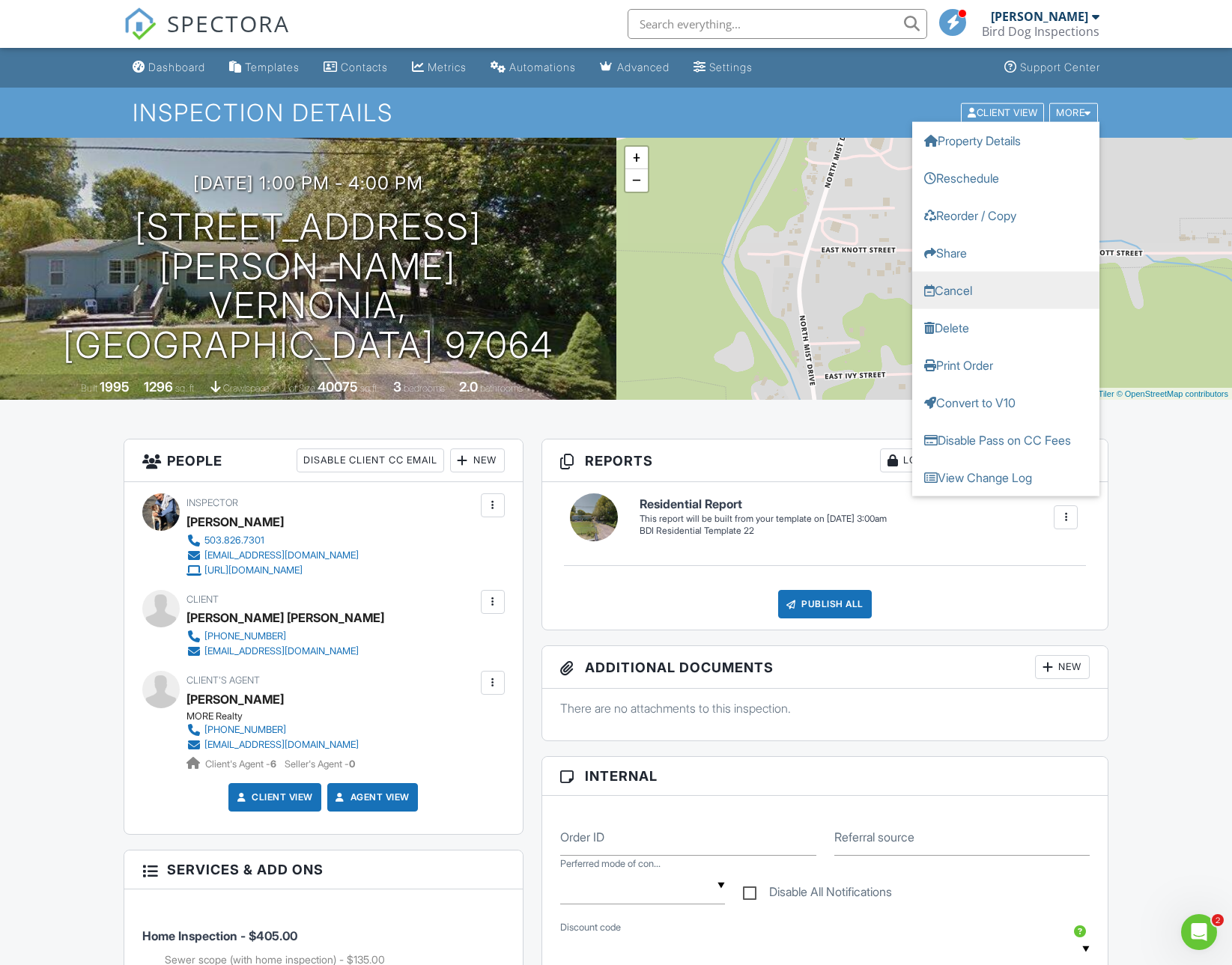 click on "Cancel" at bounding box center (1006, 290) 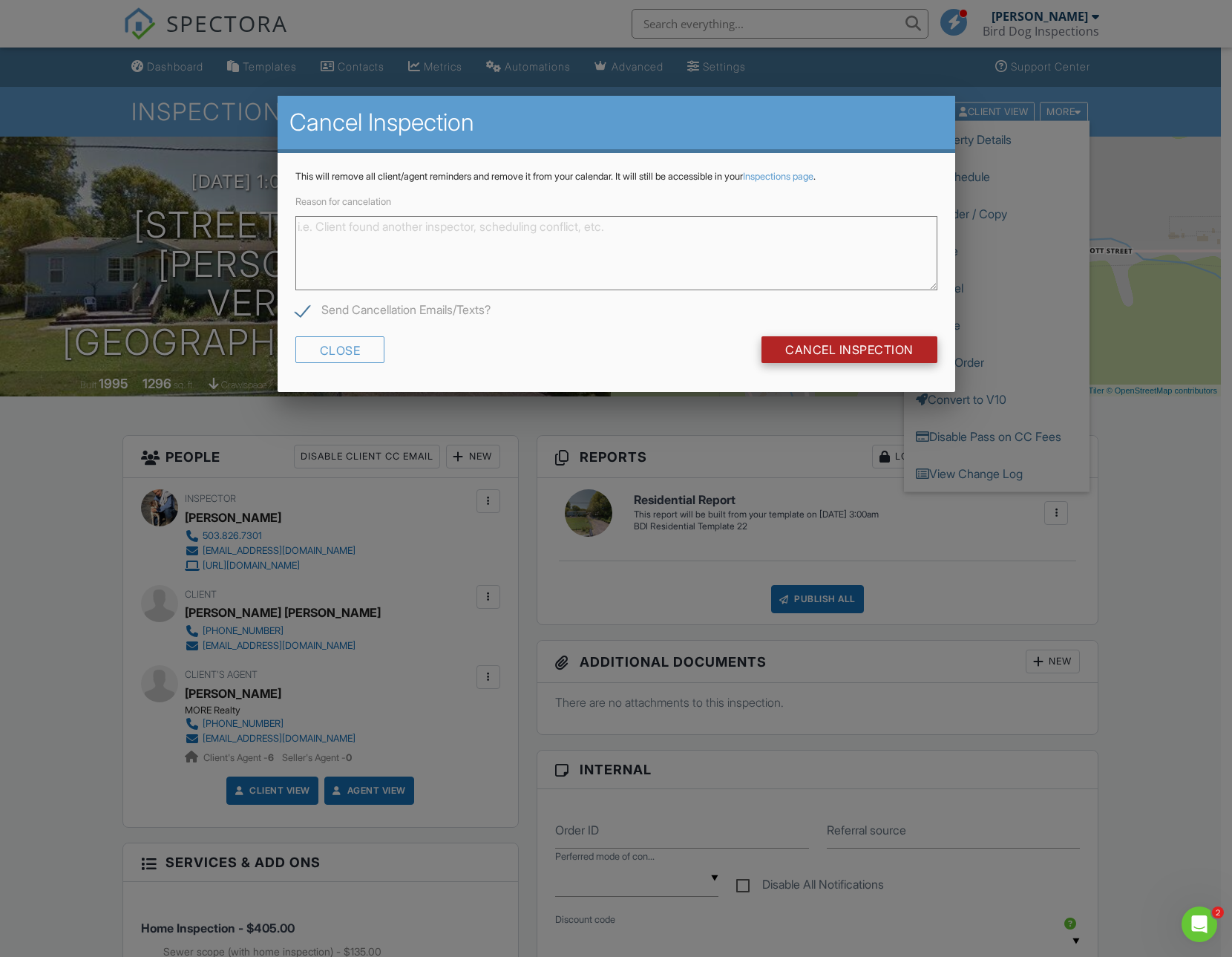 click on "Cancel Inspection" at bounding box center (849, 350) 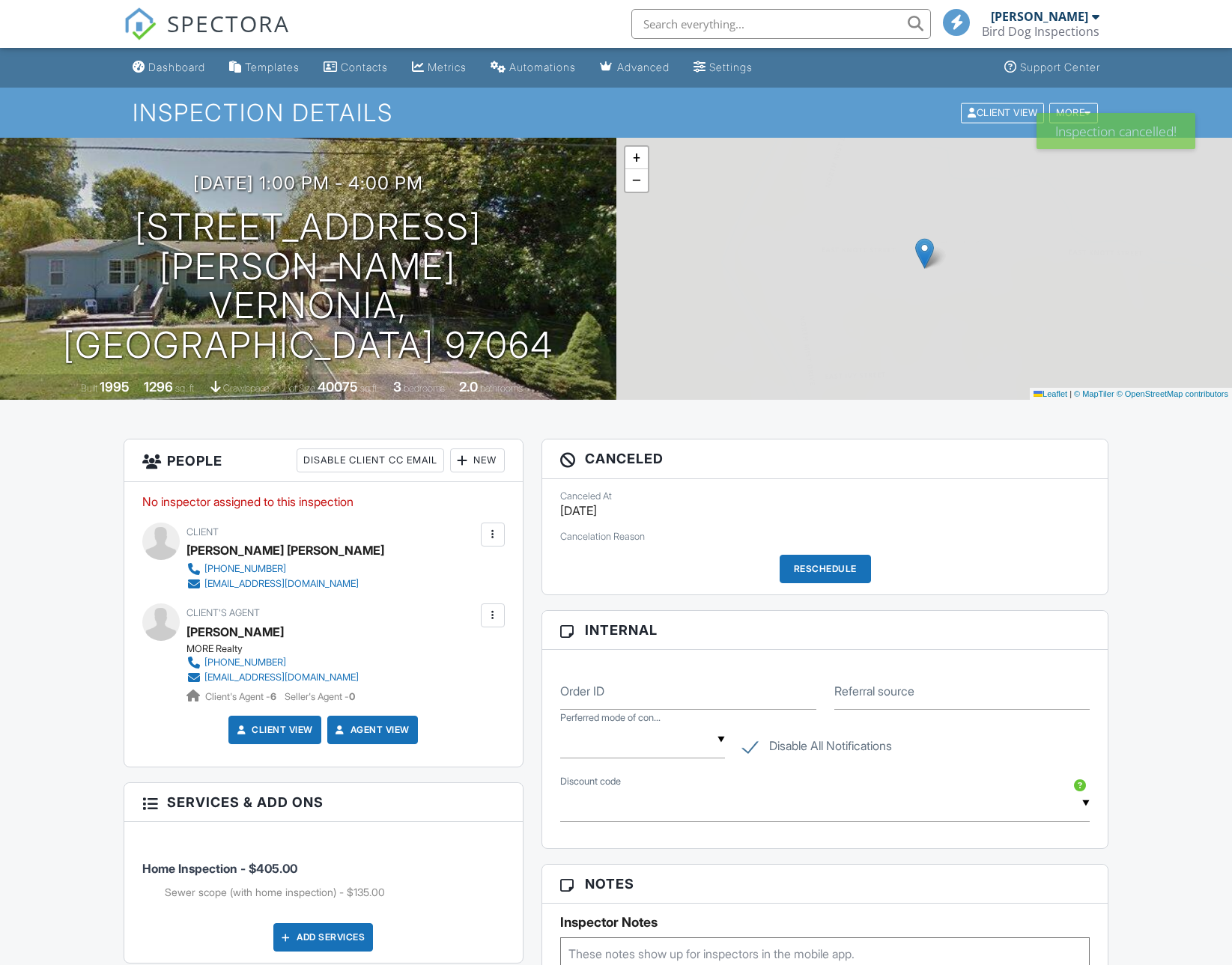 scroll, scrollTop: 0, scrollLeft: 0, axis: both 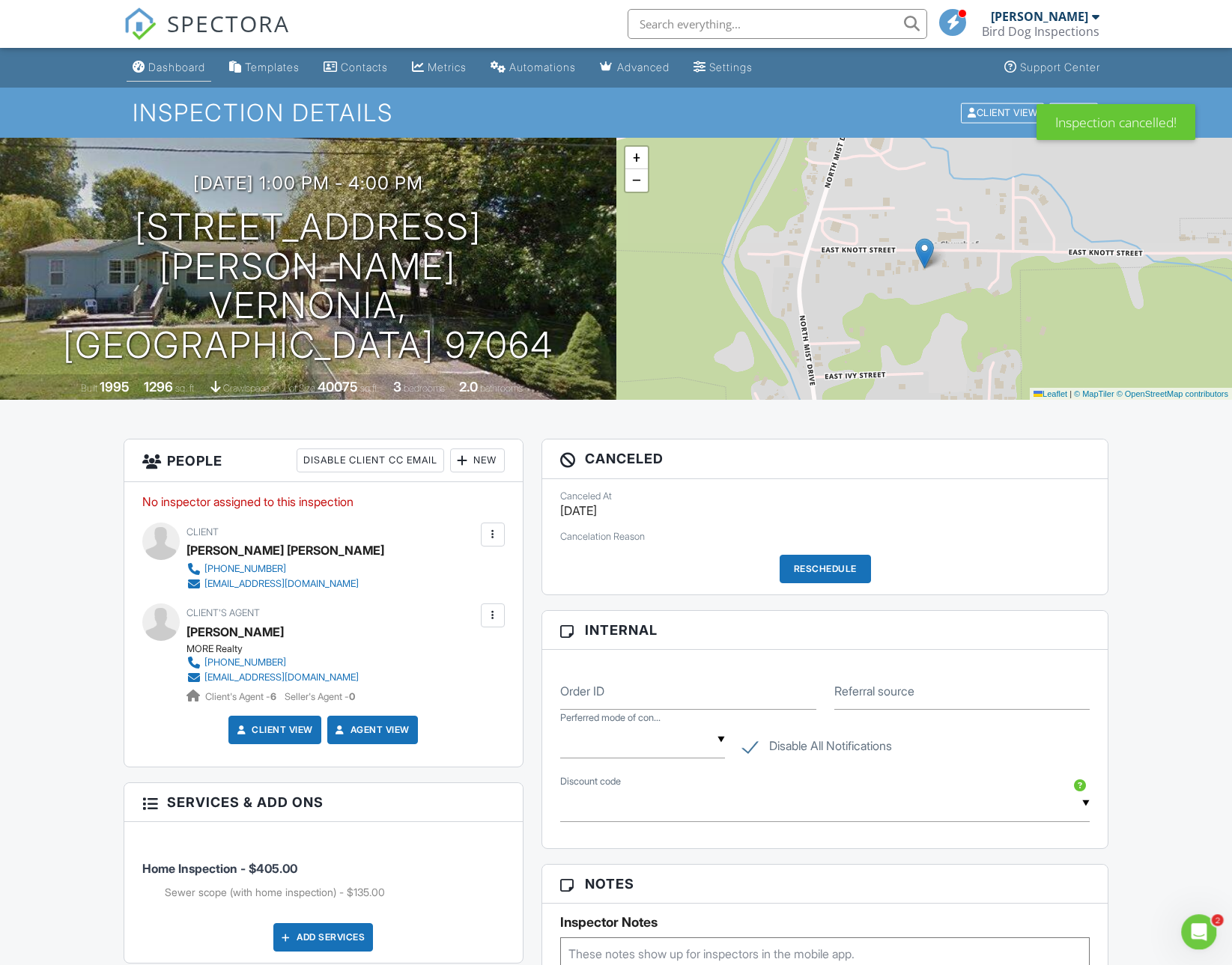click on "Dashboard" at bounding box center (177, 67) 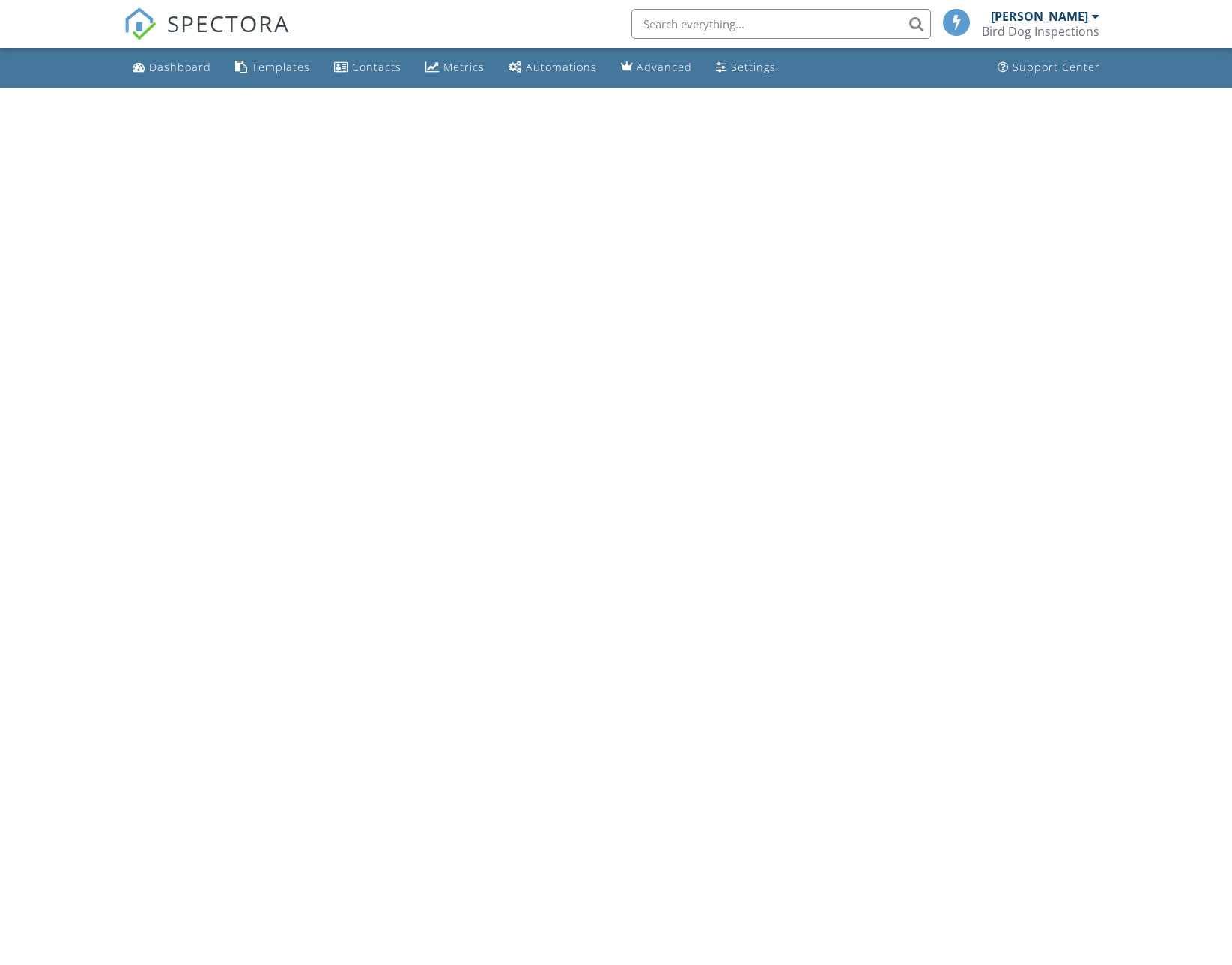 scroll, scrollTop: 0, scrollLeft: 0, axis: both 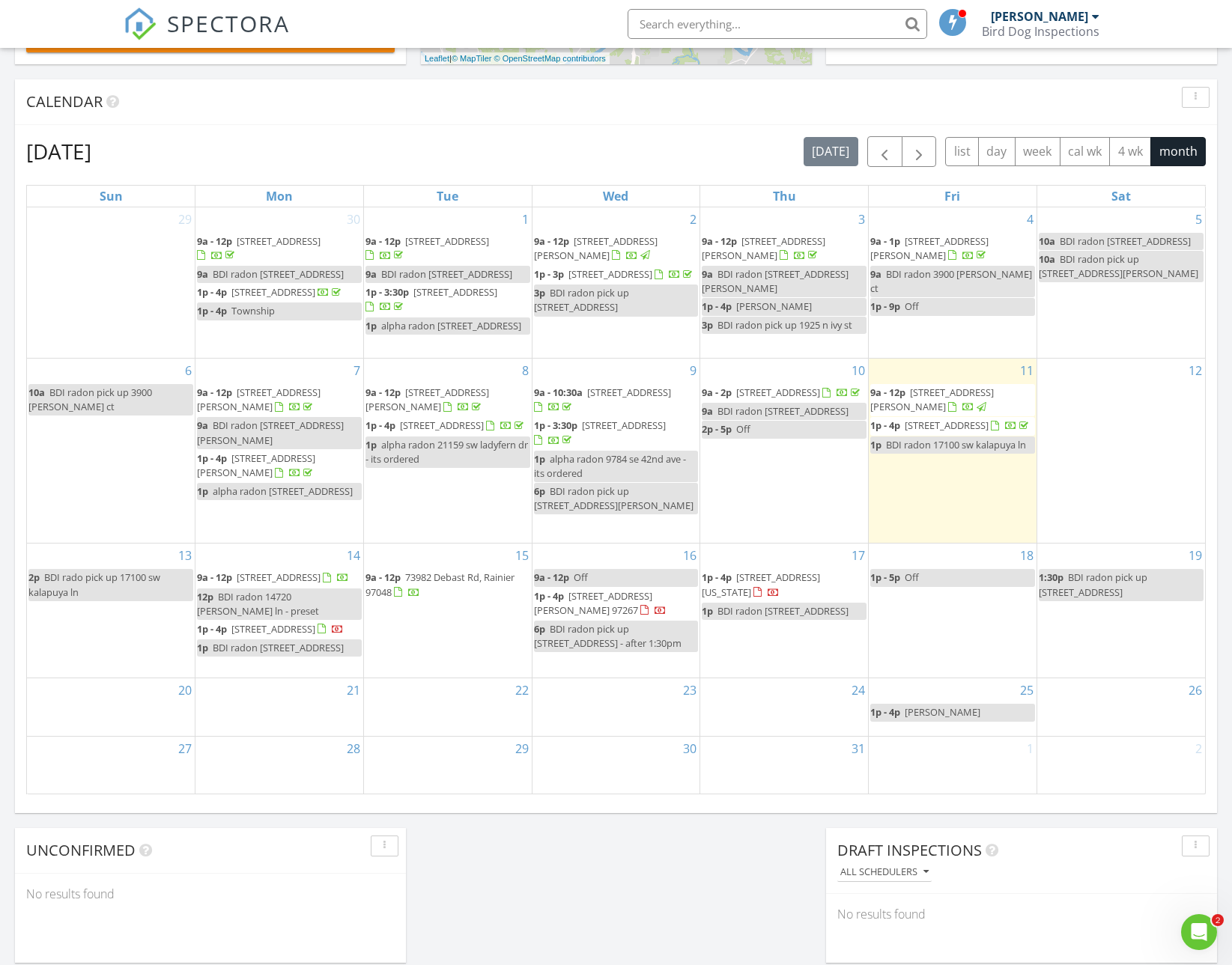click on "9a - 12p
Off" at bounding box center [616, 577] 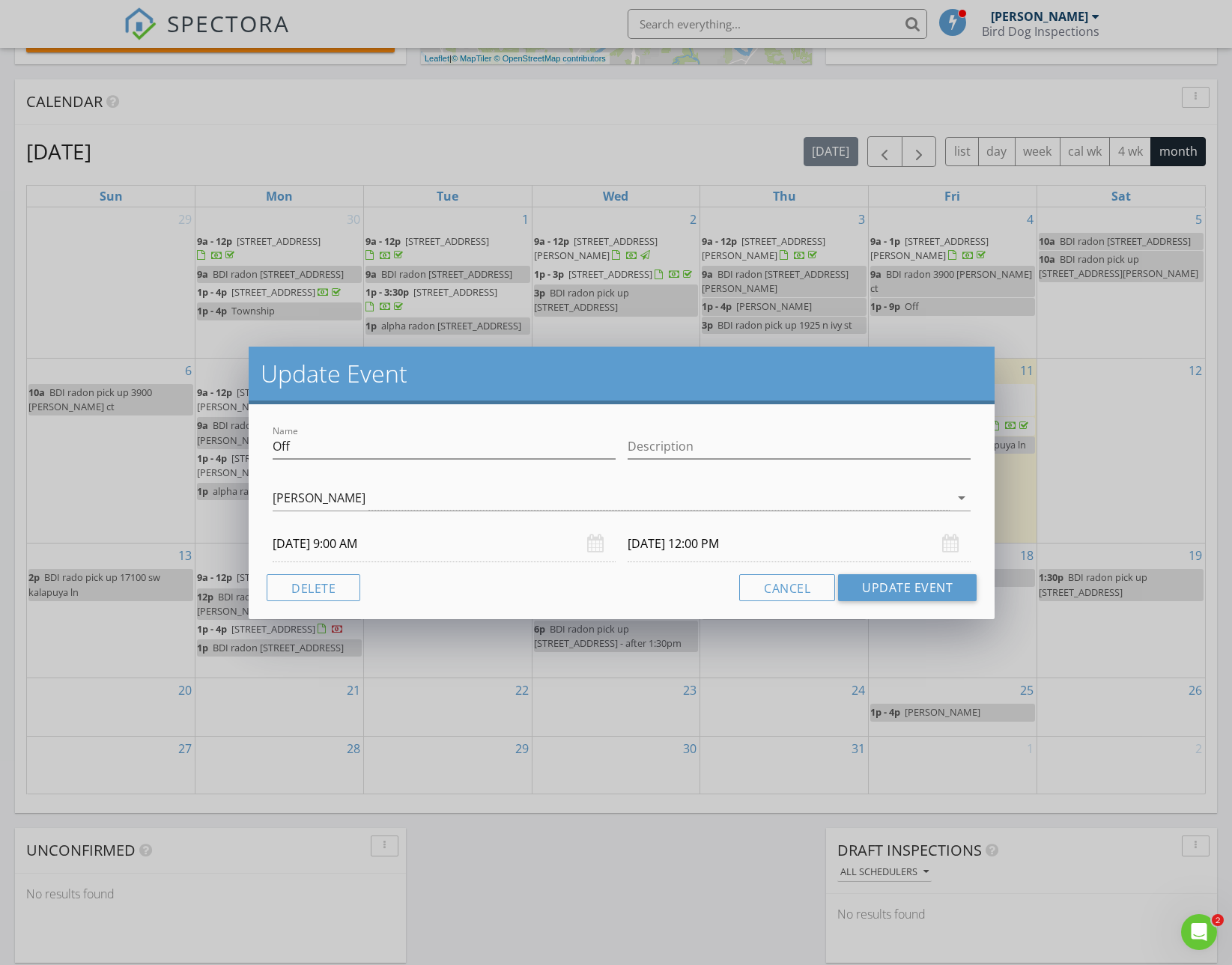 click on "[DATE] 9:00 AM" at bounding box center (444, 544) 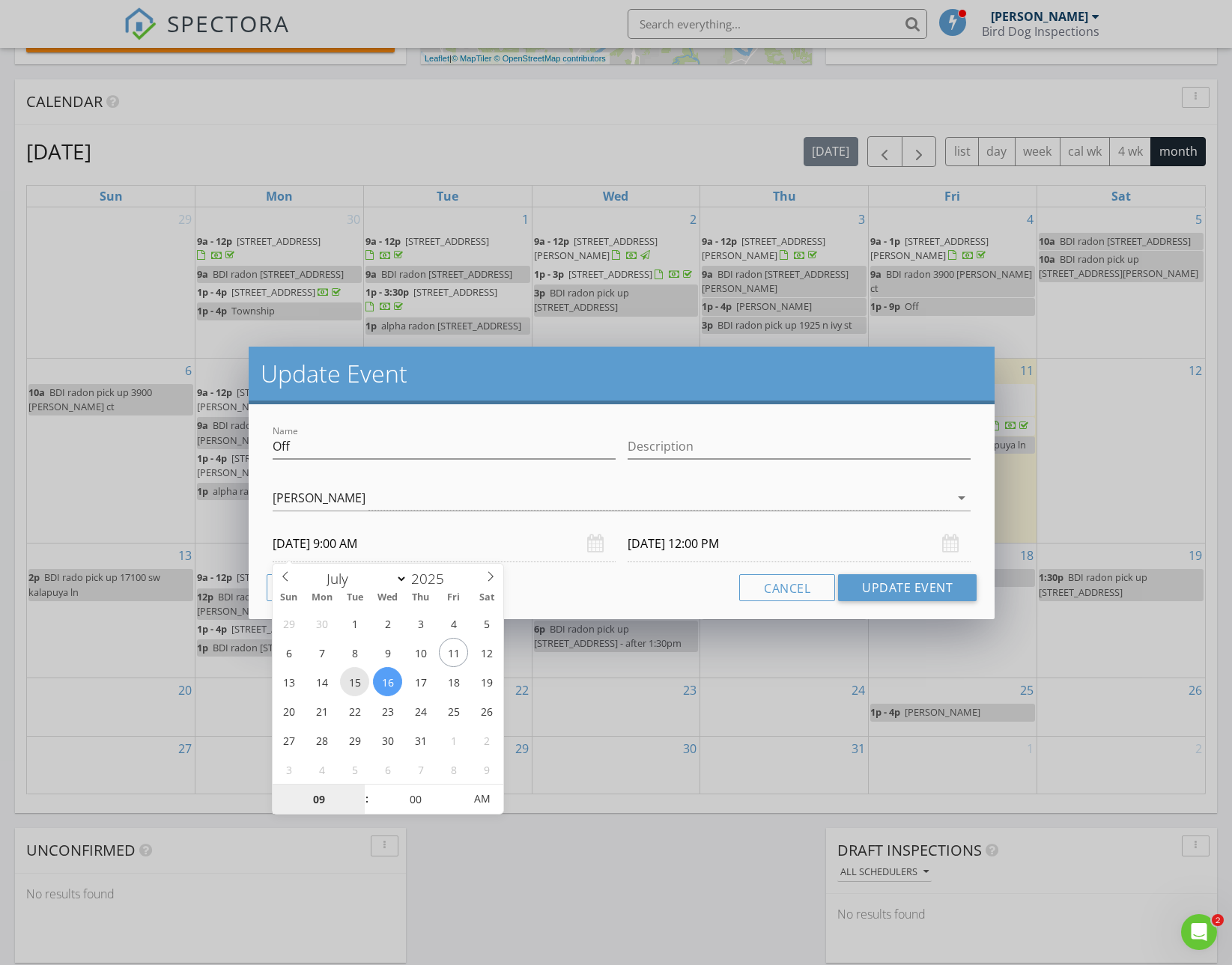 type on "[DATE] 9:00 AM" 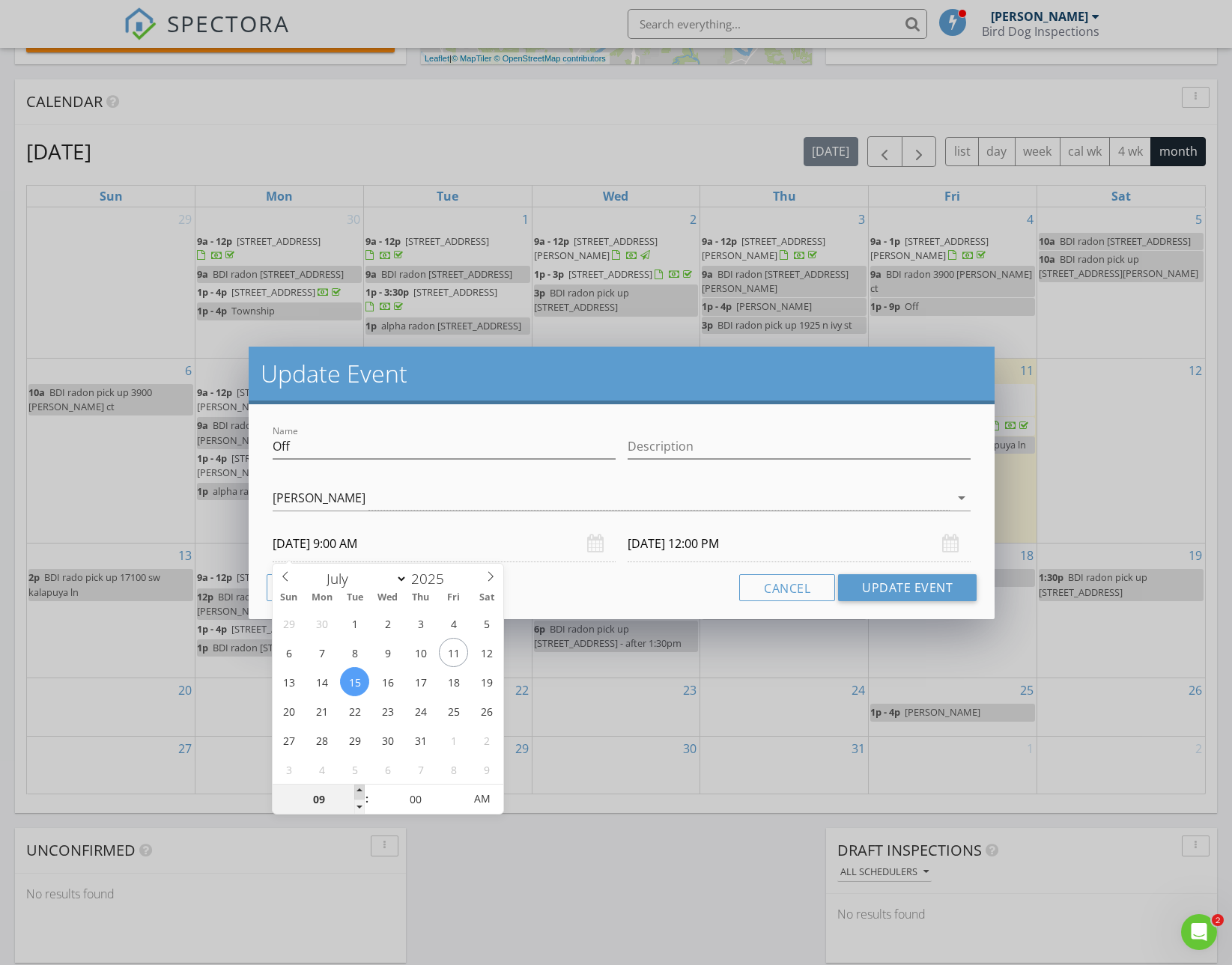 type on "10" 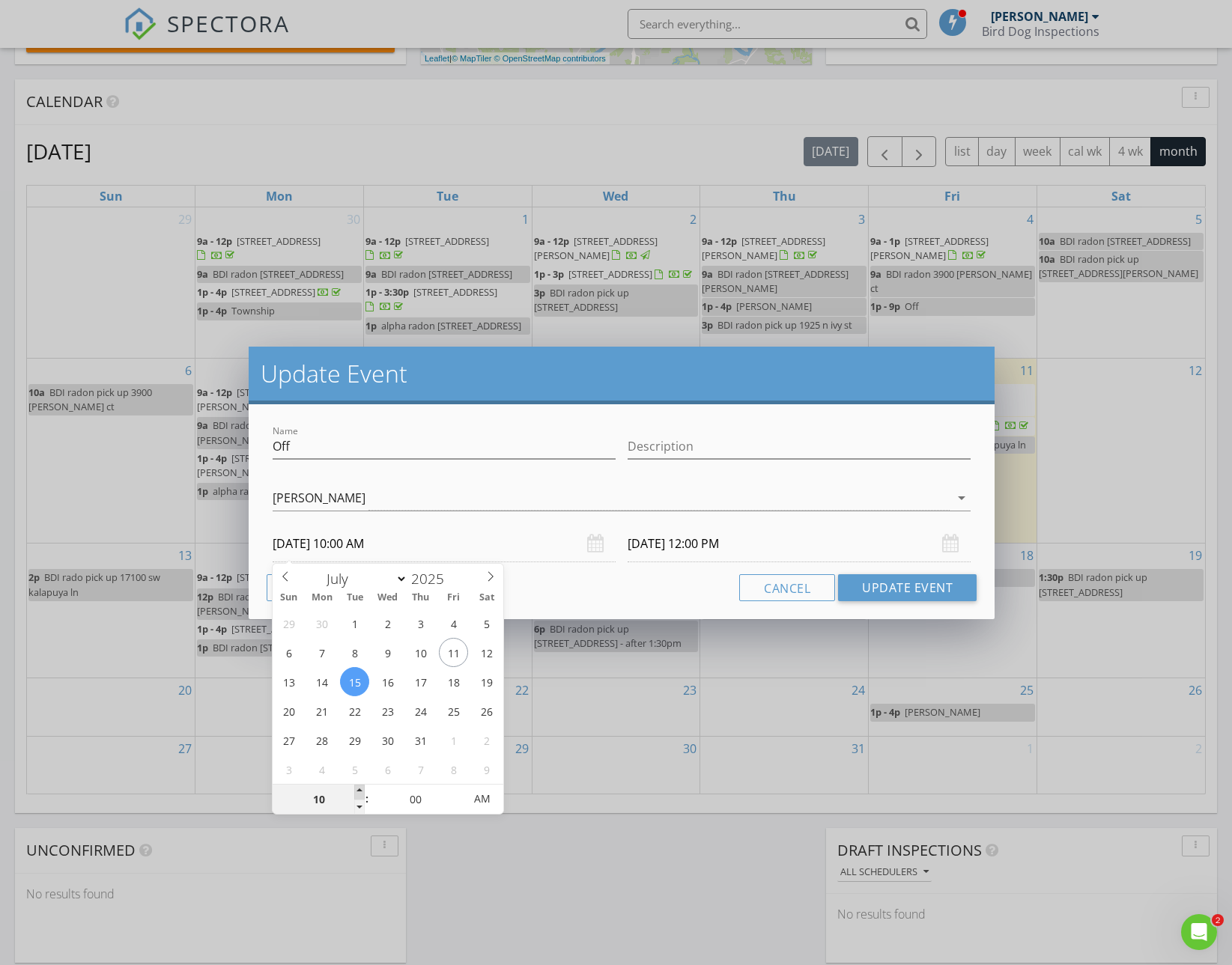 click at bounding box center (359, 792) 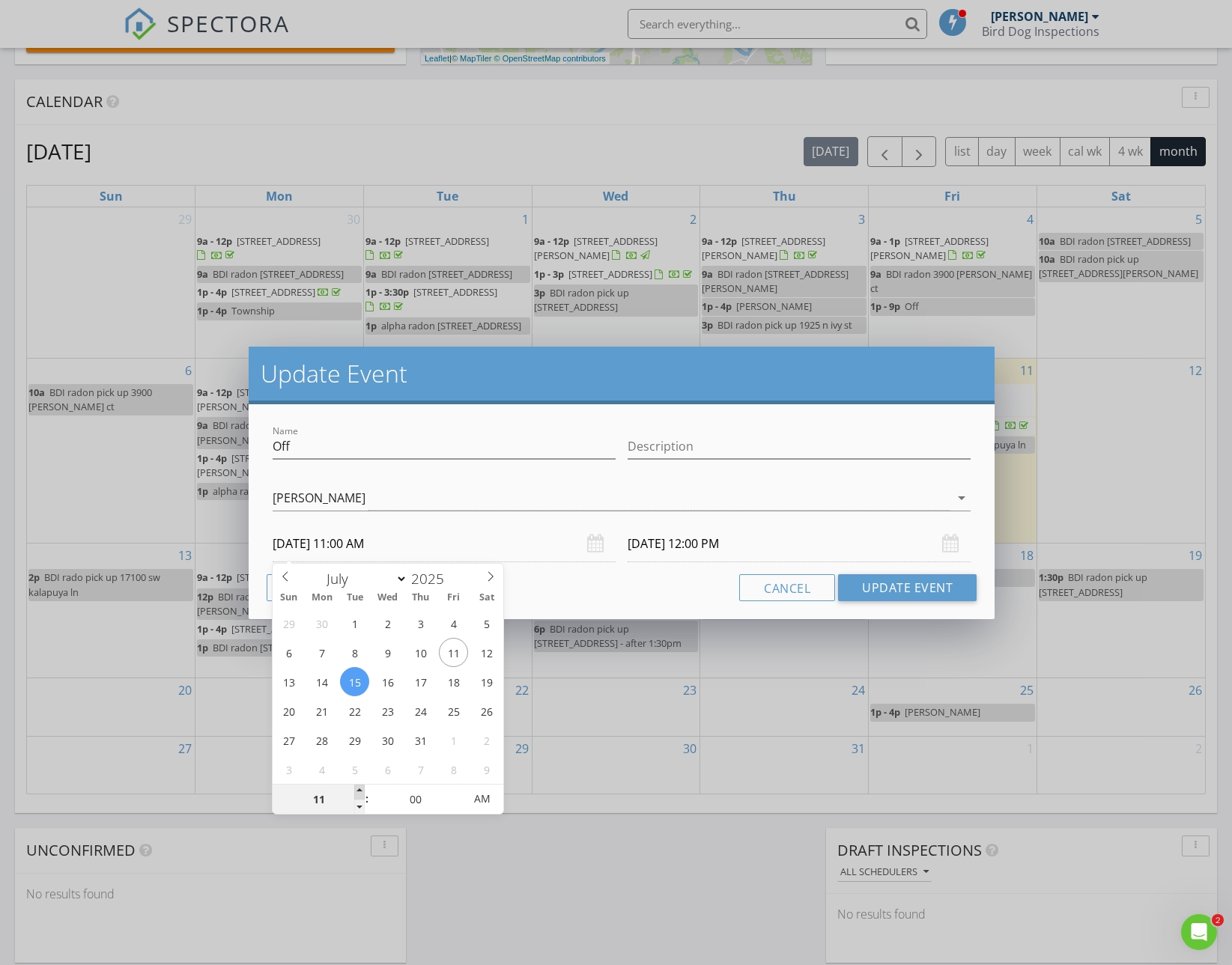 click at bounding box center [359, 792] 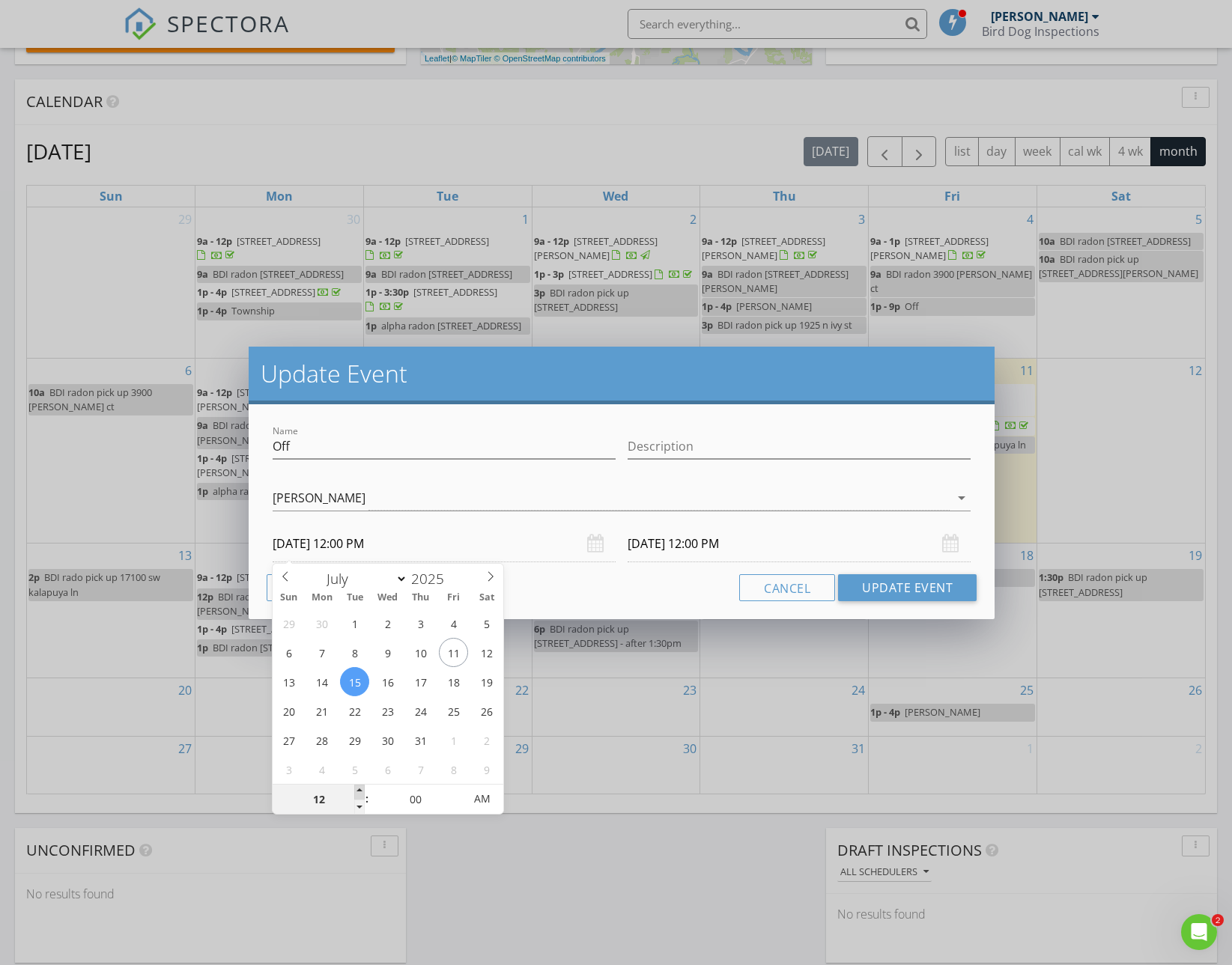 click at bounding box center (359, 792) 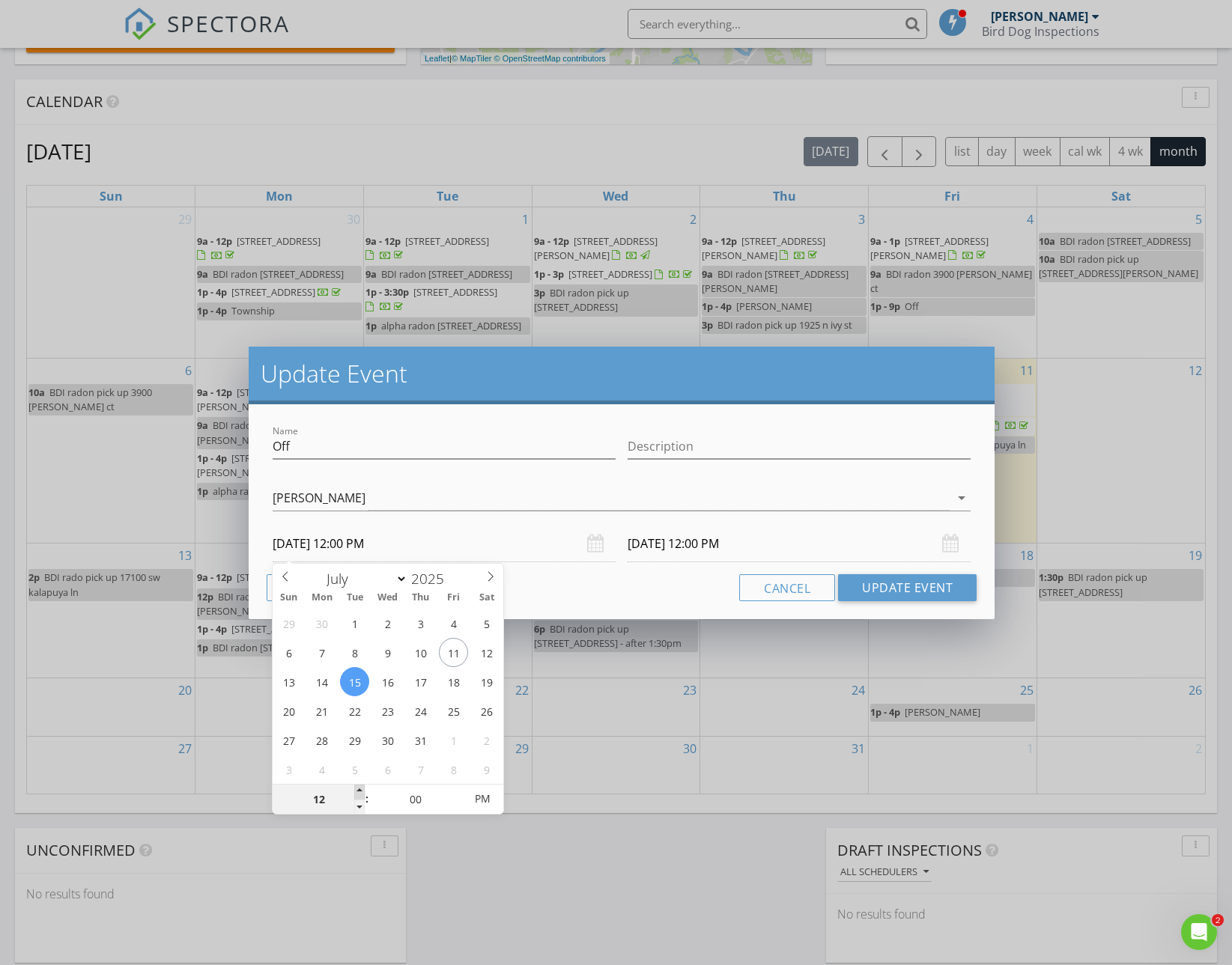 type on "01" 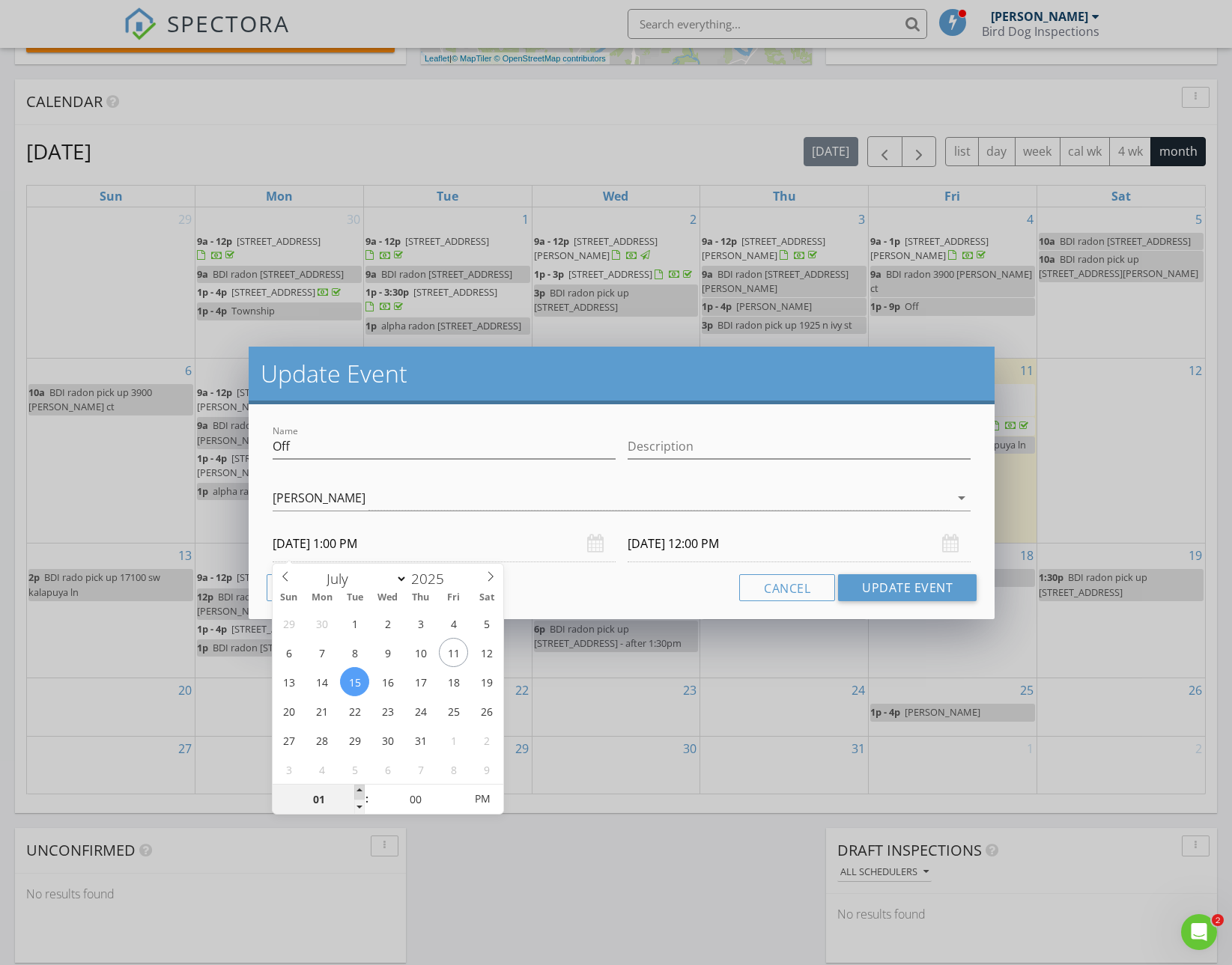 click at bounding box center (359, 792) 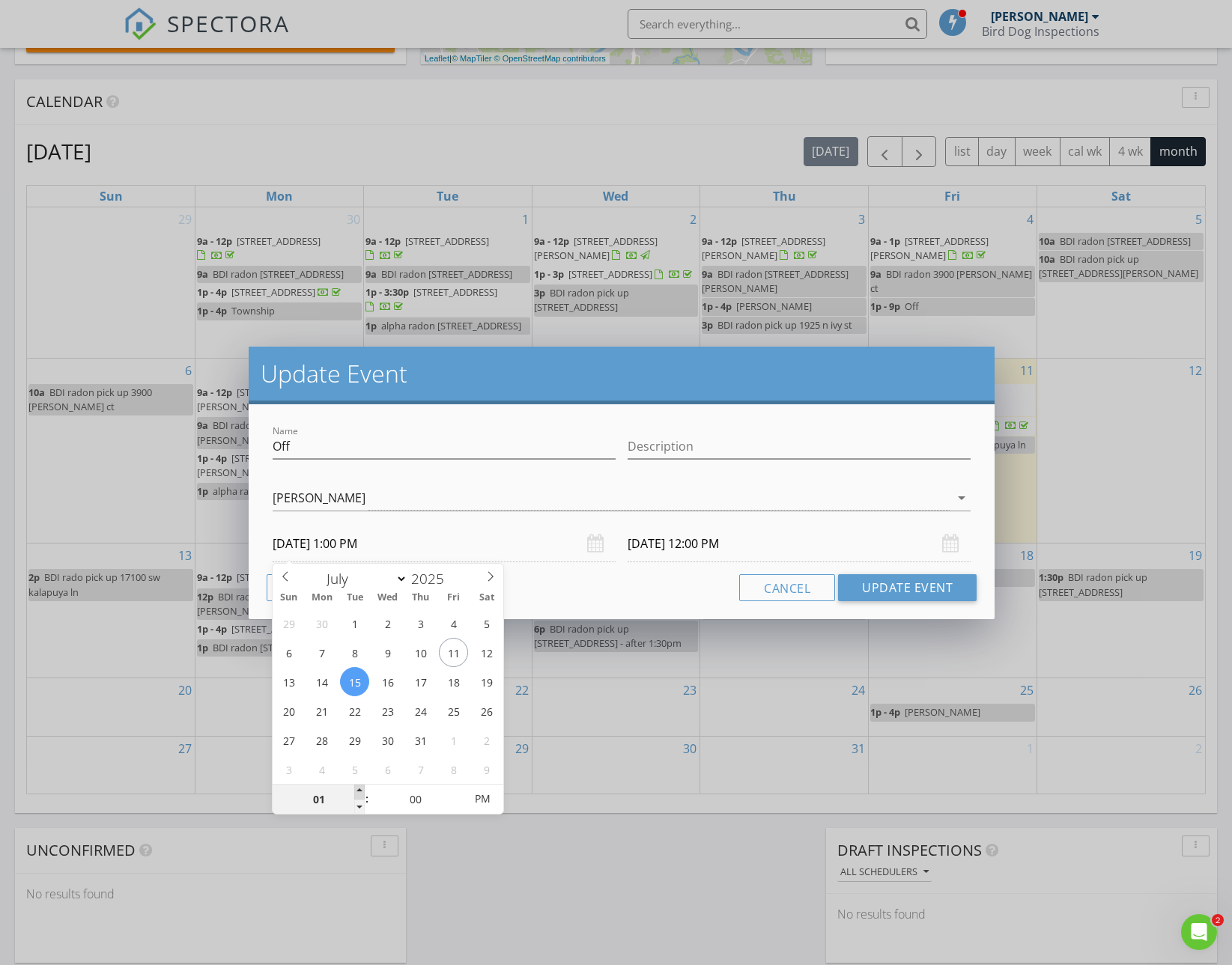 type on "04" 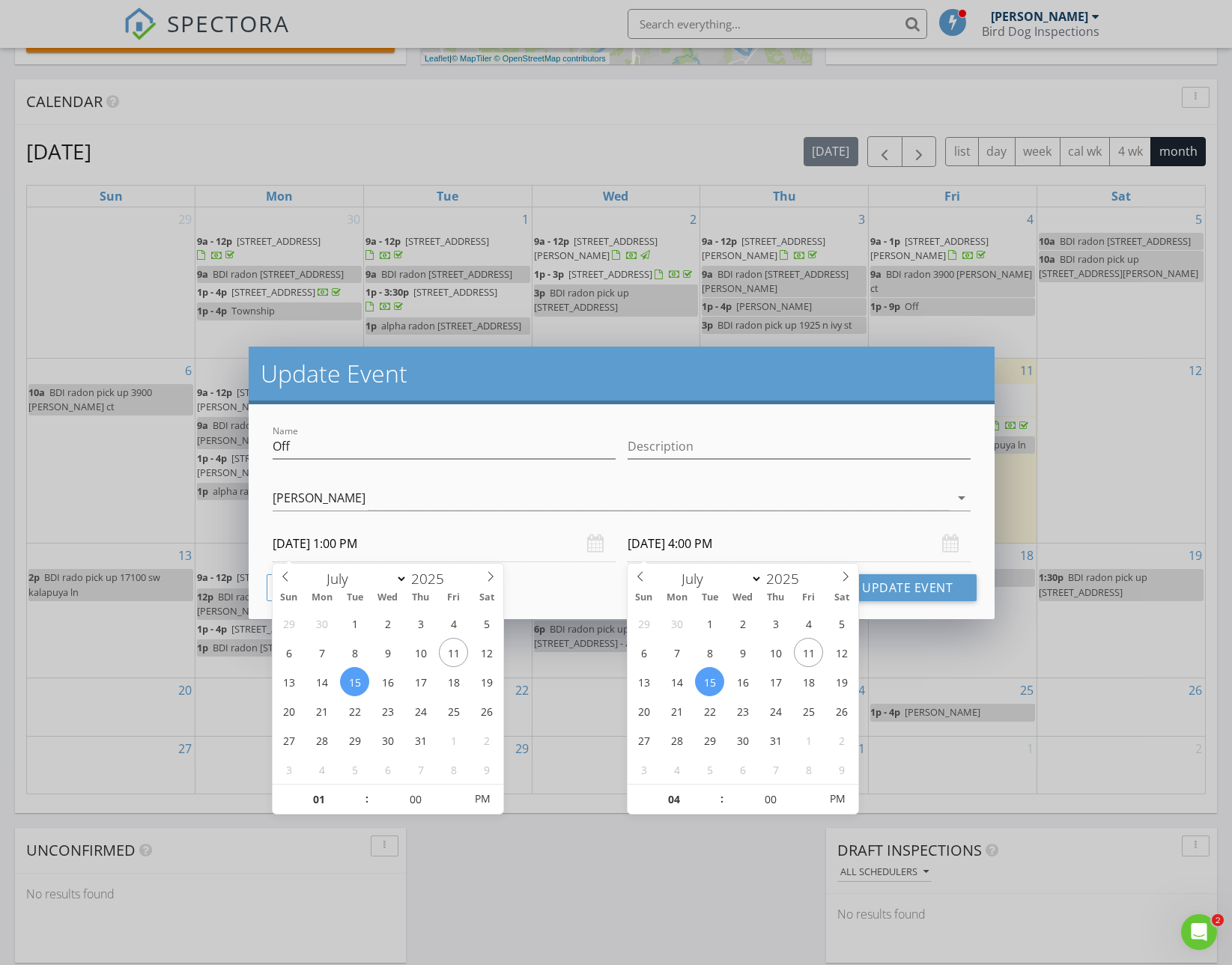 click on "[DATE] 4:00 PM" at bounding box center (799, 544) 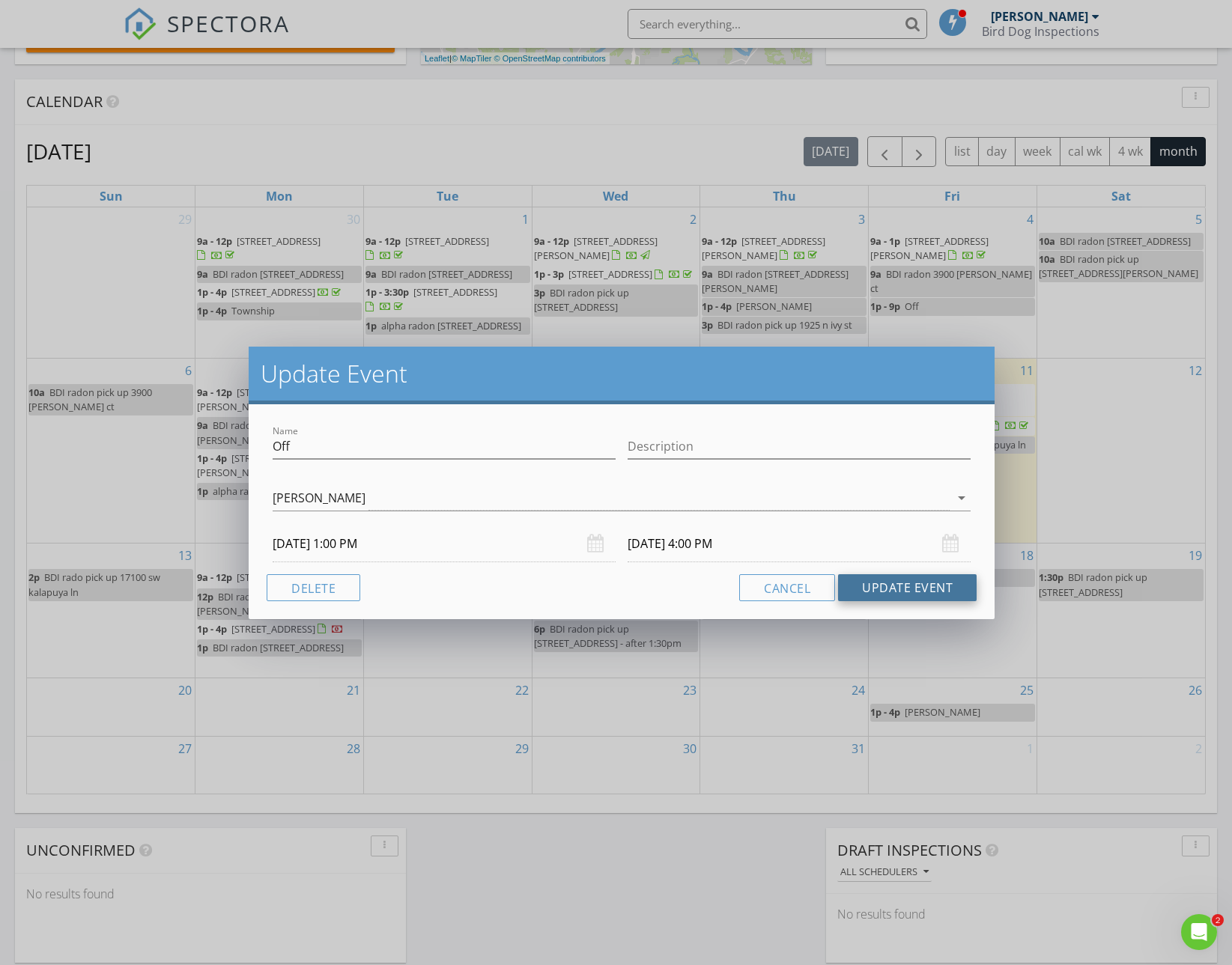 click on "Update Event" at bounding box center (907, 588) 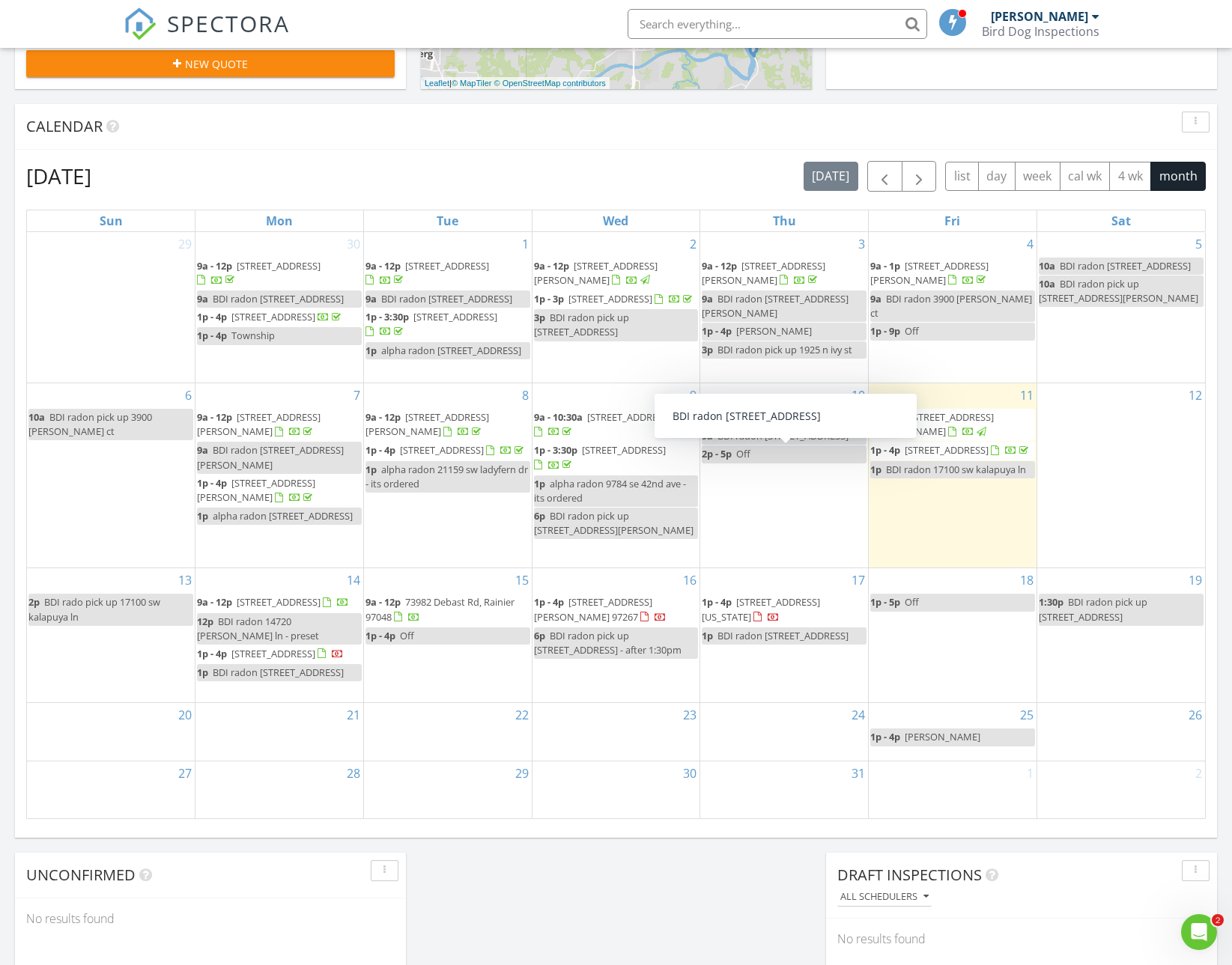 scroll, scrollTop: 558, scrollLeft: 0, axis: vertical 